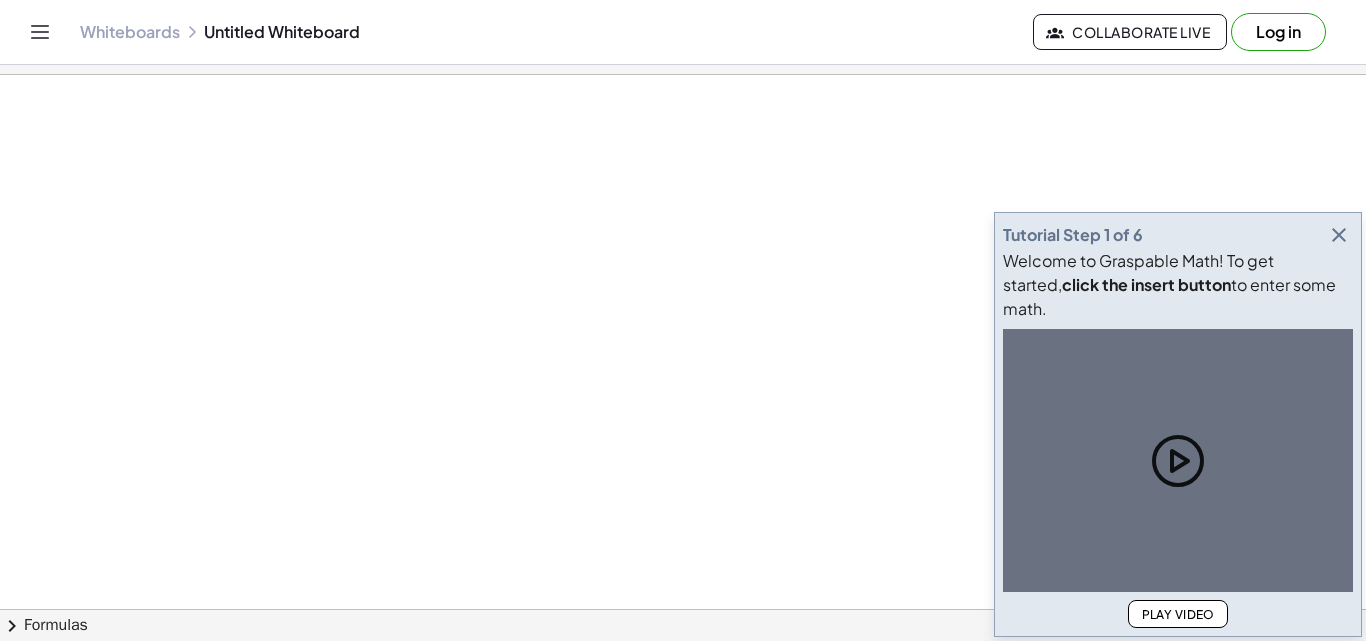 scroll, scrollTop: 0, scrollLeft: 0, axis: both 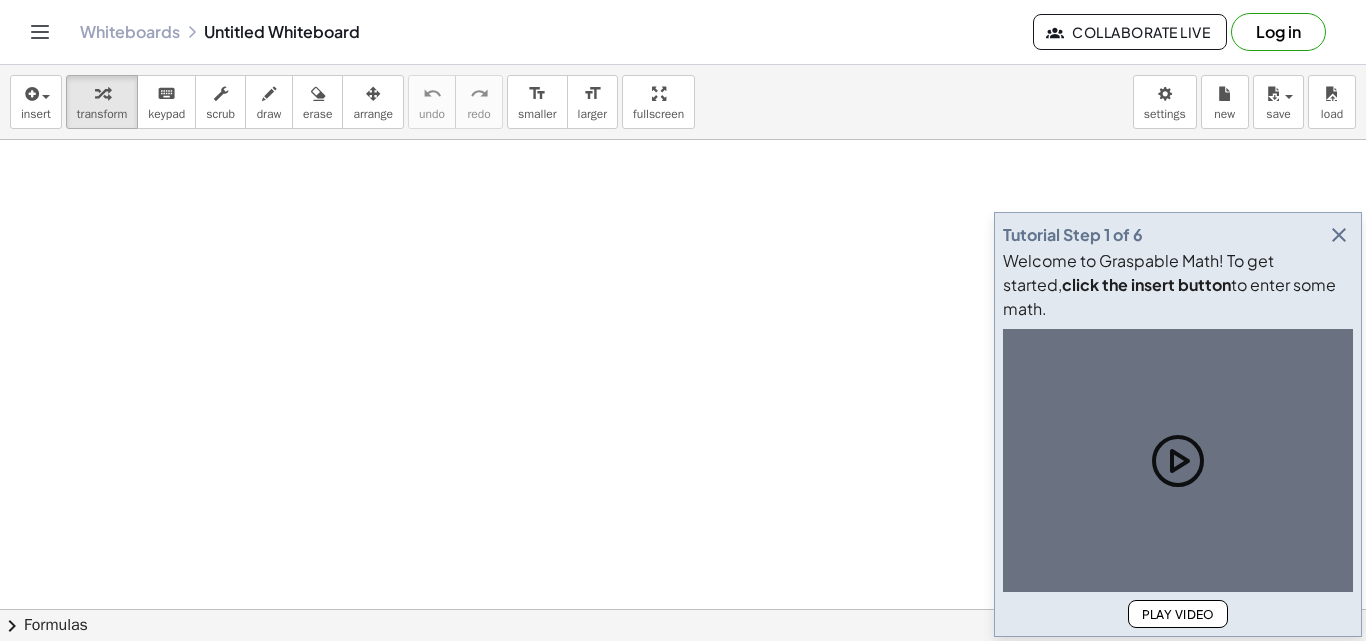 click at bounding box center [1339, 235] 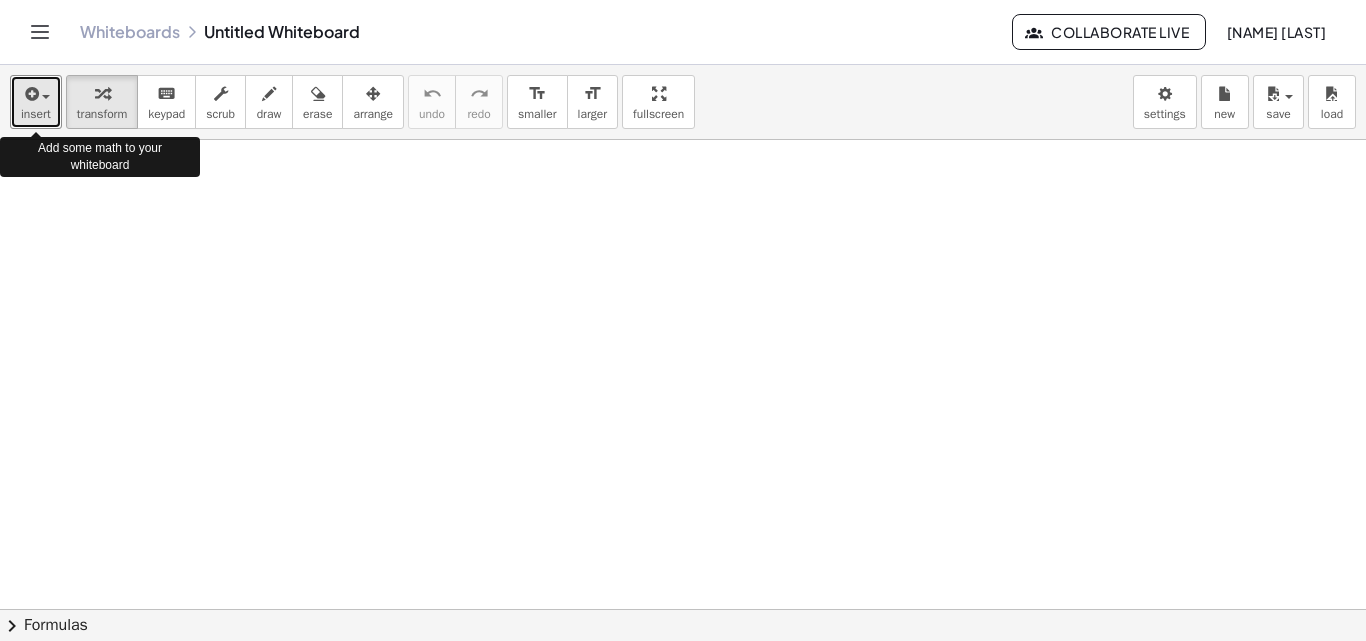 click on "insert" at bounding box center (36, 102) 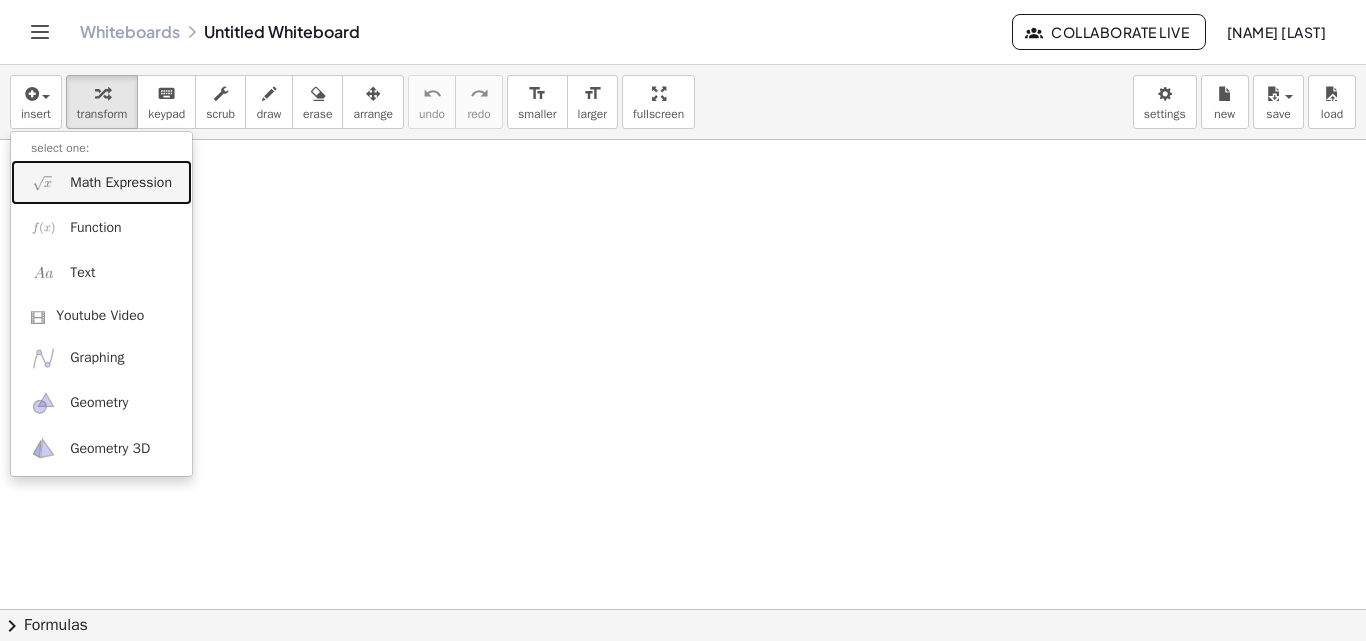 click on "Math Expression" at bounding box center [121, 183] 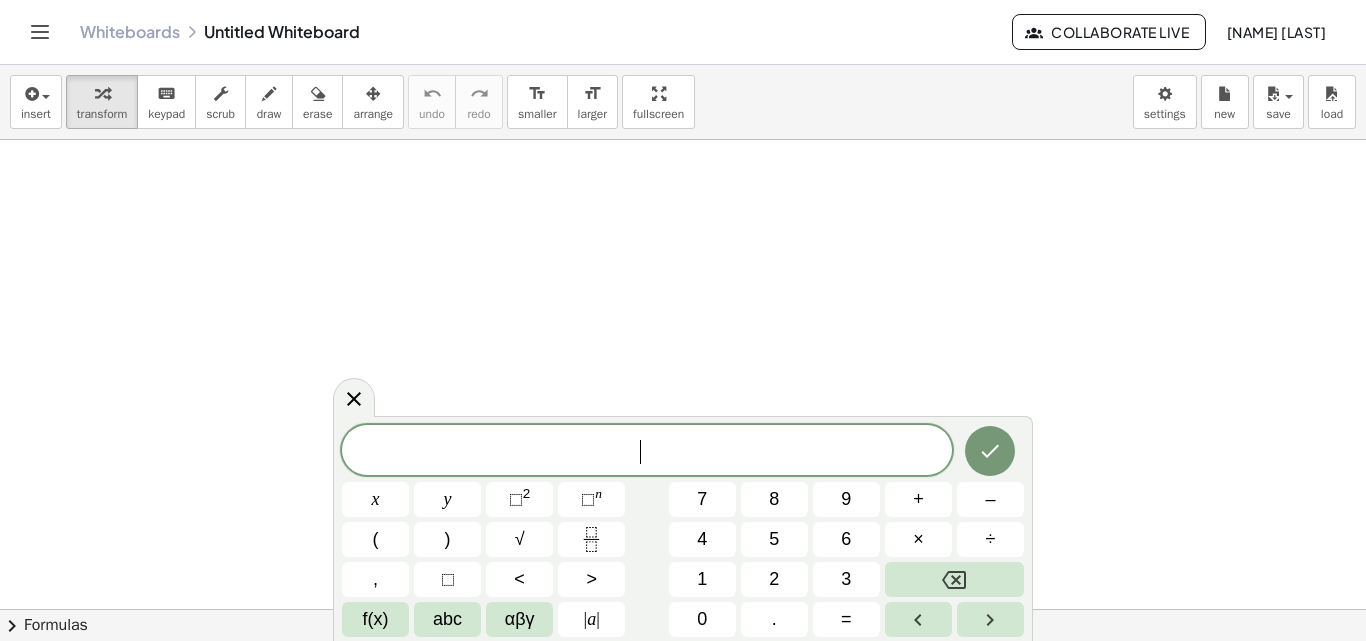 click on "3" at bounding box center (846, 579) 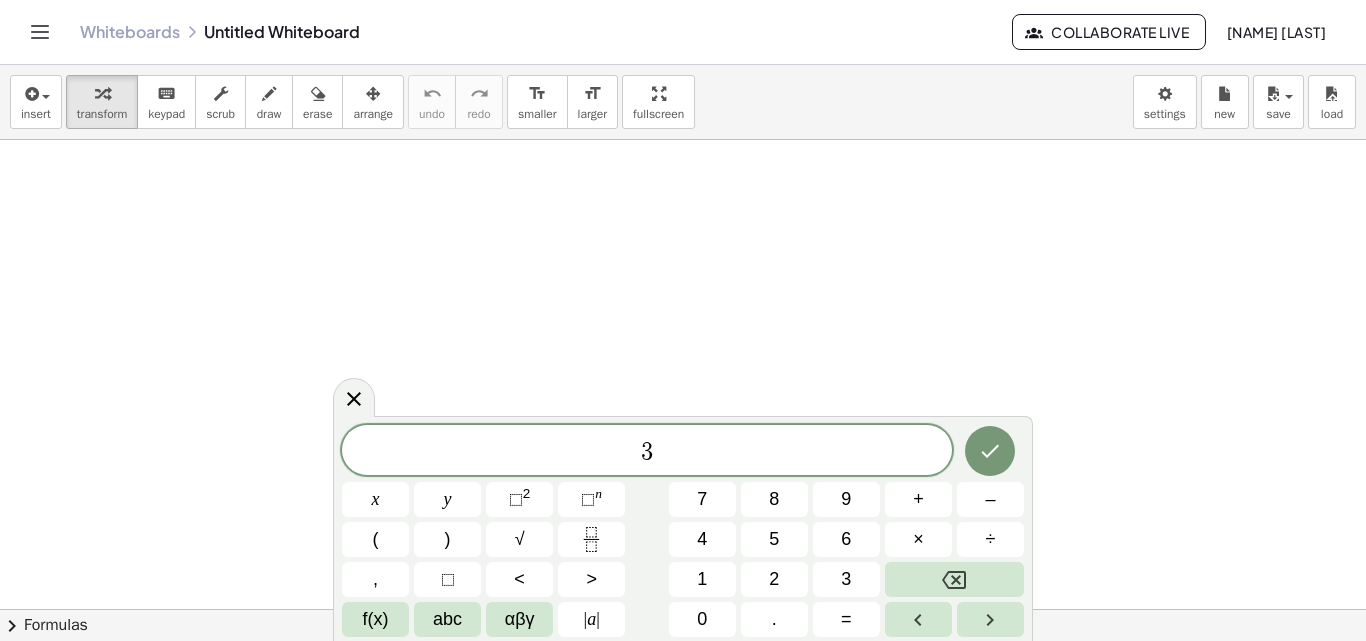 click on "x" at bounding box center (375, 499) 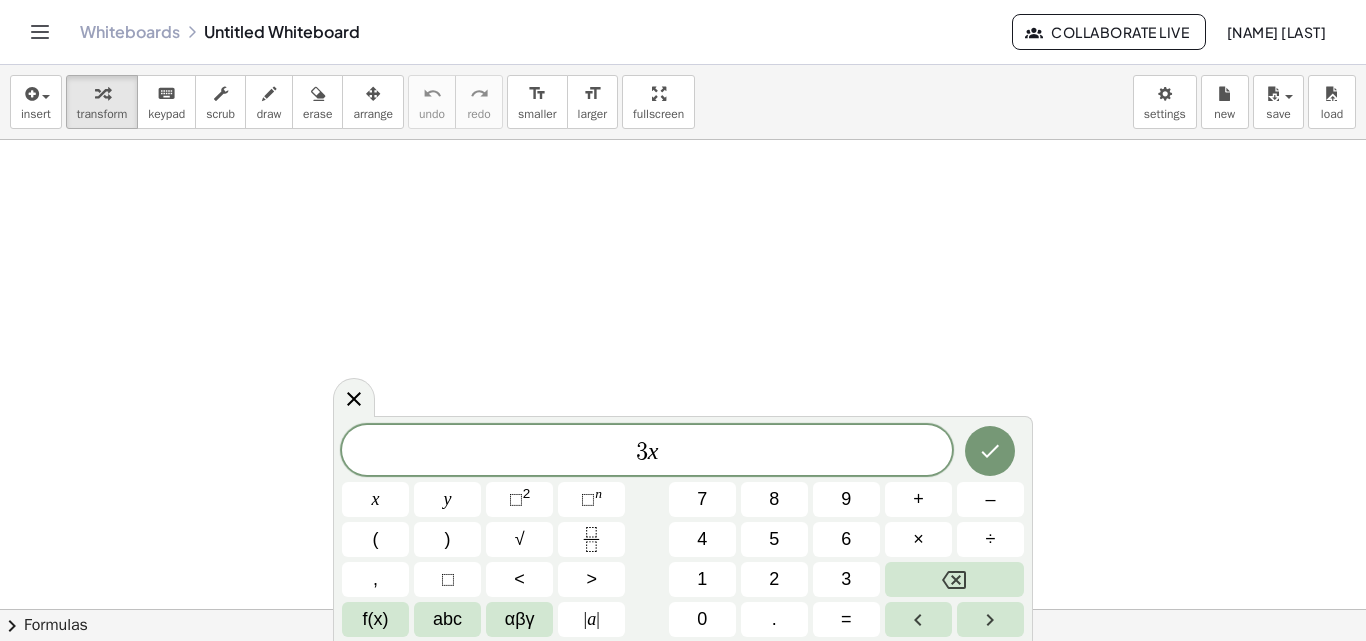 click on "=" at bounding box center [846, 619] 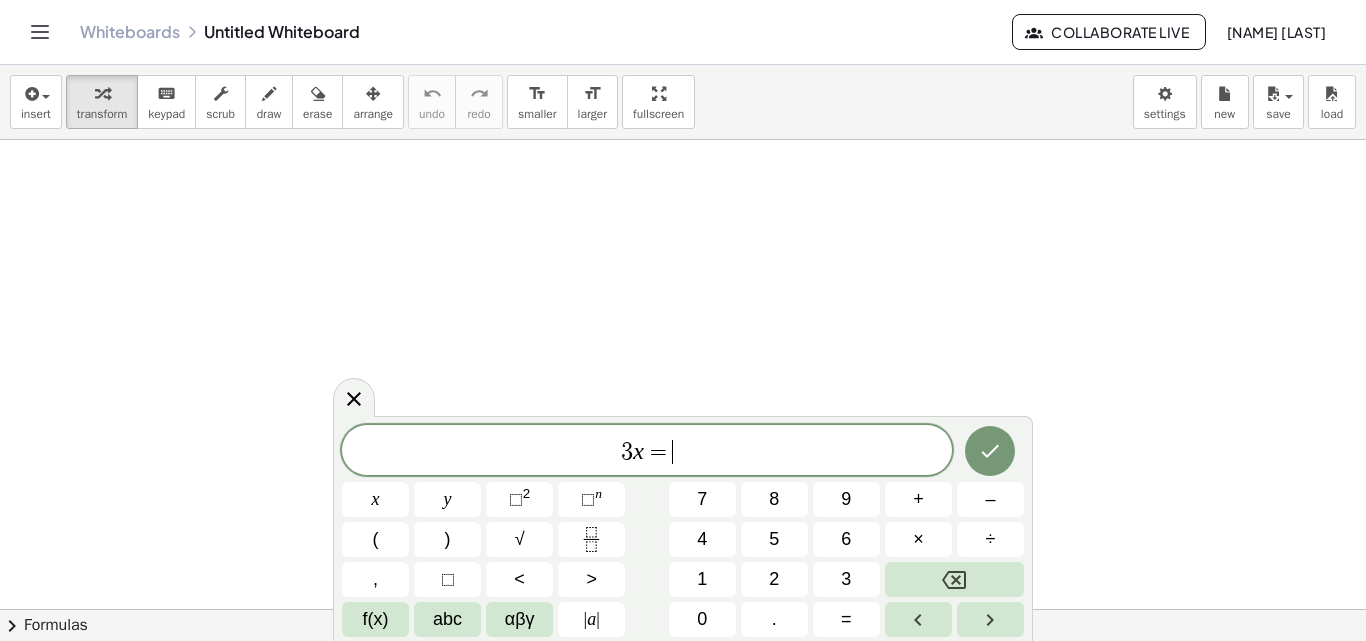 click on "1" at bounding box center [702, 579] 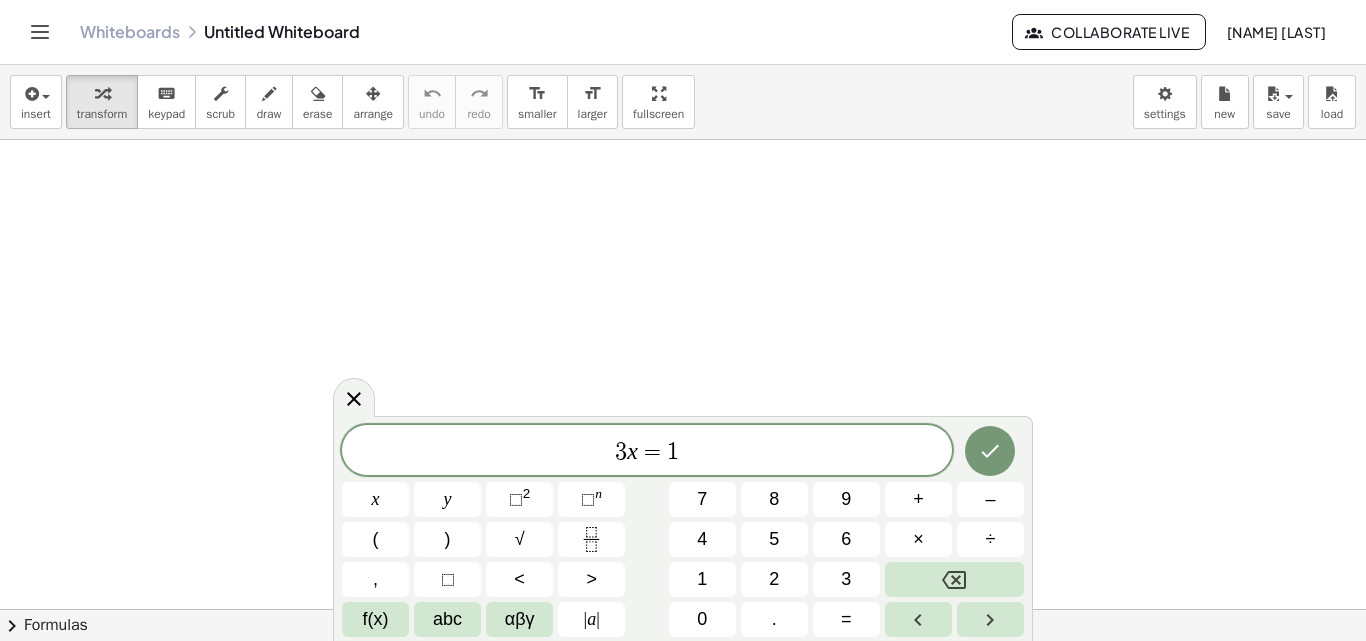 click on "8" at bounding box center [774, 499] 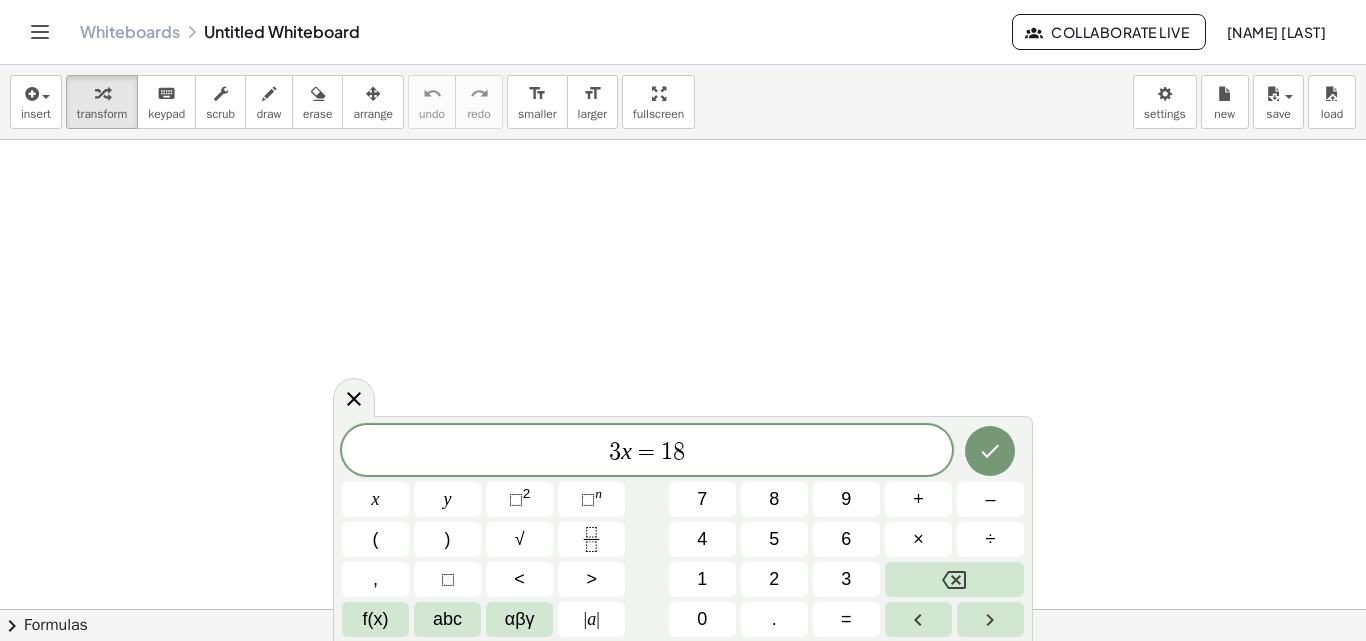 click at bounding box center (990, 451) 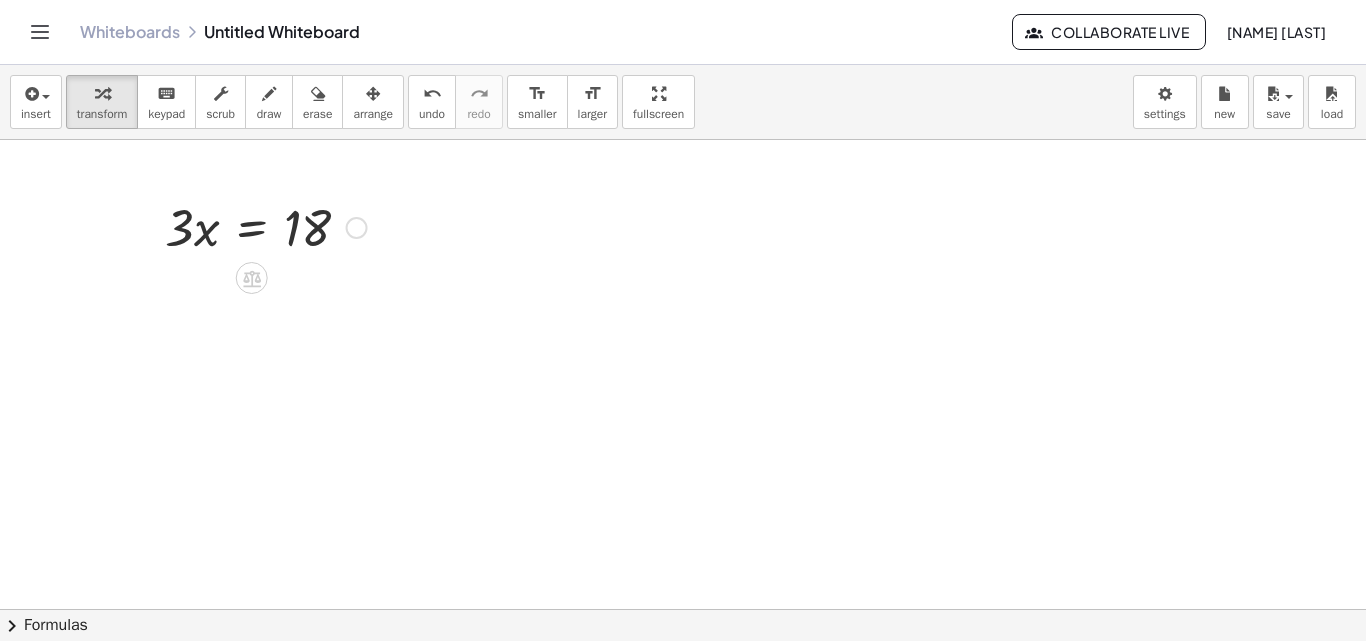 click at bounding box center (266, 226) 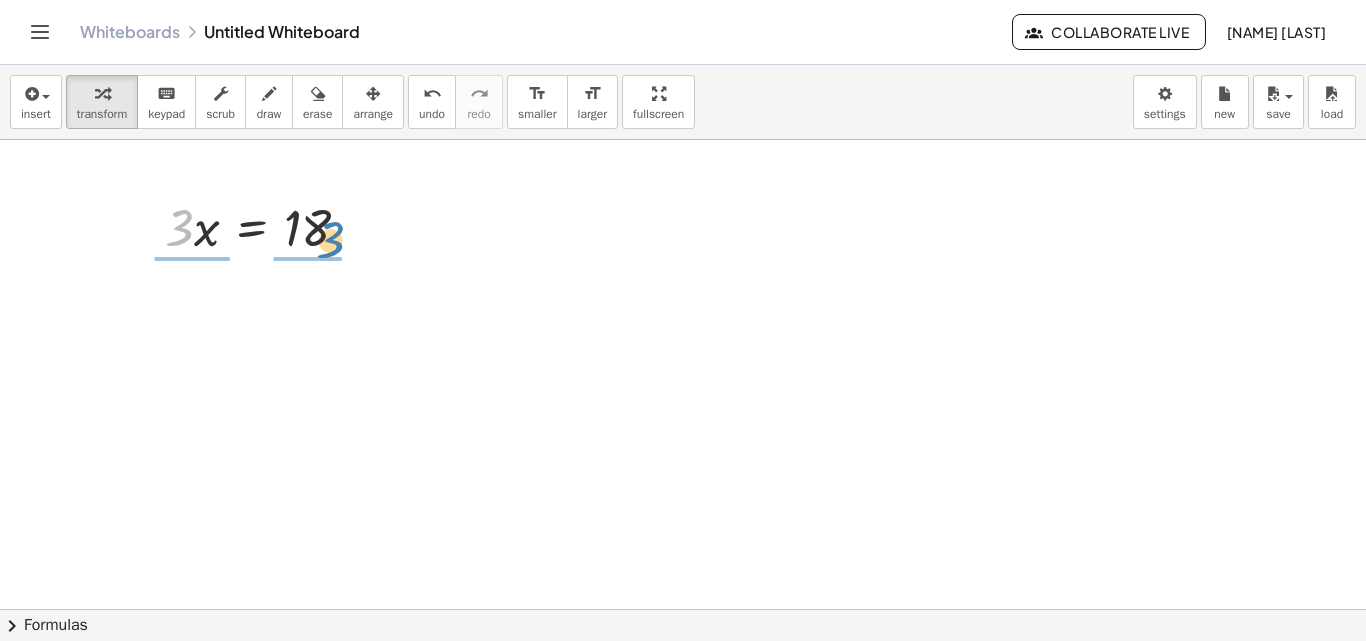 drag, startPoint x: 182, startPoint y: 236, endPoint x: 333, endPoint y: 248, distance: 151.47607 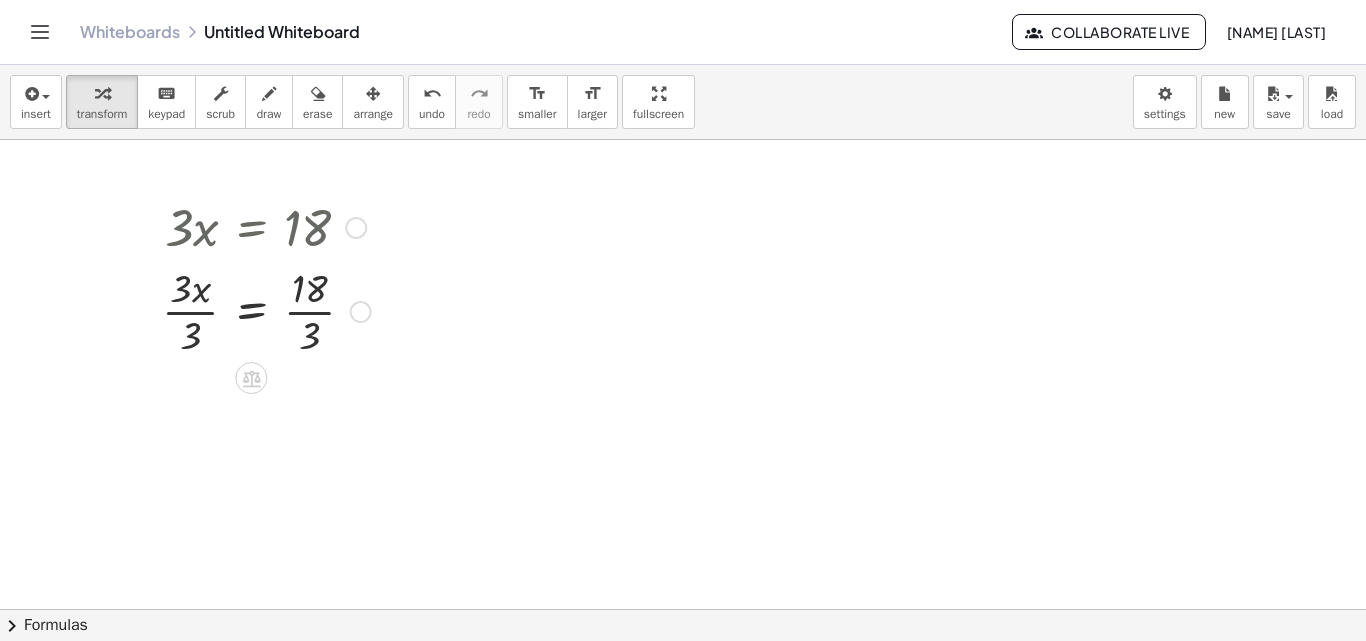 click at bounding box center [266, 310] 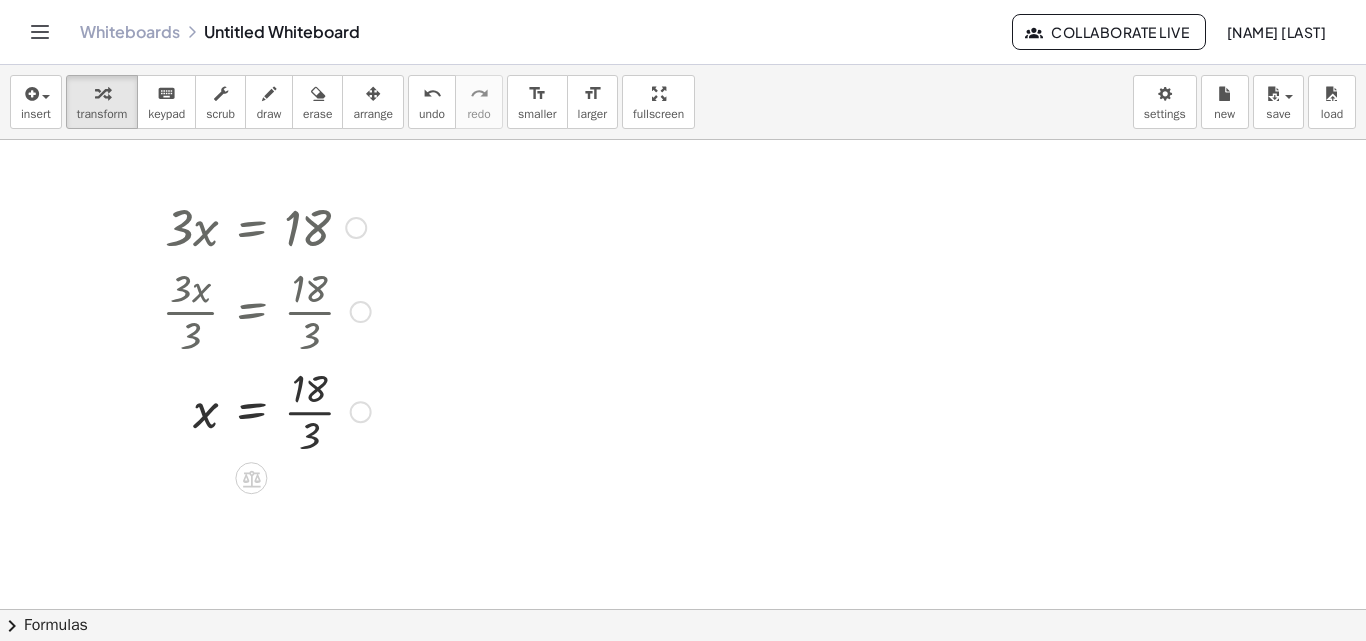 click at bounding box center (266, 410) 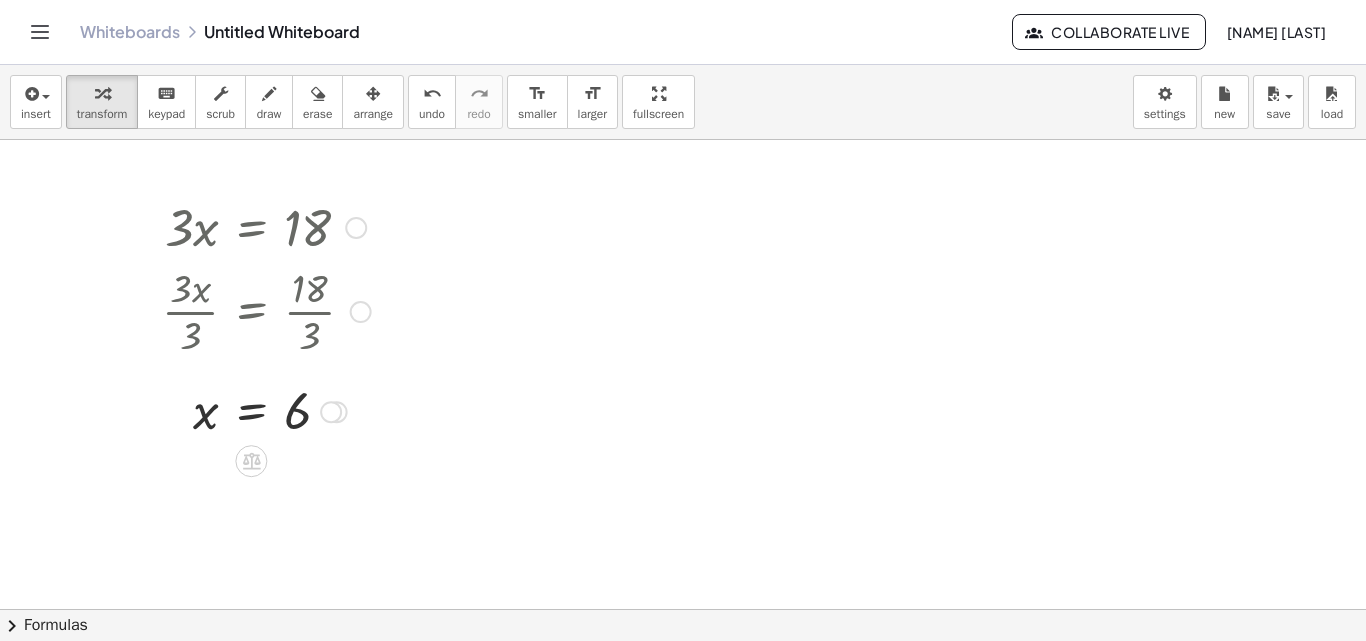 click at bounding box center (356, 228) 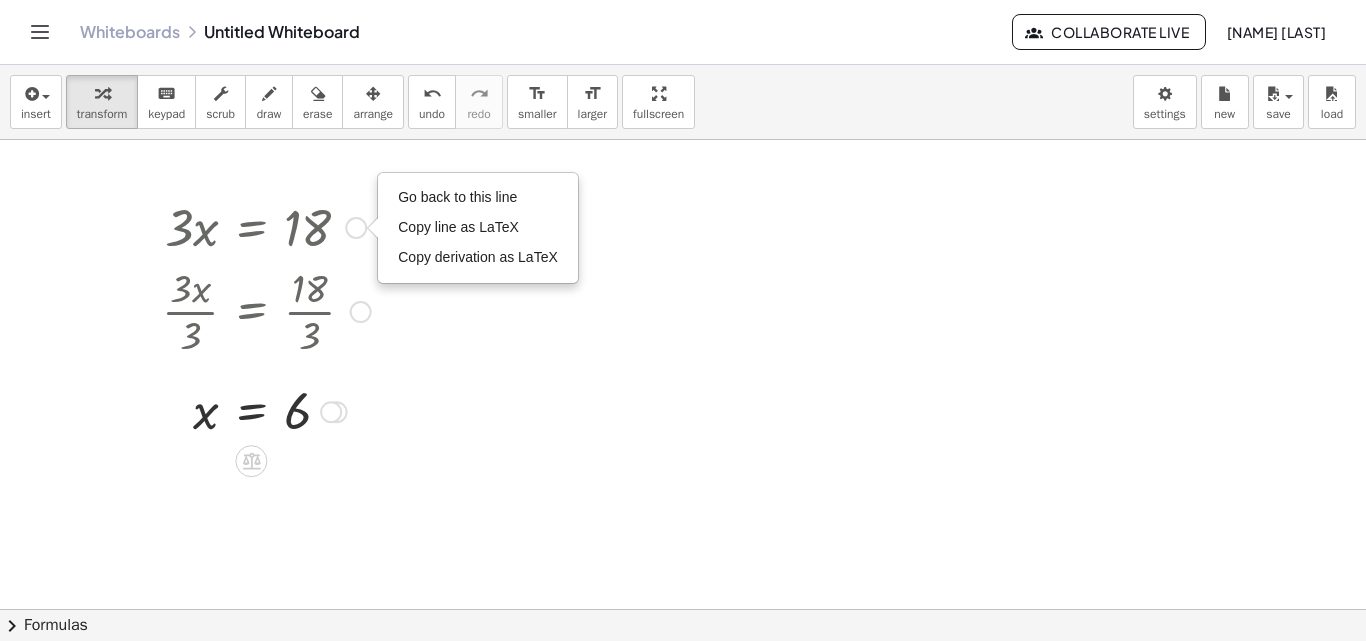click on "Go back to this line" at bounding box center (457, 197) 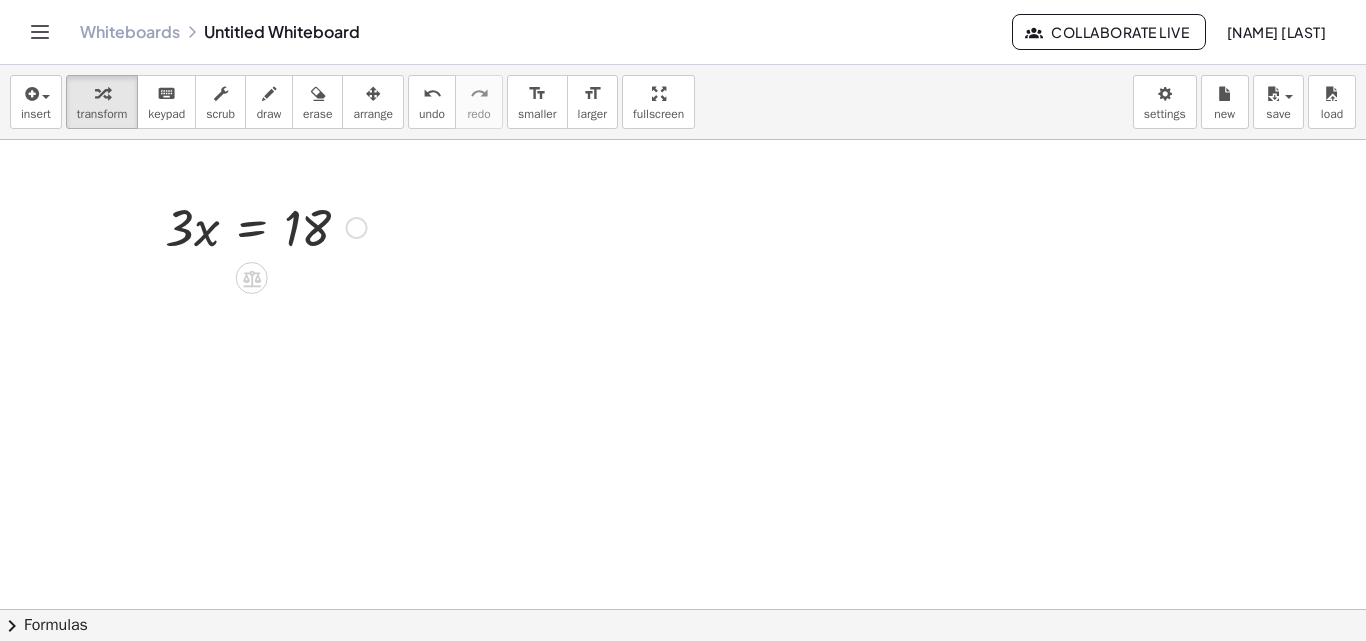 click on "Go back to this line Copy line as LaTeX Copy derivation as LaTeX" at bounding box center [357, 228] 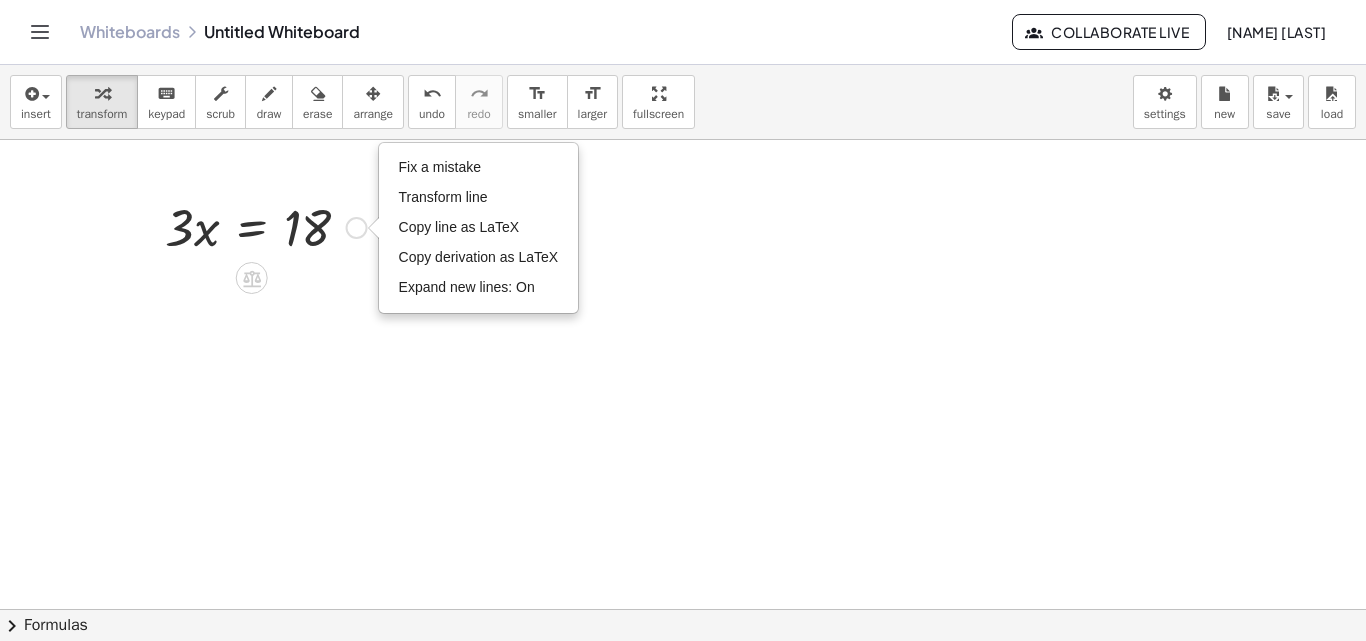 click on "Fix a mistake" at bounding box center (440, 167) 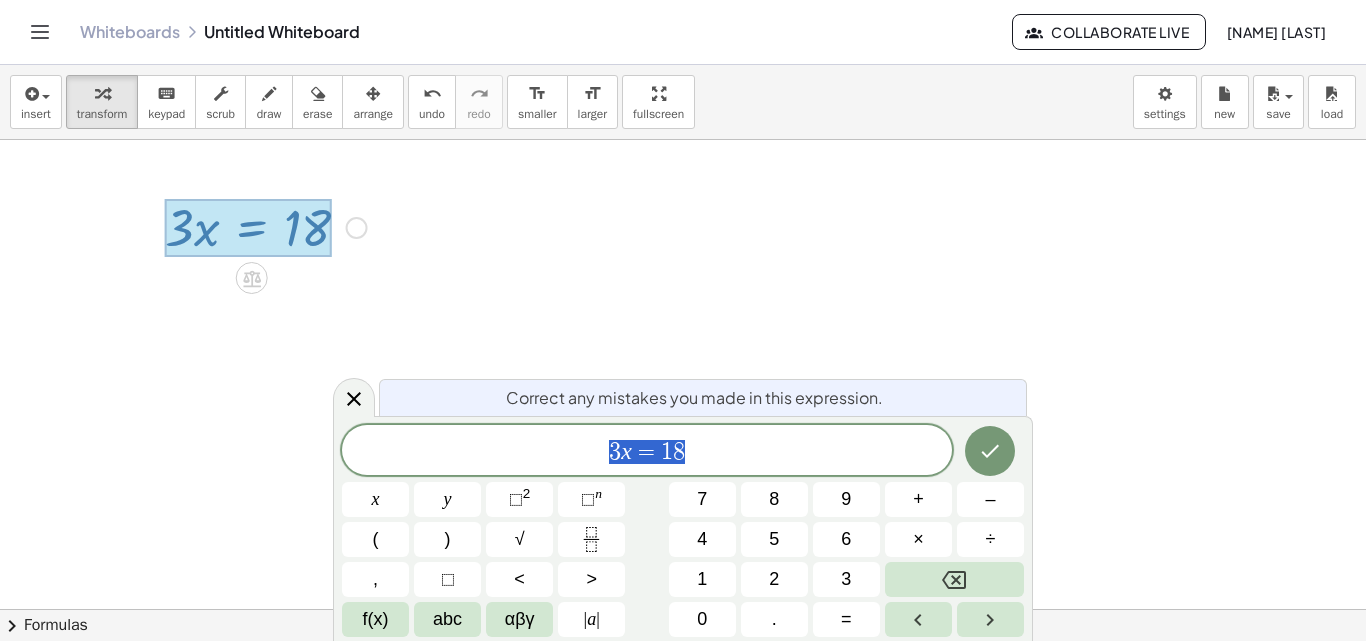 drag, startPoint x: 728, startPoint y: 446, endPoint x: 533, endPoint y: 447, distance: 195.00256 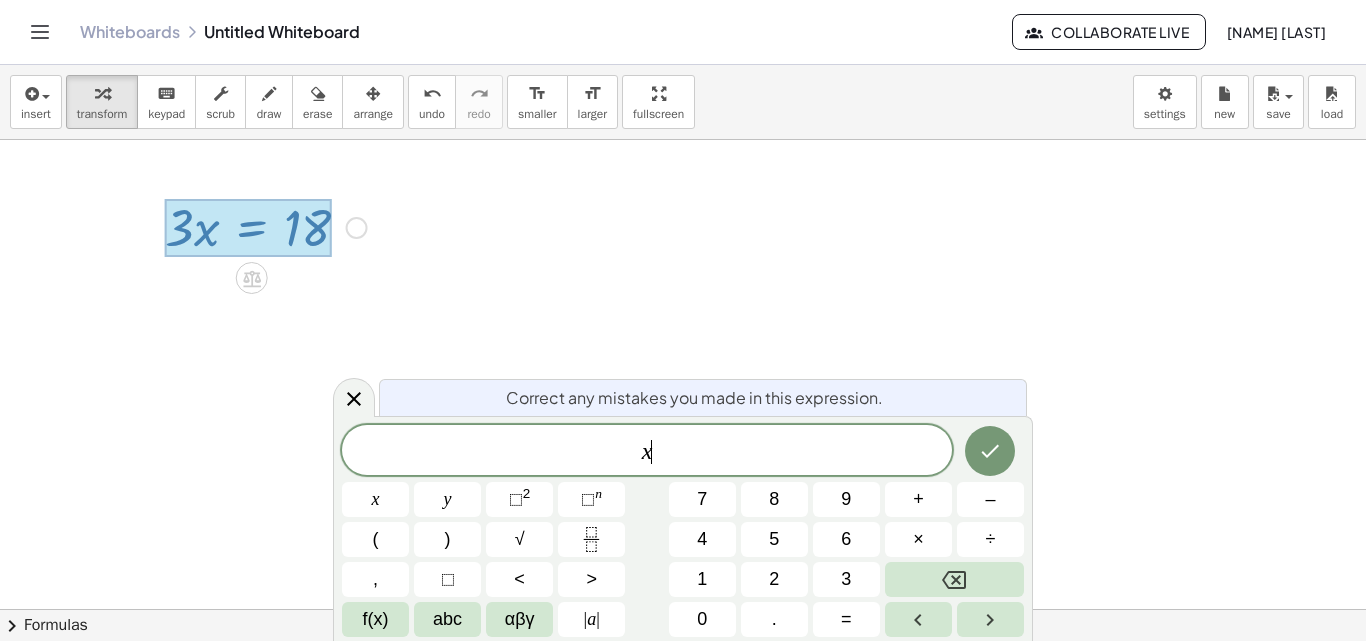 click 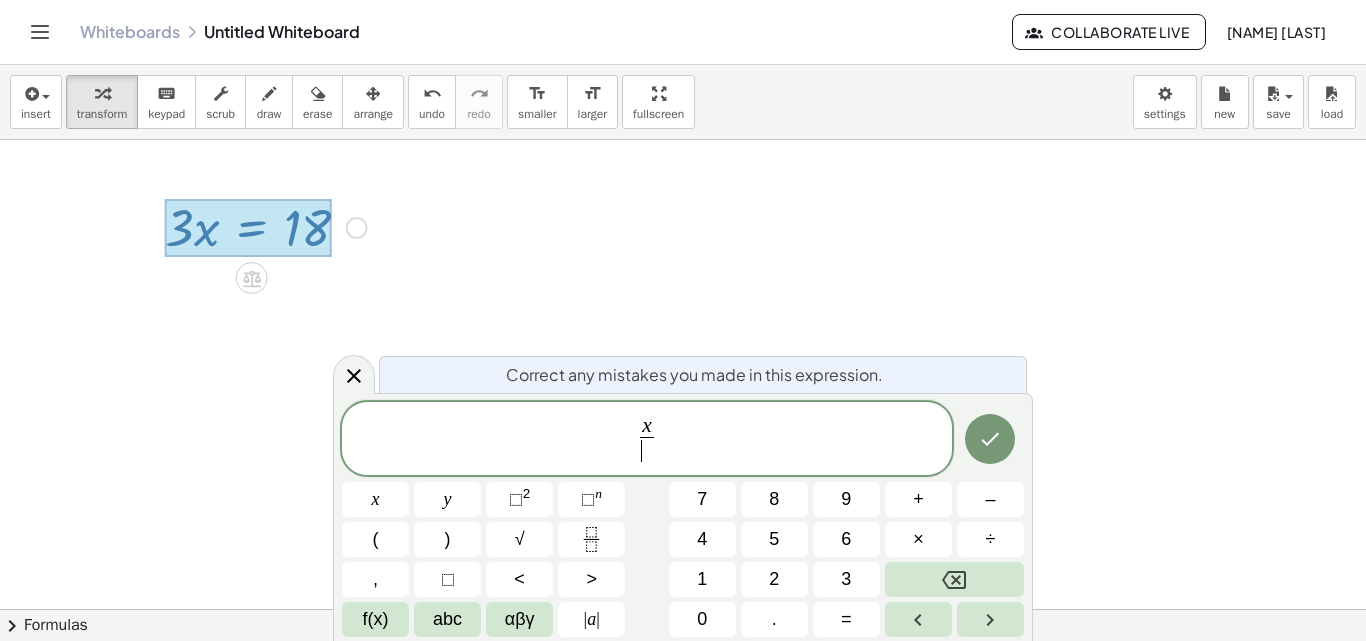 click on "4" at bounding box center [702, 539] 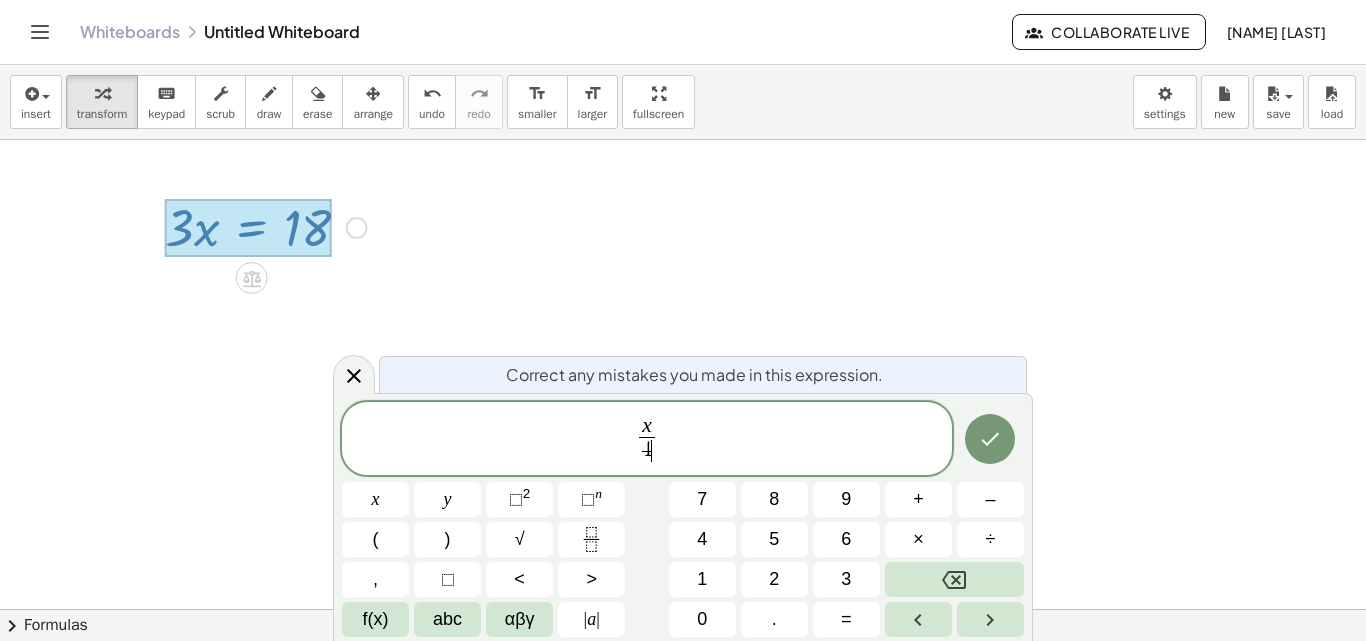 click on "=" at bounding box center [846, 619] 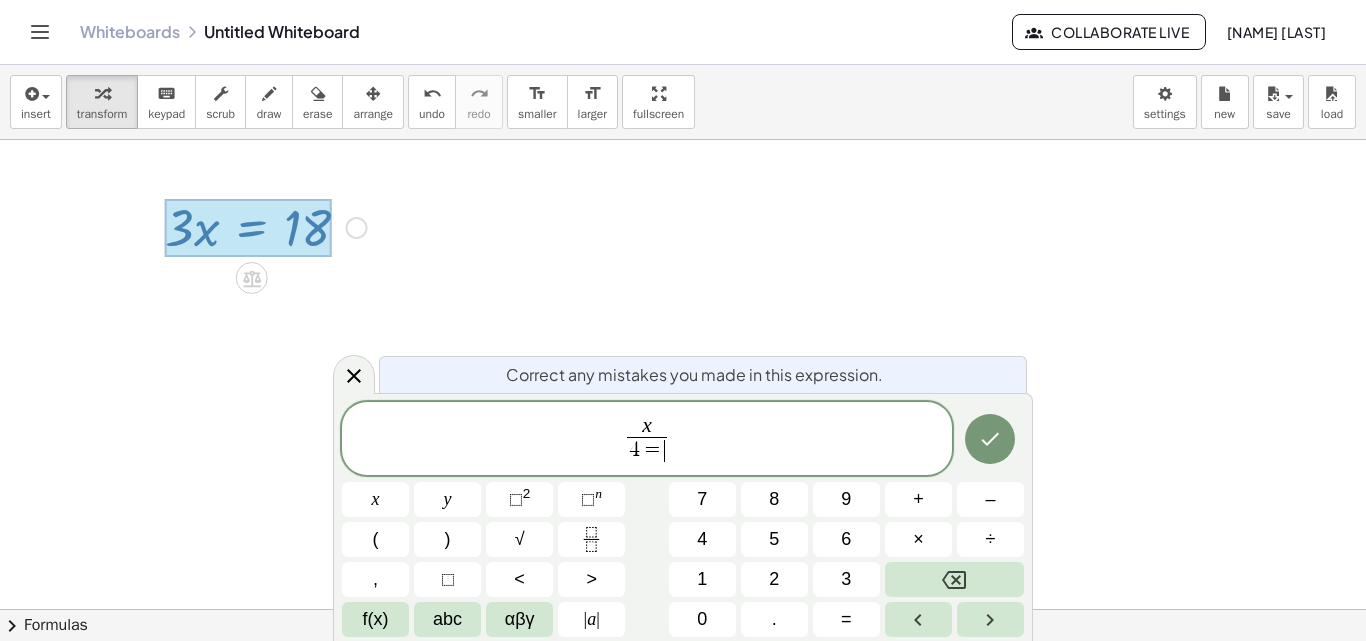 click at bounding box center [954, 579] 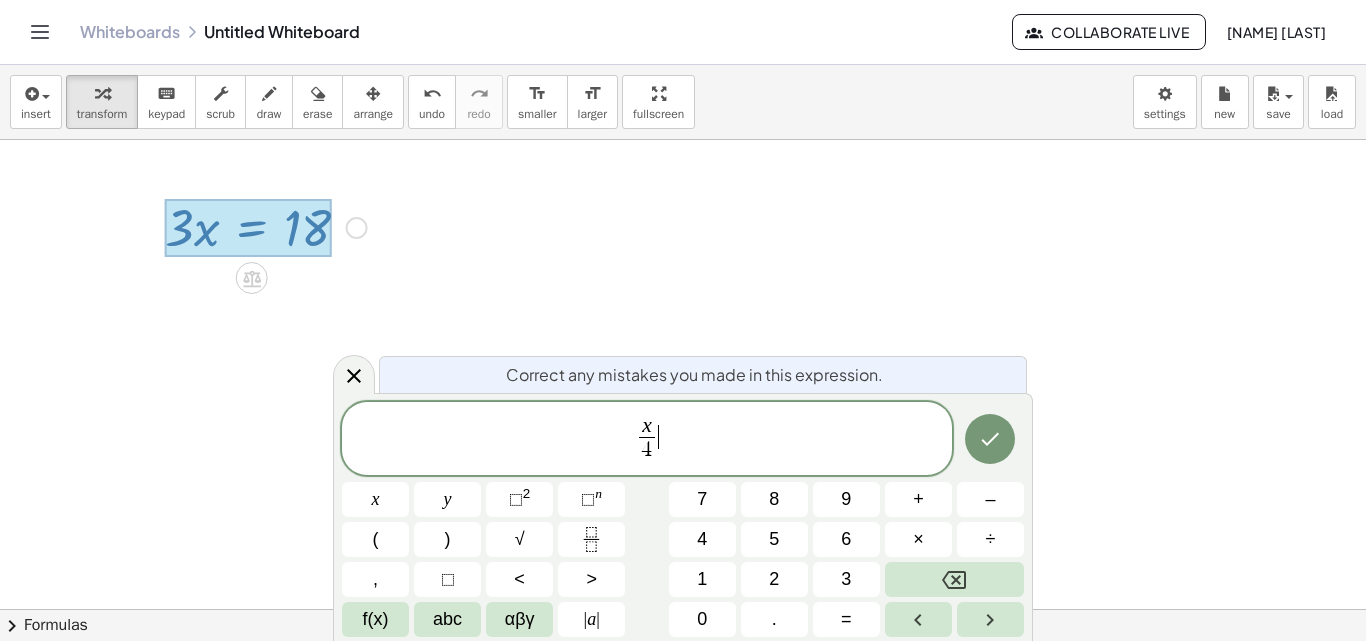 click on "x 4 ​ ​" at bounding box center (647, 440) 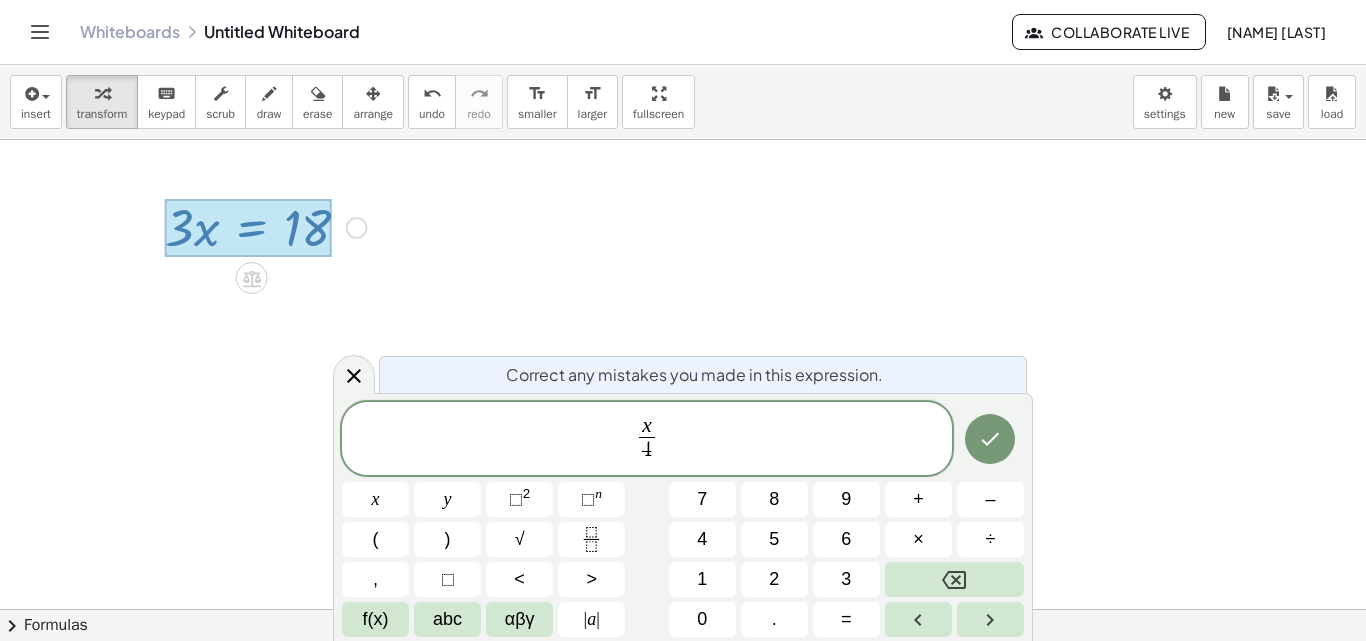 click on "=" at bounding box center (846, 619) 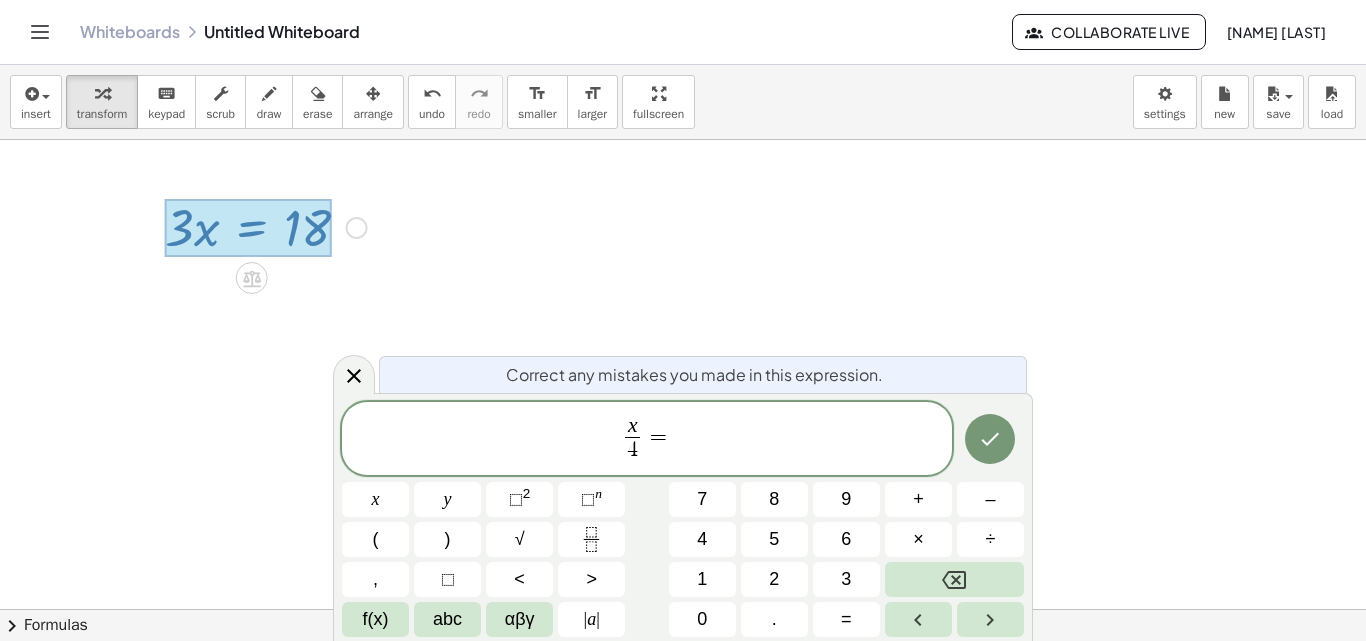 click on "5" at bounding box center [774, 539] 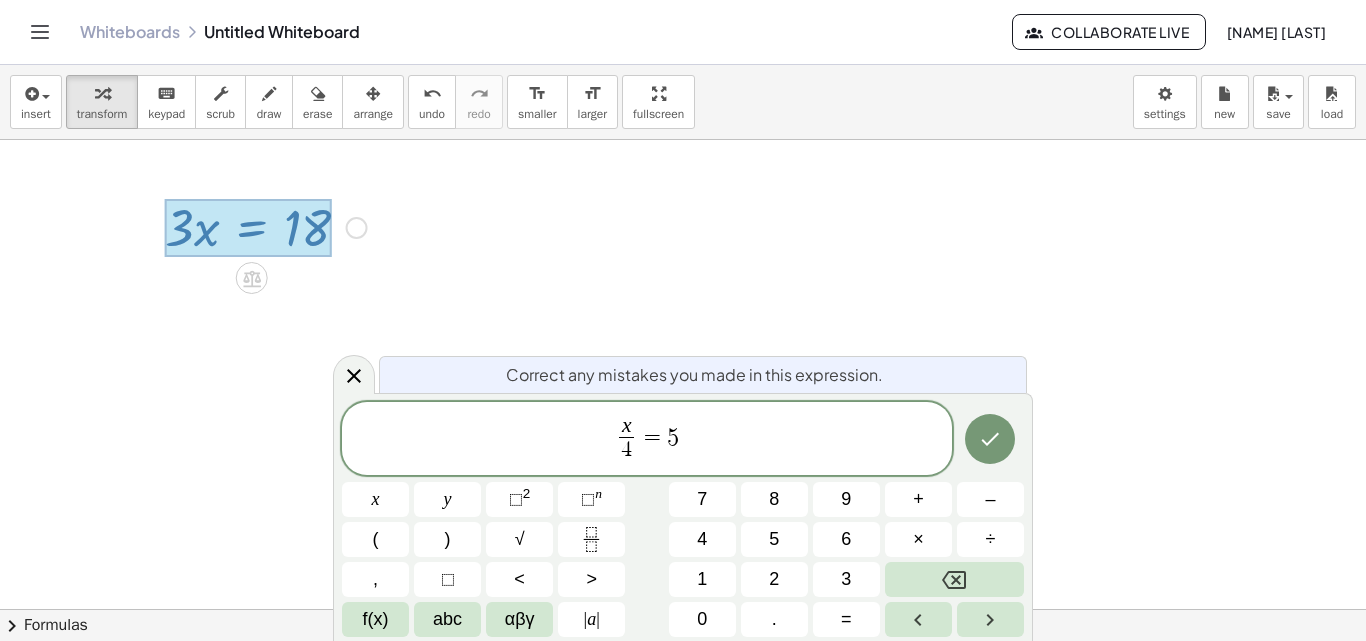 click 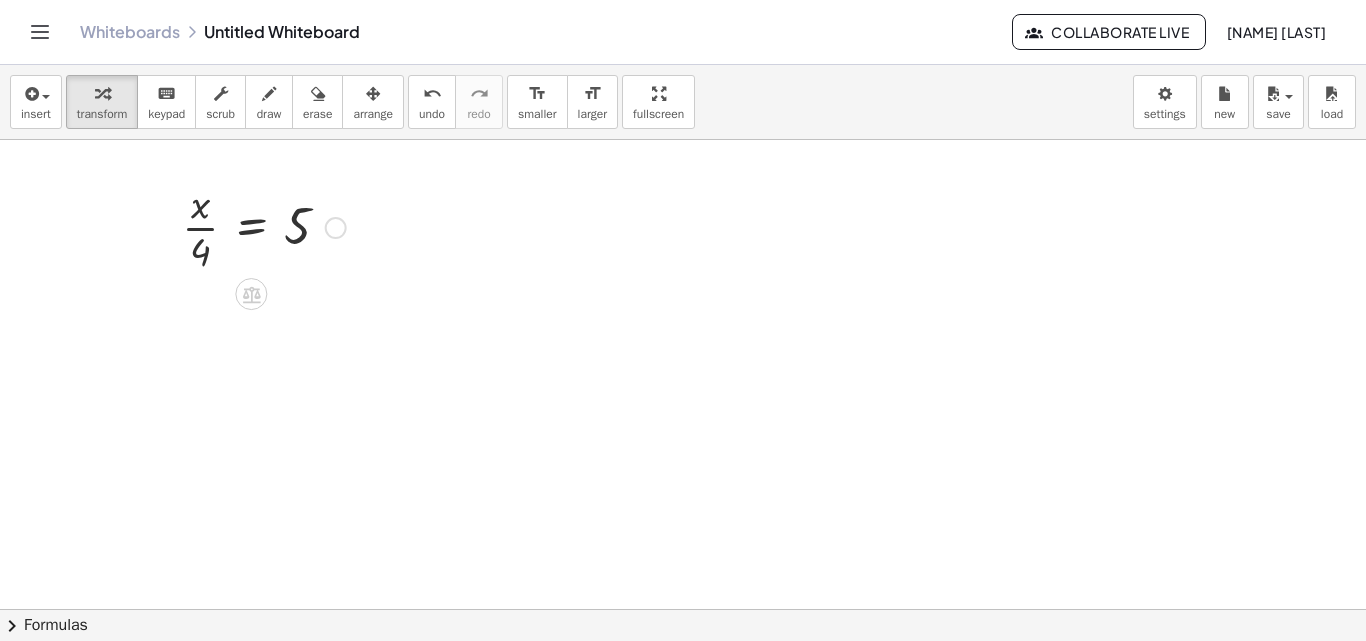 click at bounding box center [264, 226] 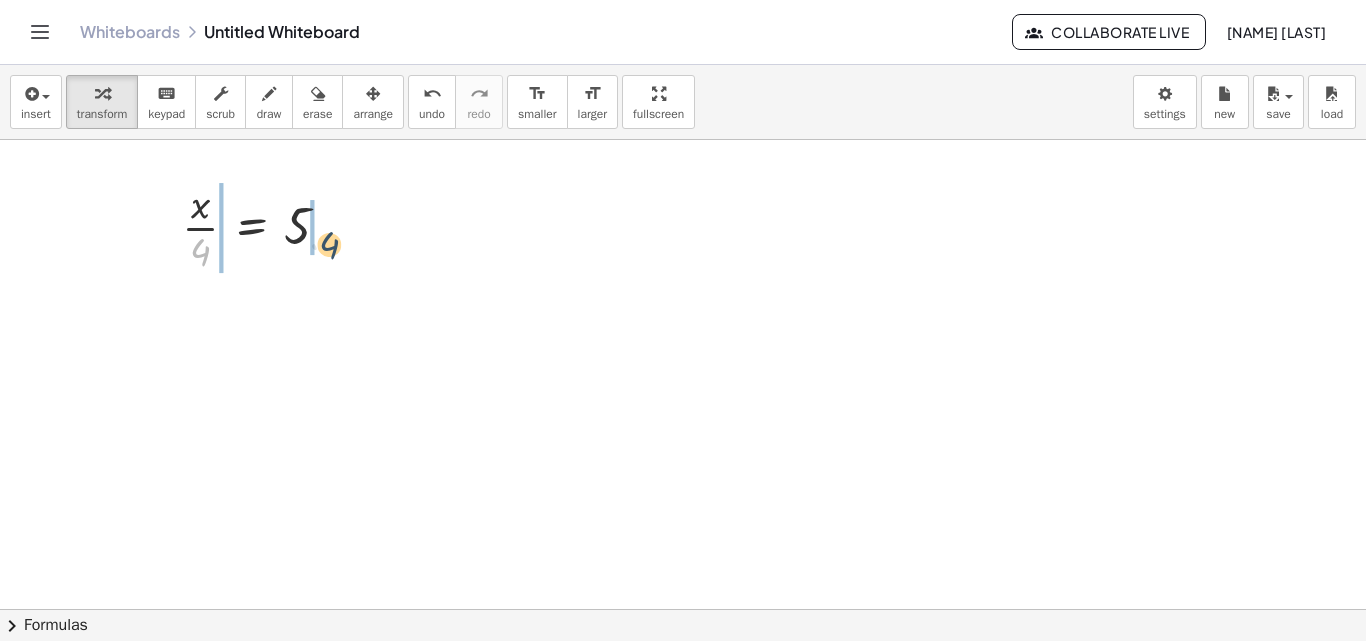 drag, startPoint x: 199, startPoint y: 252, endPoint x: 331, endPoint y: 245, distance: 132.18547 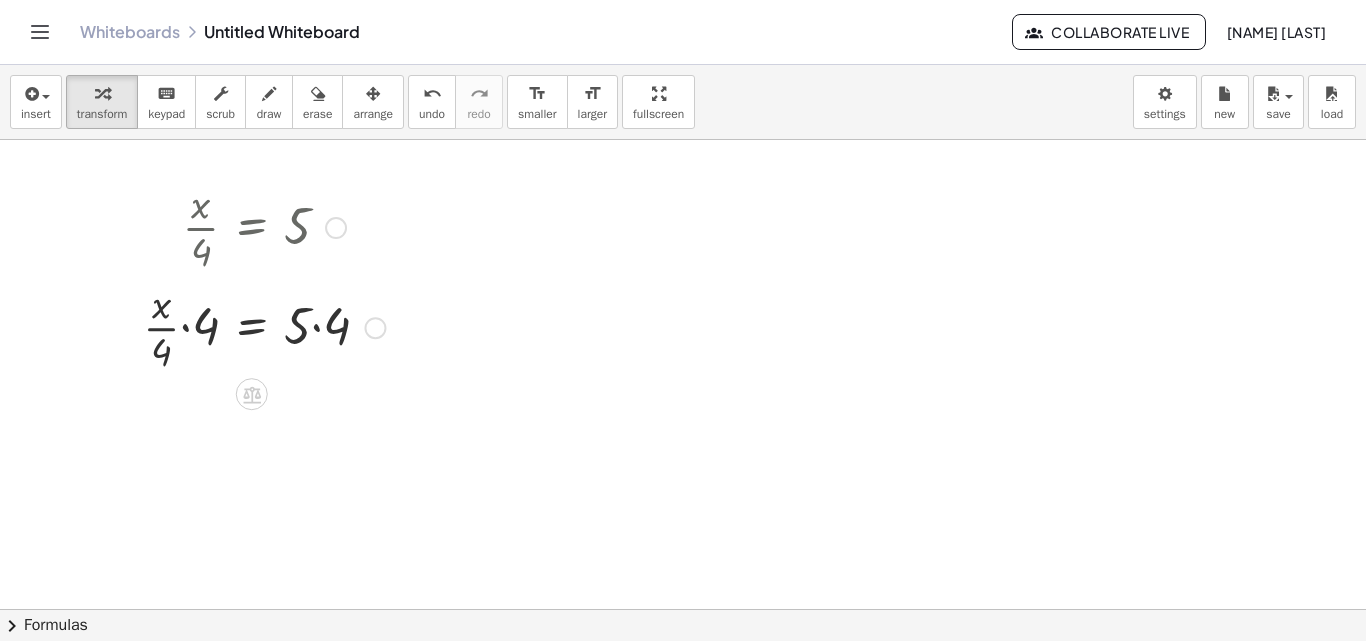click at bounding box center (264, 326) 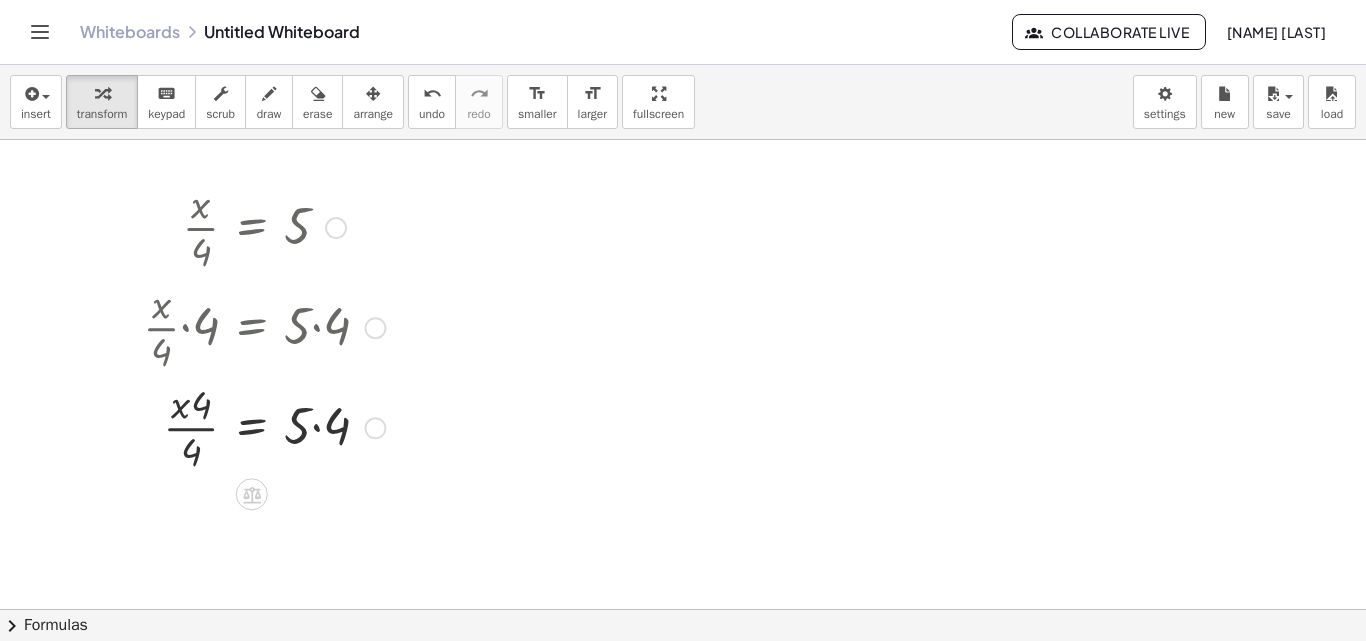 click at bounding box center [264, 426] 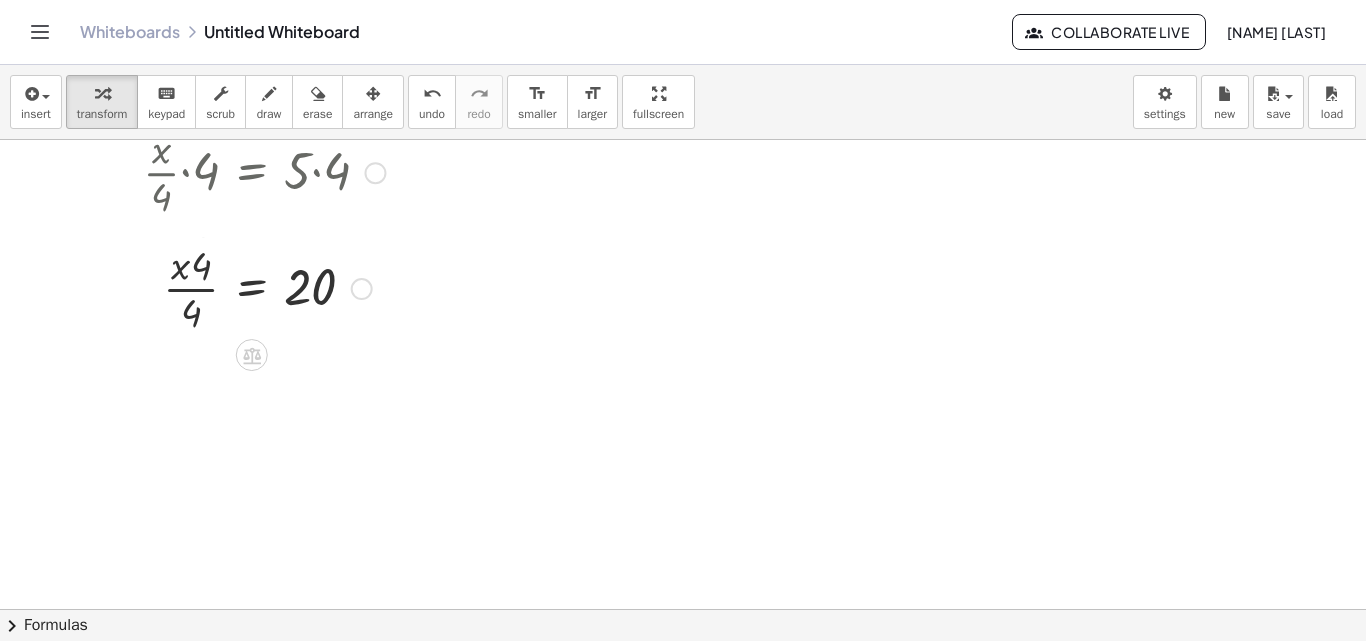 scroll, scrollTop: 167, scrollLeft: 0, axis: vertical 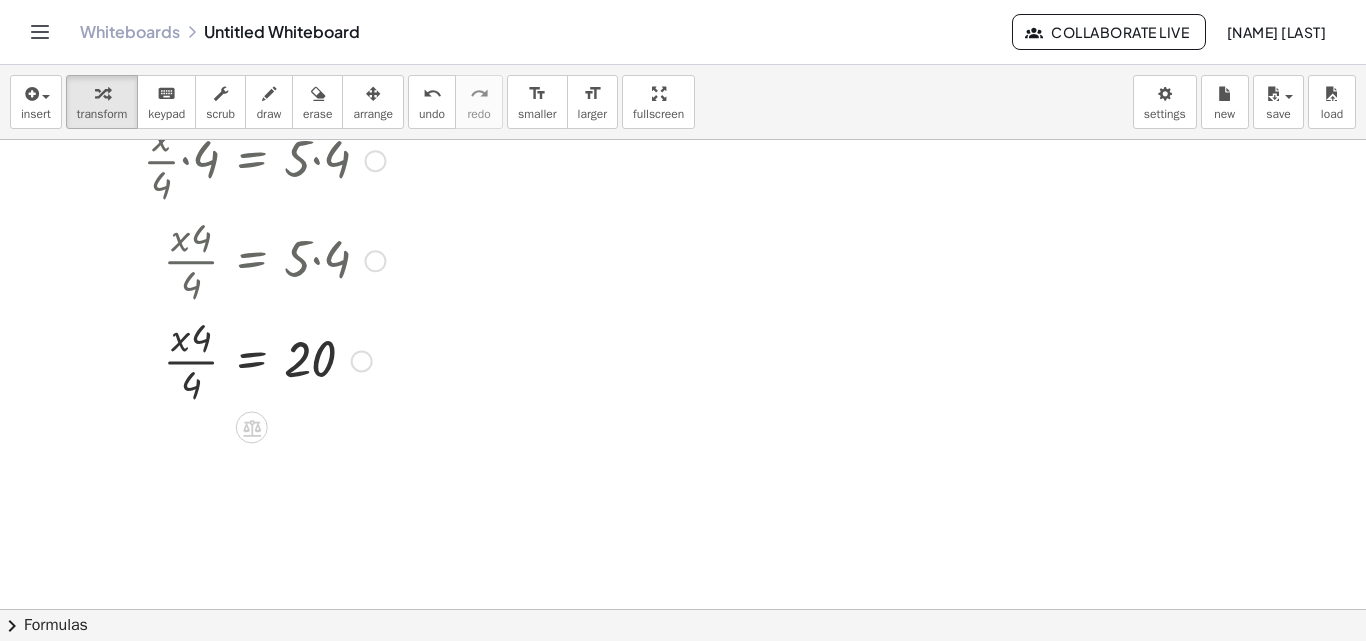 click at bounding box center (264, 359) 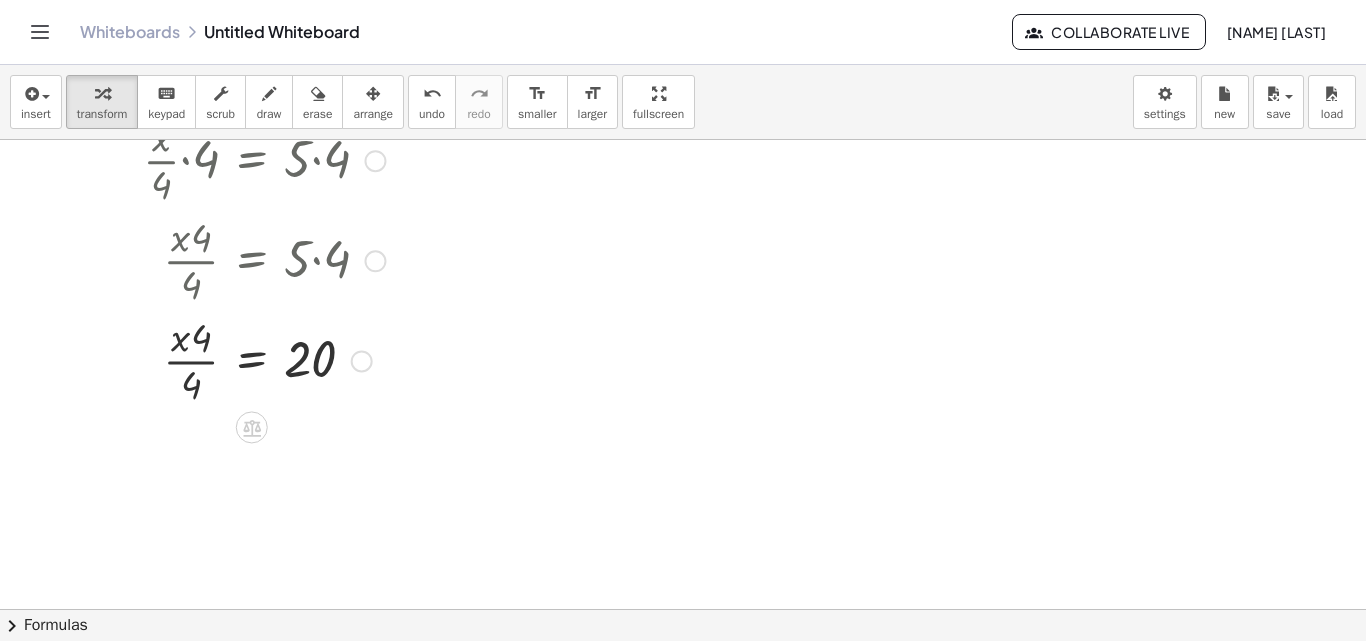 click at bounding box center (264, 359) 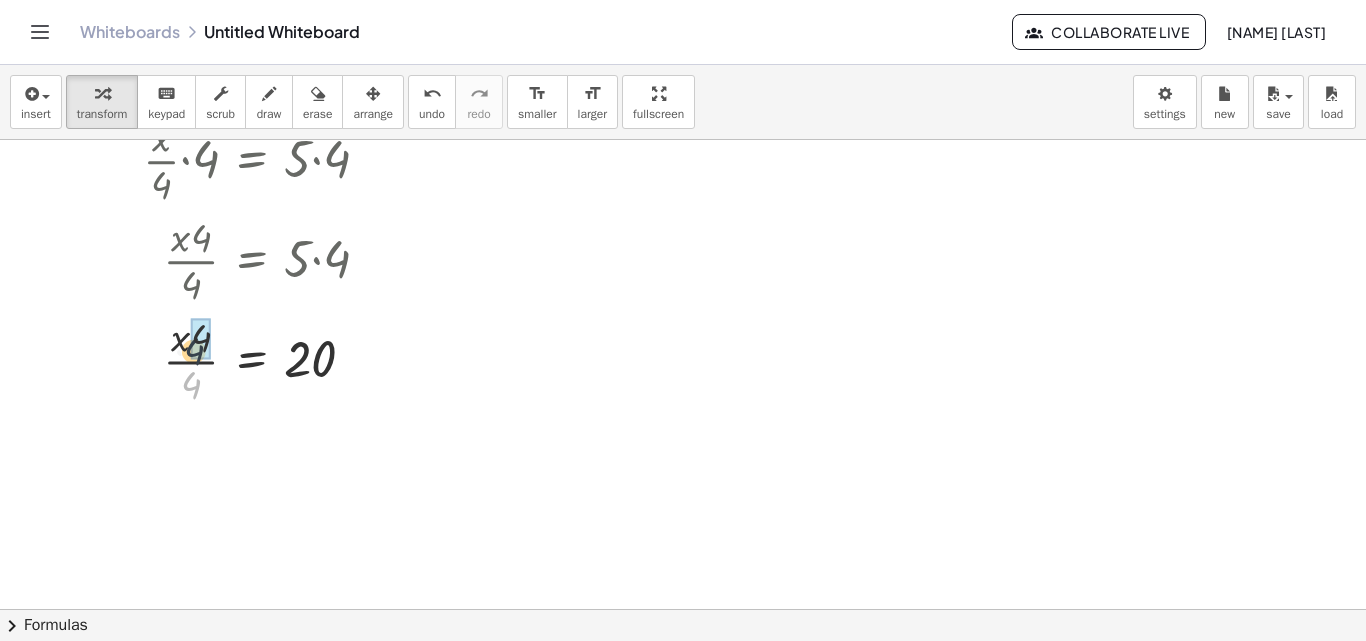 drag, startPoint x: 191, startPoint y: 393, endPoint x: 194, endPoint y: 360, distance: 33.13608 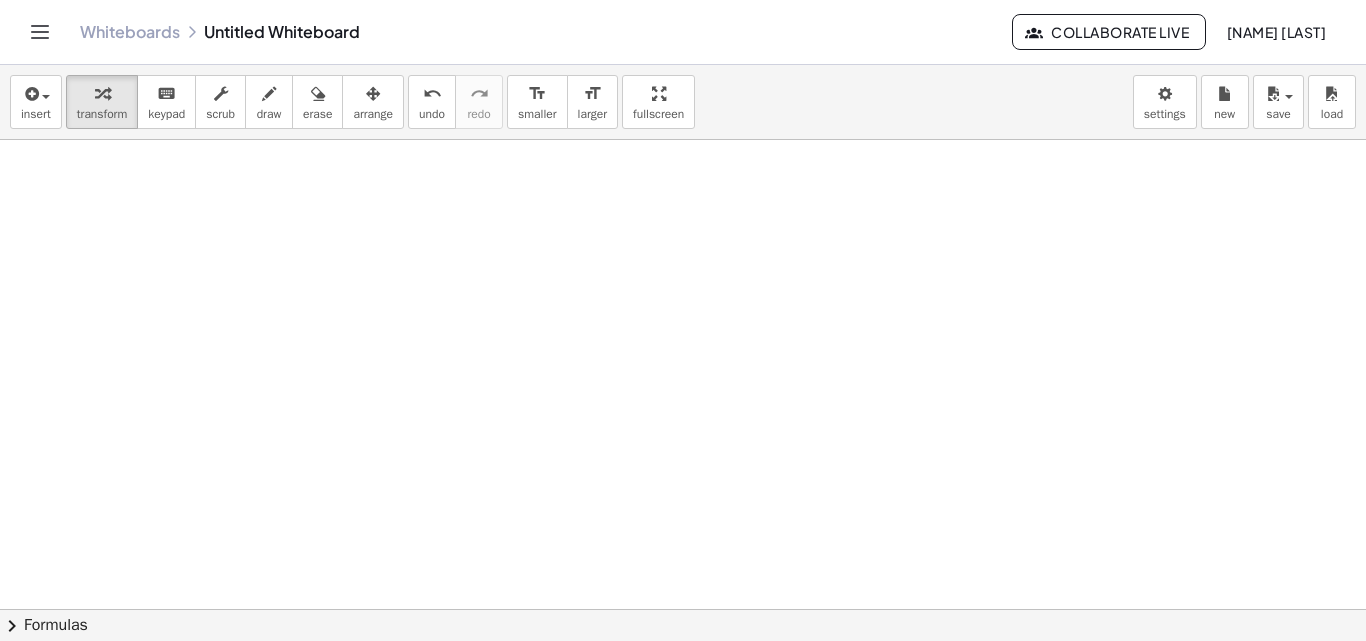 scroll, scrollTop: 0, scrollLeft: 0, axis: both 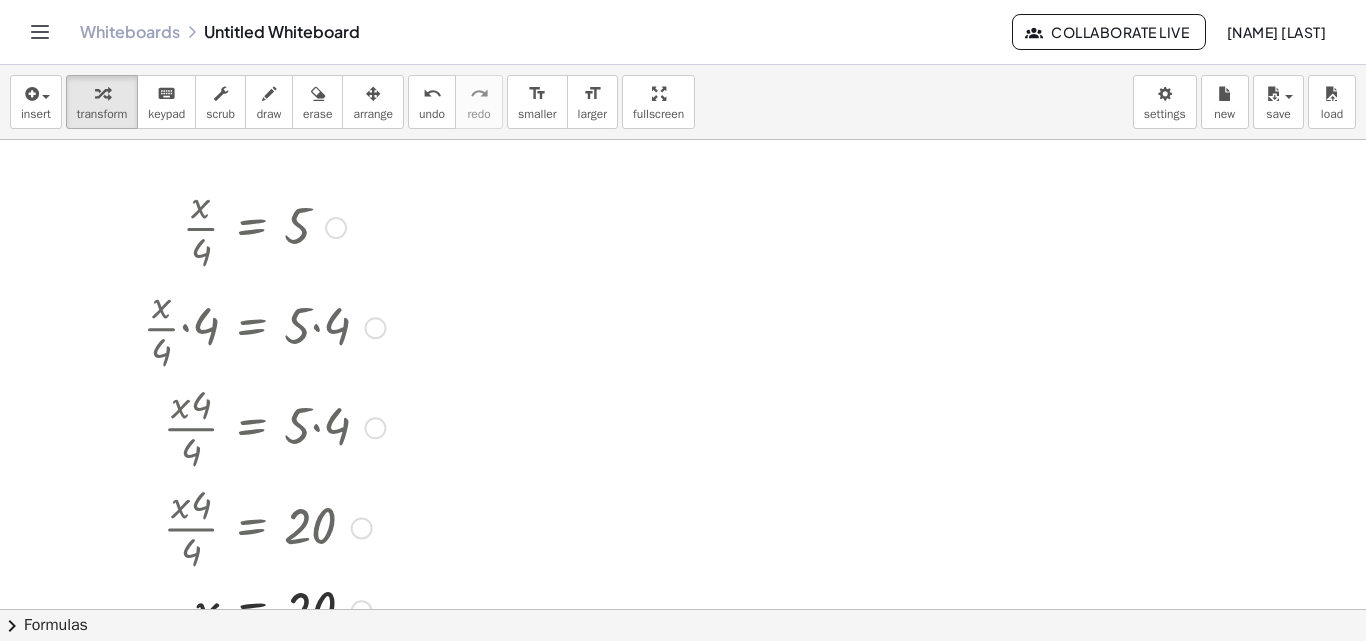 click at bounding box center (336, 228) 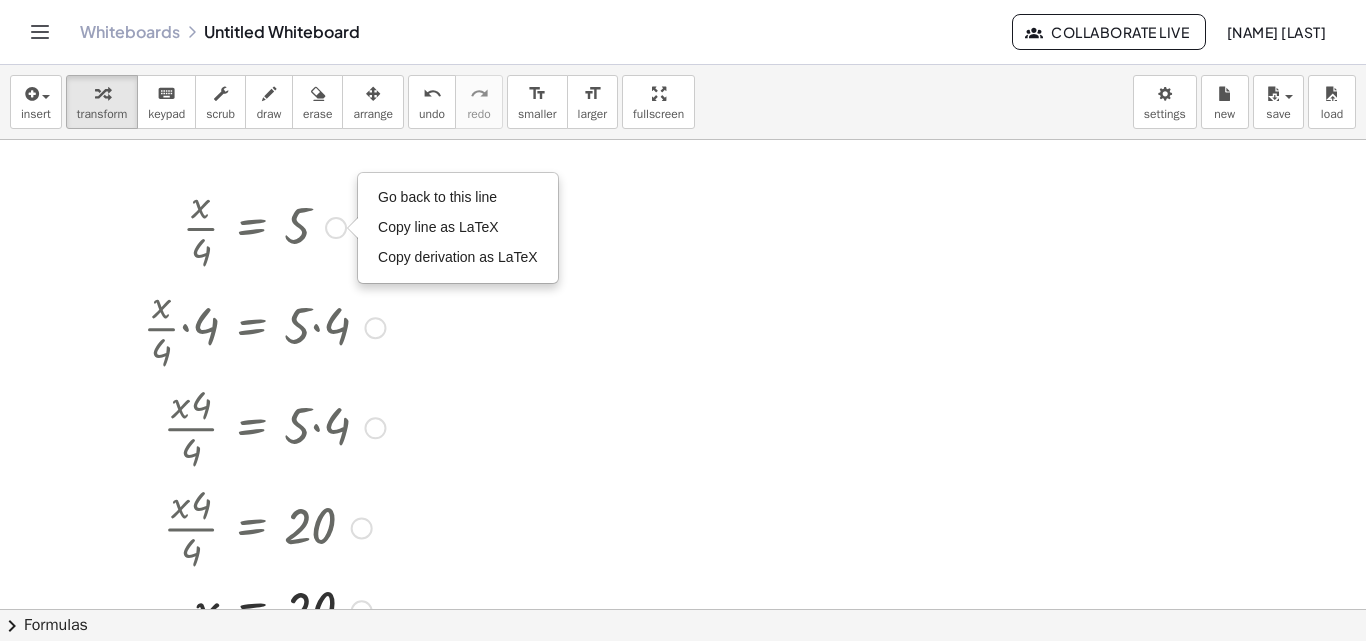 click on "Go back to this line" at bounding box center (437, 197) 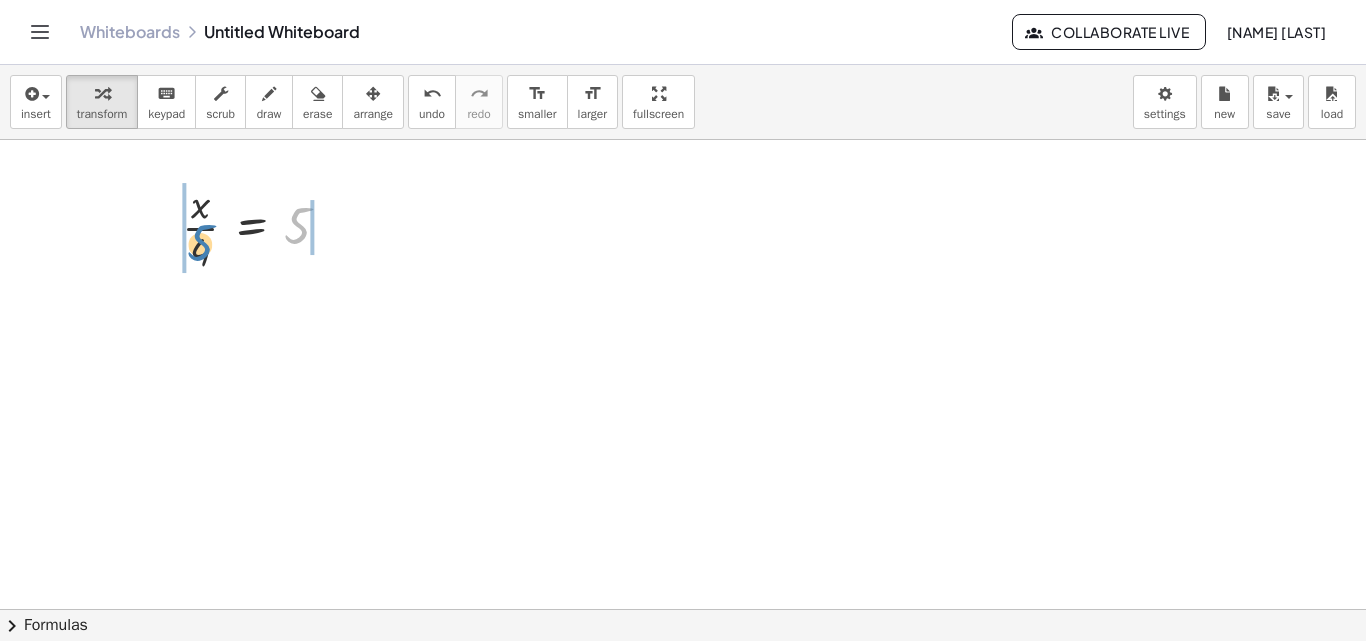 drag, startPoint x: 300, startPoint y: 230, endPoint x: 189, endPoint y: 246, distance: 112.147224 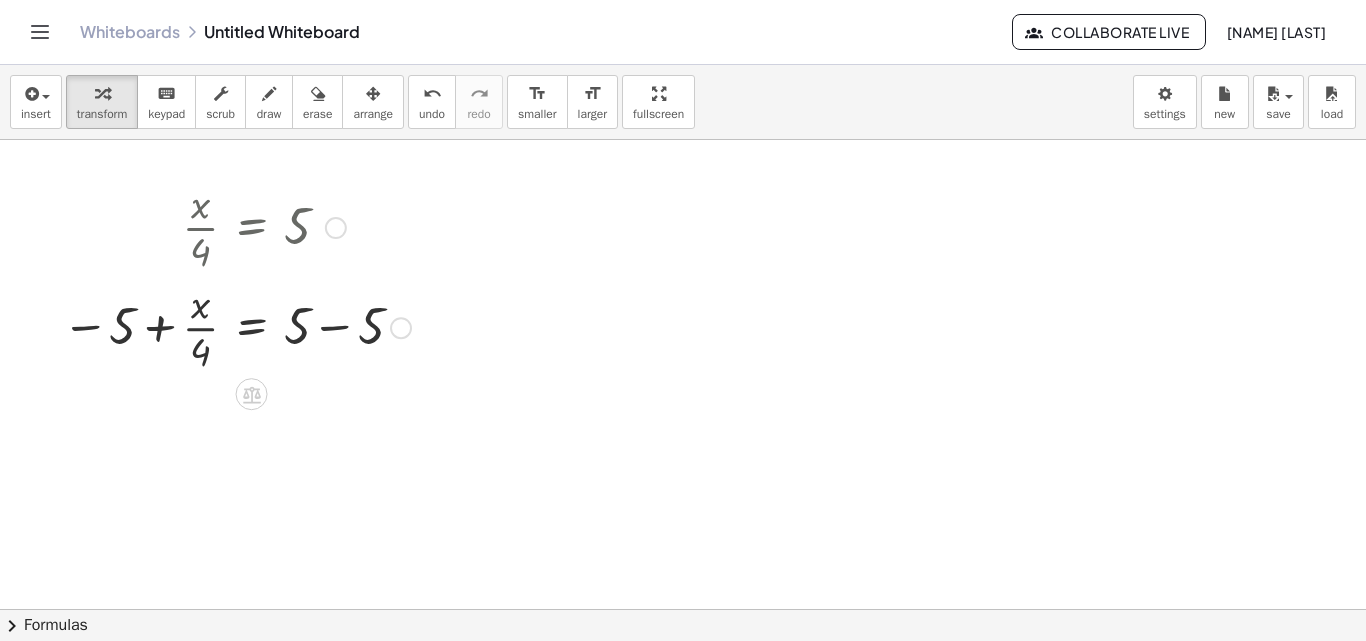 click at bounding box center (236, 326) 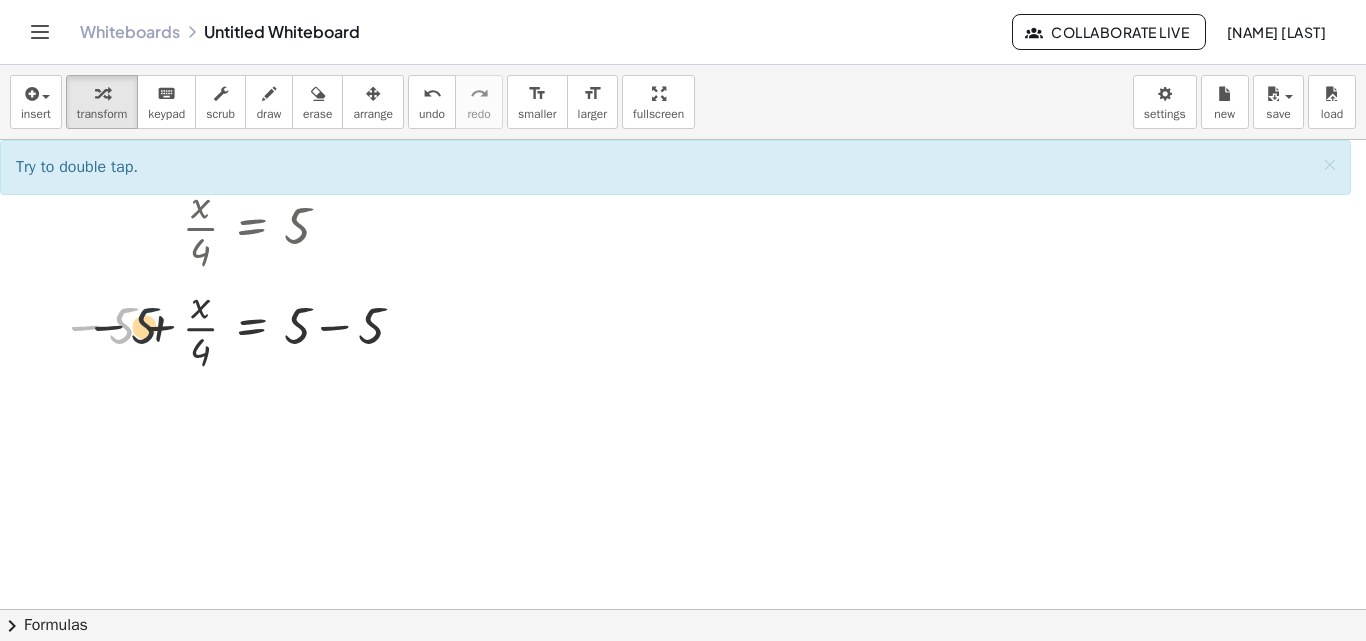 drag, startPoint x: 111, startPoint y: 336, endPoint x: 144, endPoint y: 335, distance: 33.01515 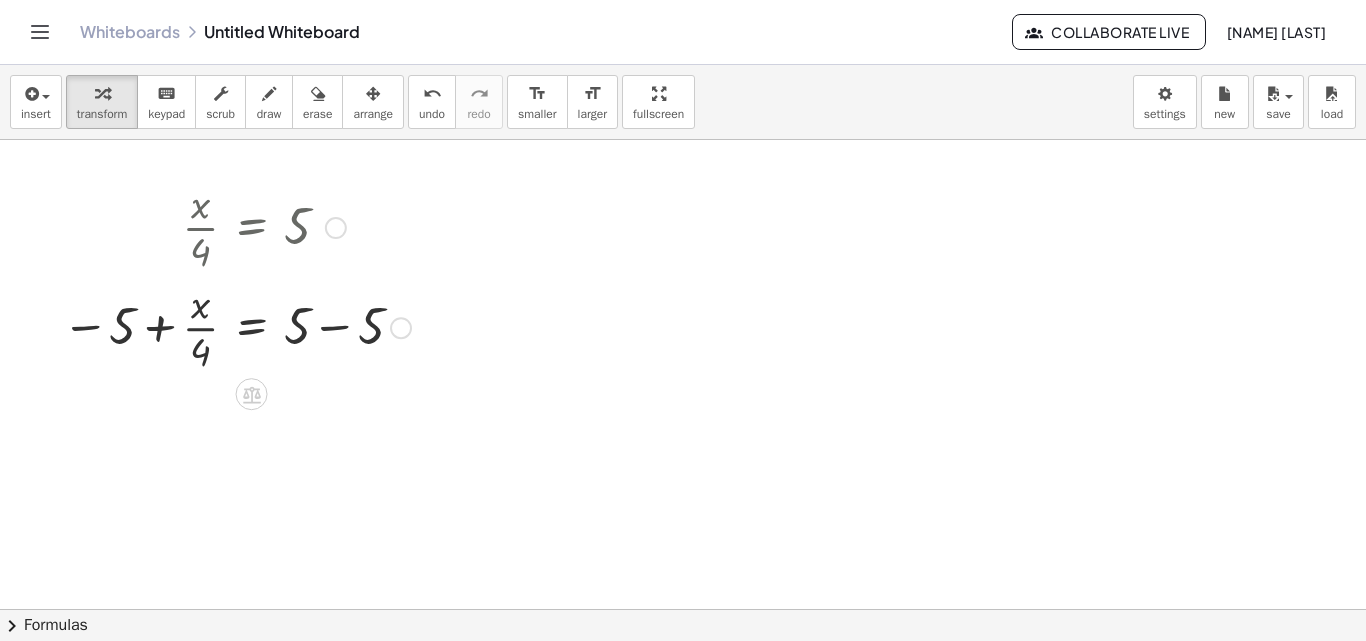click at bounding box center [236, 326] 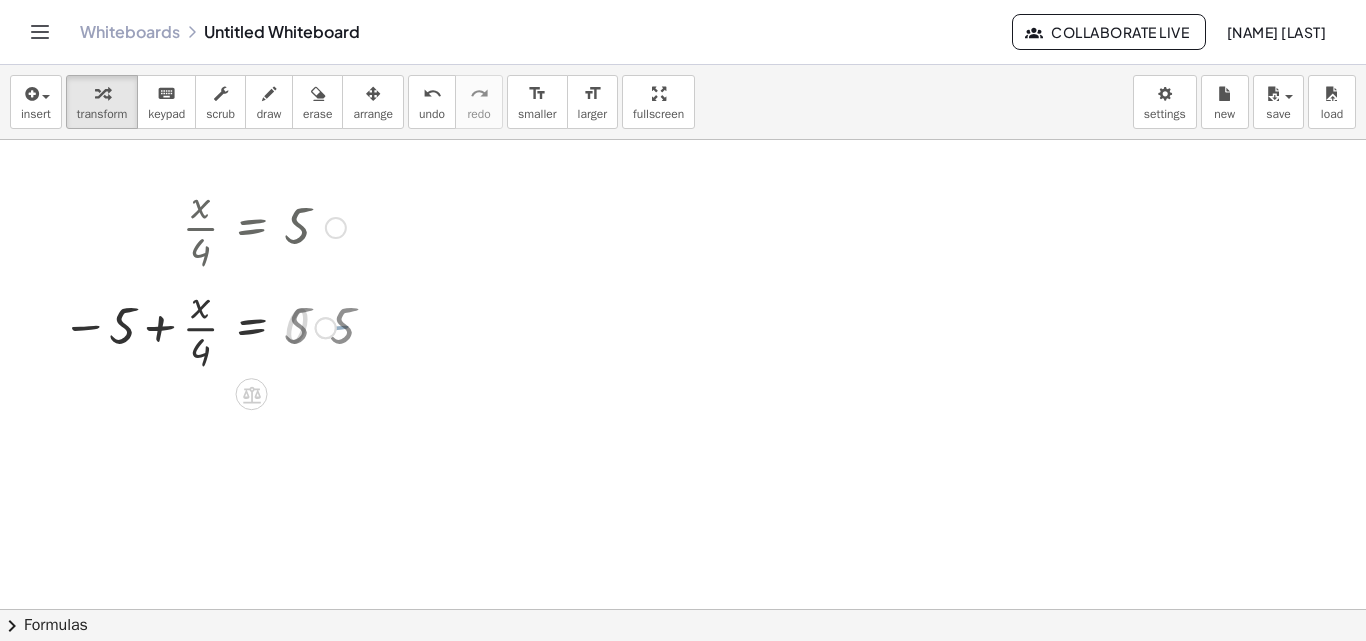 click on "· x · 4 = − 5 + + 5 − 5 0 Go back to this line Copy line as LaTeX Copy derivation as LaTeX" at bounding box center (252, 328) 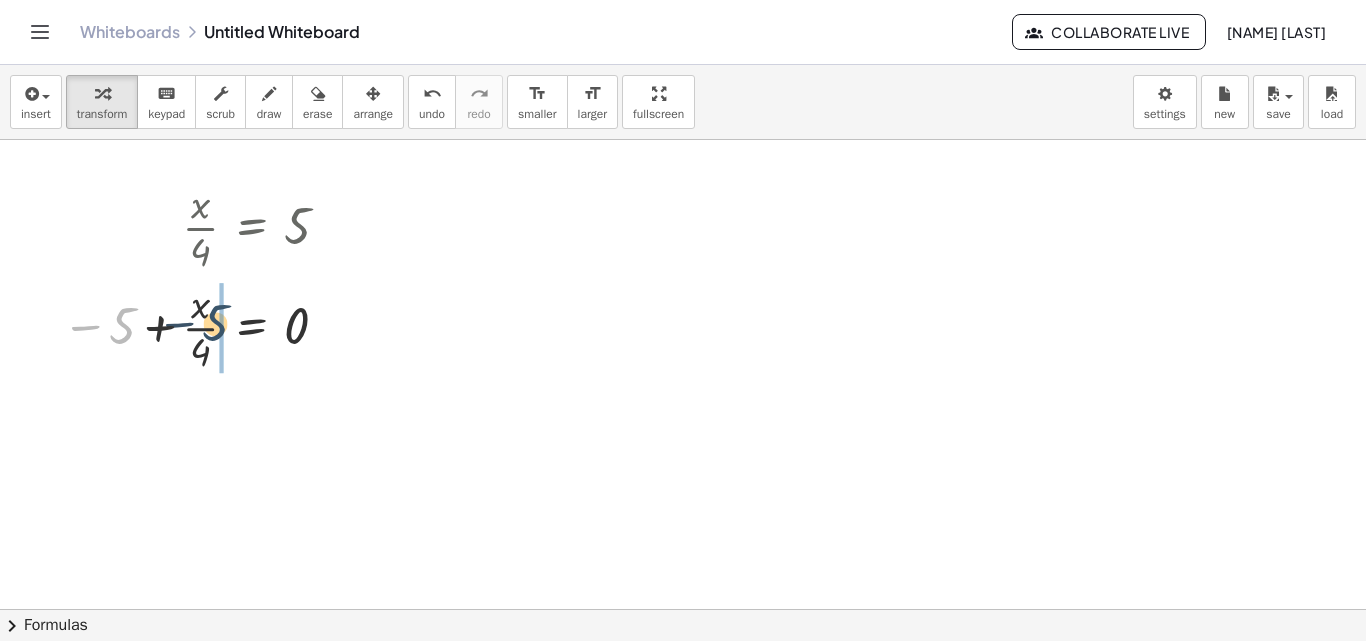 drag, startPoint x: 111, startPoint y: 320, endPoint x: 206, endPoint y: 317, distance: 95.047356 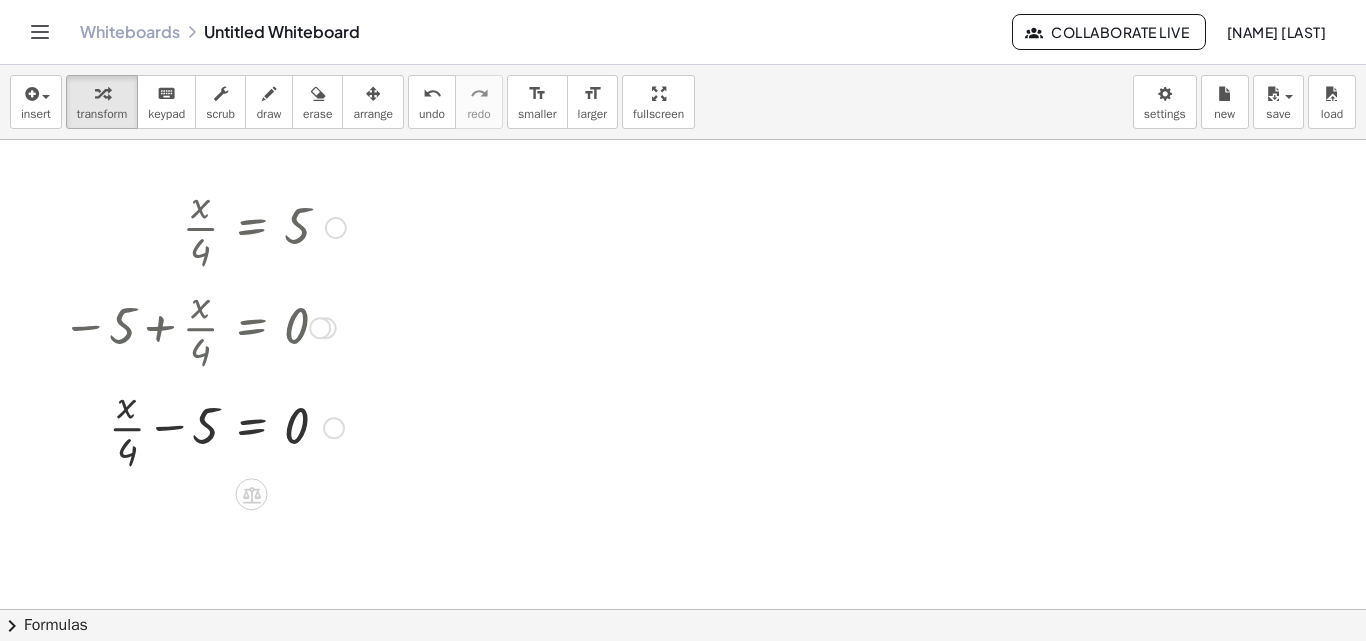 click at bounding box center (204, 426) 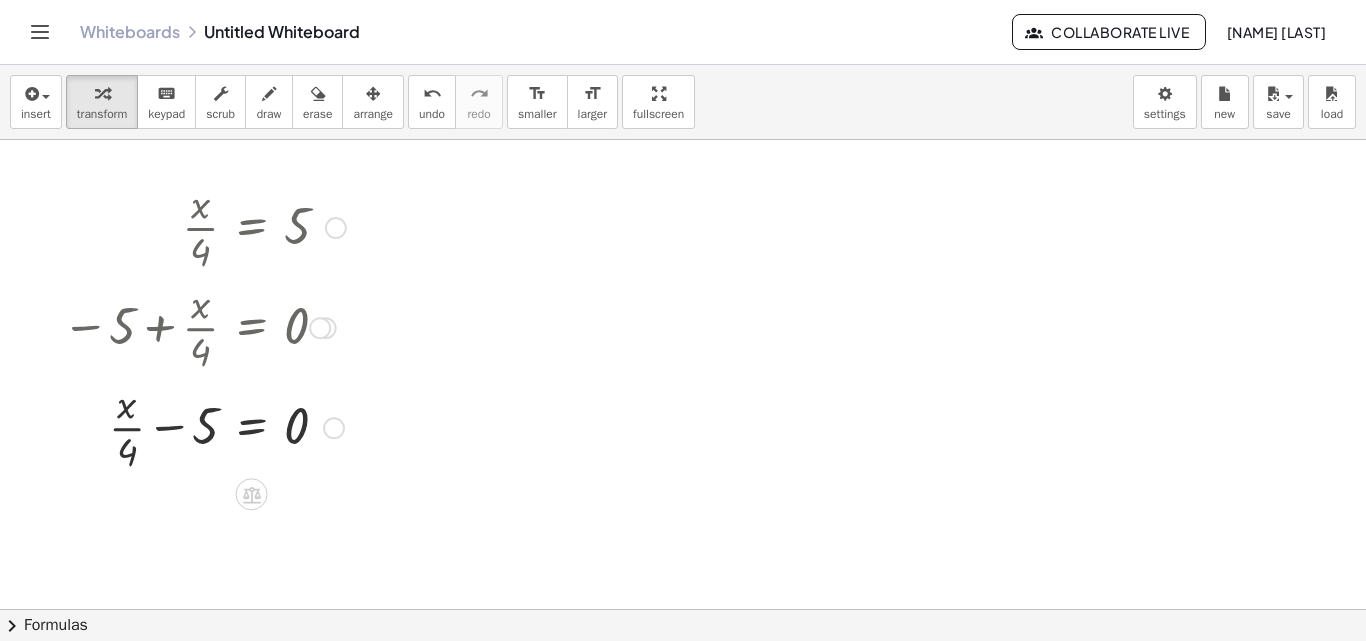 click at bounding box center [204, 426] 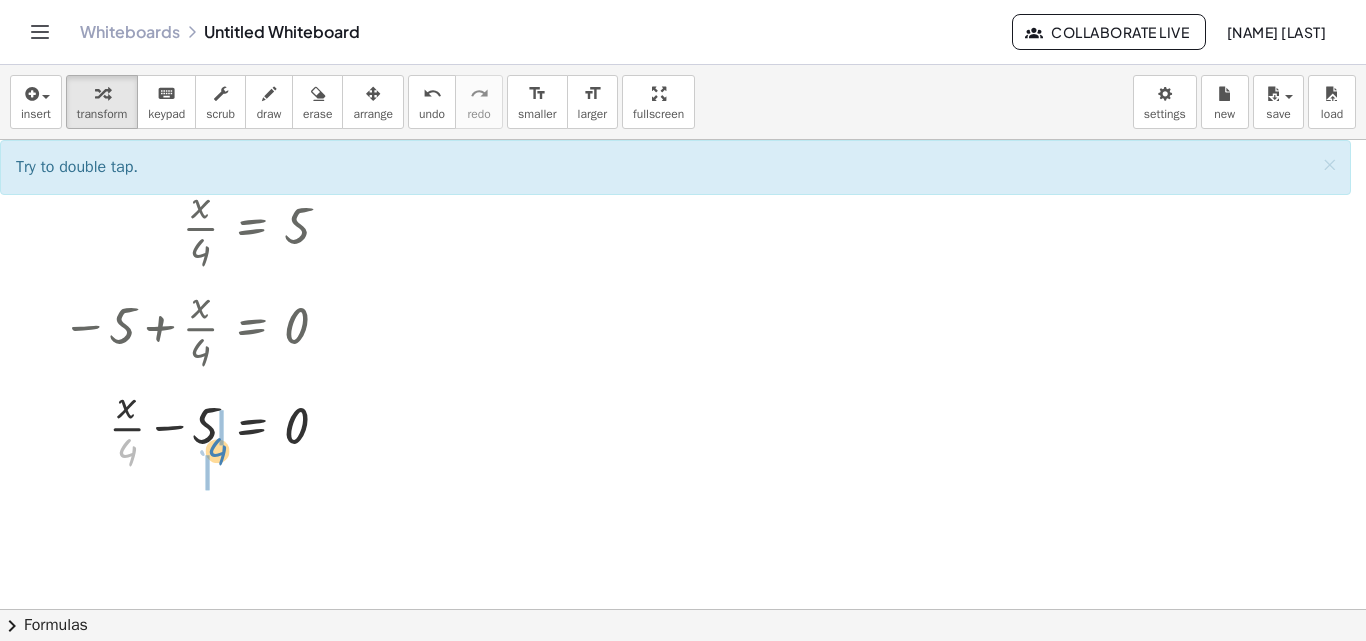drag, startPoint x: 134, startPoint y: 442, endPoint x: 225, endPoint y: 443, distance: 91.00549 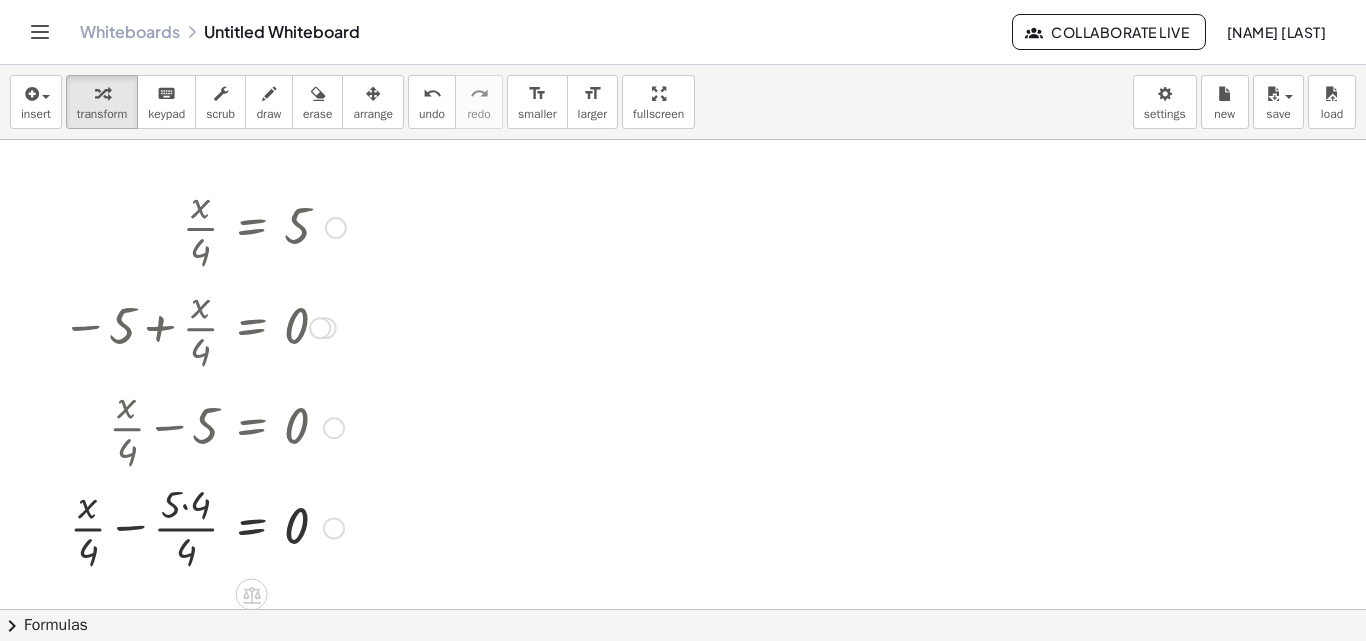click at bounding box center (204, 526) 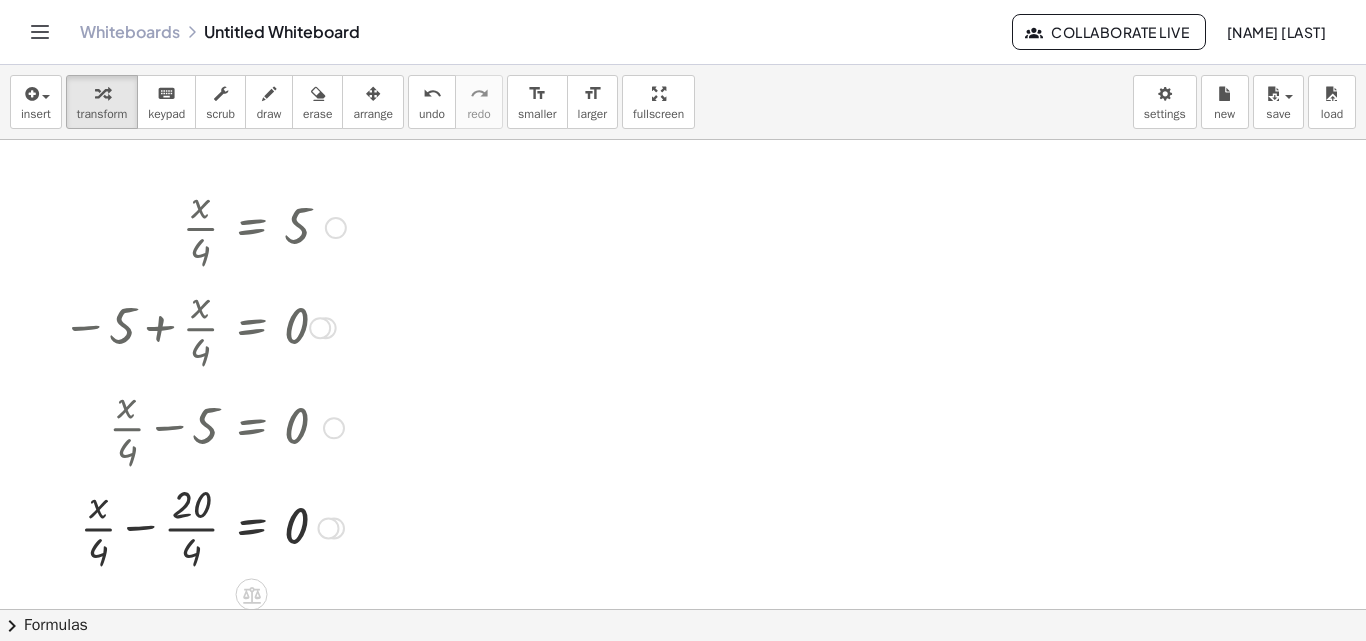 click at bounding box center (204, 526) 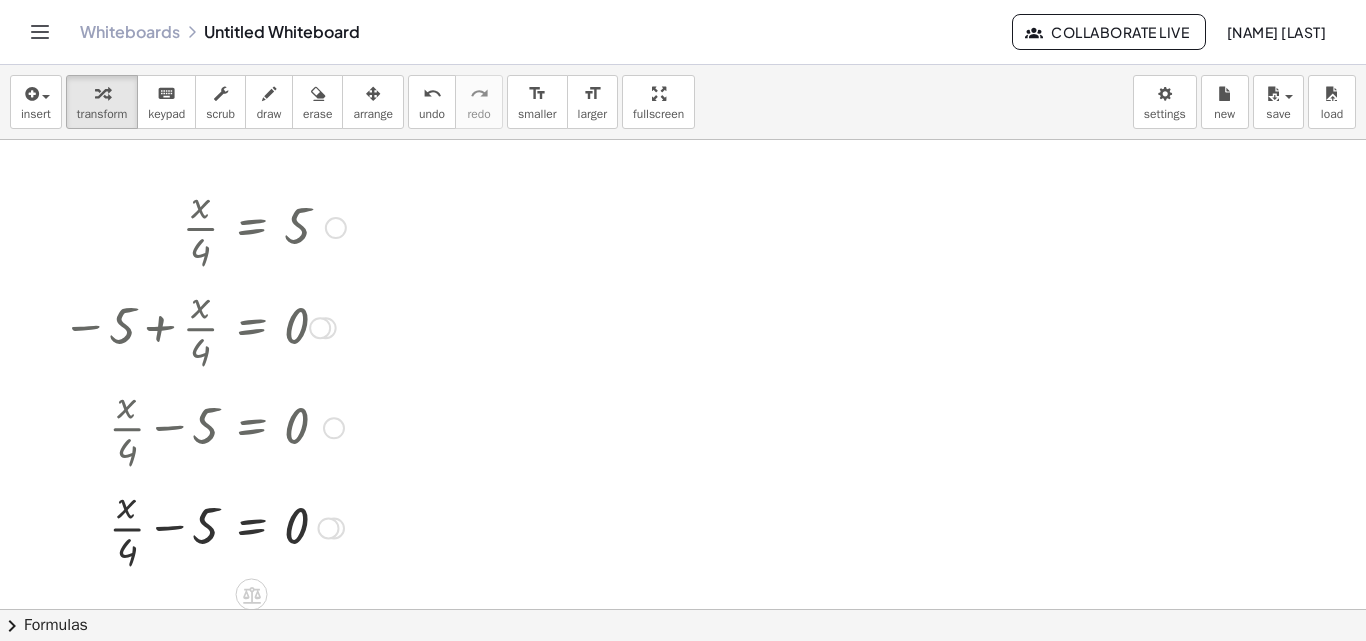click at bounding box center [336, 228] 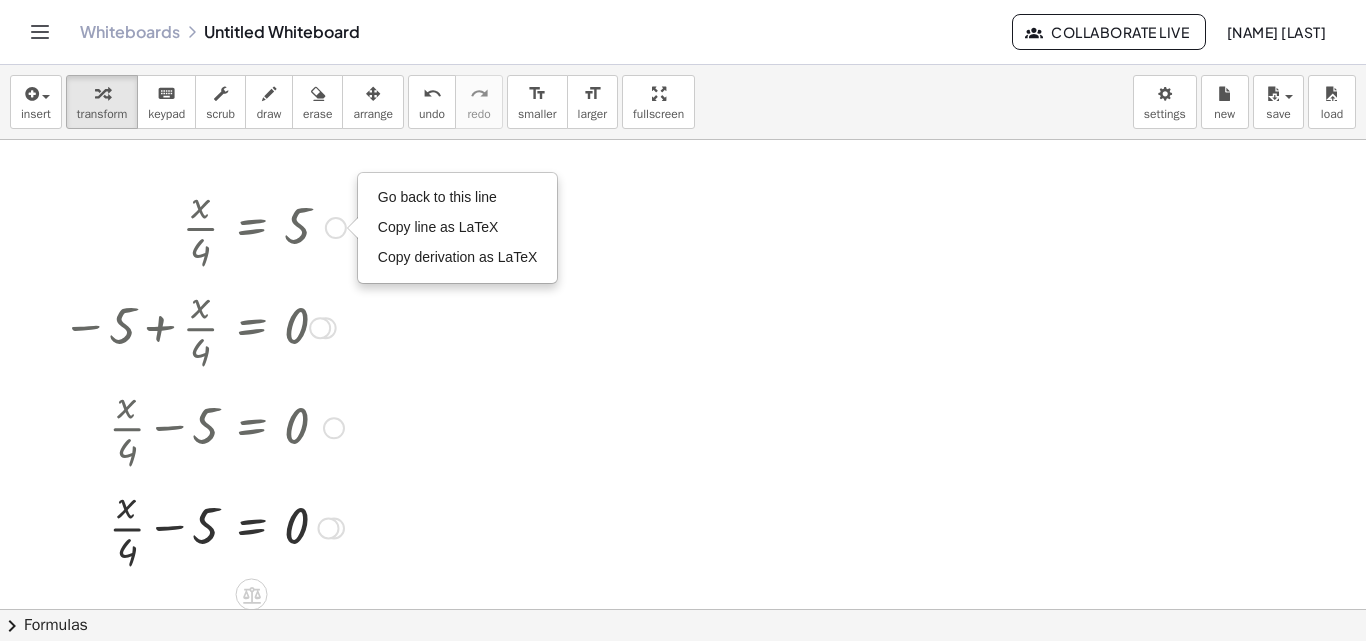 click on "Go back to this line" at bounding box center [437, 197] 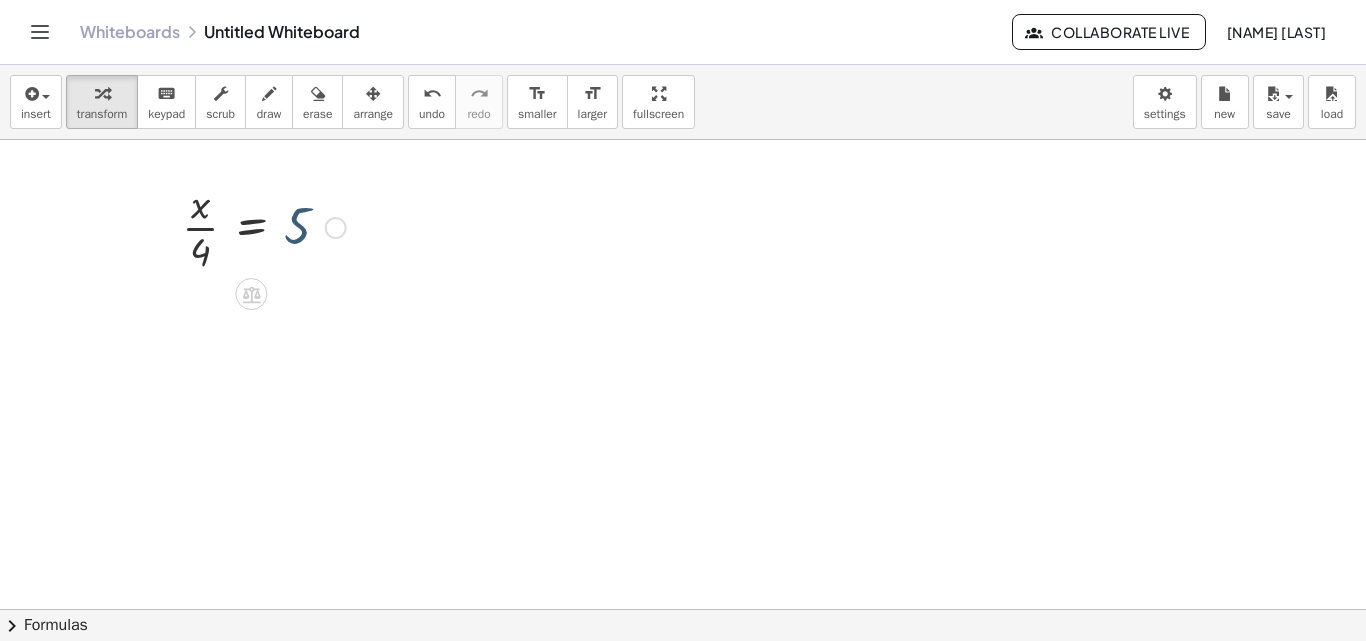 click at bounding box center [264, 226] 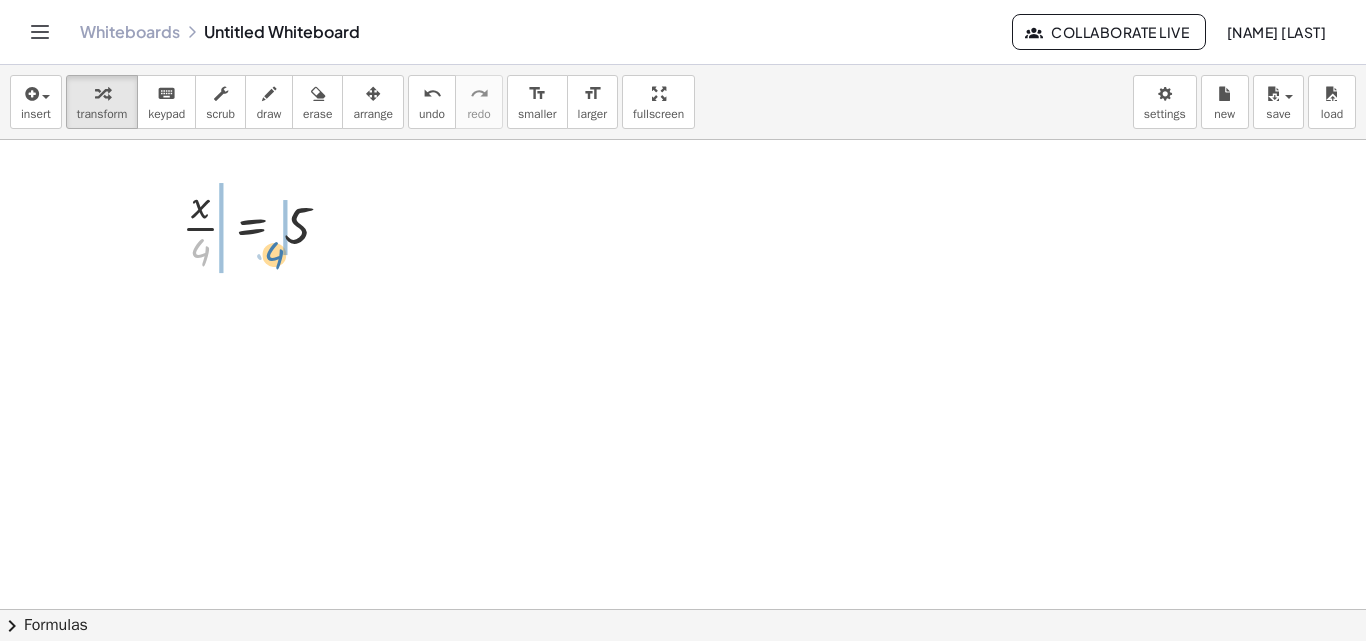 drag, startPoint x: 203, startPoint y: 249, endPoint x: 277, endPoint y: 252, distance: 74.06078 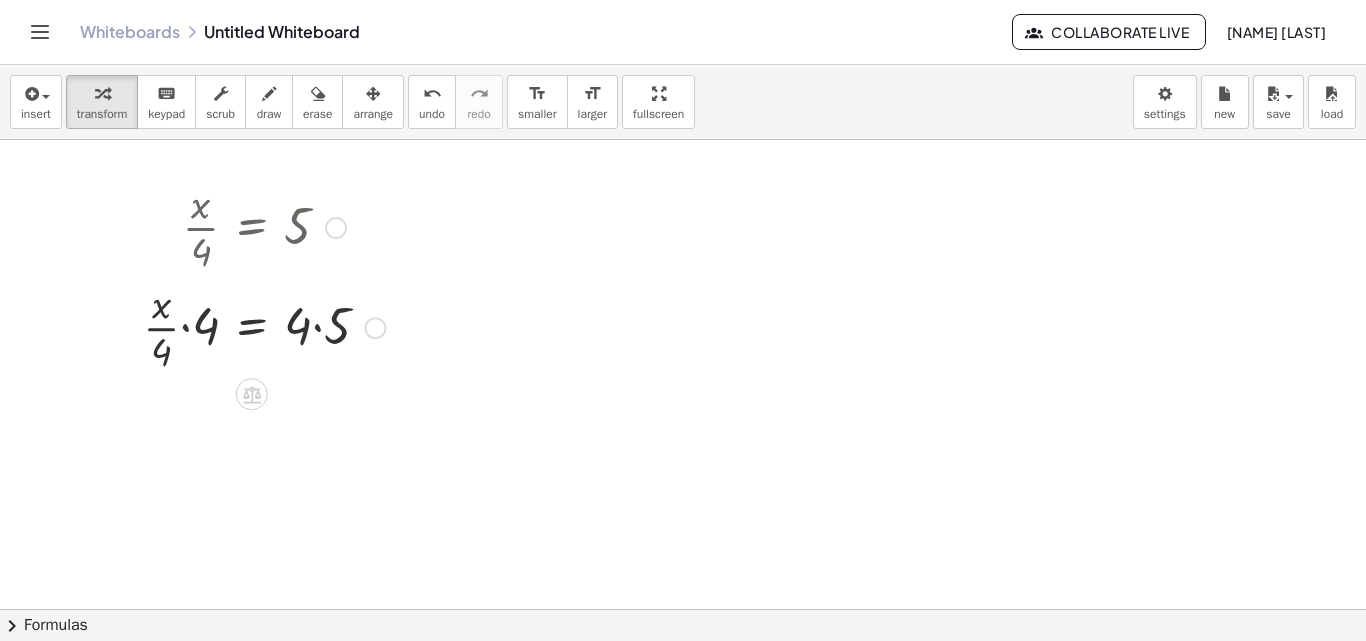 click at bounding box center [264, 326] 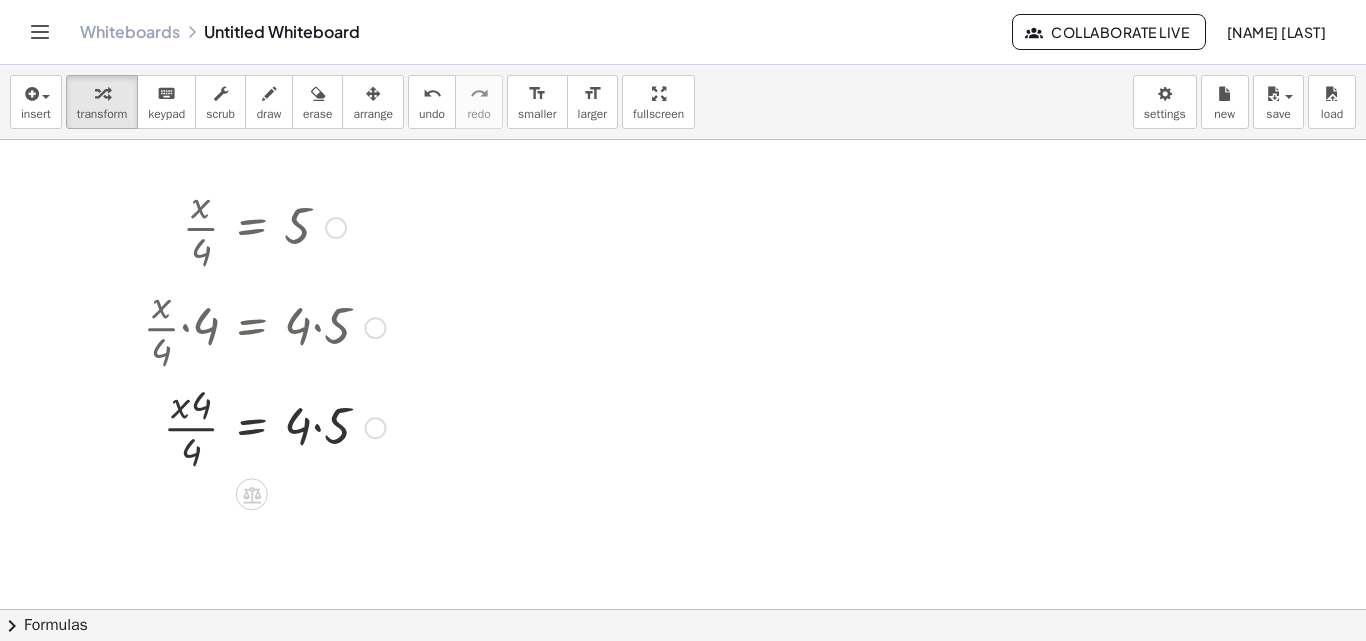 click at bounding box center (264, 426) 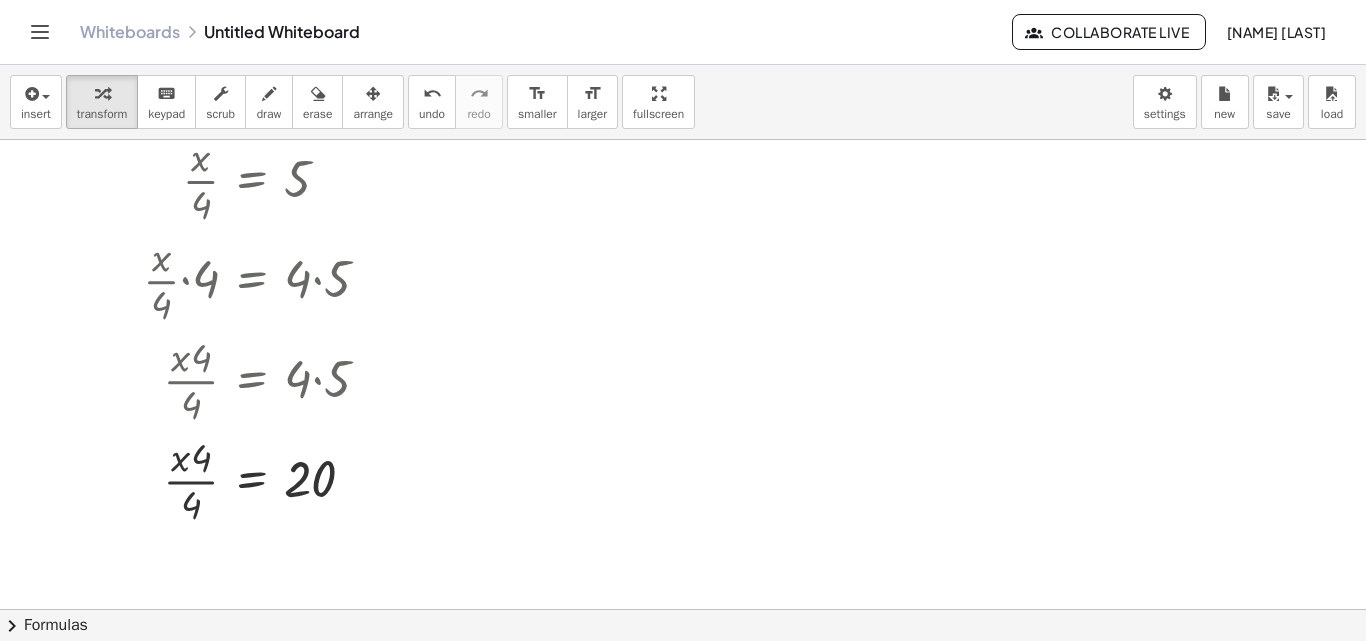 scroll, scrollTop: 0, scrollLeft: 0, axis: both 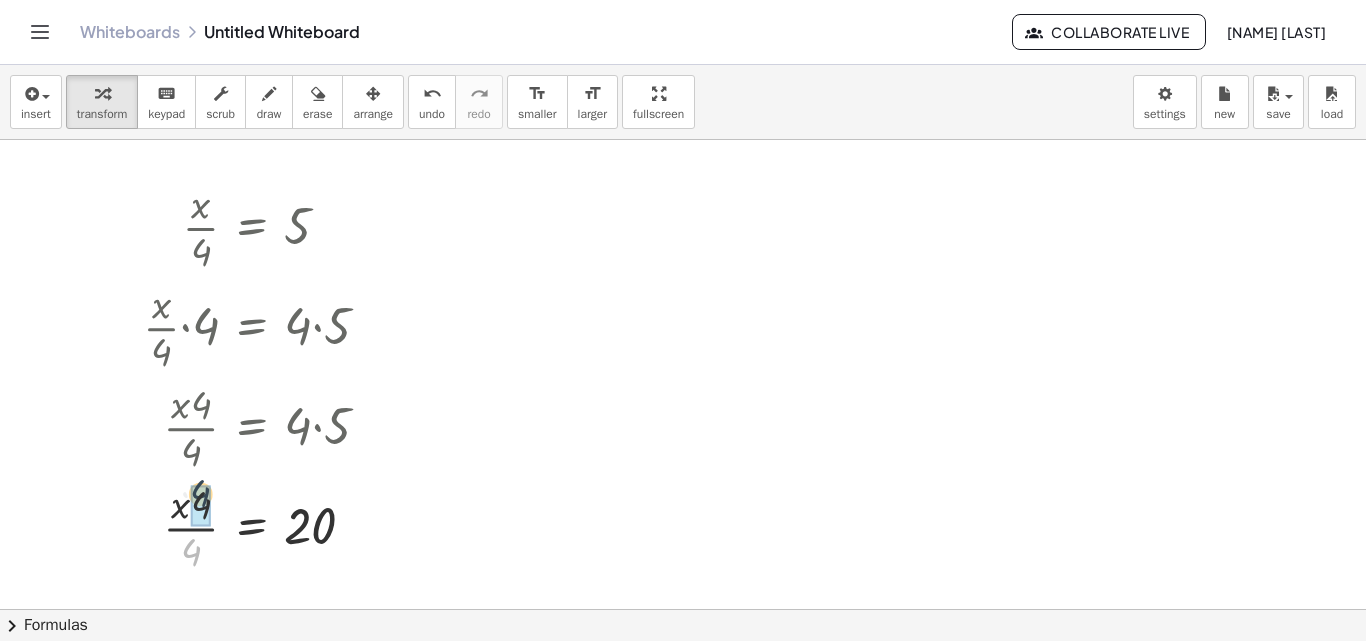 drag, startPoint x: 196, startPoint y: 549, endPoint x: 206, endPoint y: 487, distance: 62.801273 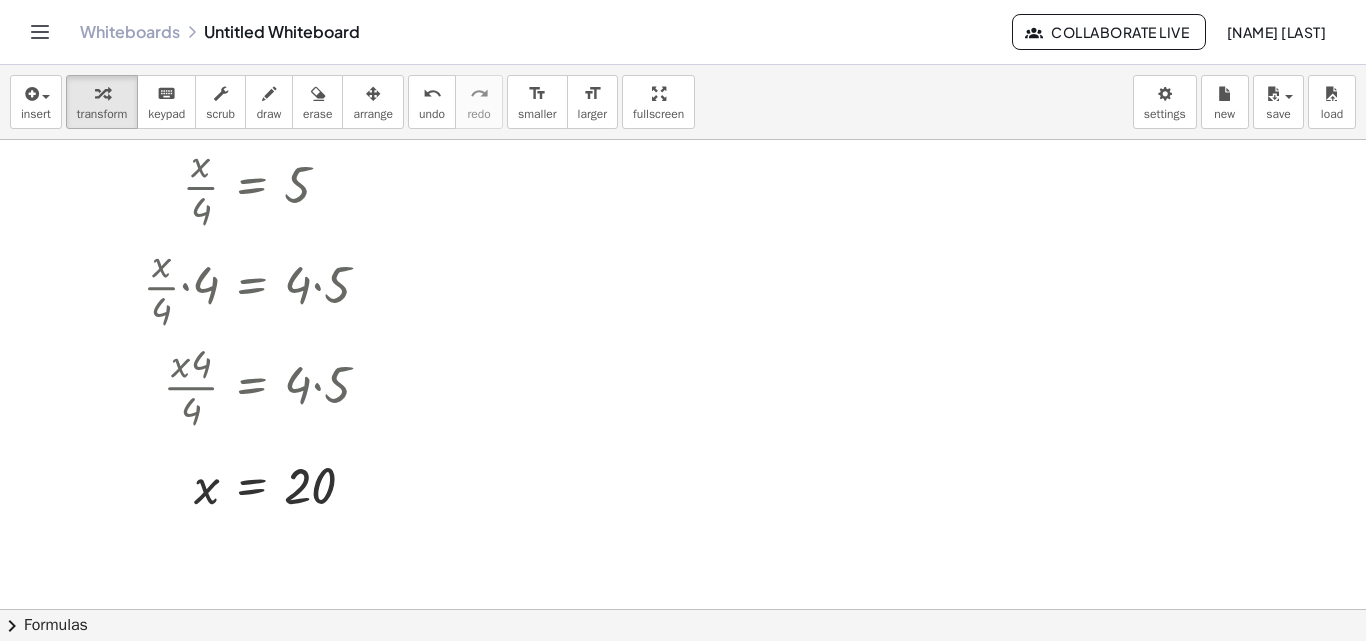 scroll, scrollTop: 0, scrollLeft: 0, axis: both 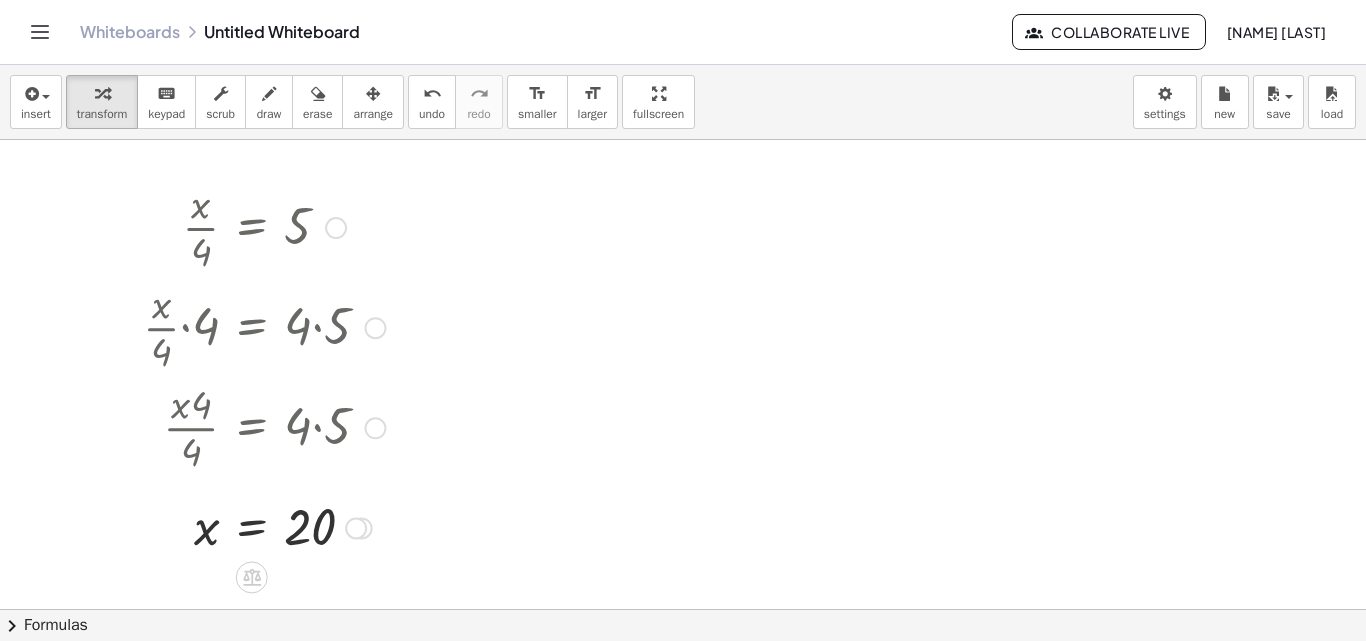 click at bounding box center [336, 228] 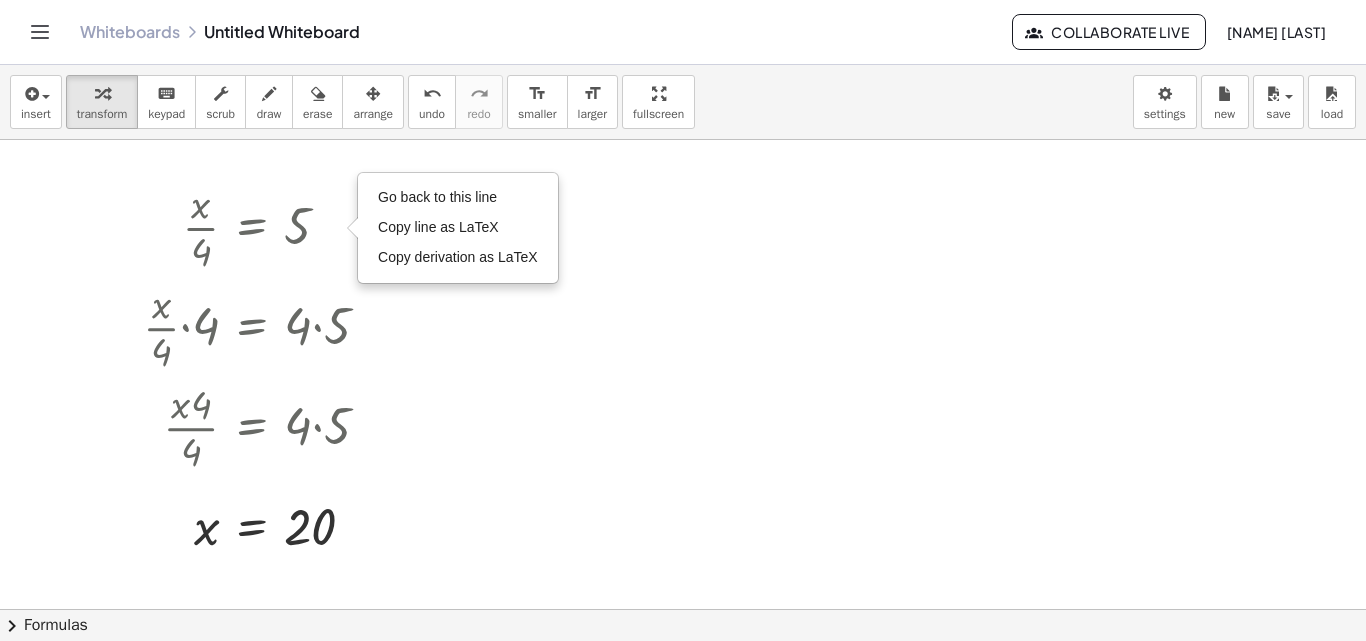 click at bounding box center (683, 609) 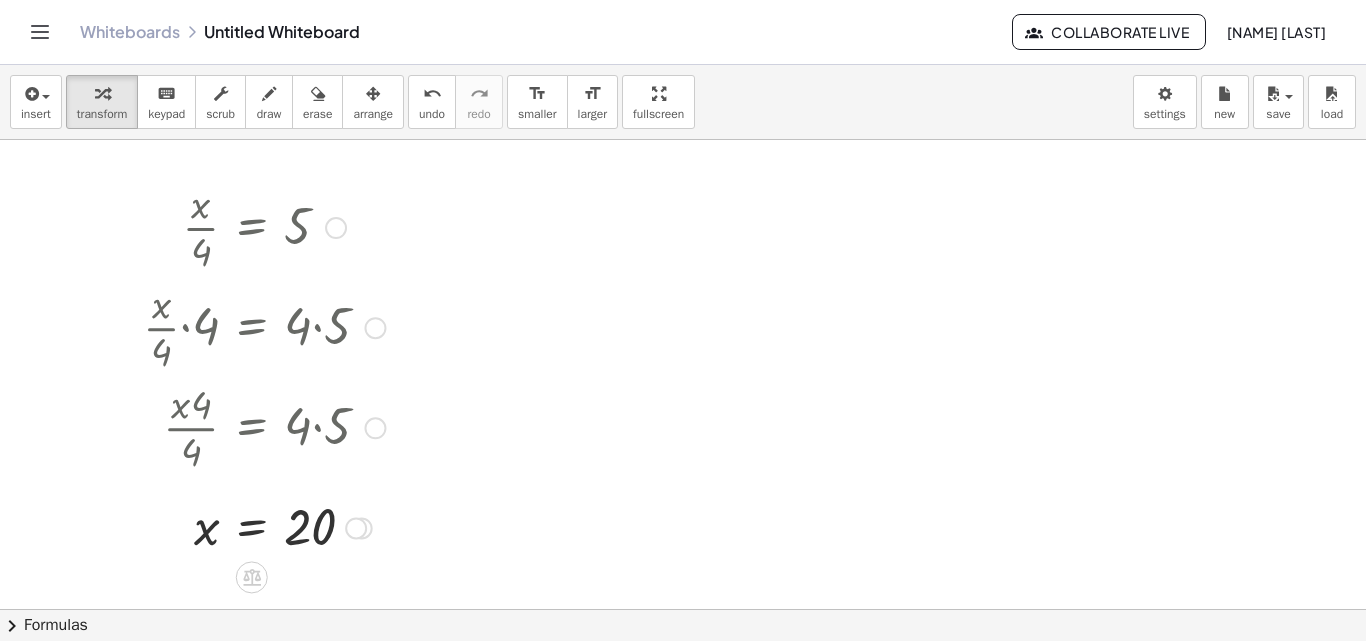 click at bounding box center [264, 226] 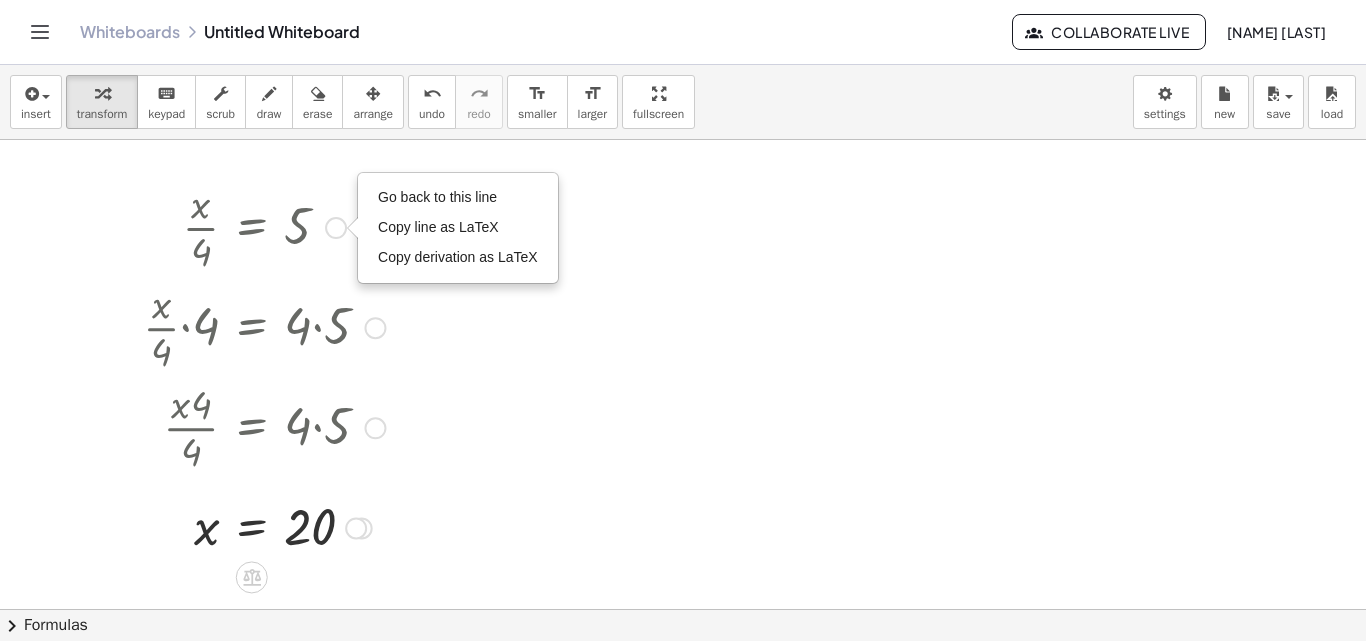 click on "Go back to this line" at bounding box center [437, 197] 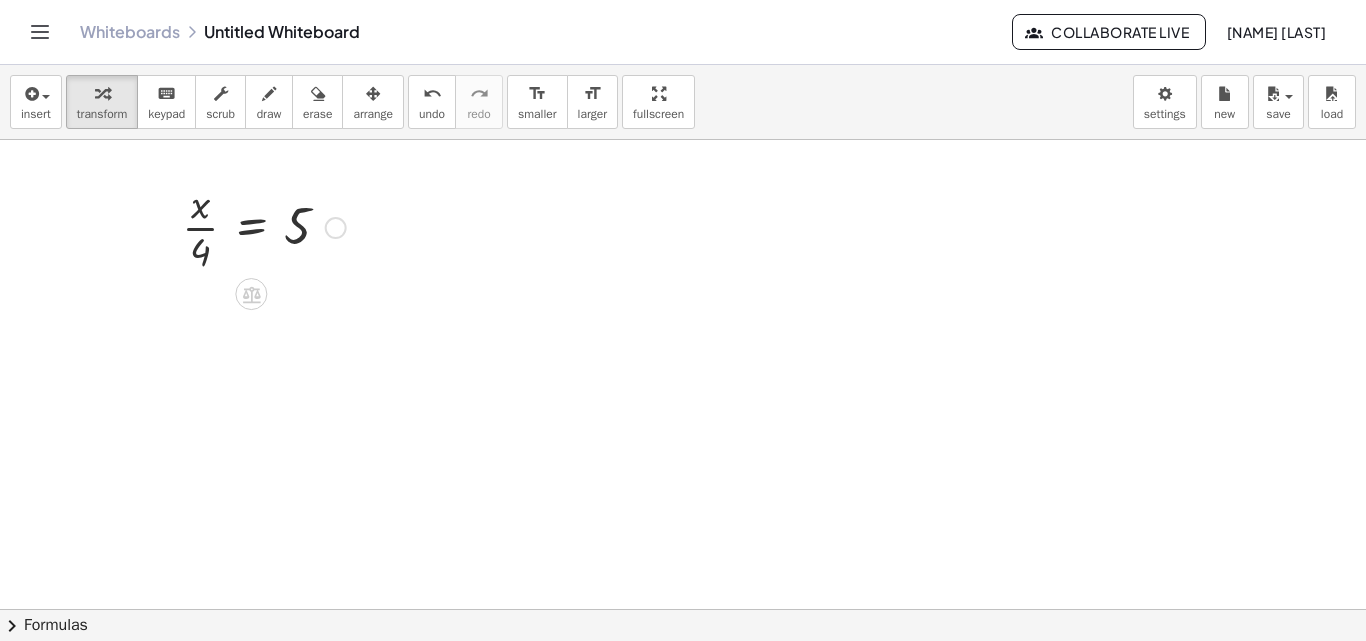 click at bounding box center (264, 226) 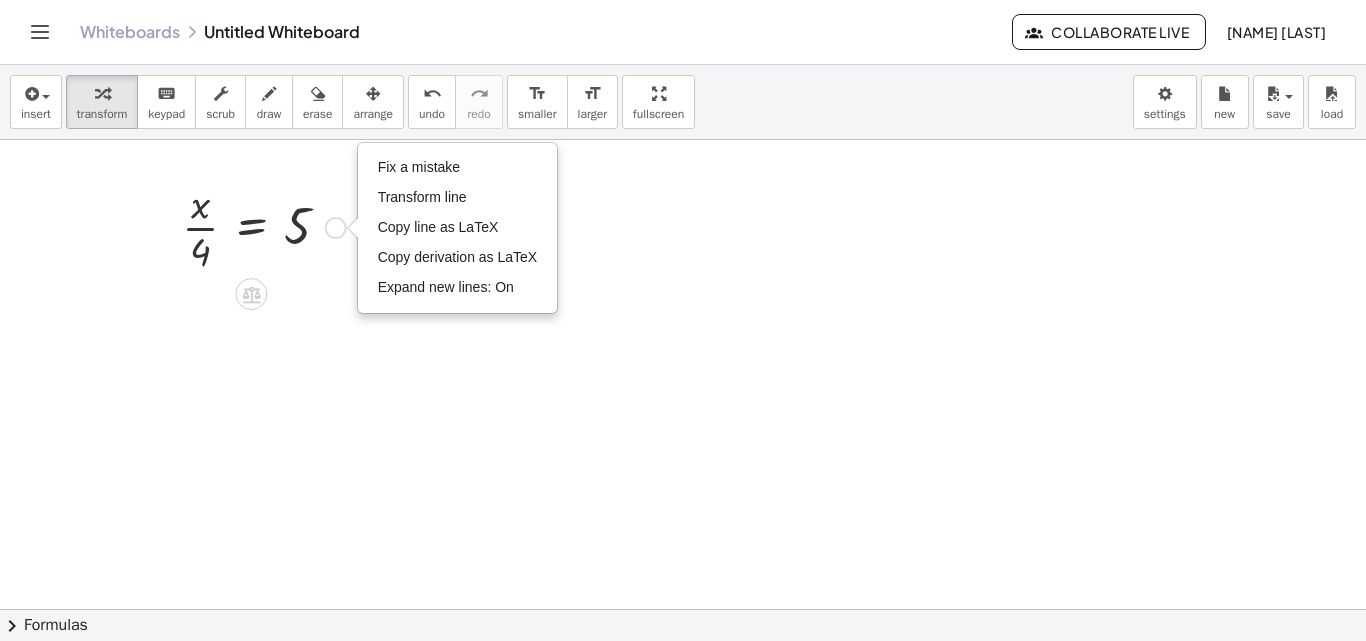 click on "Fix a mistake" at bounding box center (419, 167) 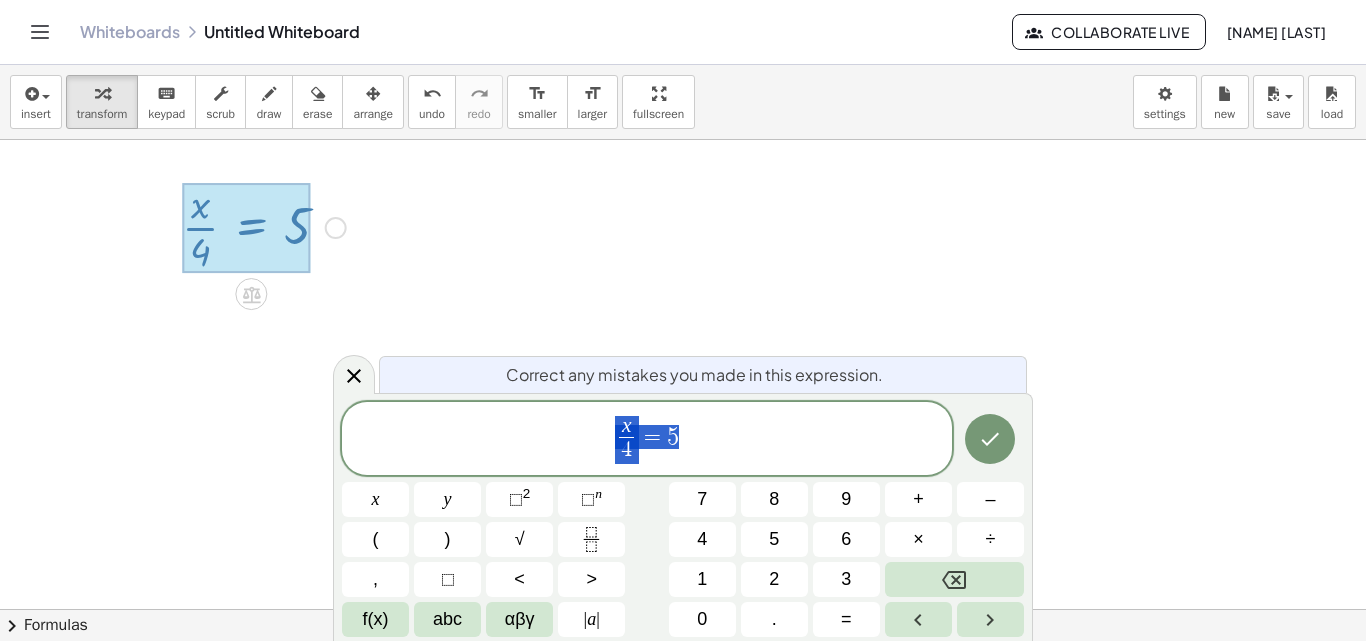 click on "x 4 ​ = 5" at bounding box center (647, 440) 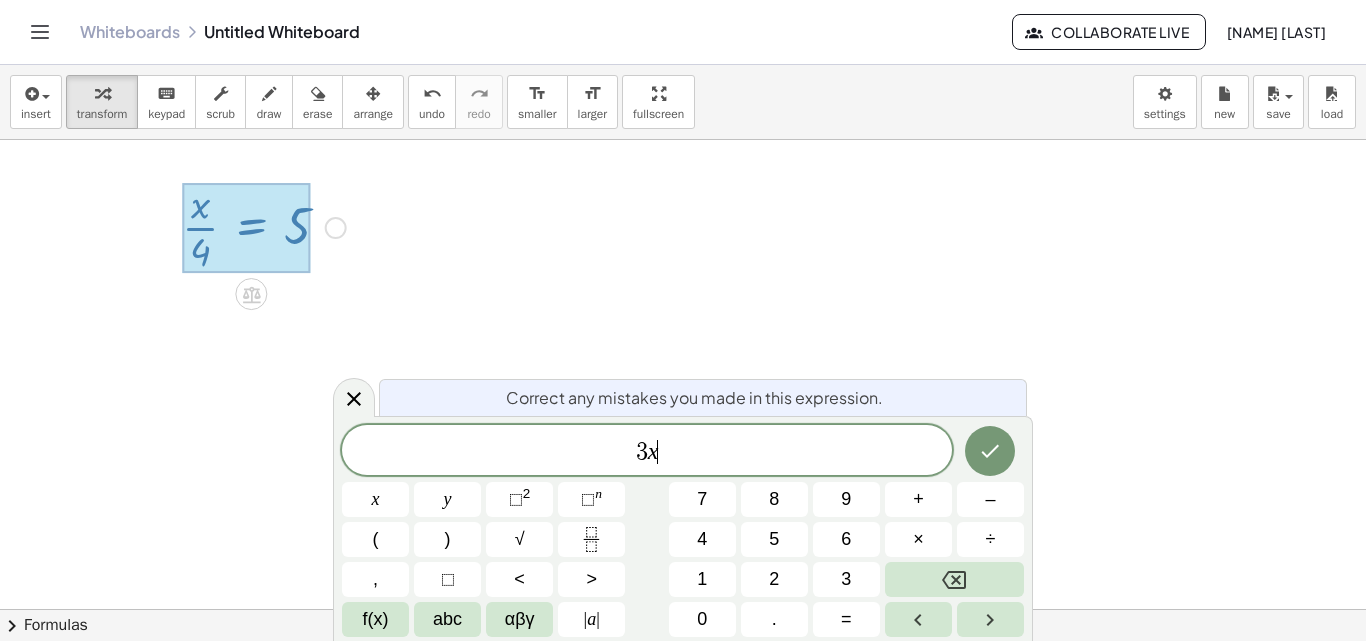 click on "=" at bounding box center (846, 619) 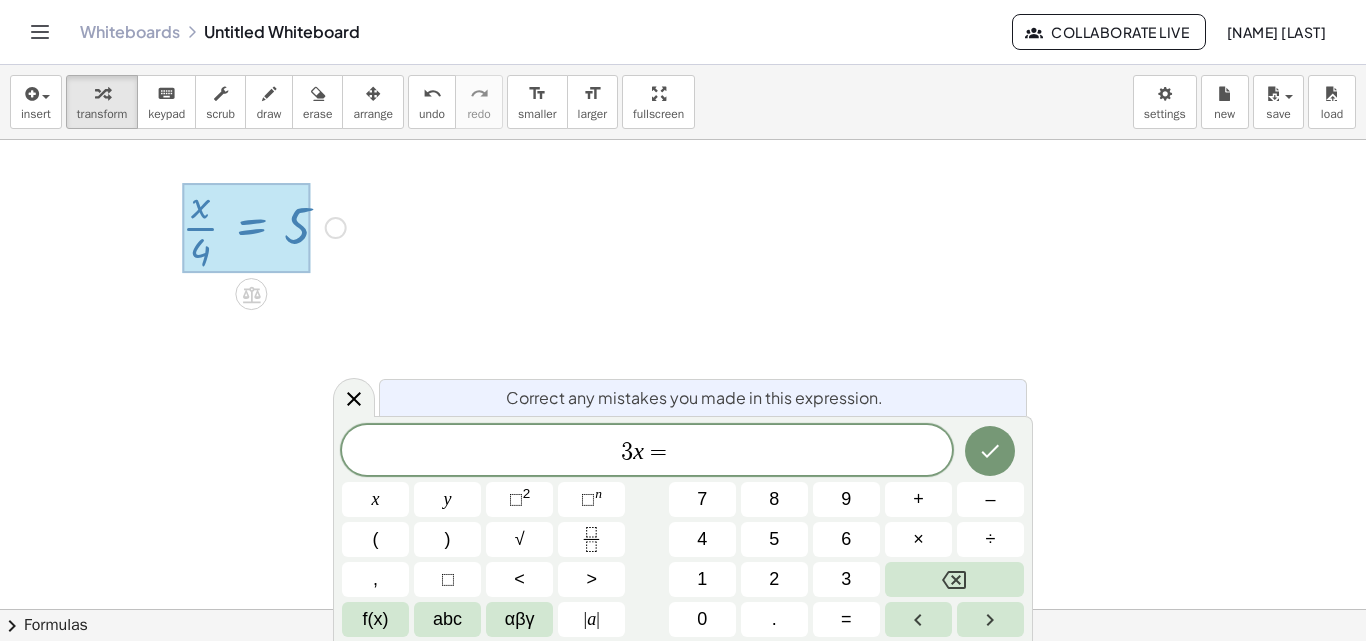 click on "1" at bounding box center (702, 579) 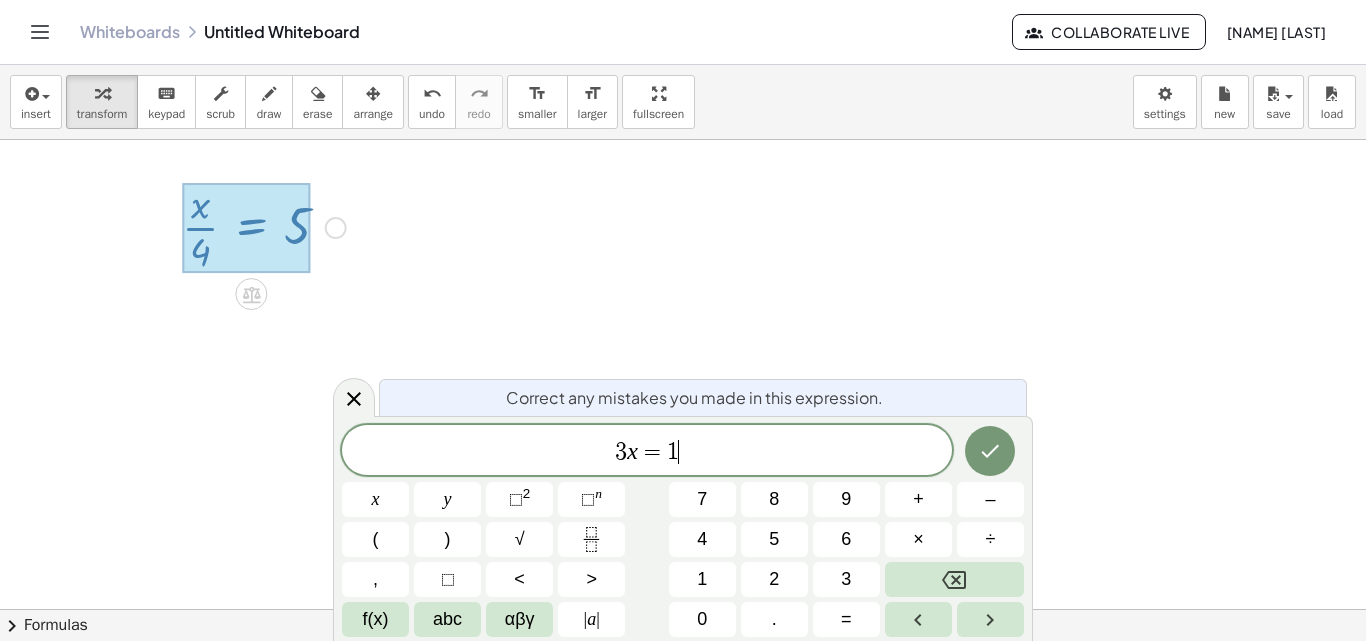 click on "8" at bounding box center [774, 499] 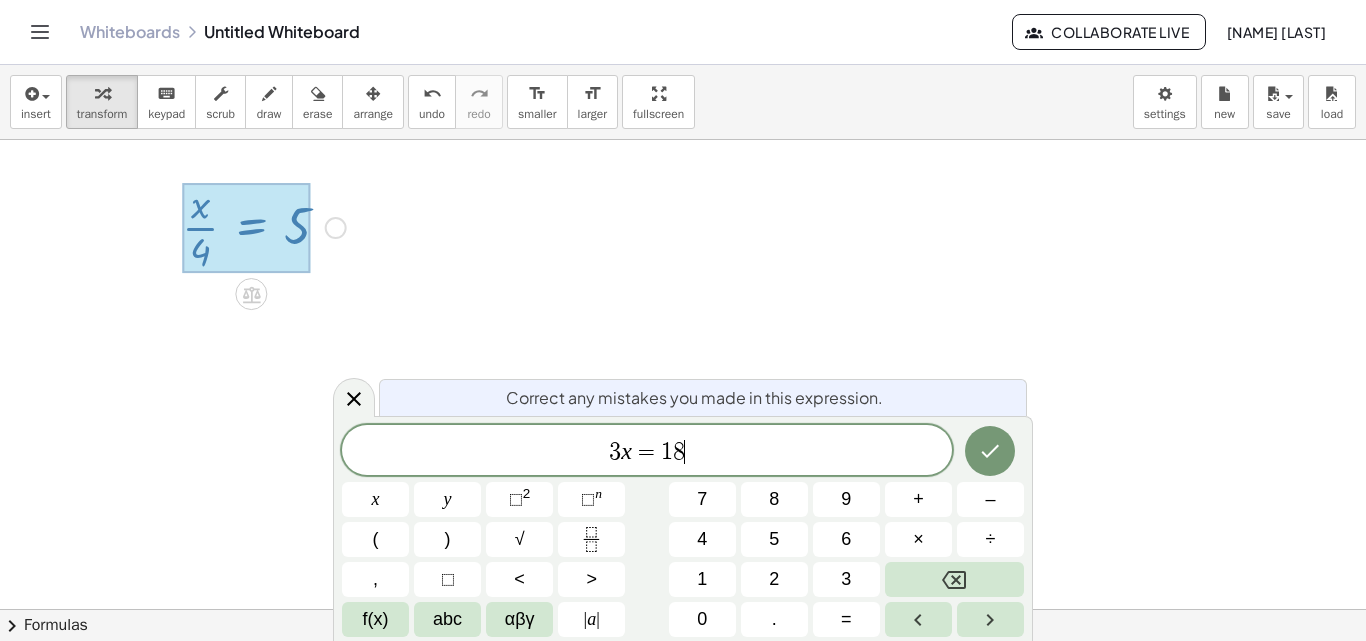 click 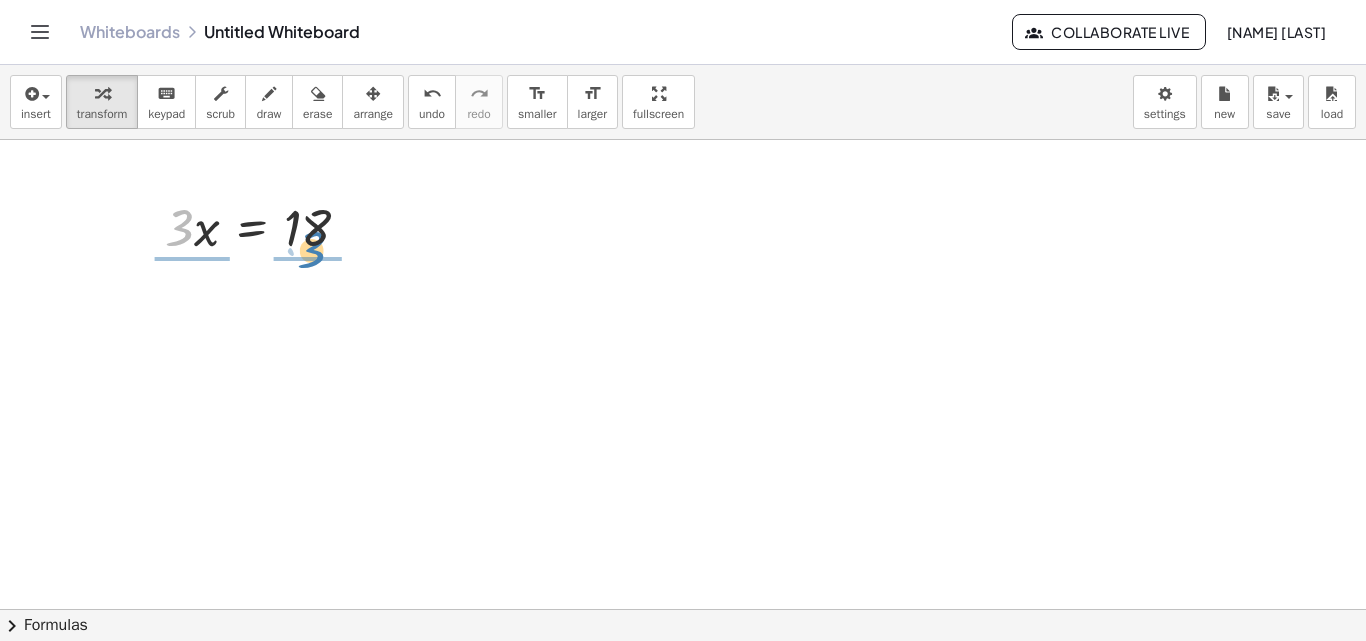 drag, startPoint x: 184, startPoint y: 230, endPoint x: 316, endPoint y: 252, distance: 133.82077 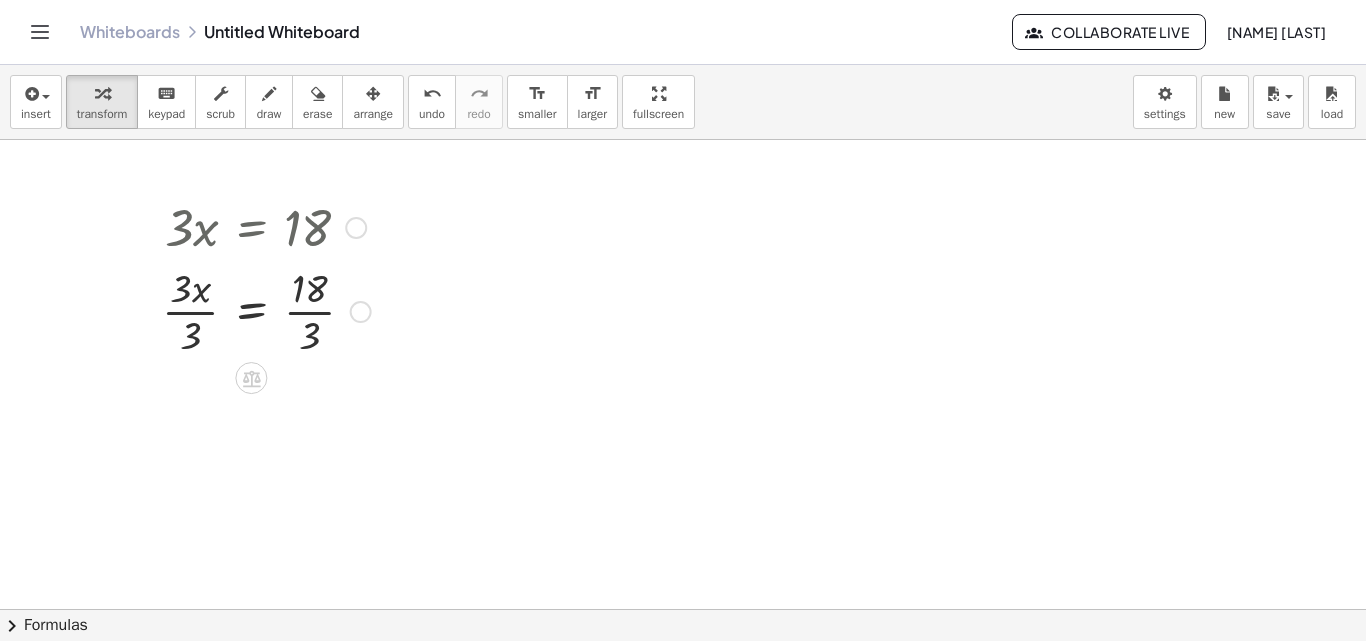 click at bounding box center [266, 310] 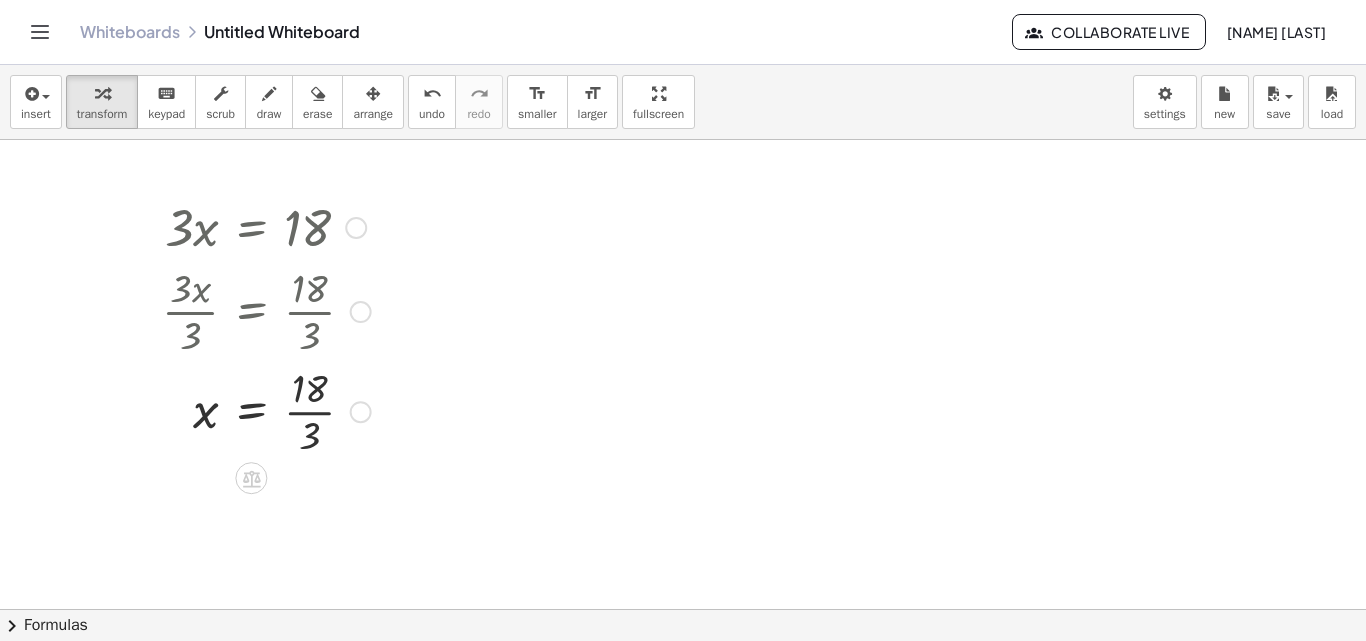 click at bounding box center [266, 410] 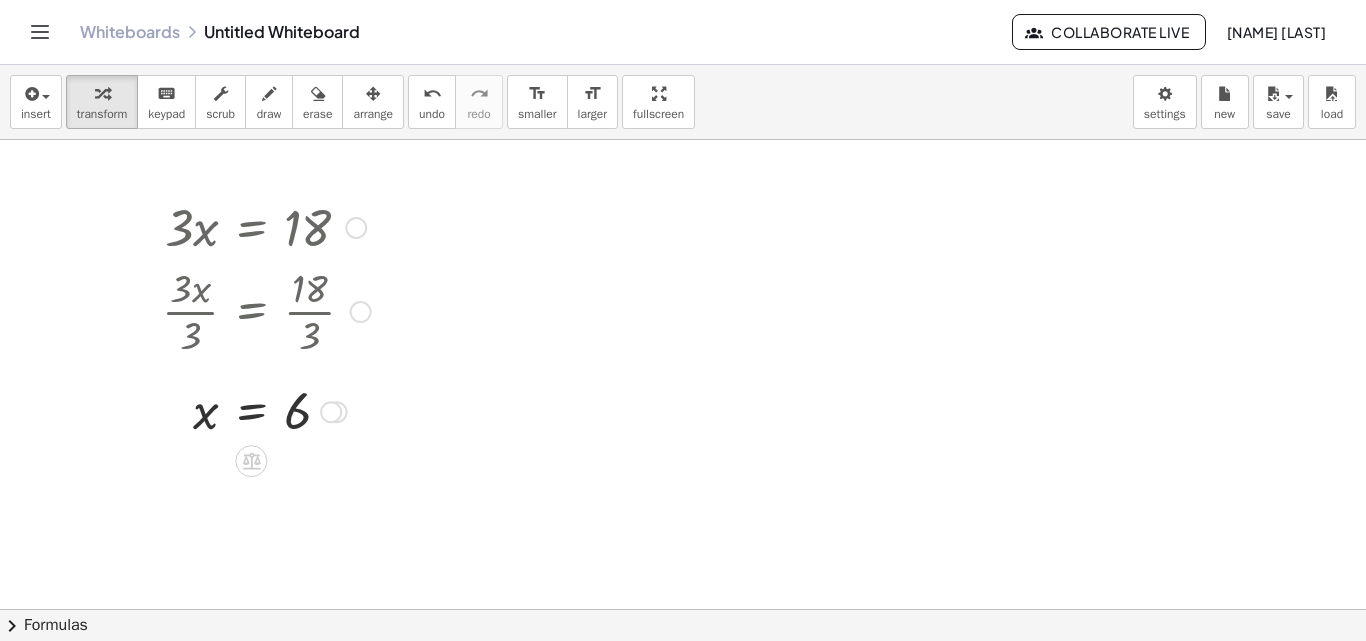 click at bounding box center (356, 228) 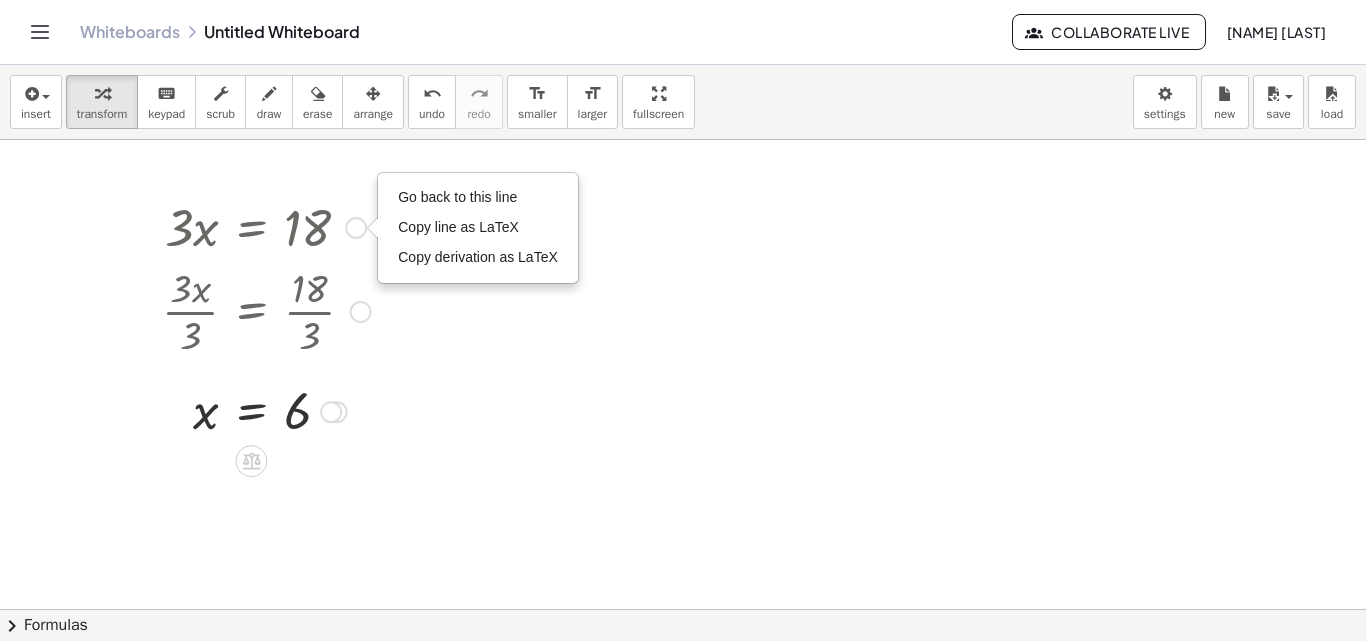 click on "Go back to this line" at bounding box center [457, 197] 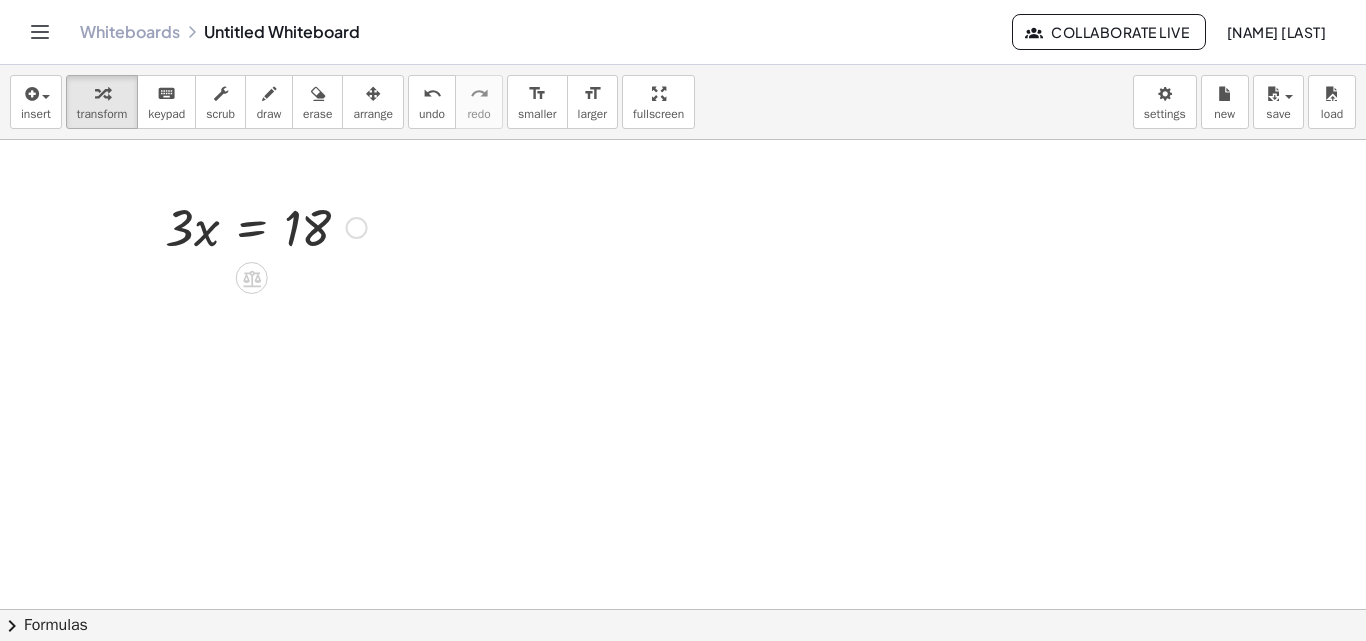 click on "Go back to this line Copy line as LaTeX Copy derivation as LaTeX" at bounding box center (357, 228) 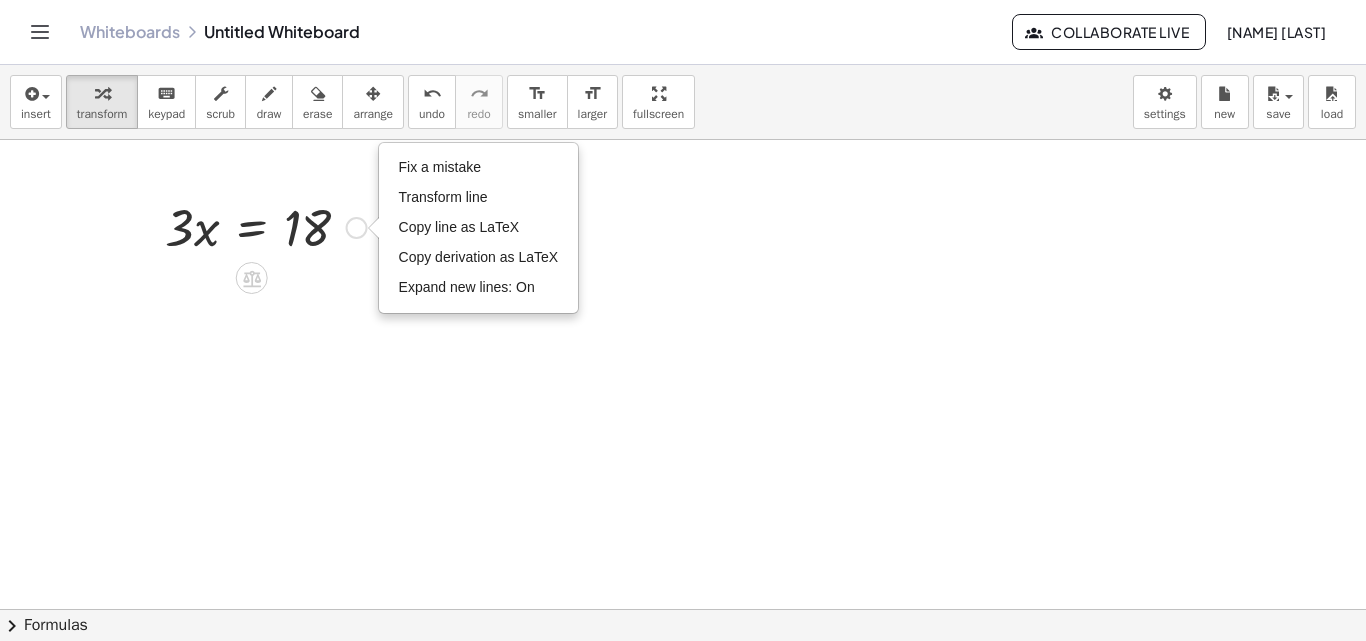 click on "Fix a mistake" at bounding box center (440, 167) 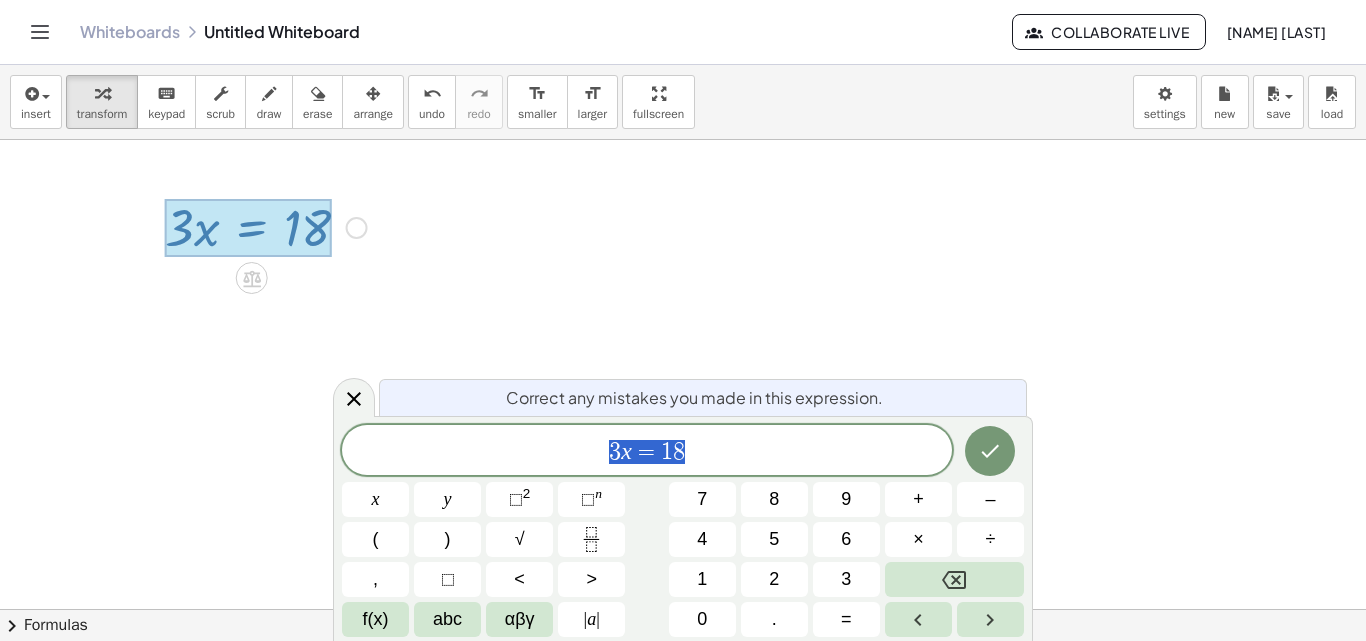 drag, startPoint x: 701, startPoint y: 458, endPoint x: 518, endPoint y: 458, distance: 183 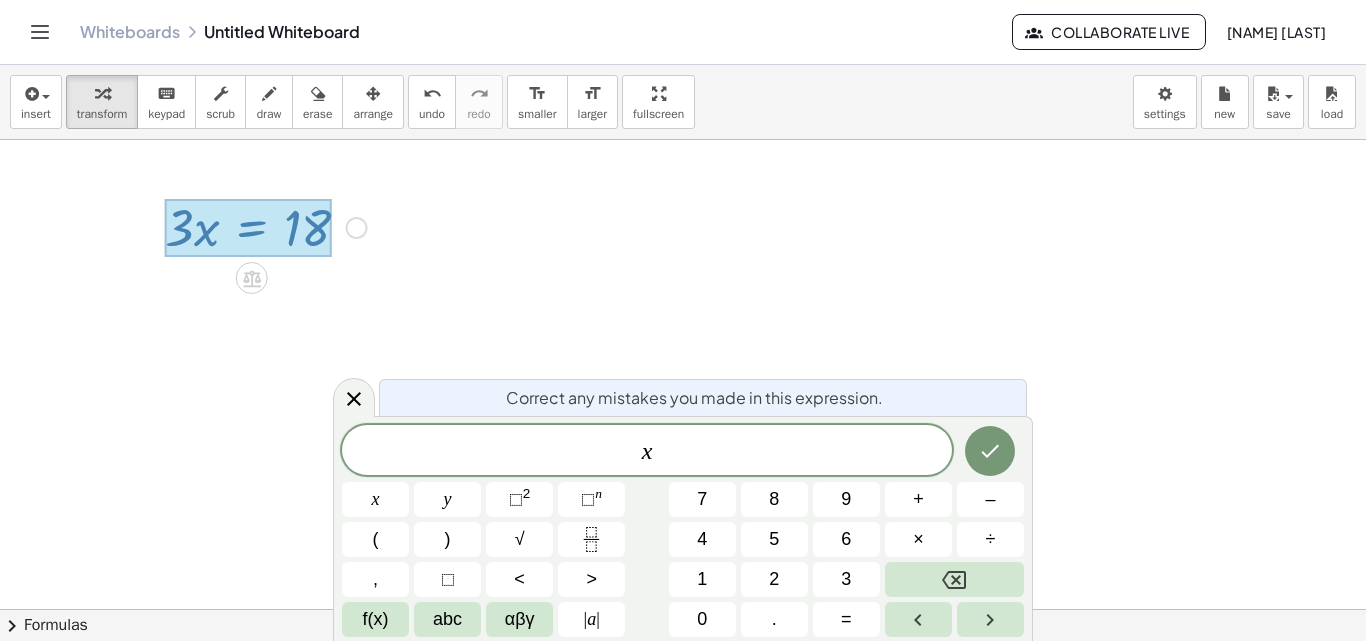 click on "+" at bounding box center (918, 499) 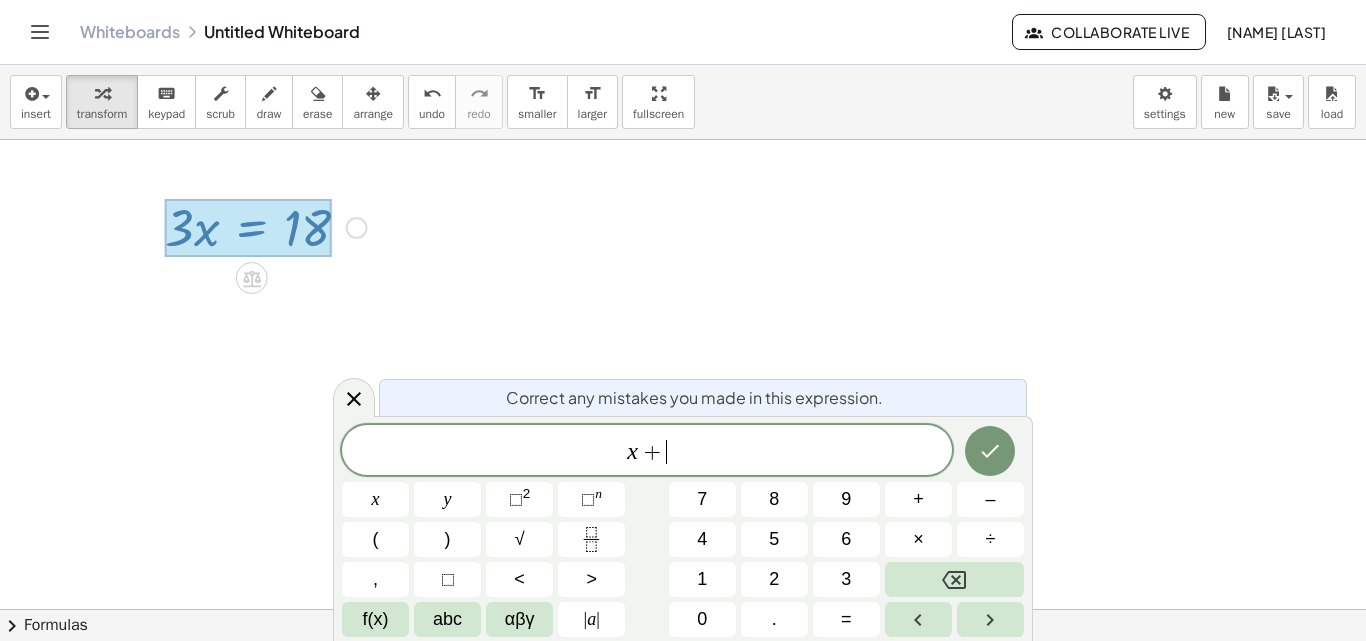 click on "5" at bounding box center (774, 539) 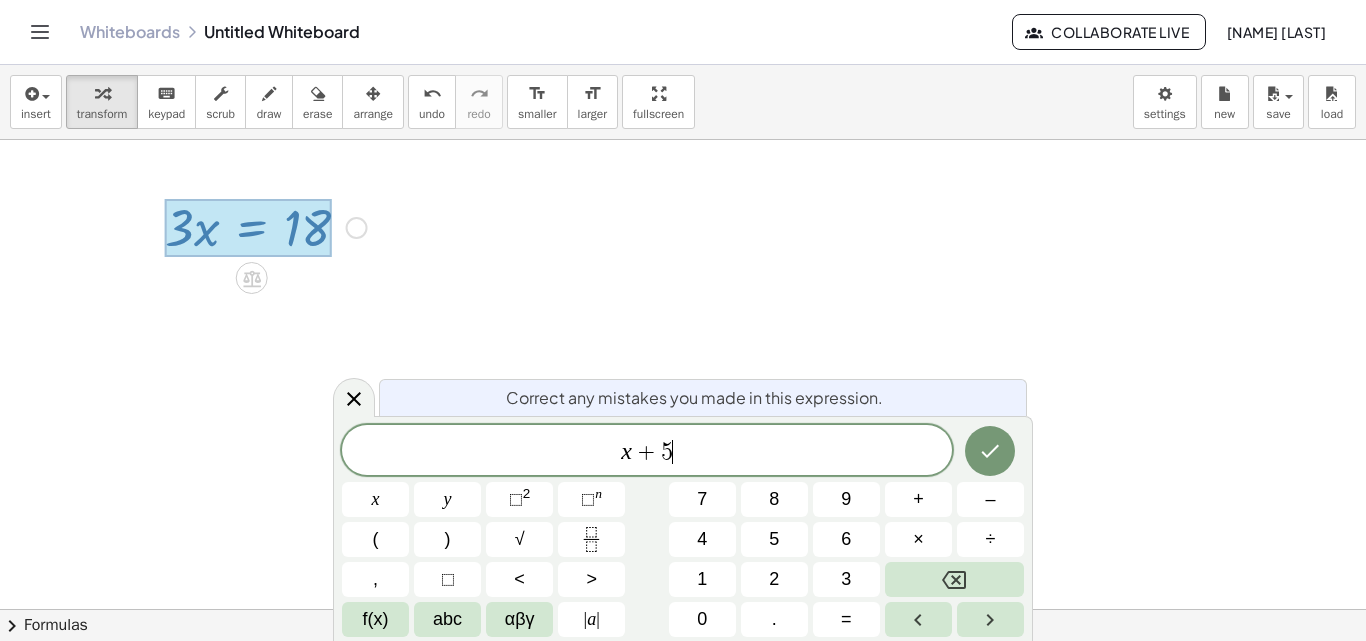 click on "=" at bounding box center [846, 619] 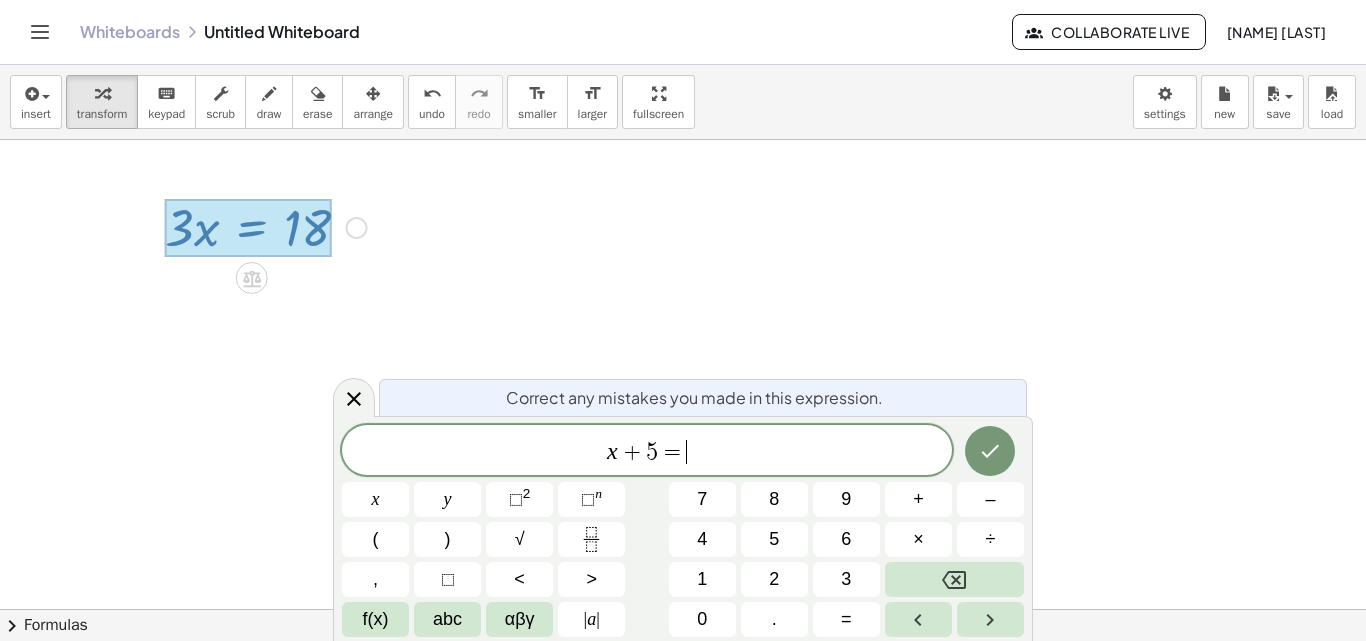 click on "1" at bounding box center [702, 579] 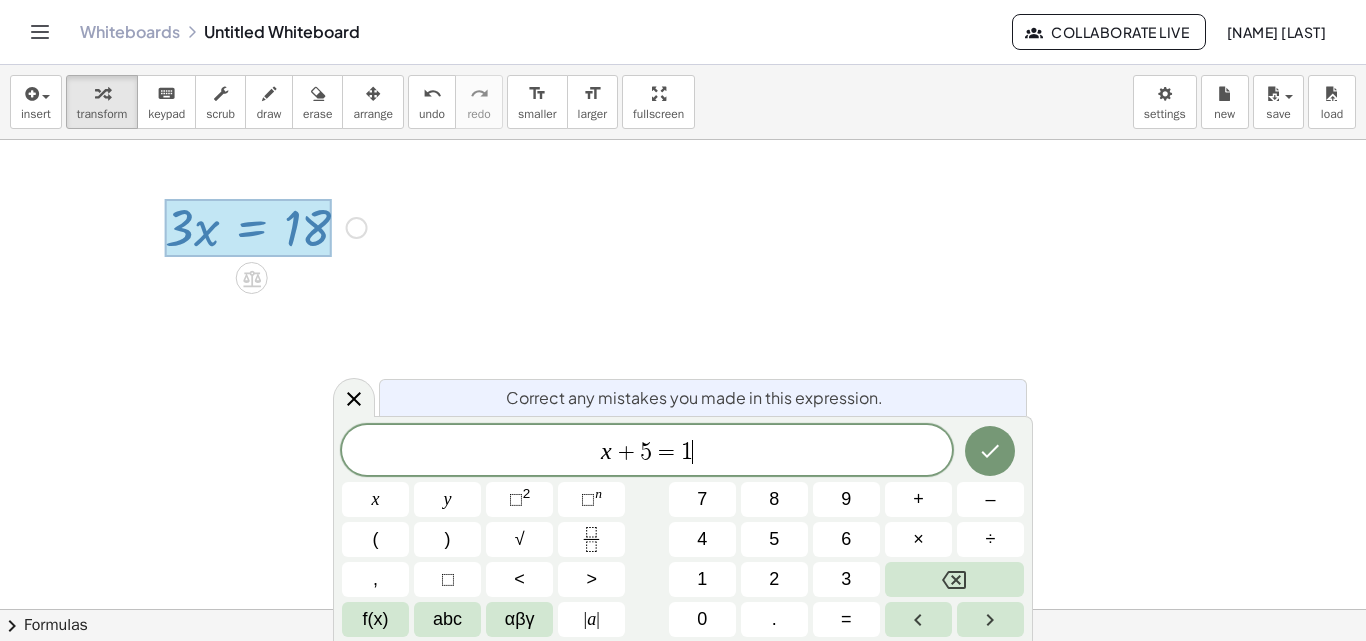 click on "2" at bounding box center (774, 579) 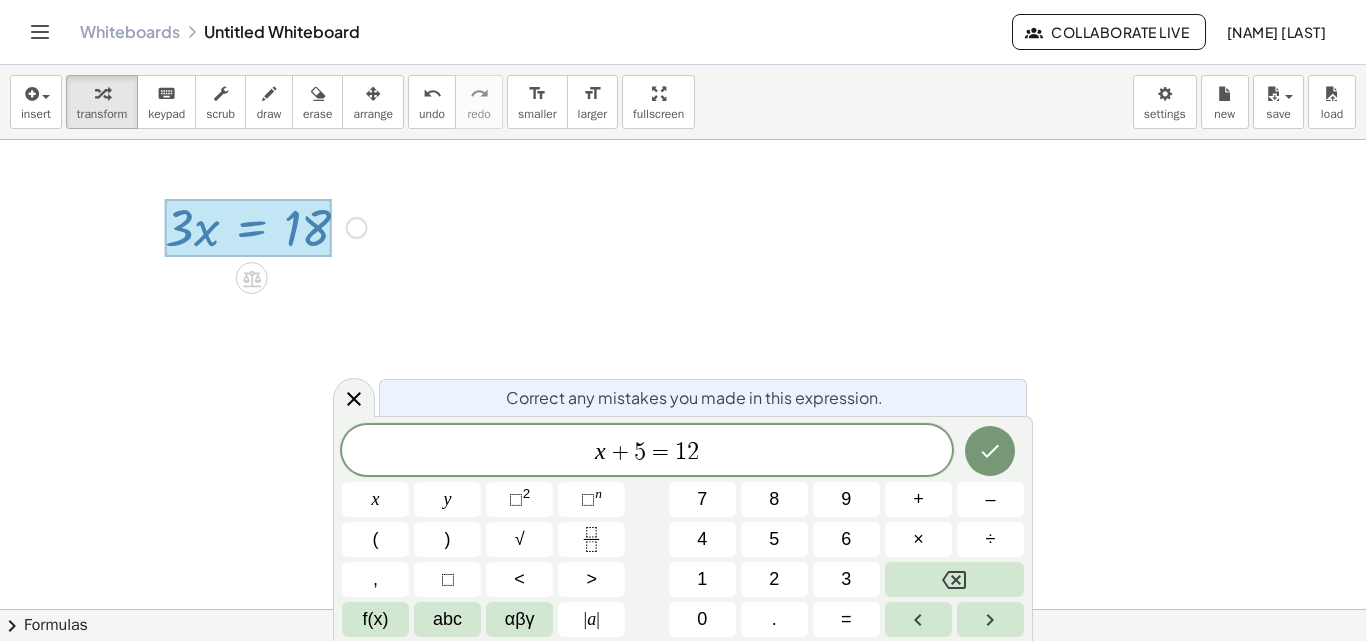 click at bounding box center [990, 451] 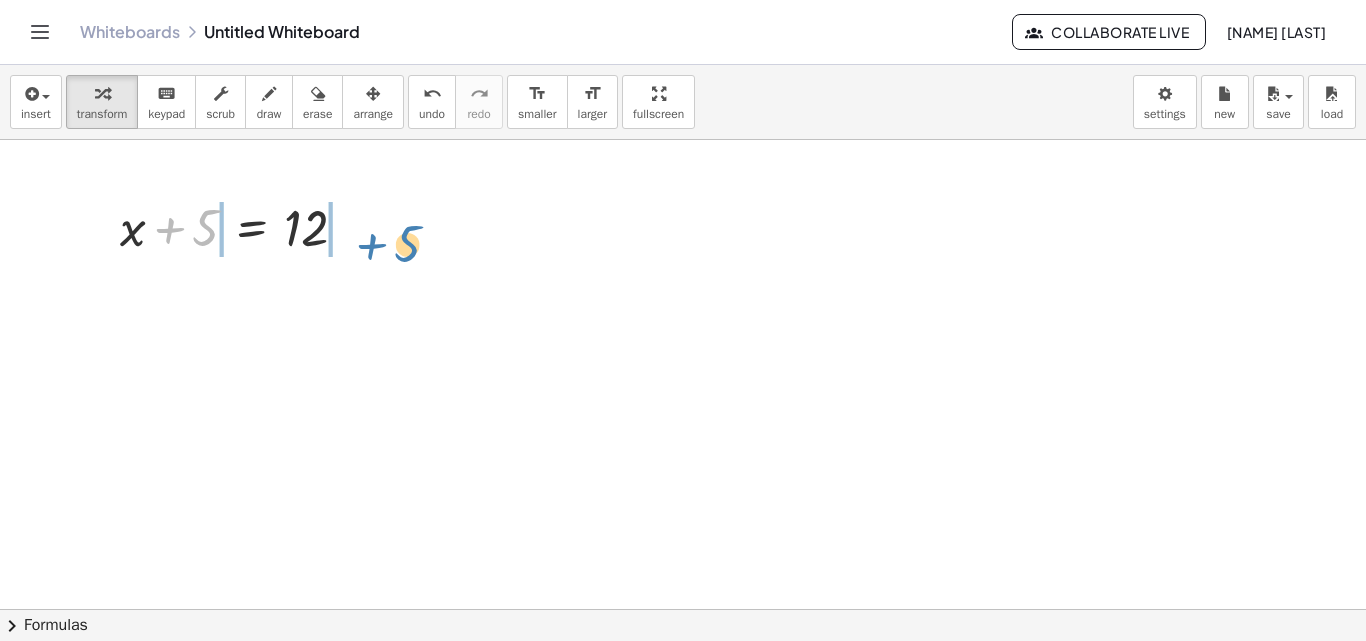 drag, startPoint x: 200, startPoint y: 237, endPoint x: 401, endPoint y: 253, distance: 201.6358 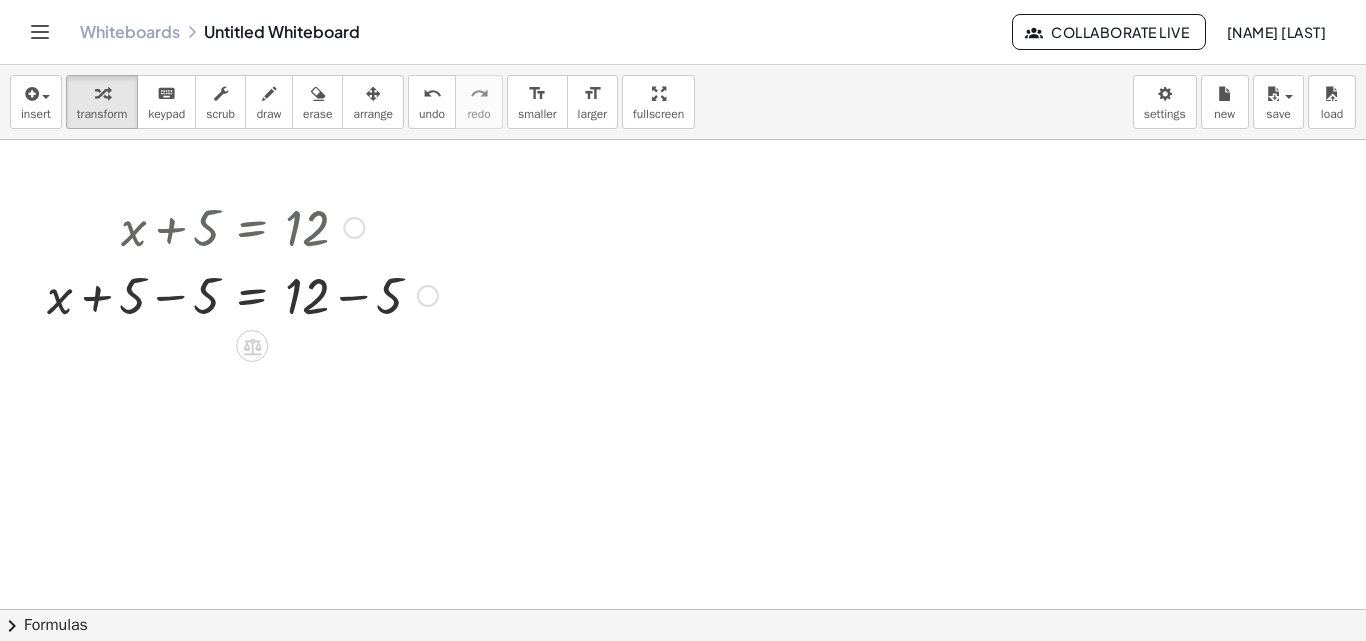 click at bounding box center [242, 294] 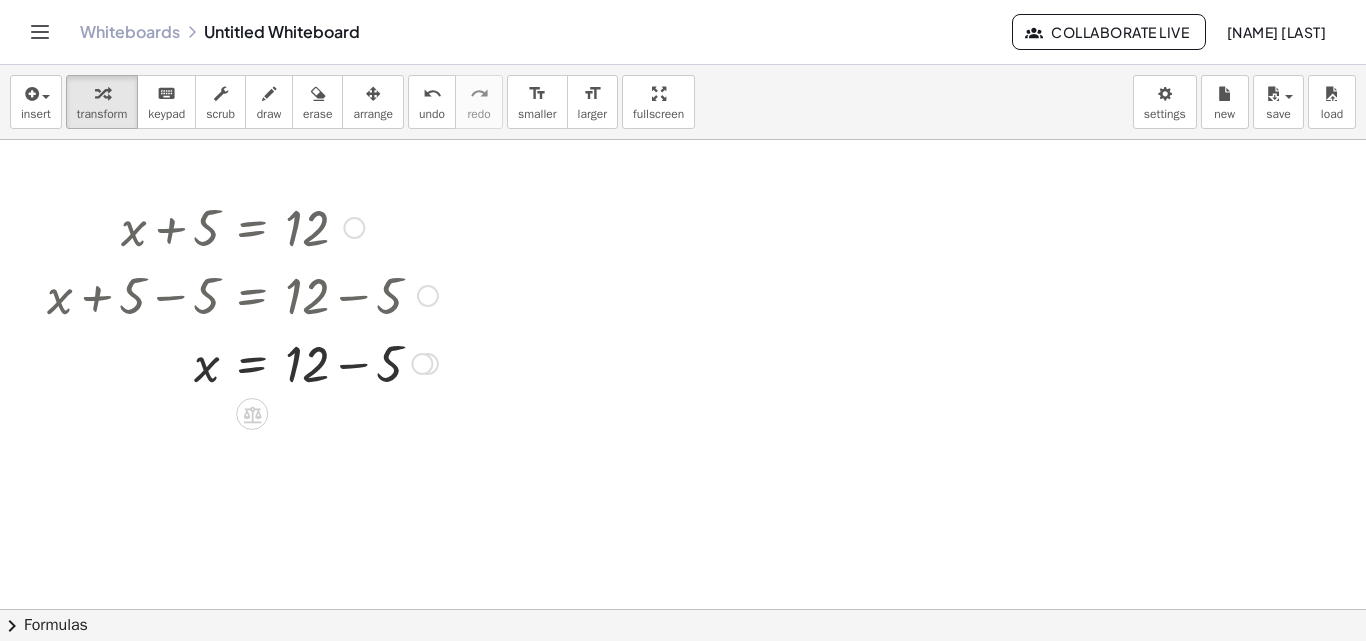 click at bounding box center [242, 362] 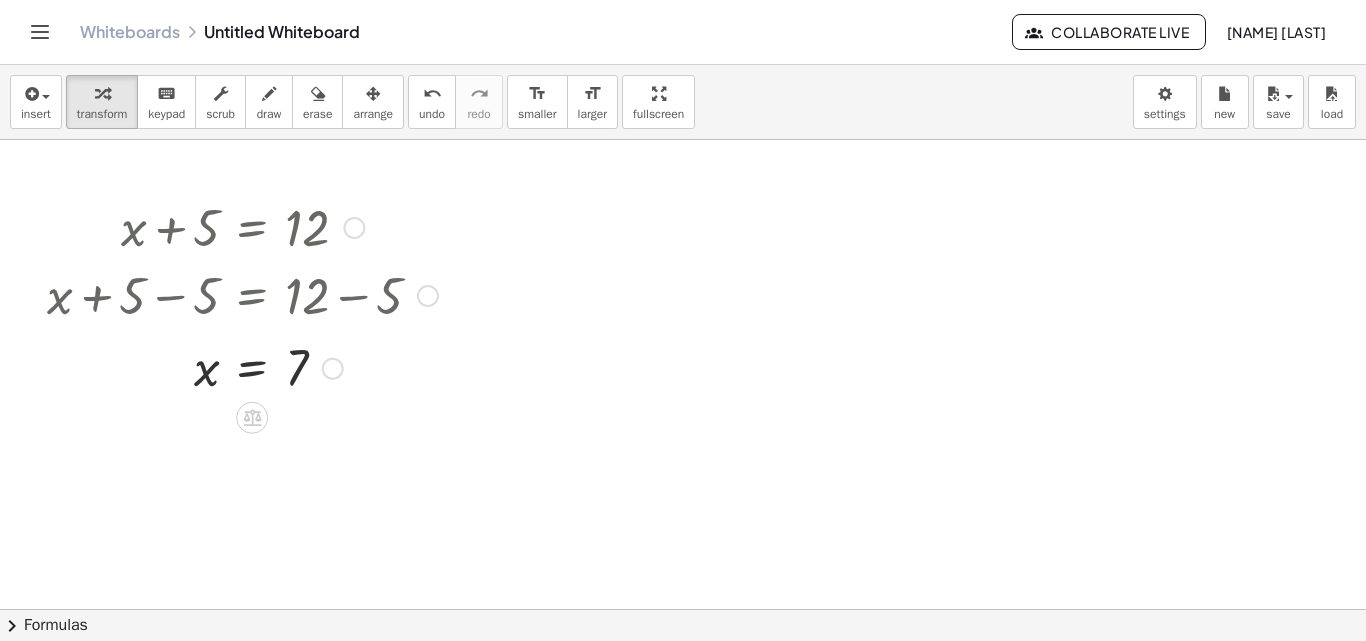 drag, startPoint x: 336, startPoint y: 429, endPoint x: 356, endPoint y: 365, distance: 67.052216 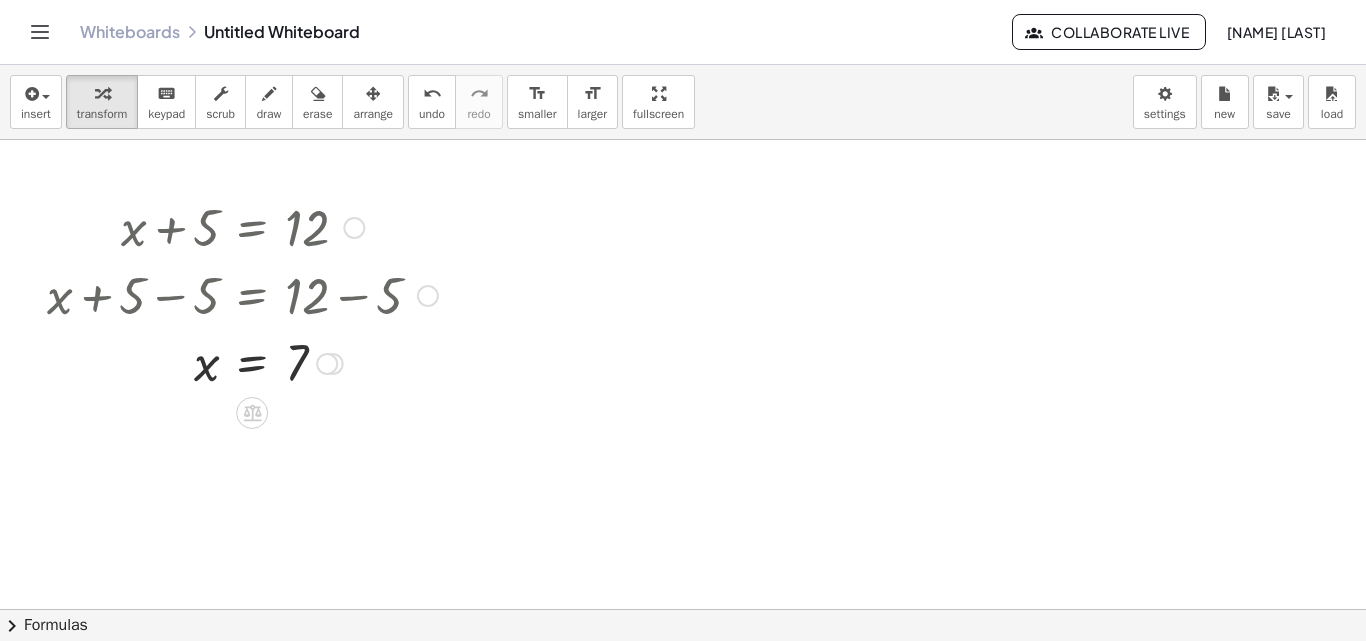 click at bounding box center [354, 228] 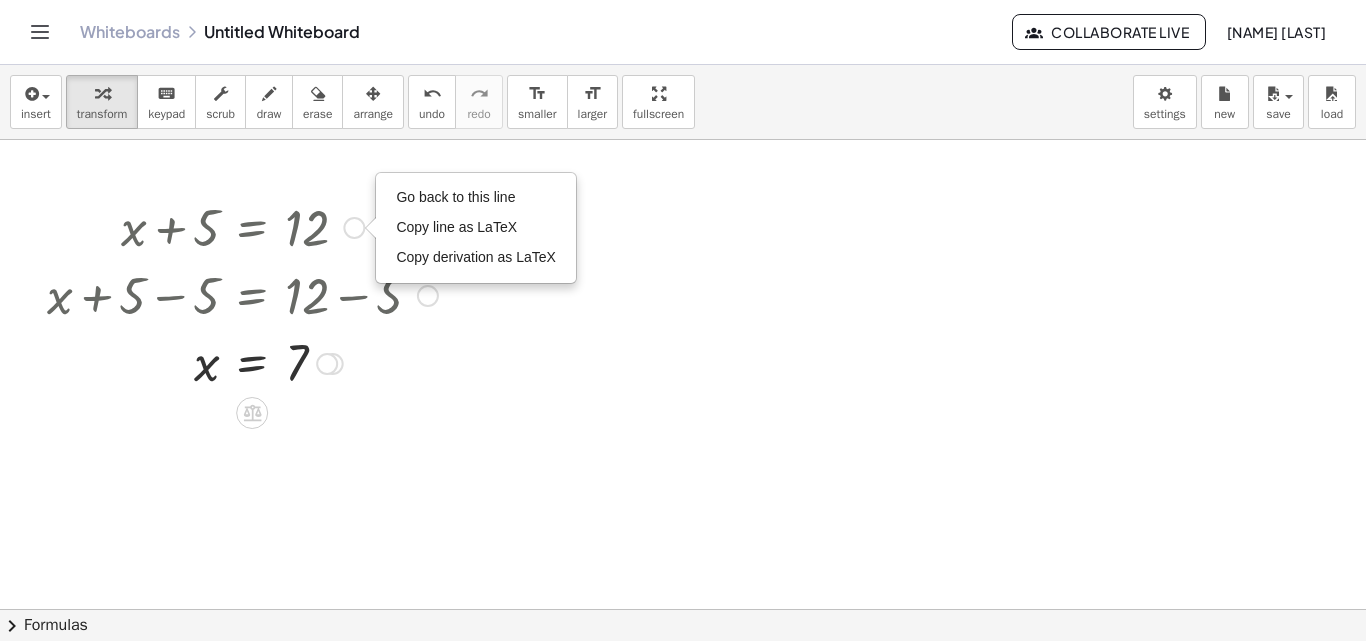 click on "Go back to this line" at bounding box center (455, 197) 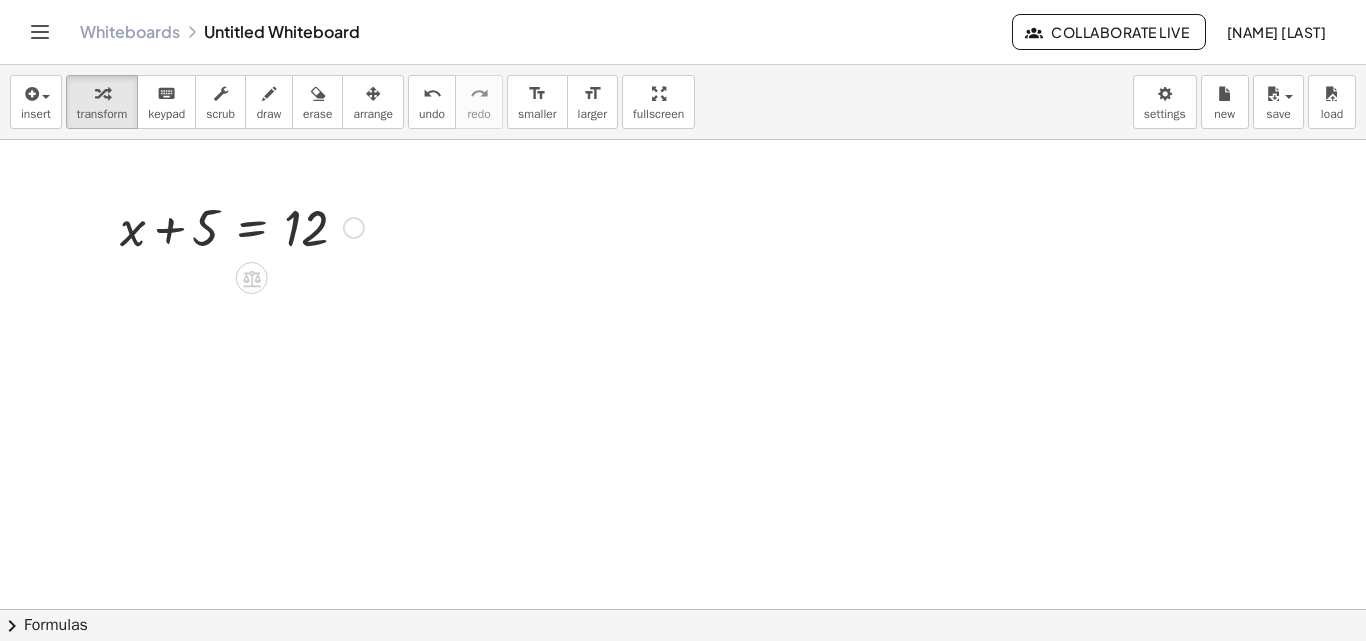 click on "Go back to this line Copy line as LaTeX Copy derivation as LaTeX" at bounding box center (354, 228) 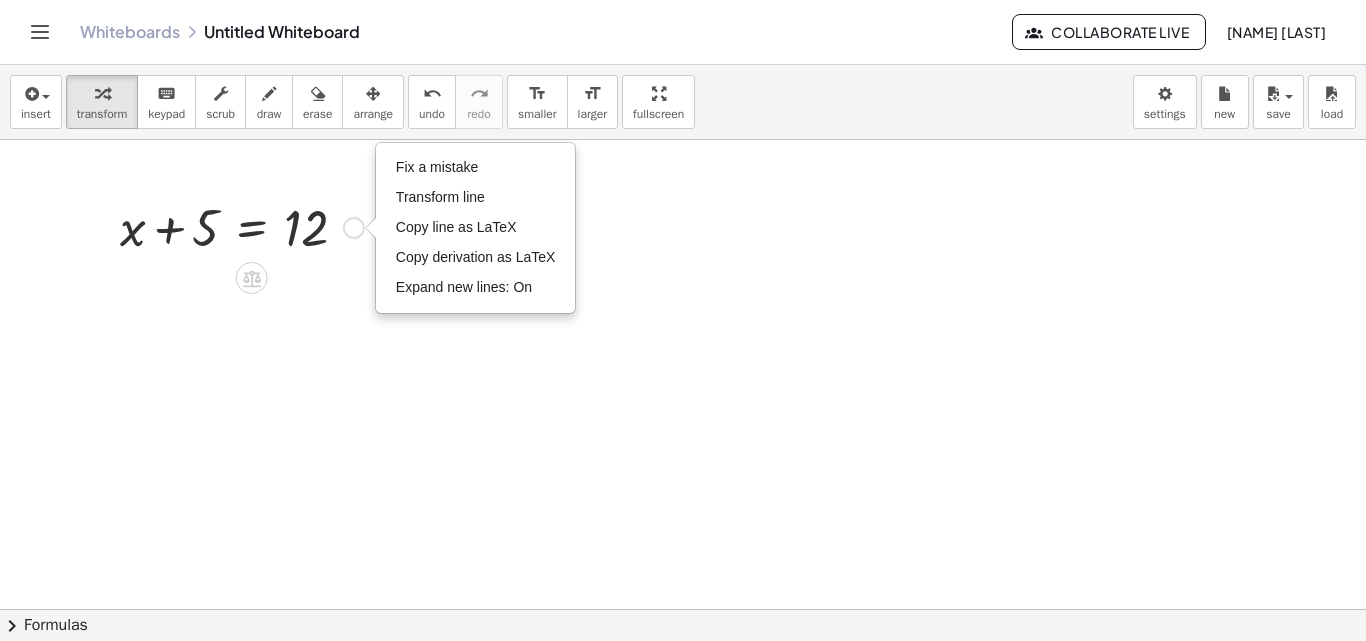 click on "Fix a mistake" at bounding box center (476, 168) 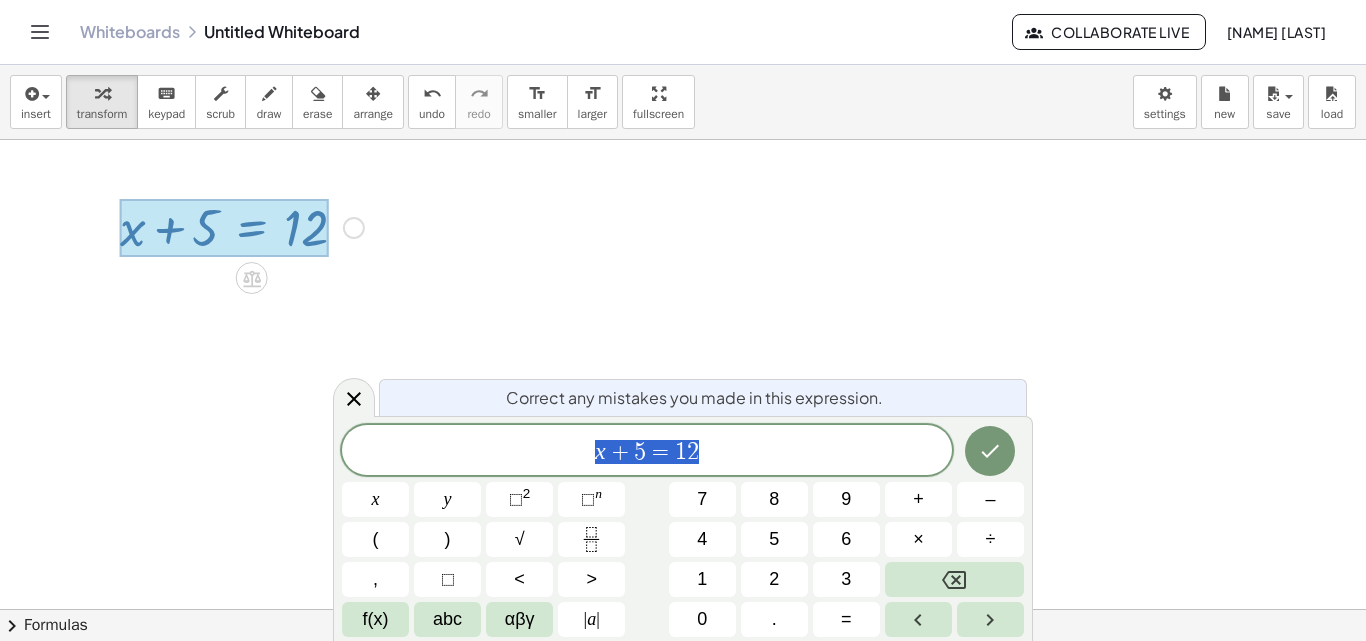 drag, startPoint x: 708, startPoint y: 440, endPoint x: 501, endPoint y: 442, distance: 207.00966 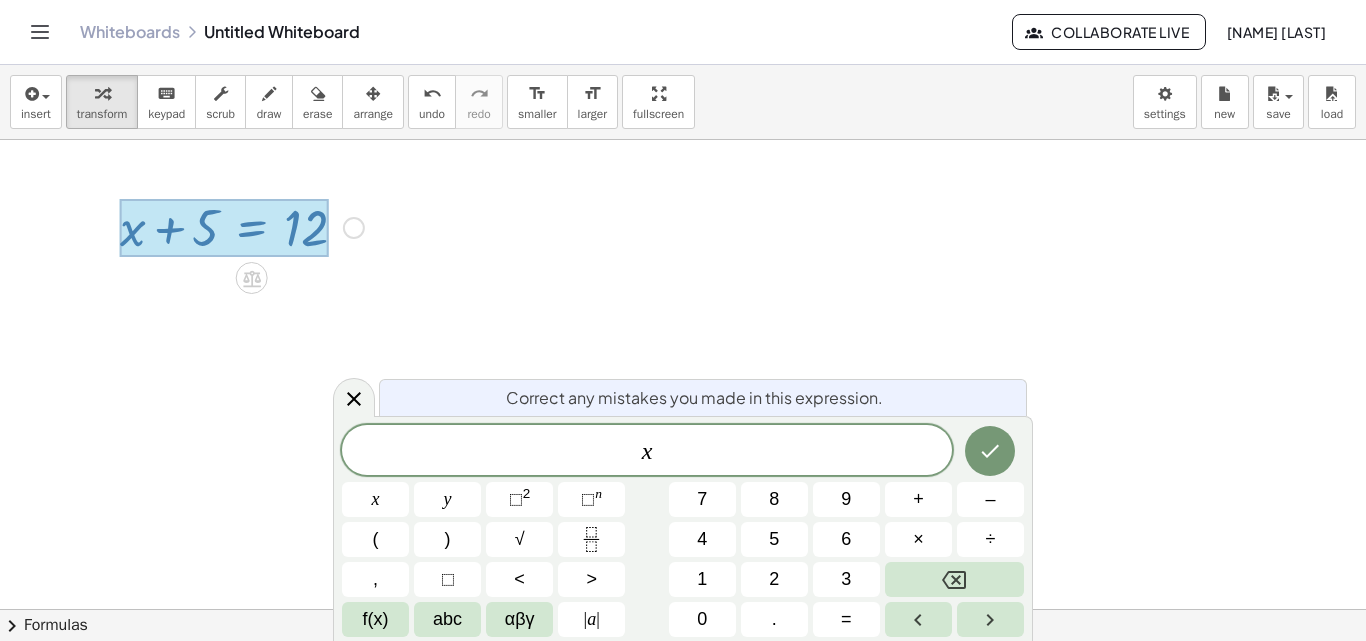 click on "–" at bounding box center [990, 499] 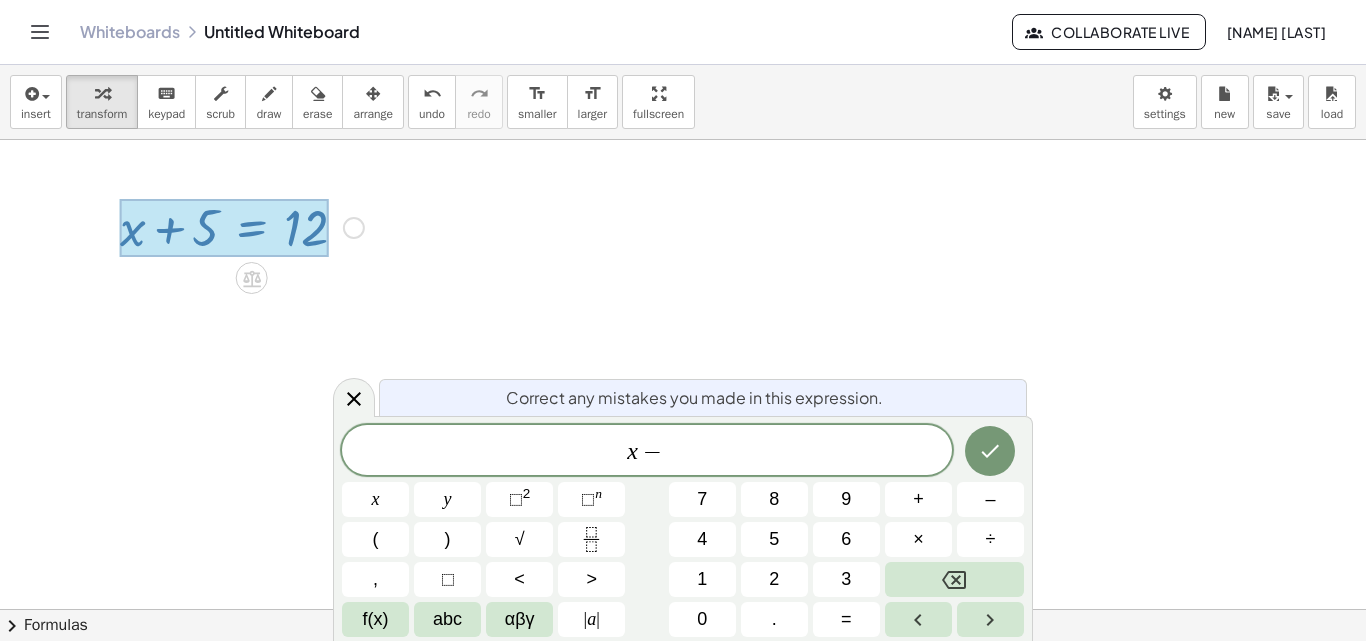 click on "3" at bounding box center (846, 579) 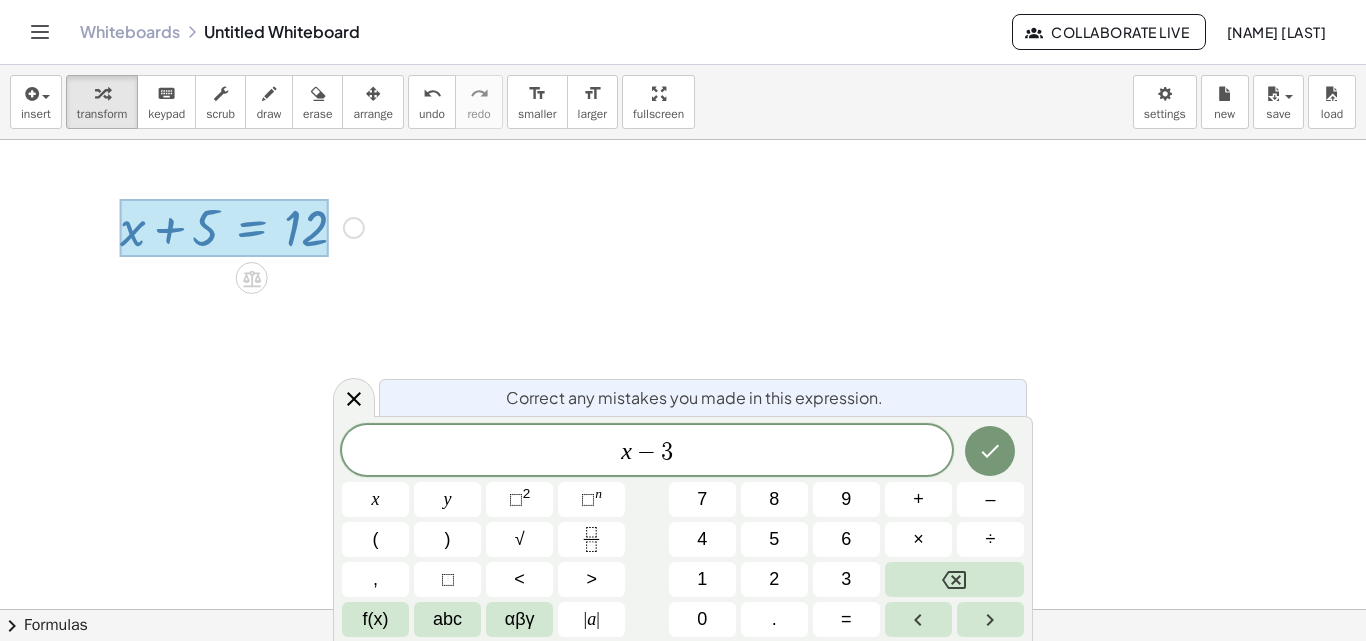 click on "=" at bounding box center [846, 619] 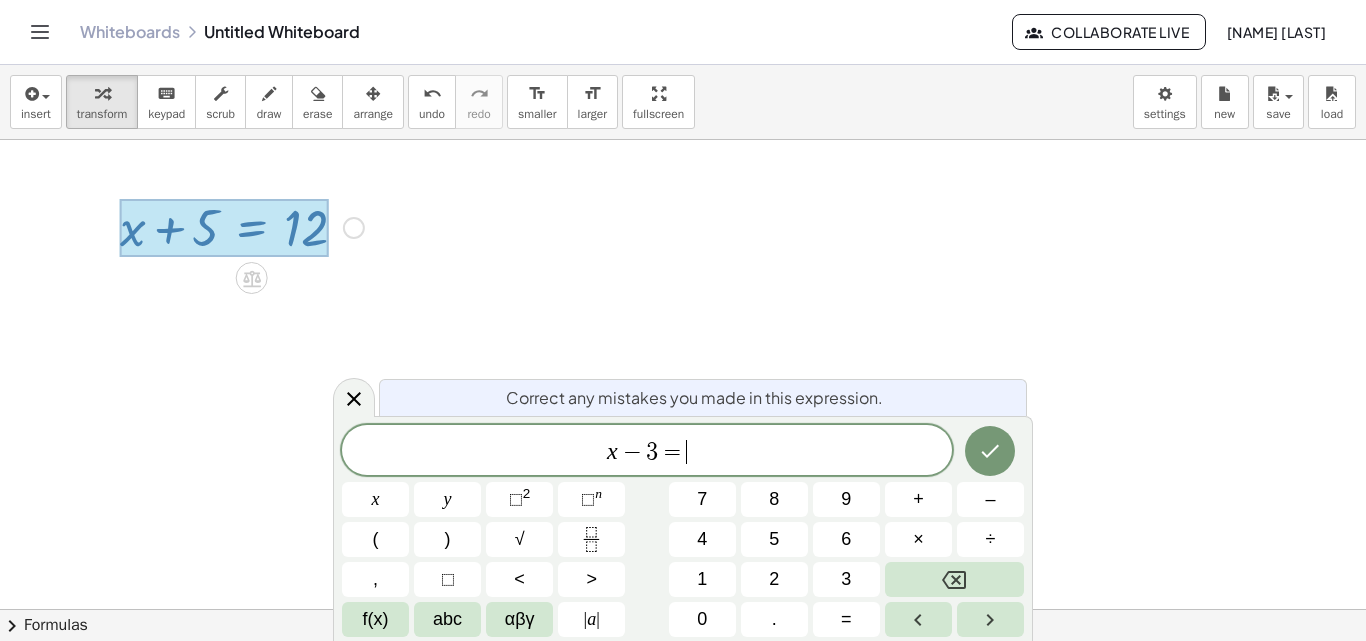 click on "7" at bounding box center (702, 499) 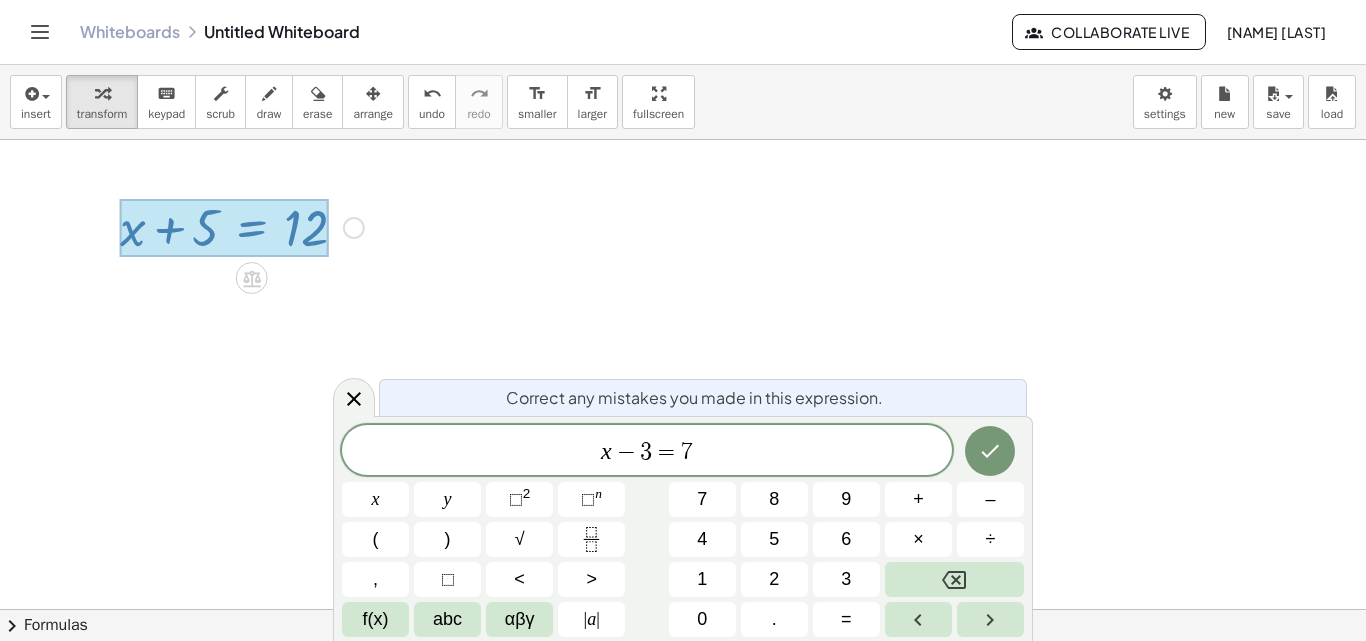 click 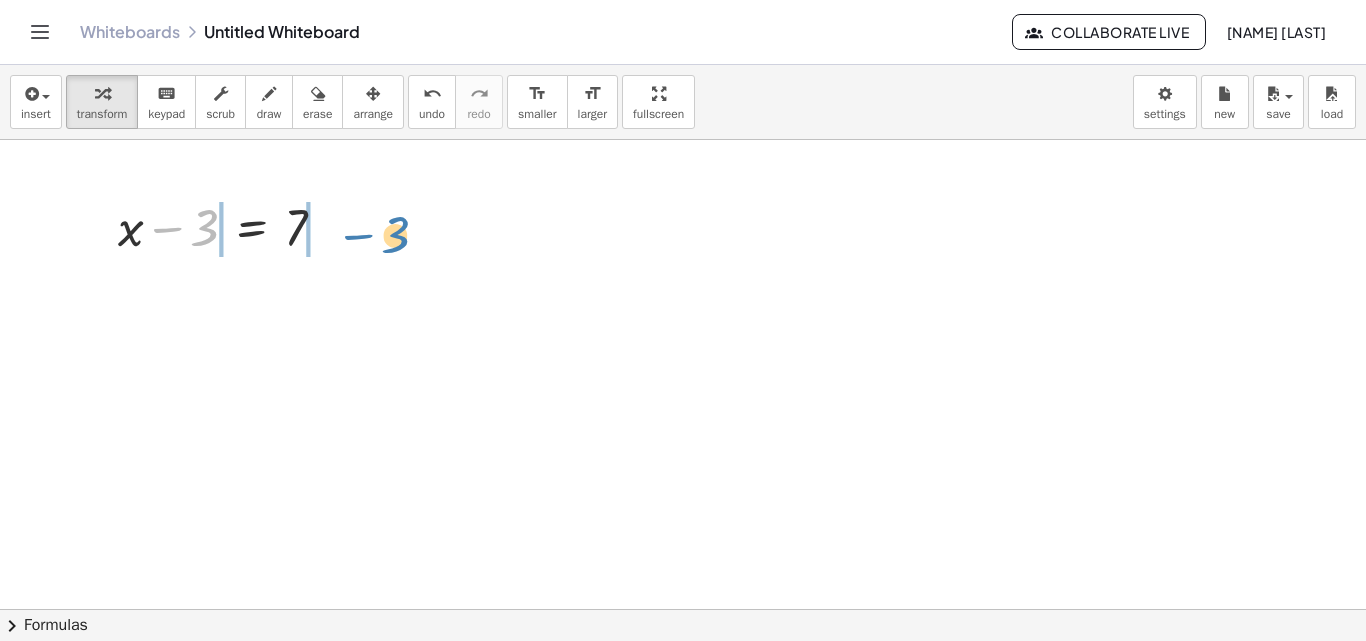 drag, startPoint x: 203, startPoint y: 231, endPoint x: 389, endPoint y: 238, distance: 186.13167 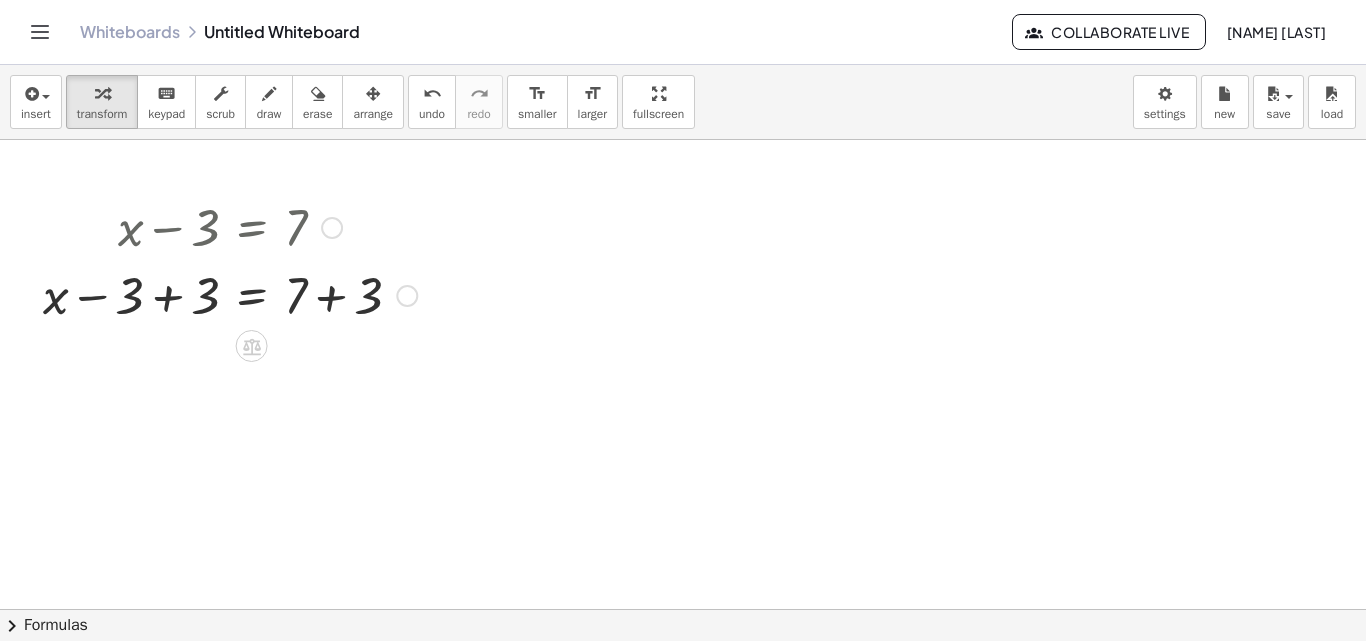 click at bounding box center (230, 294) 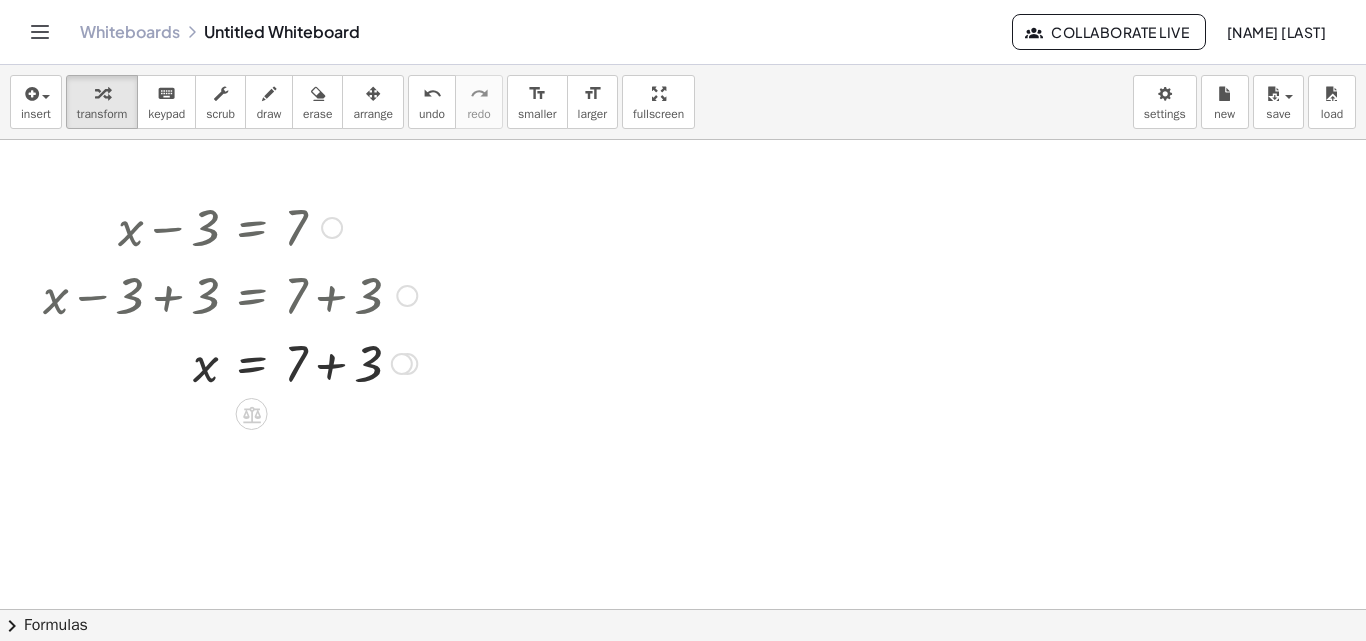 click on "+ x − 3 = 7 + x − 3 + 3 = + 7 + 3 + x + 0 = + 7 + 3 x = 7 + + 3 Fix a mistake Transform line Copy line as LaTeX Copy derivation as LaTeX Expand new lines: On" at bounding box center (252, 228) 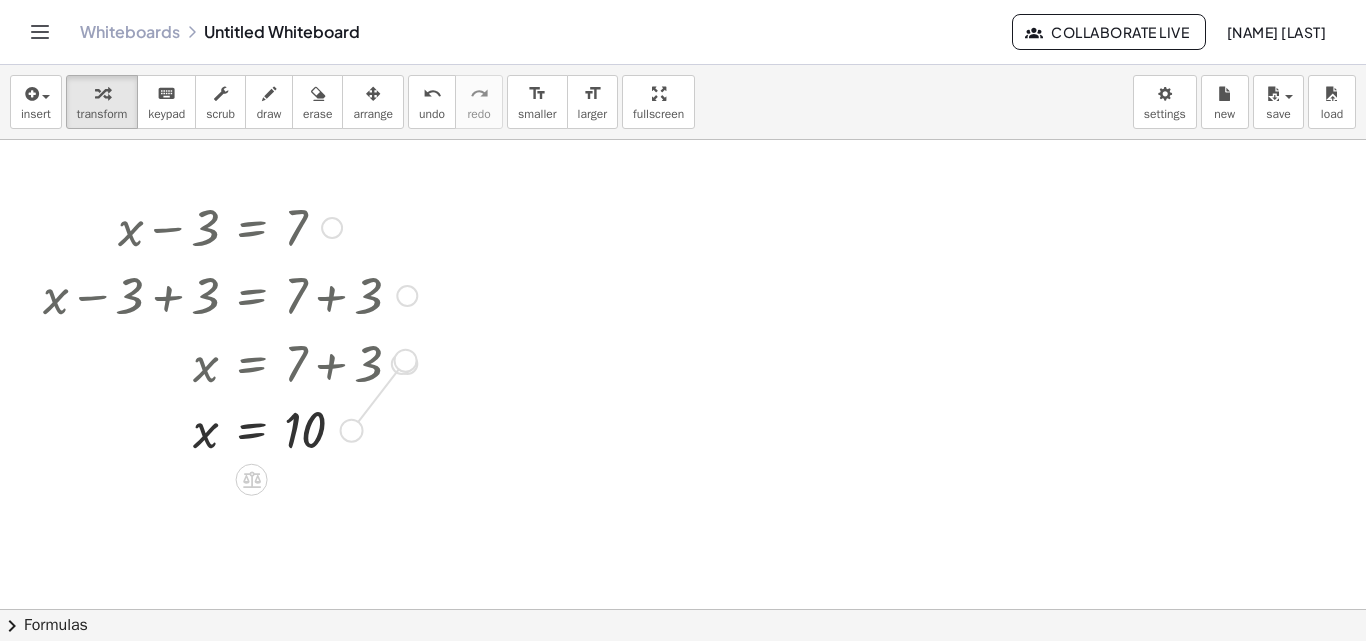 drag, startPoint x: 355, startPoint y: 434, endPoint x: 402, endPoint y: 357, distance: 90.21086 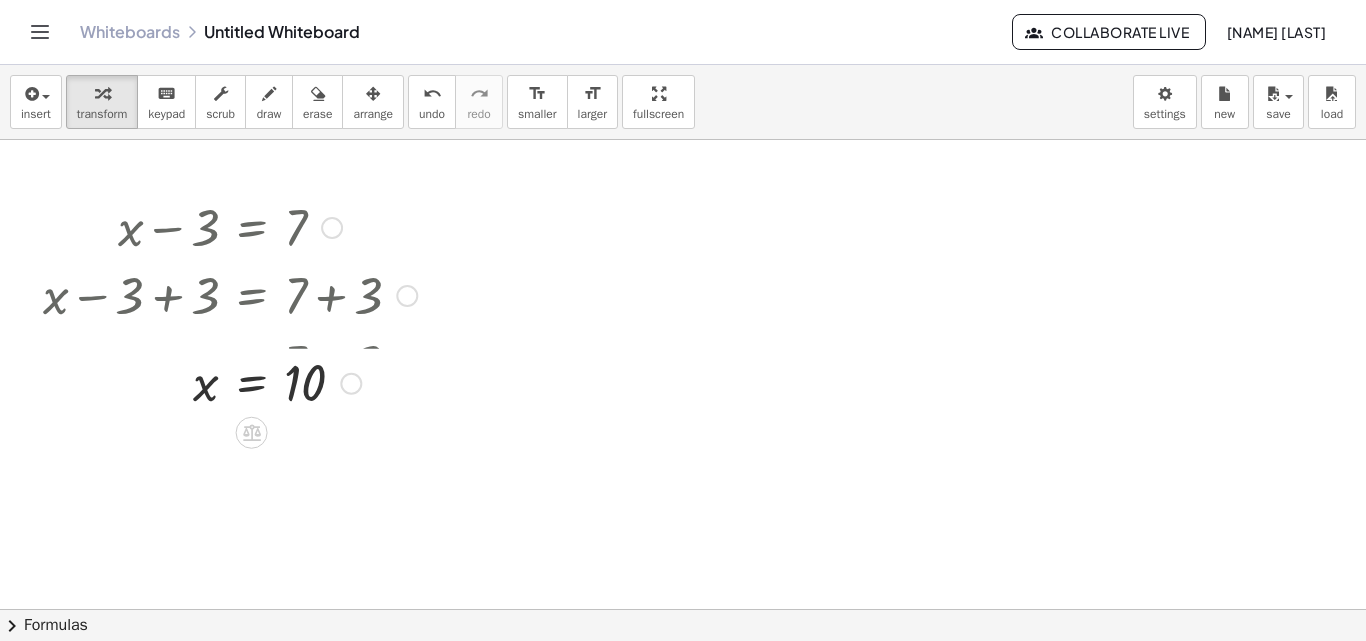 drag, startPoint x: 347, startPoint y: 431, endPoint x: 366, endPoint y: 375, distance: 59.135437 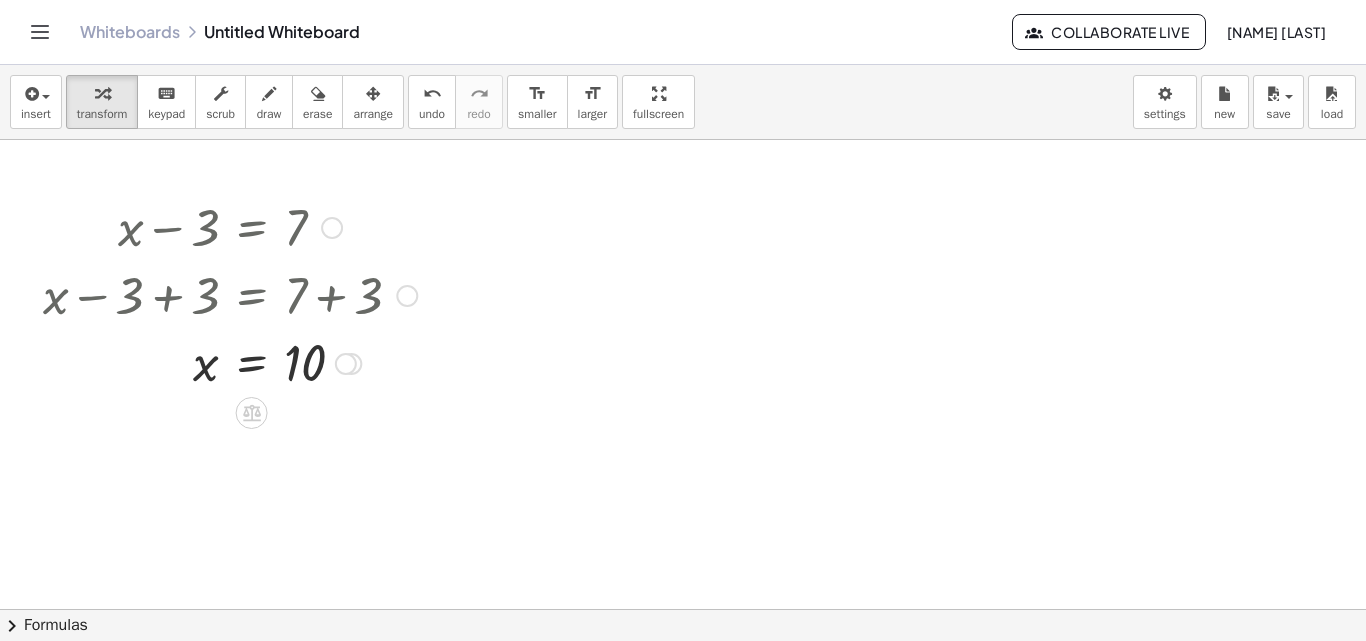 click at bounding box center [332, 228] 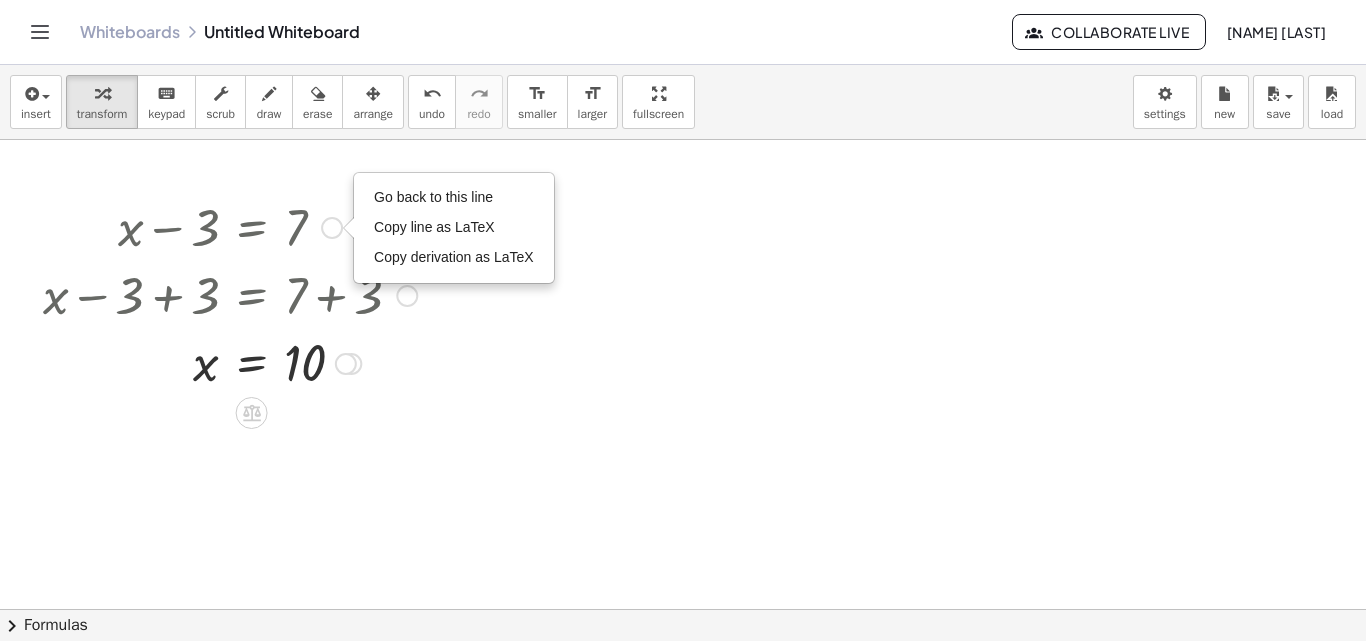 click on "Go back to this line" at bounding box center (454, 198) 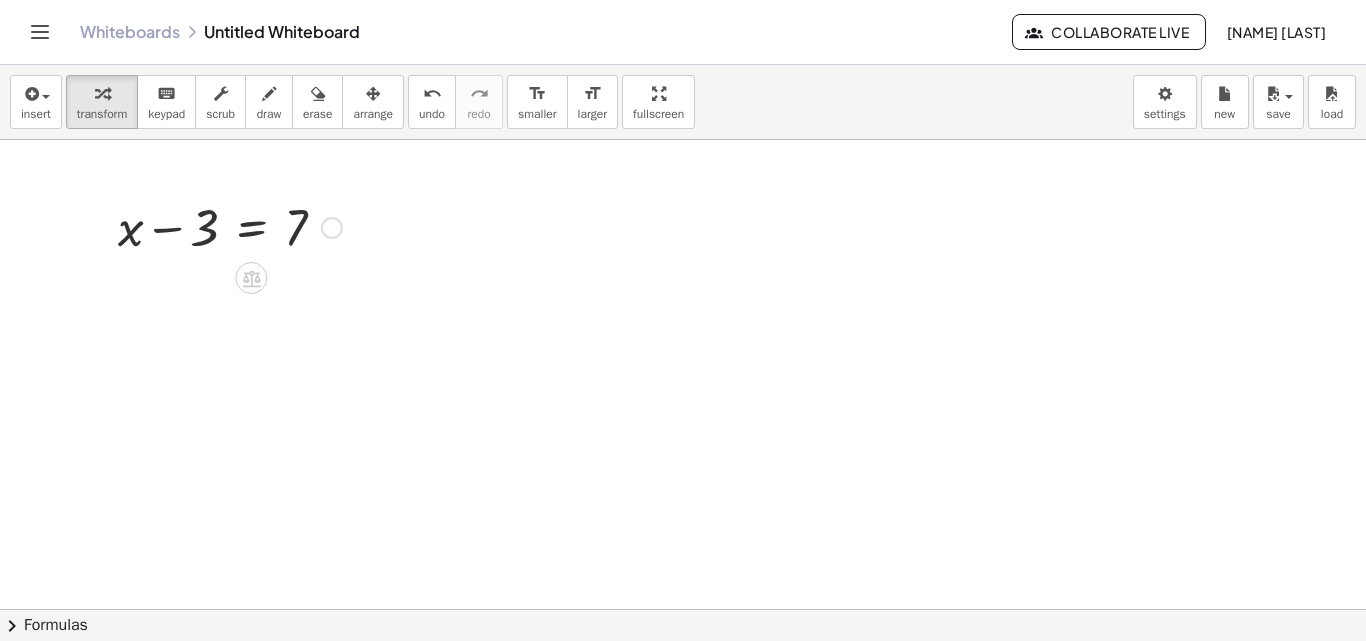click on "Go back to this line Copy line as LaTeX Copy derivation as LaTeX" at bounding box center (332, 228) 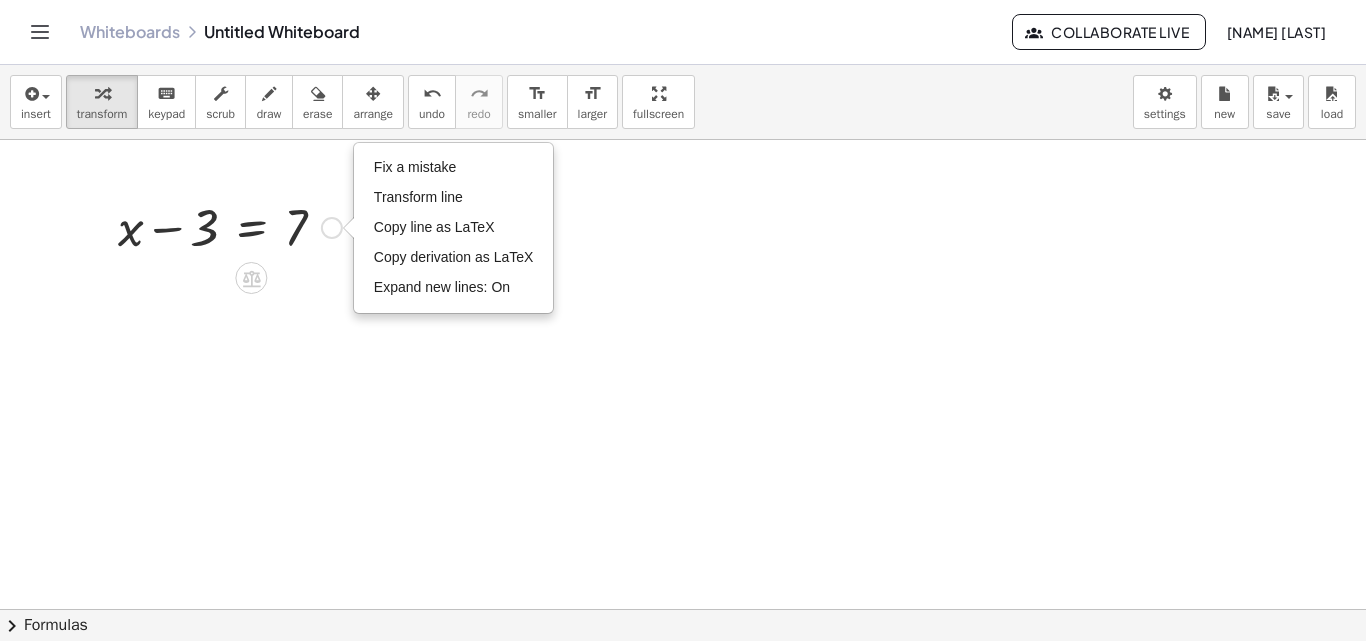 click on "Fix a mistake" at bounding box center [454, 168] 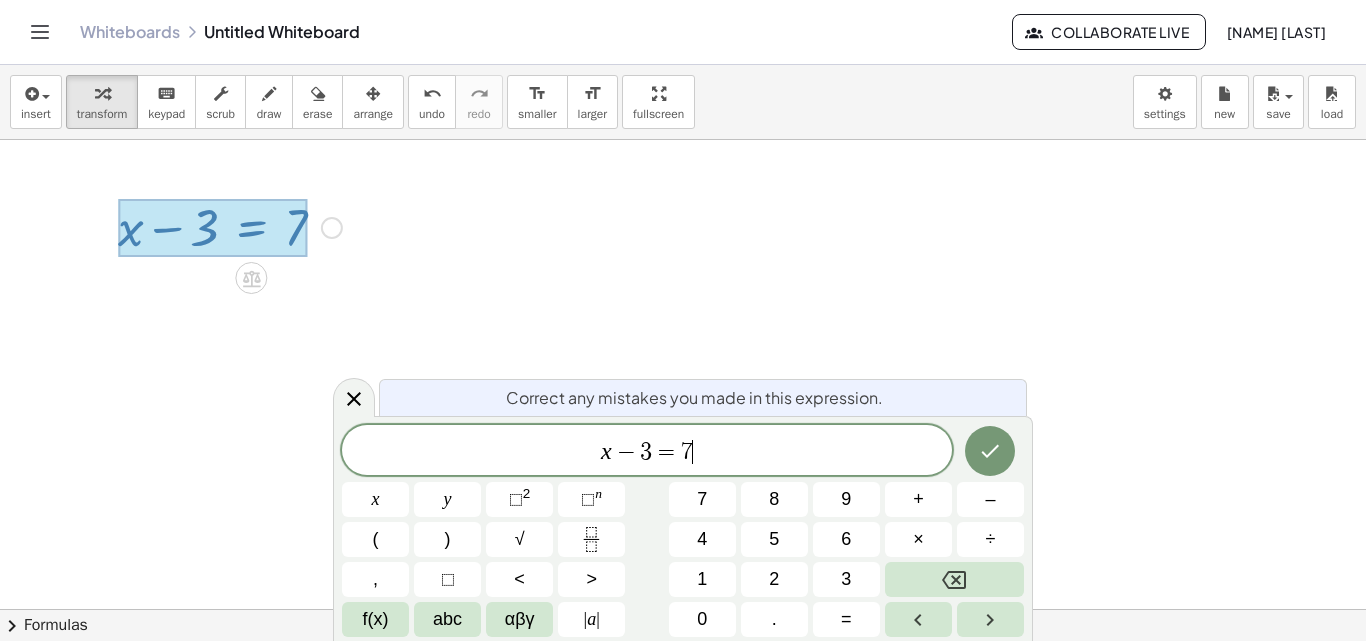 click 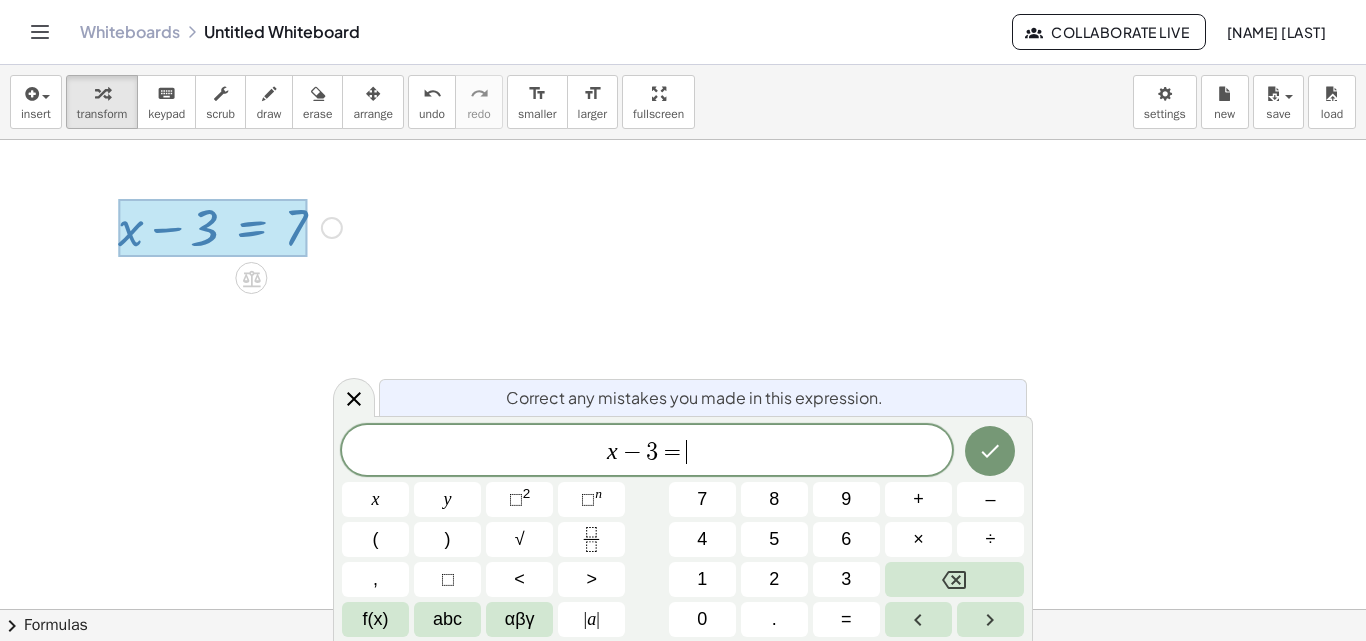 click 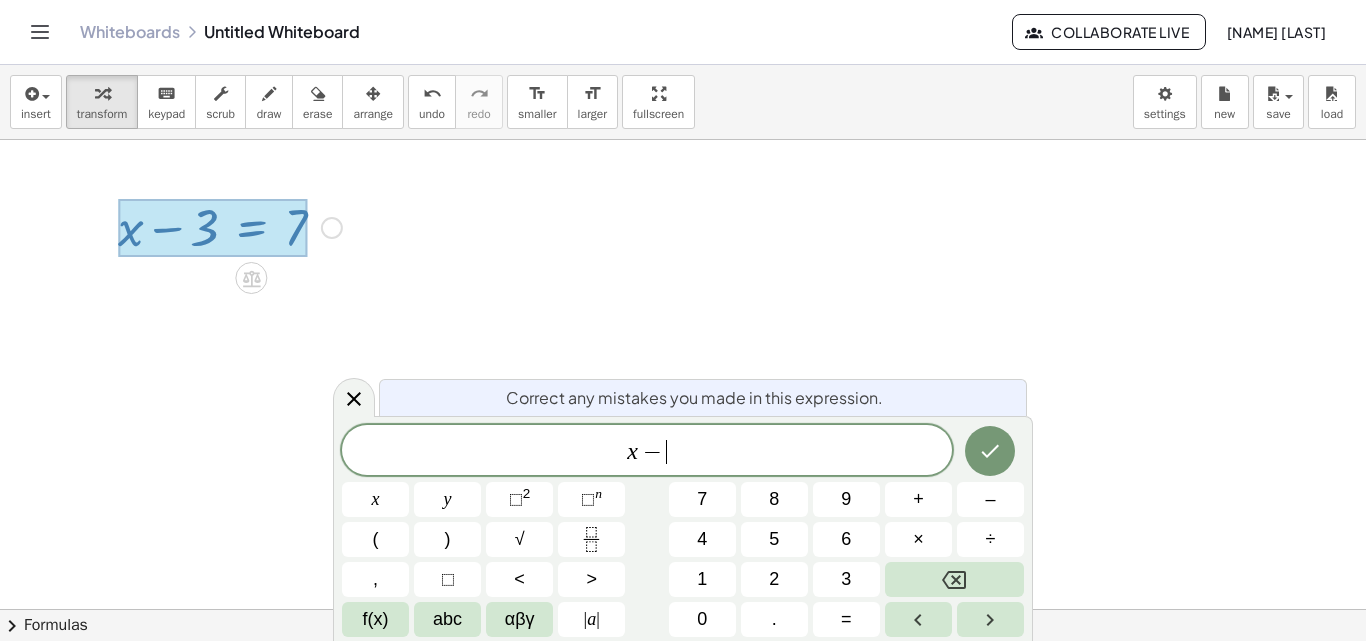 click 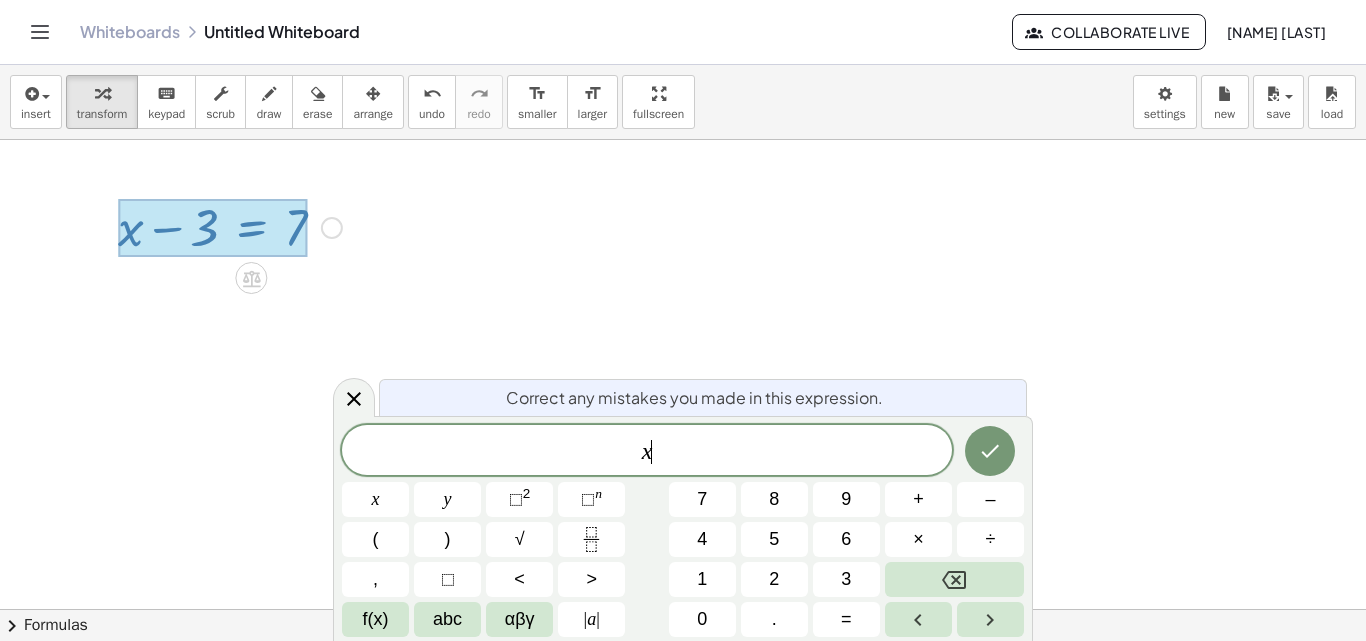 click 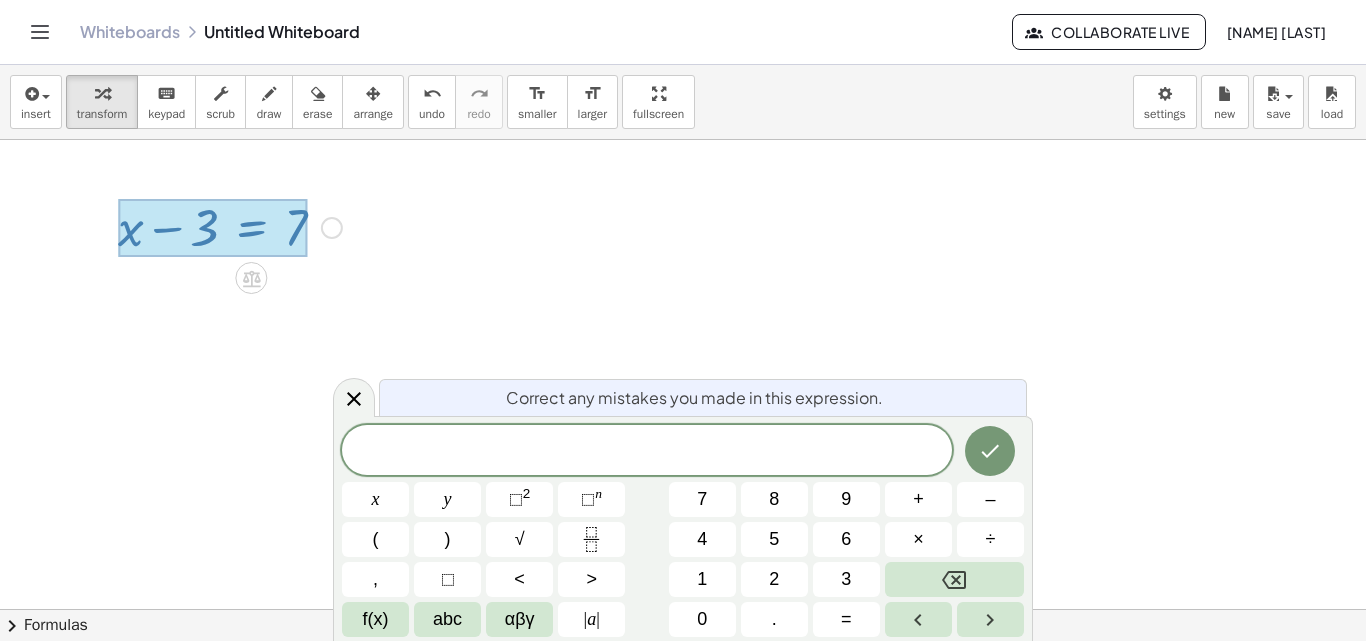 click on "8" at bounding box center (774, 499) 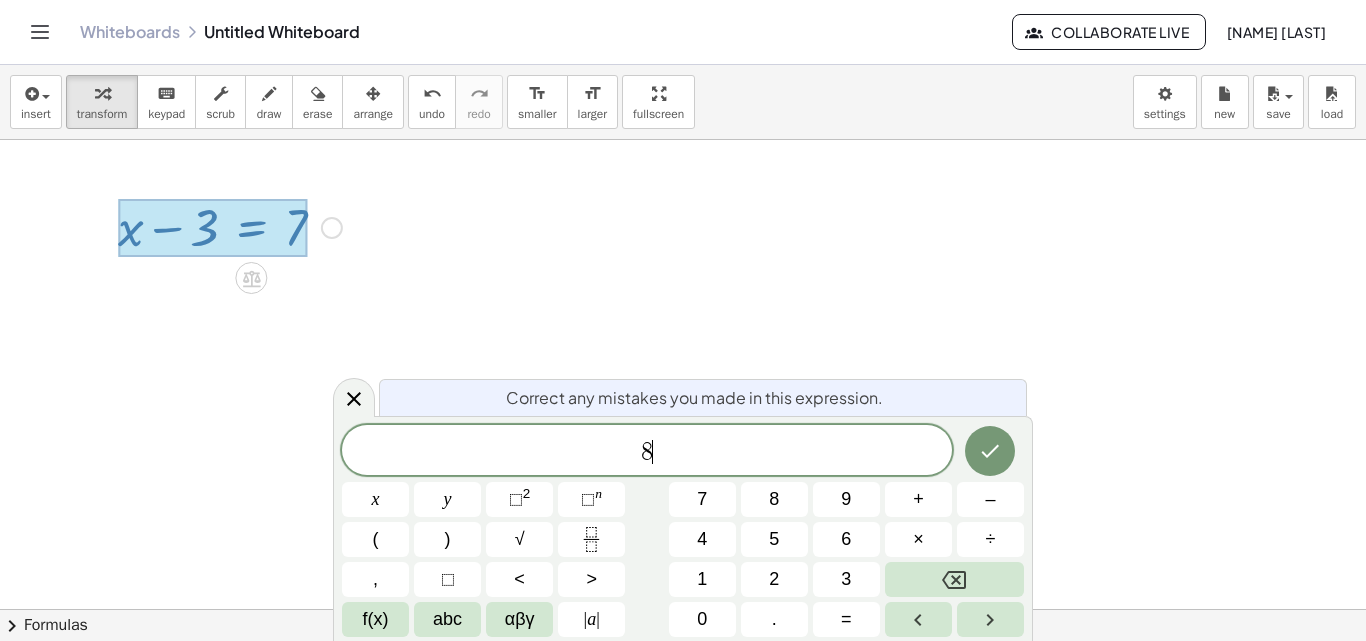 click on "=" at bounding box center [846, 619] 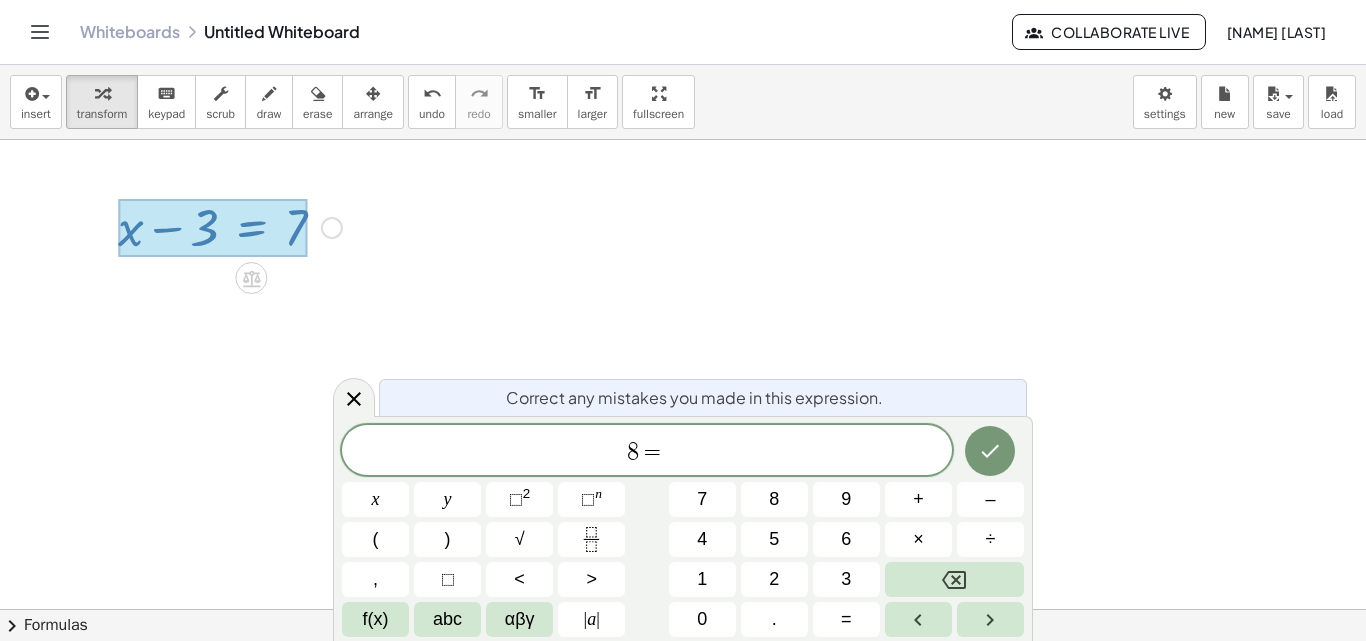 click on "×" at bounding box center [918, 539] 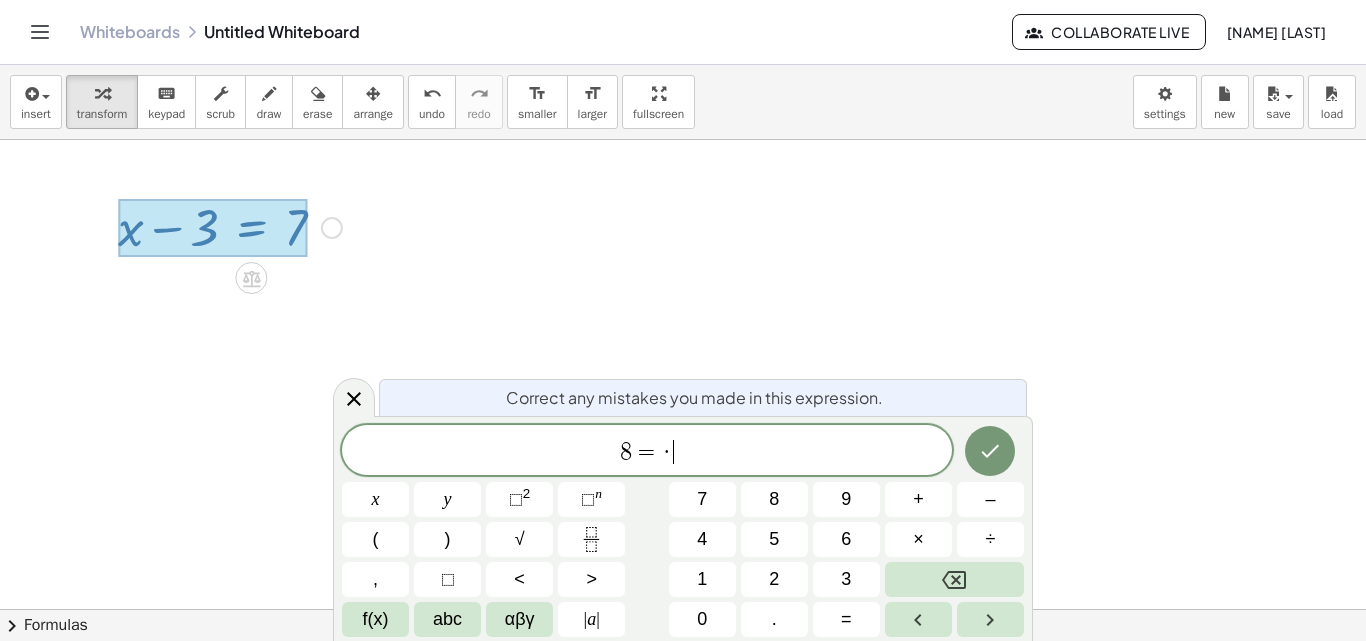 click on "–" at bounding box center (990, 499) 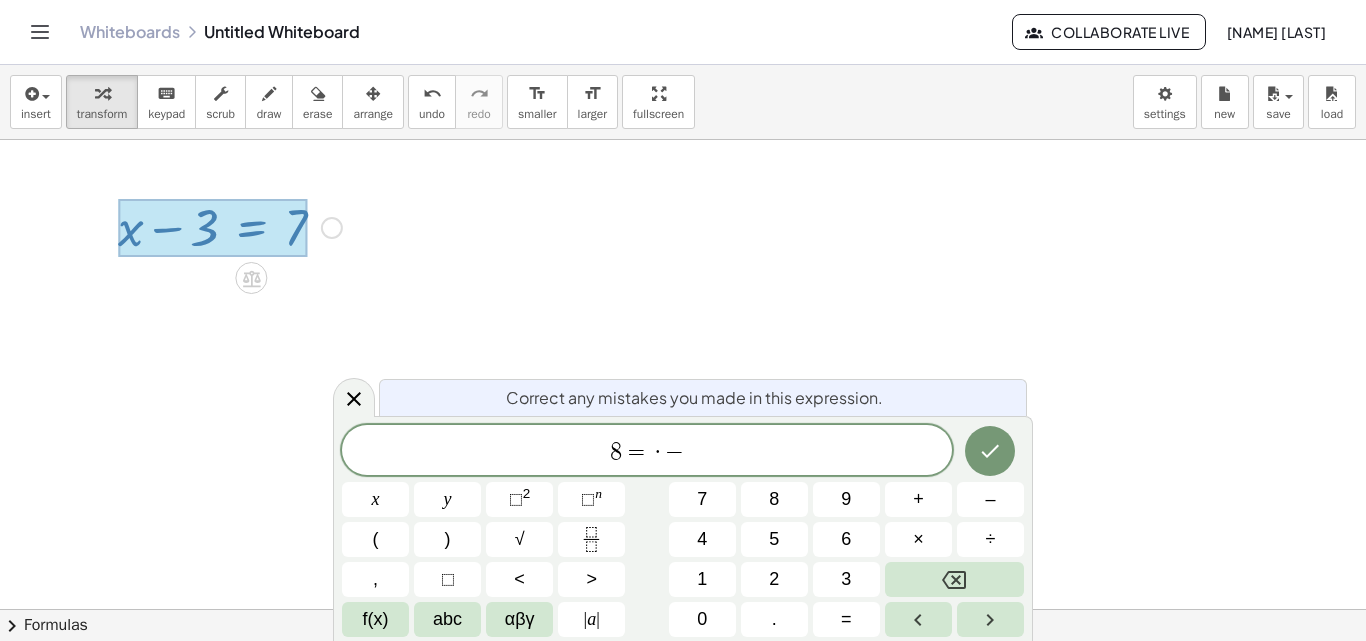click on "4" at bounding box center [702, 539] 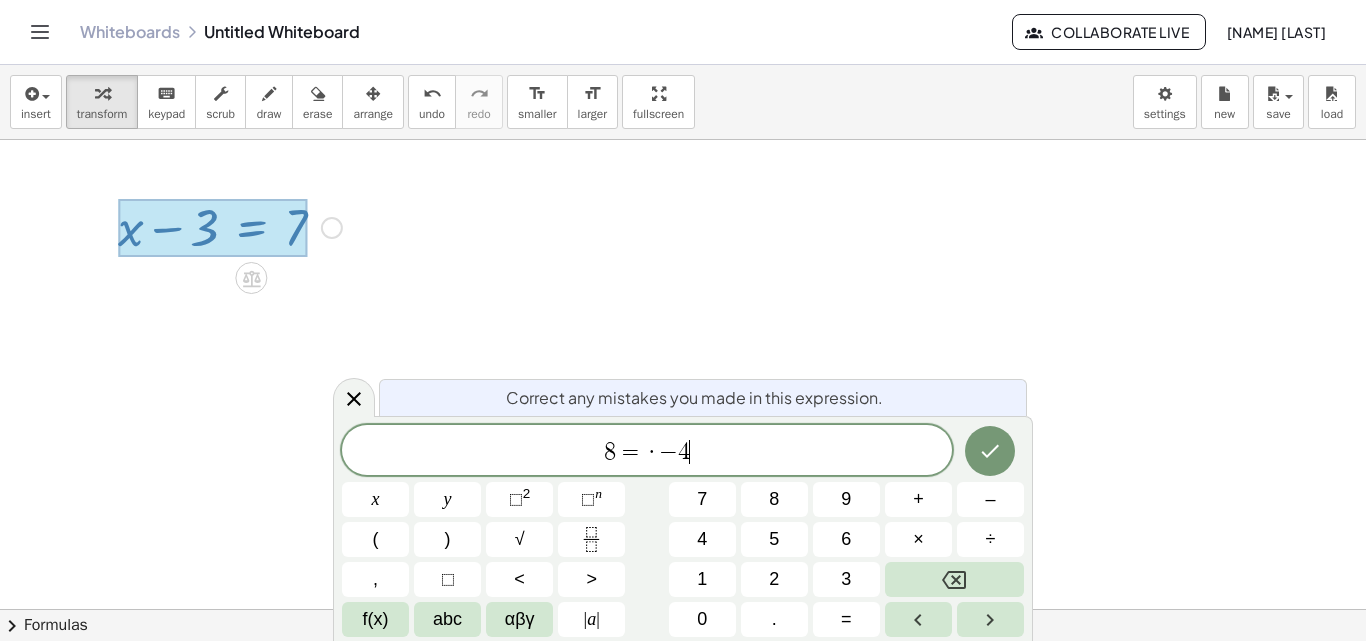 click on "8 = · − 4 ​" at bounding box center [647, 452] 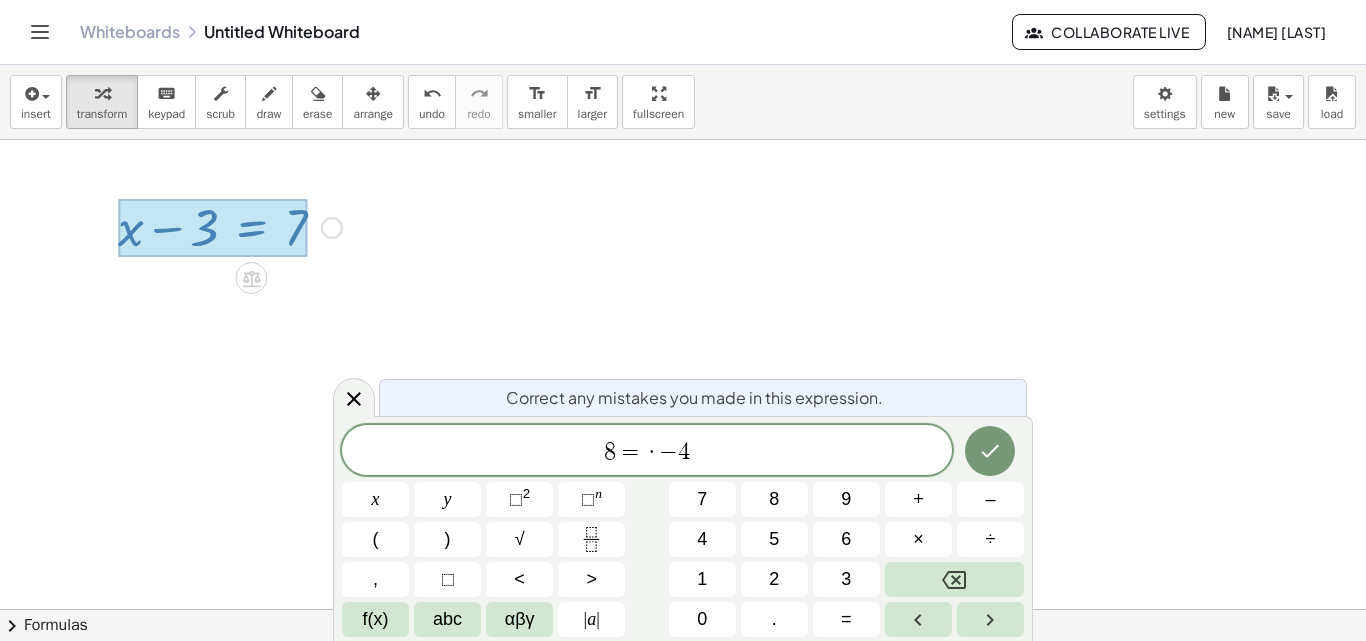 click at bounding box center [954, 579] 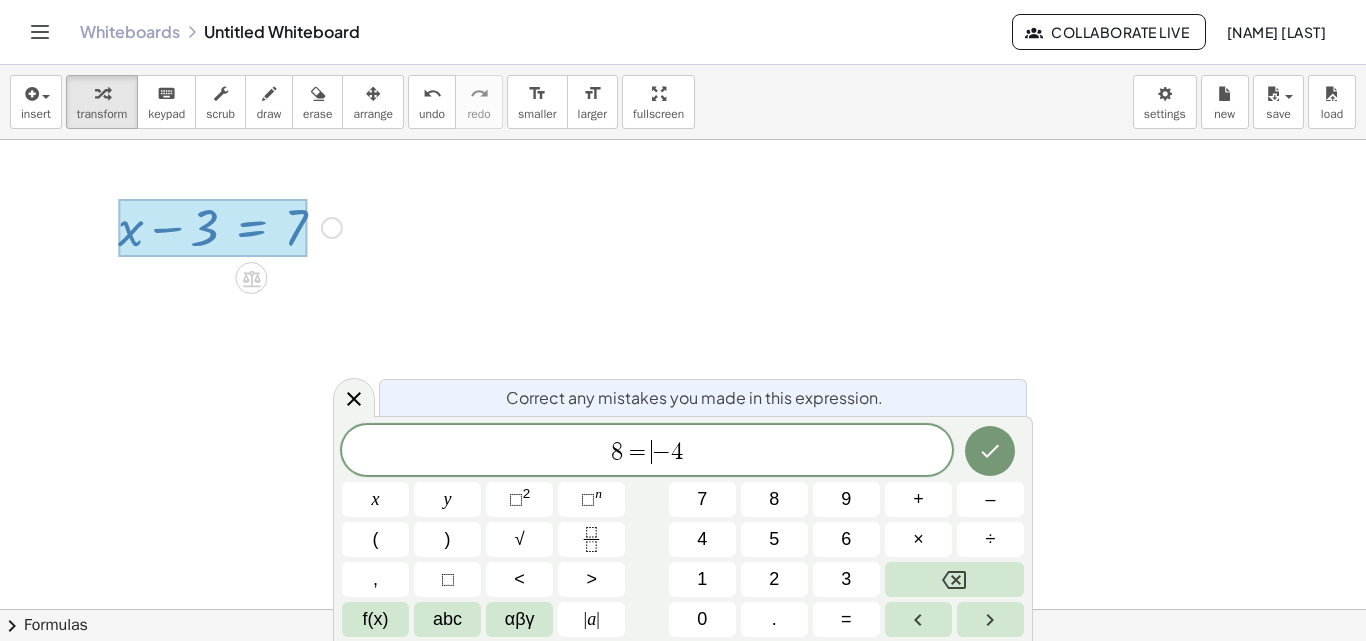 click on "x" at bounding box center [376, 499] 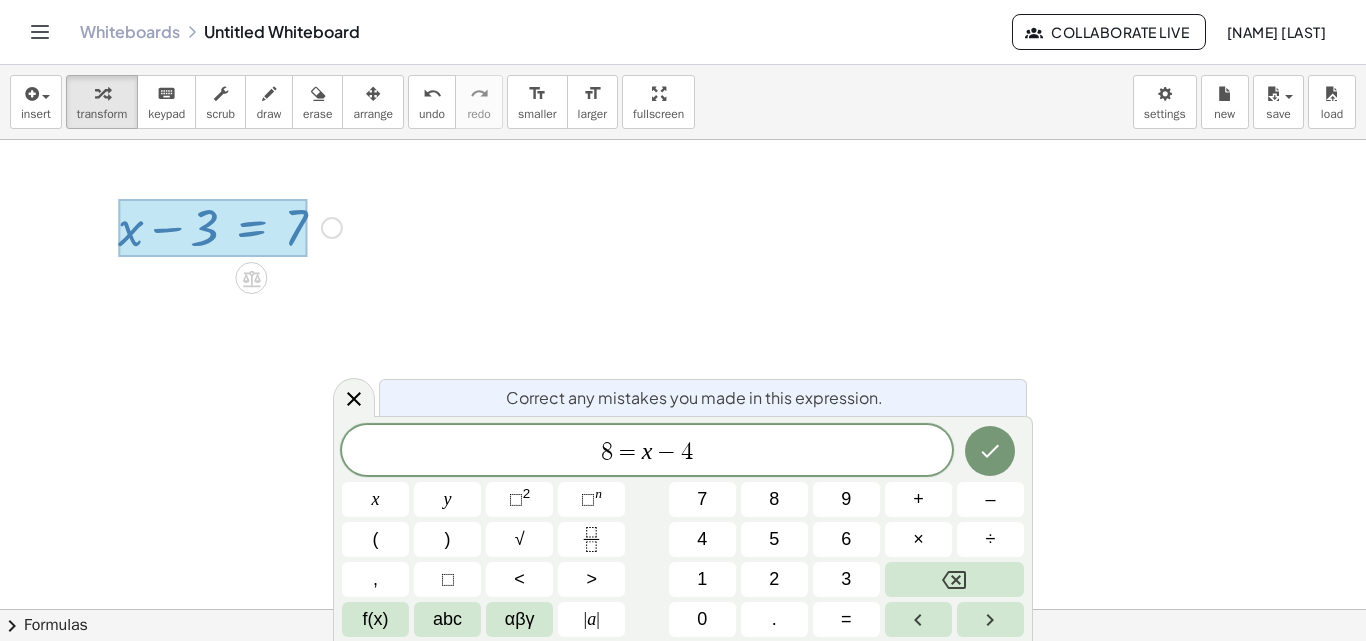 click at bounding box center (990, 451) 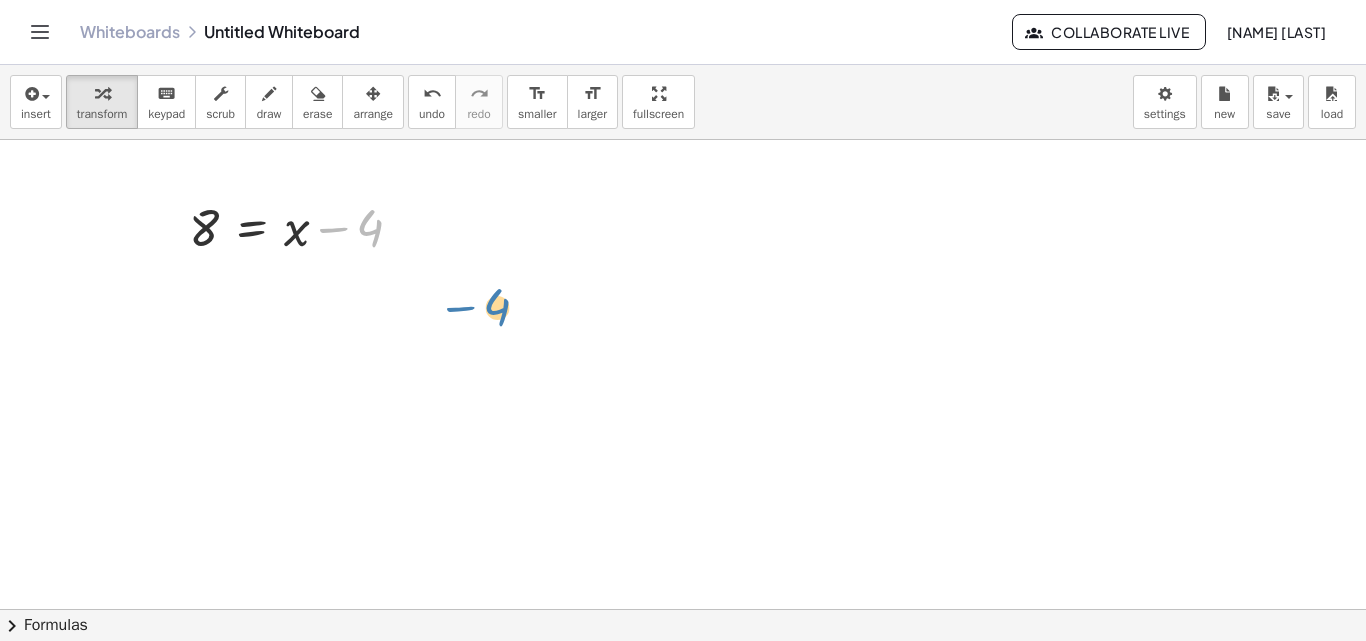 drag, startPoint x: 372, startPoint y: 226, endPoint x: 552, endPoint y: 246, distance: 181.1077 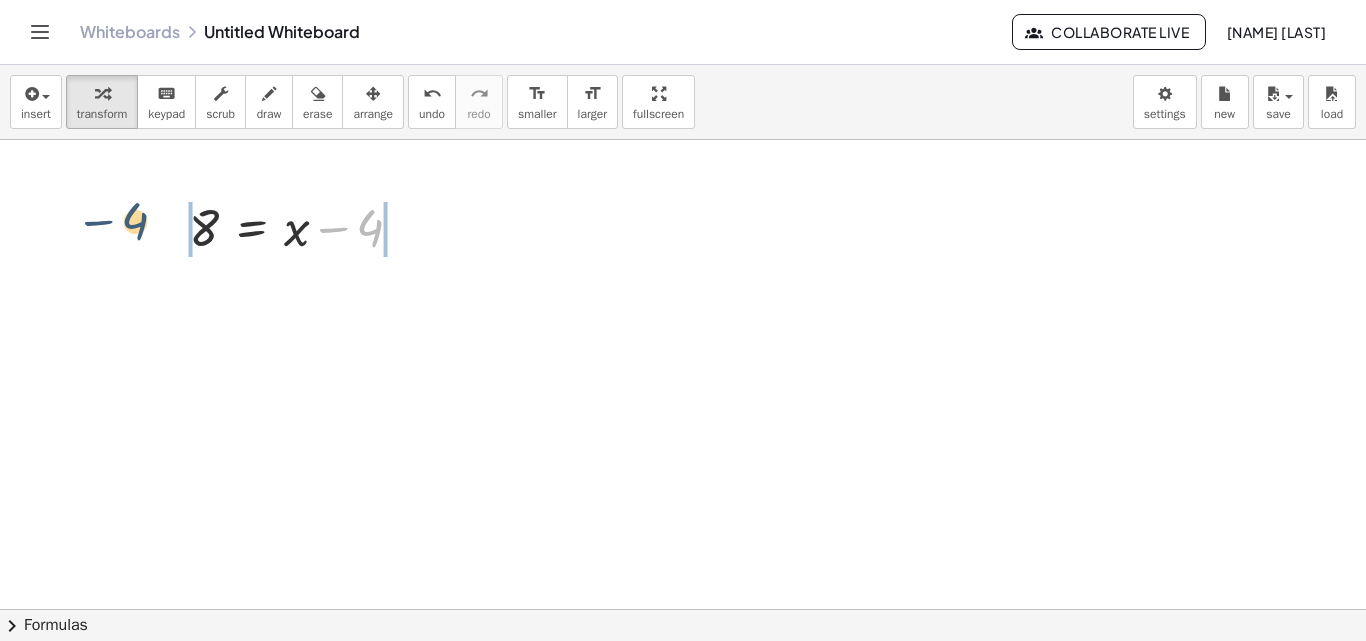 drag, startPoint x: 359, startPoint y: 230, endPoint x: 116, endPoint y: 221, distance: 243.16661 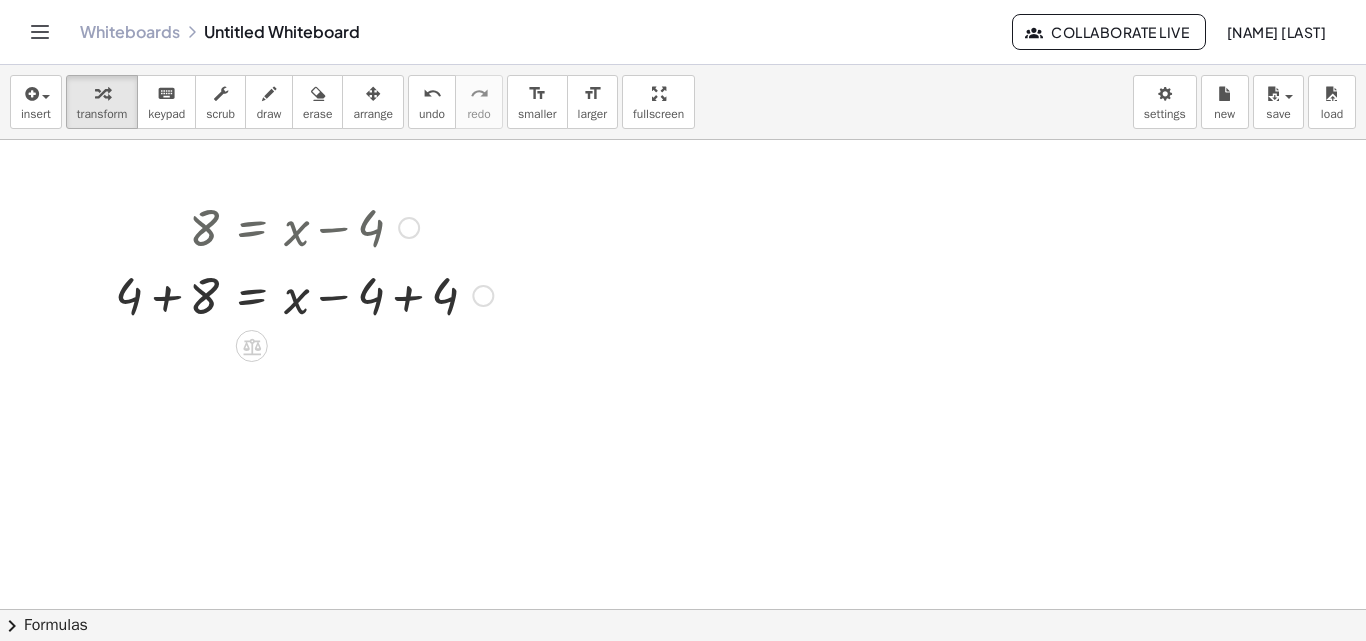 click at bounding box center (304, 294) 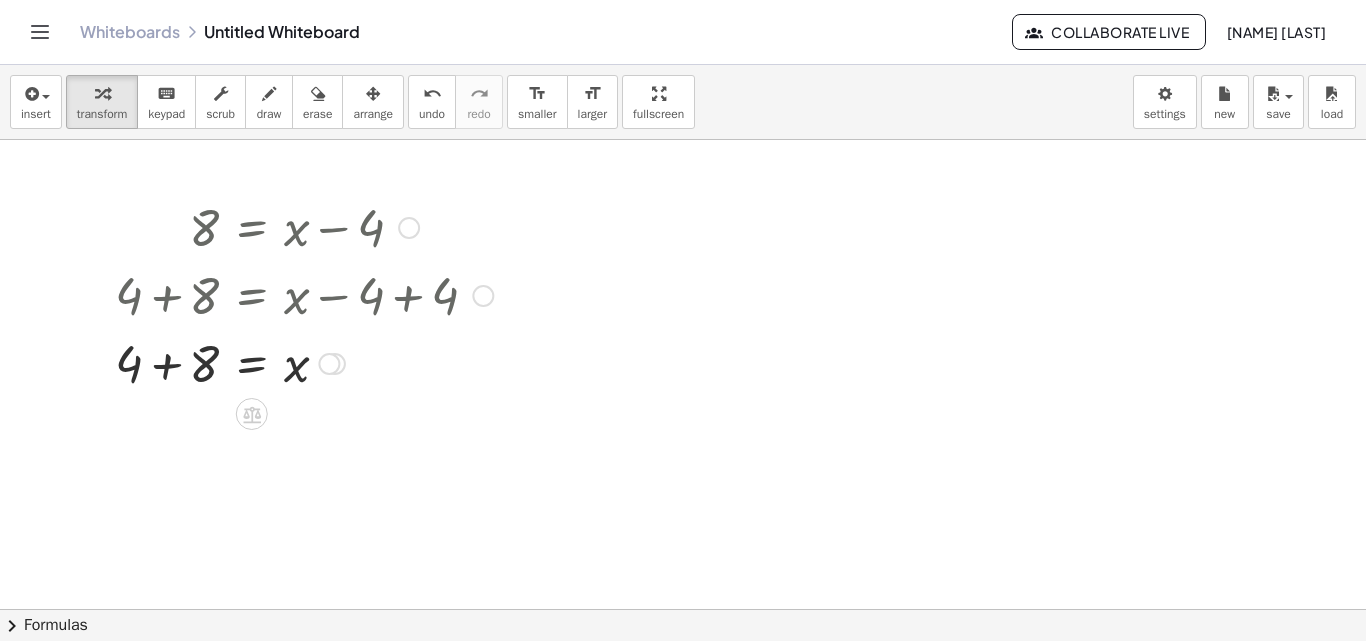 click at bounding box center [304, 362] 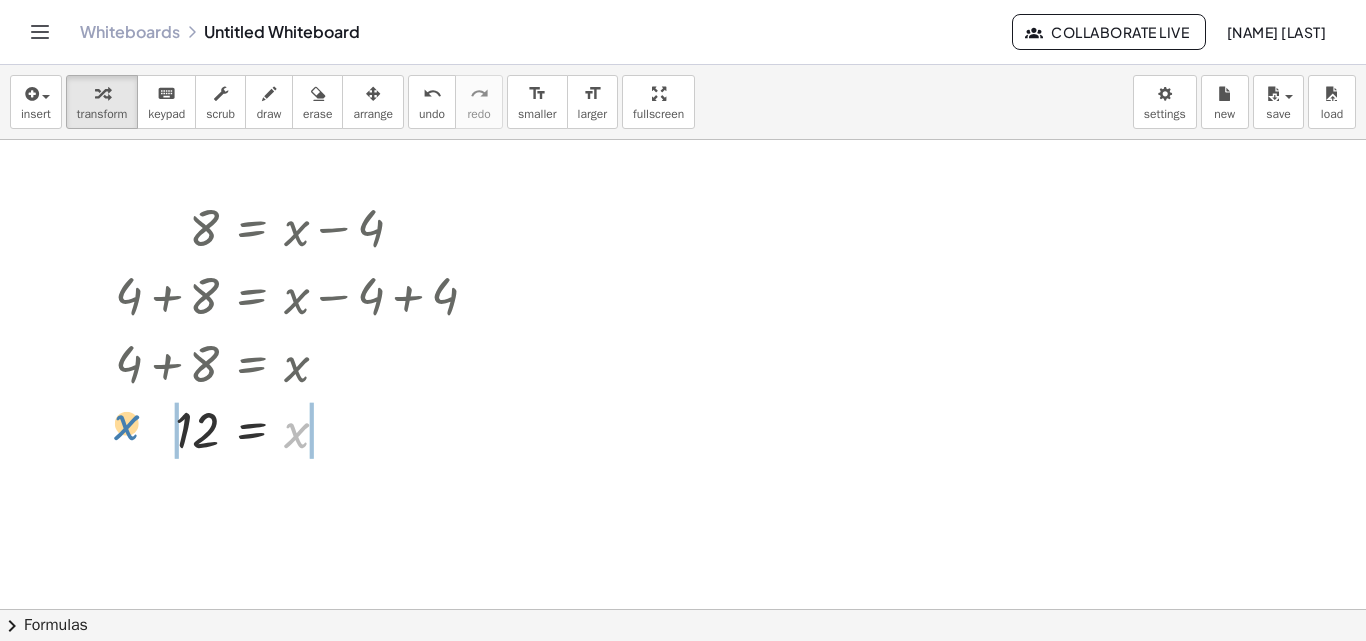 drag, startPoint x: 297, startPoint y: 432, endPoint x: 122, endPoint y: 426, distance: 175.10283 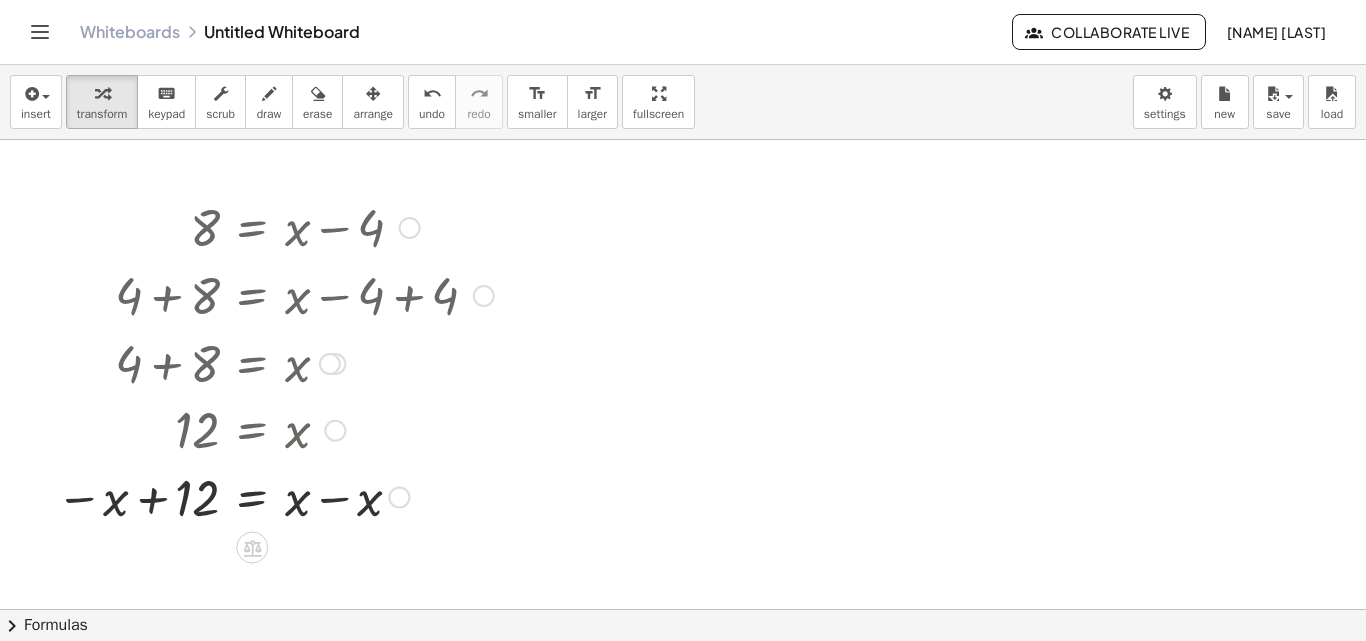 click at bounding box center (275, 496) 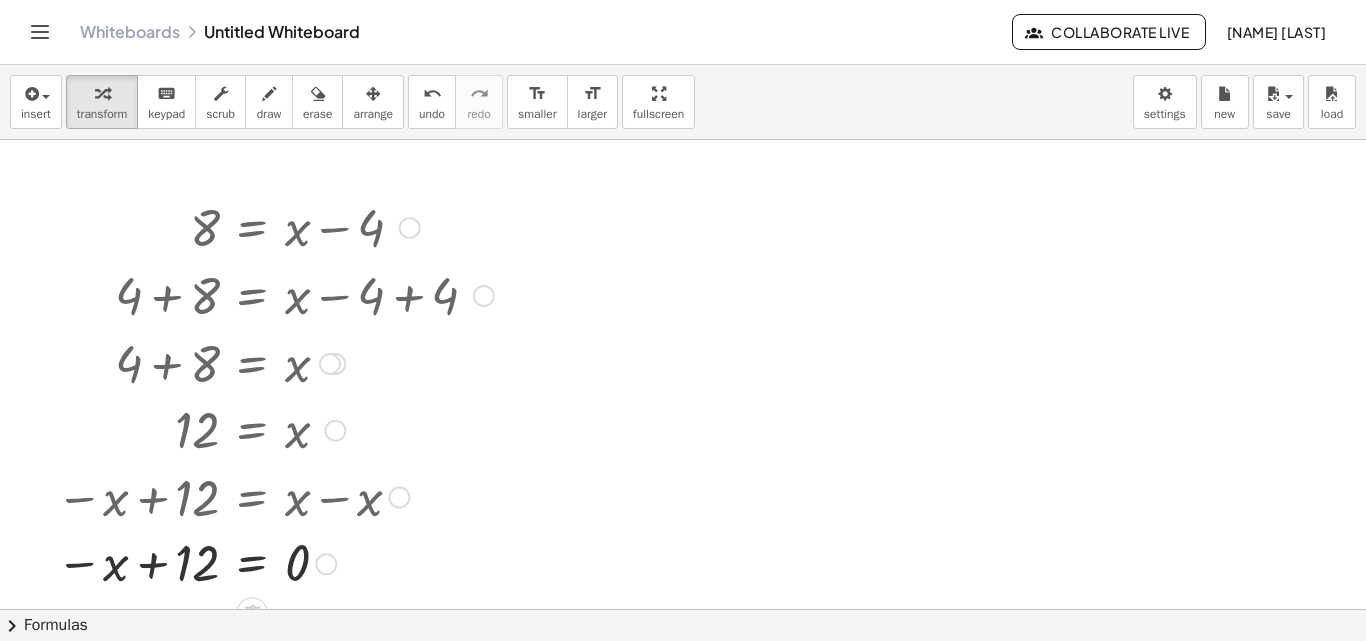 click at bounding box center [275, 563] 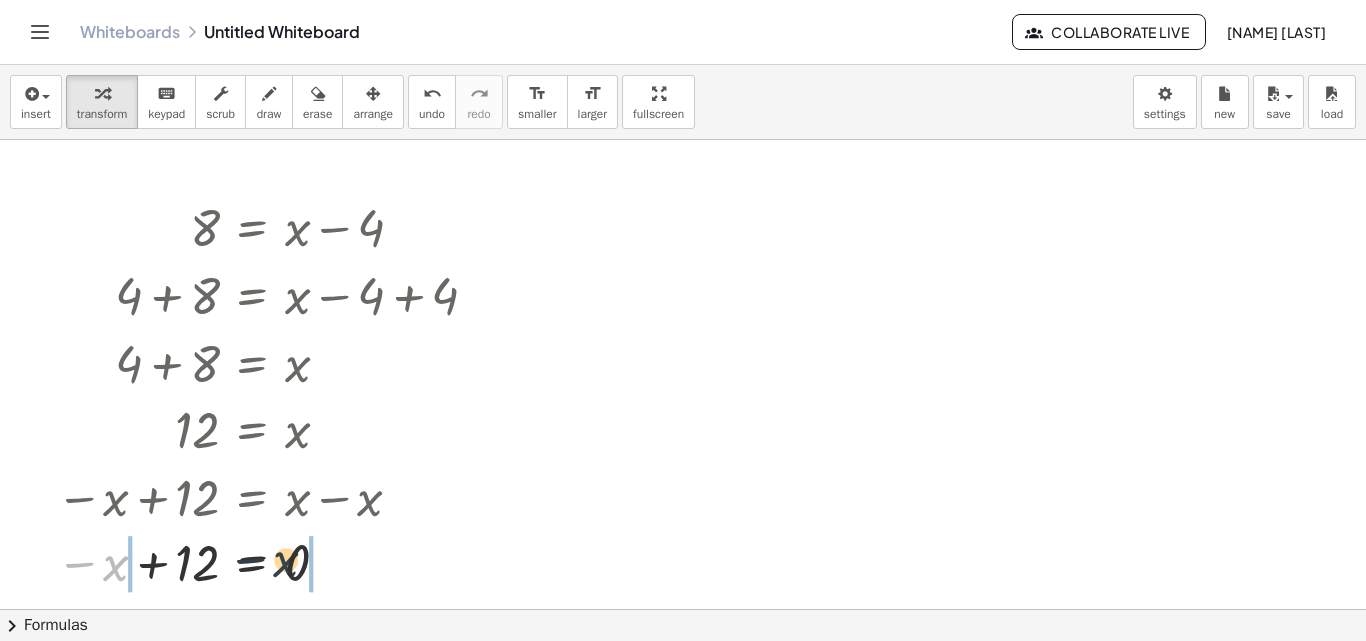 drag, startPoint x: 112, startPoint y: 567, endPoint x: 311, endPoint y: 568, distance: 199.00252 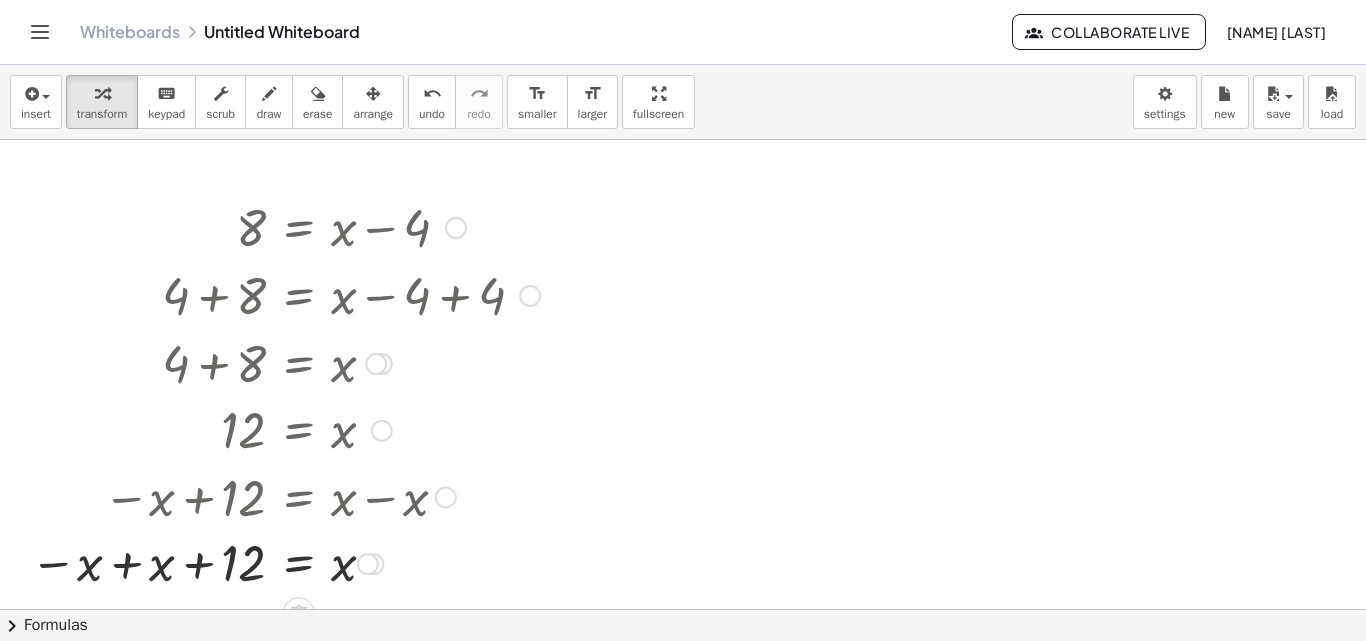 click at bounding box center (382, 431) 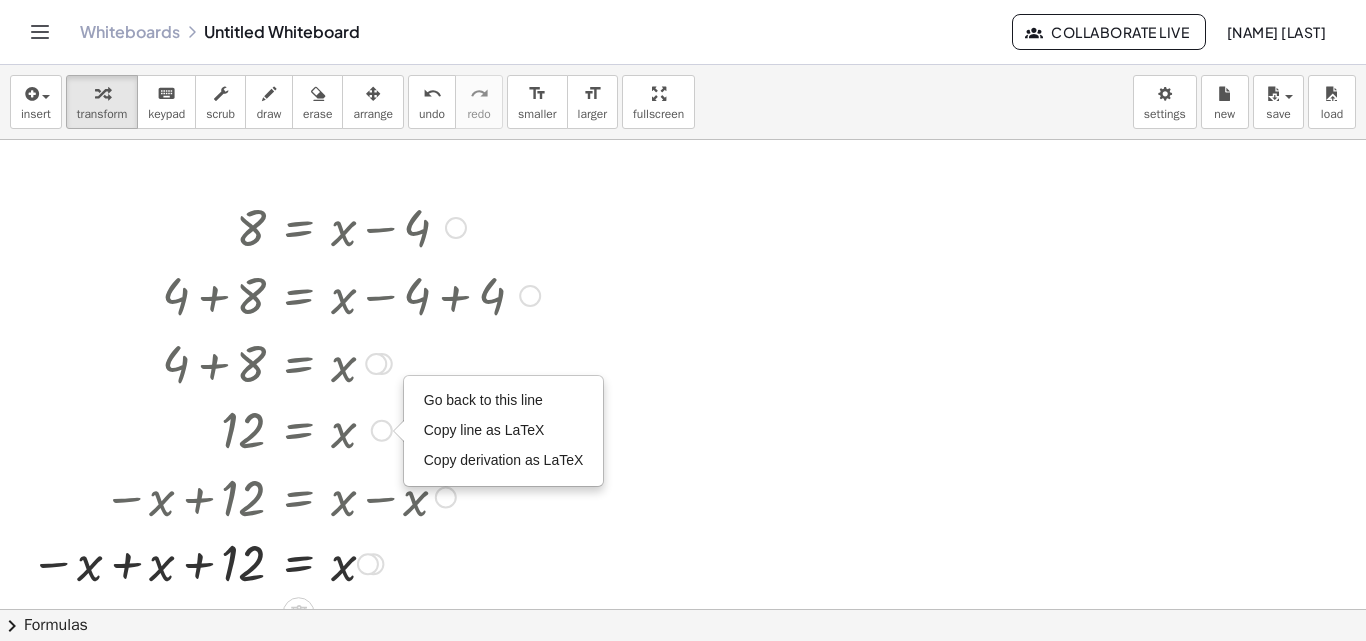 click on "Copy line as LaTeX" at bounding box center [504, 431] 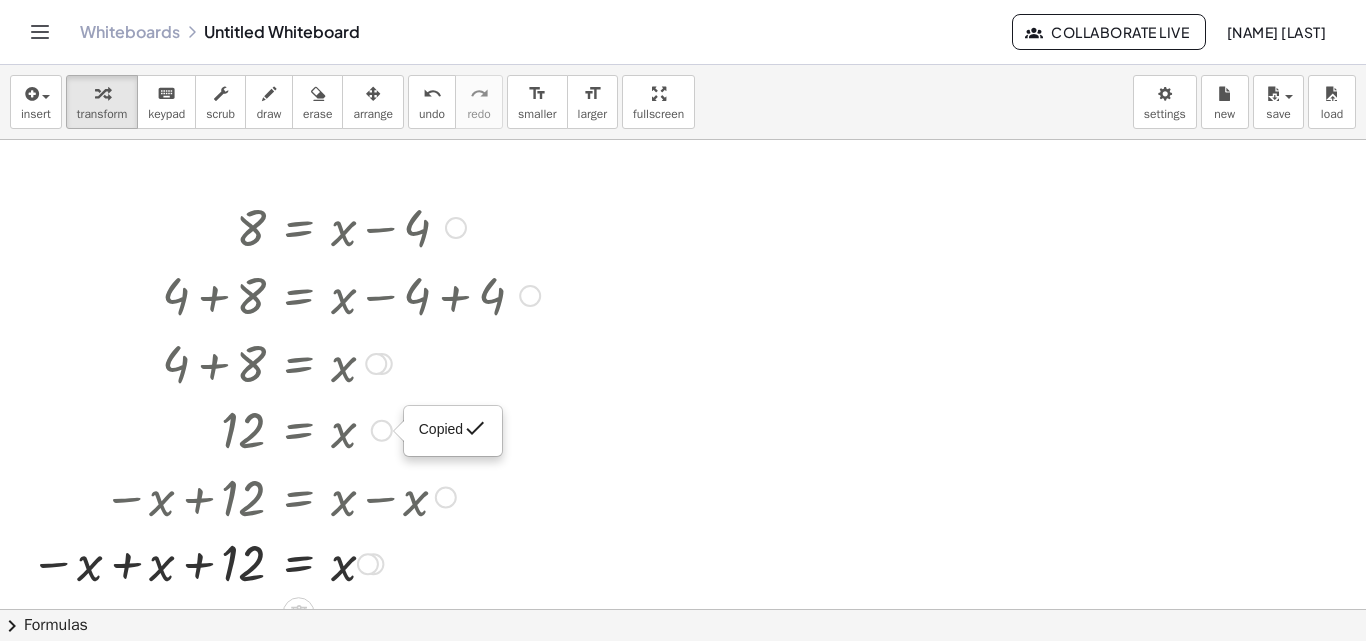 click on "Copied done" at bounding box center [382, 431] 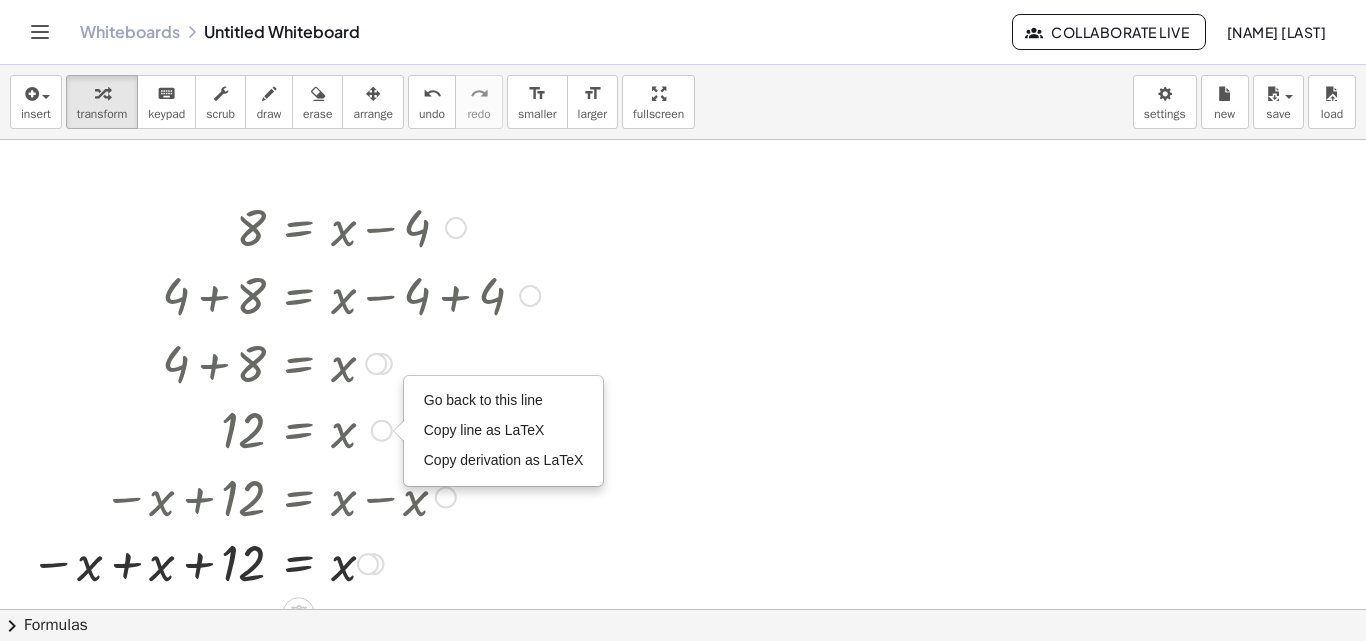 click on "Go back to this line" at bounding box center [483, 400] 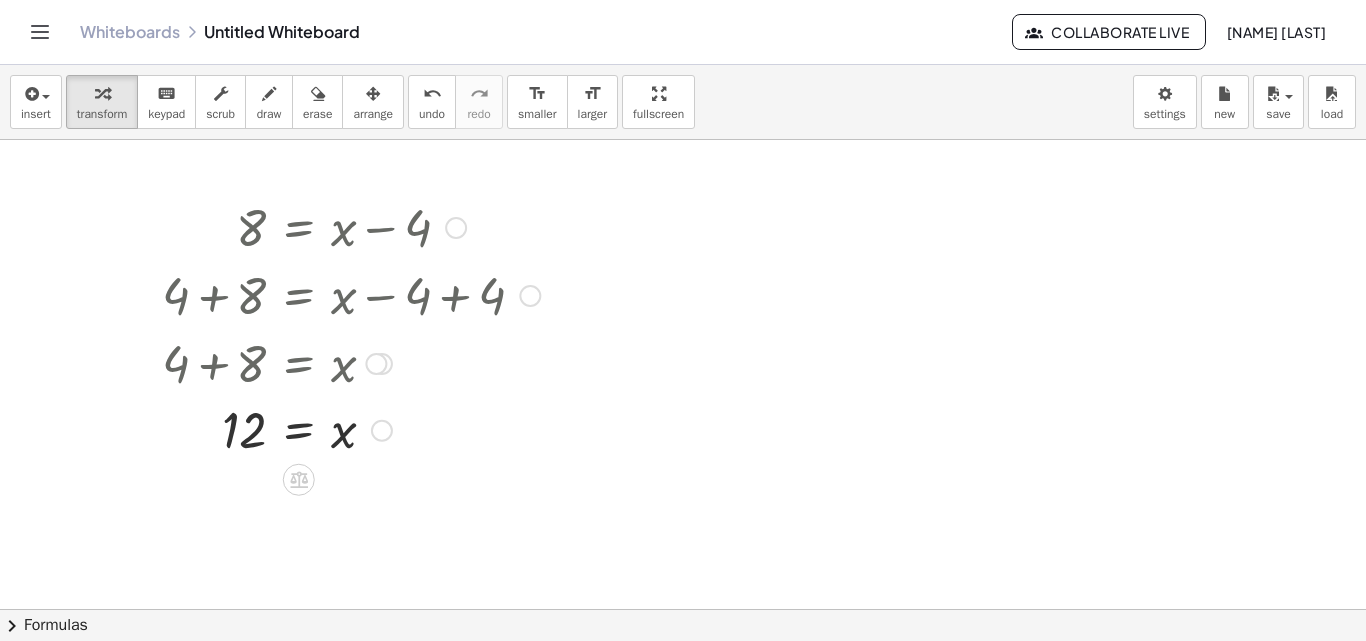 click on "8 = + x − 4 + 4 + 8 = + x − 4 + 4 + 4 + 8 = + x + 0 + 4 + 8 = x 12 = x Go back to this line Copy line as LaTeX Copy derivation as LaTeX" at bounding box center [343, 327] 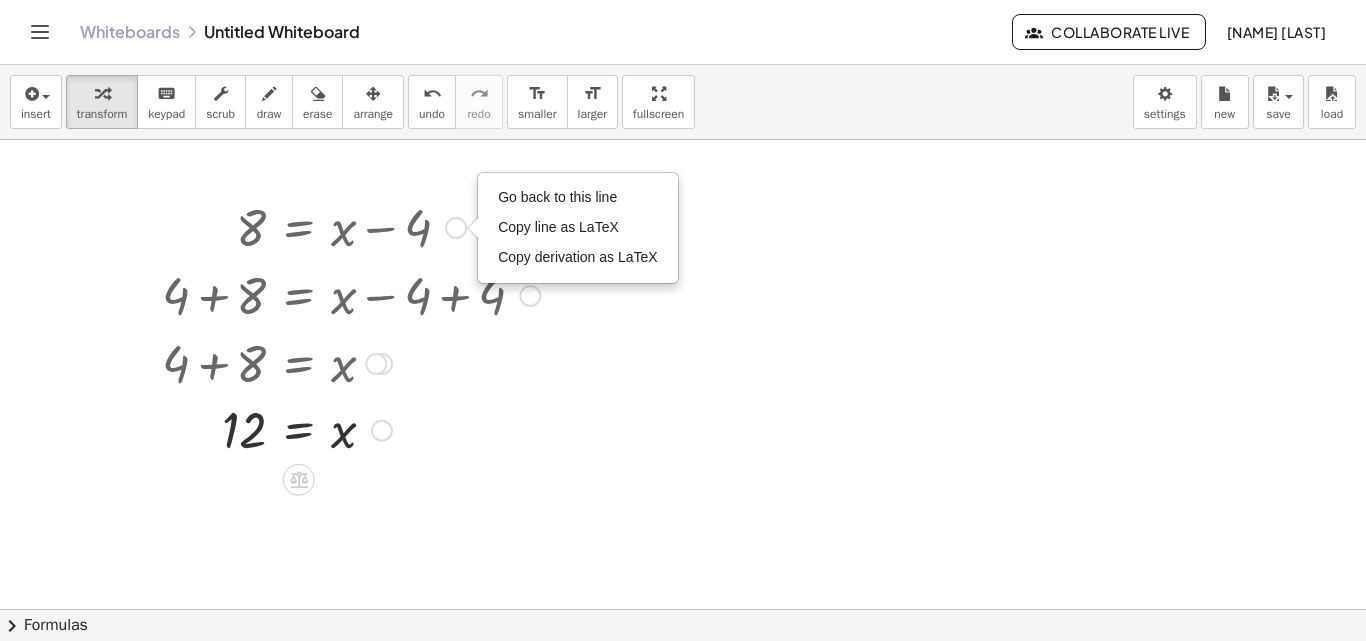 click on "Go back to this line" at bounding box center [557, 197] 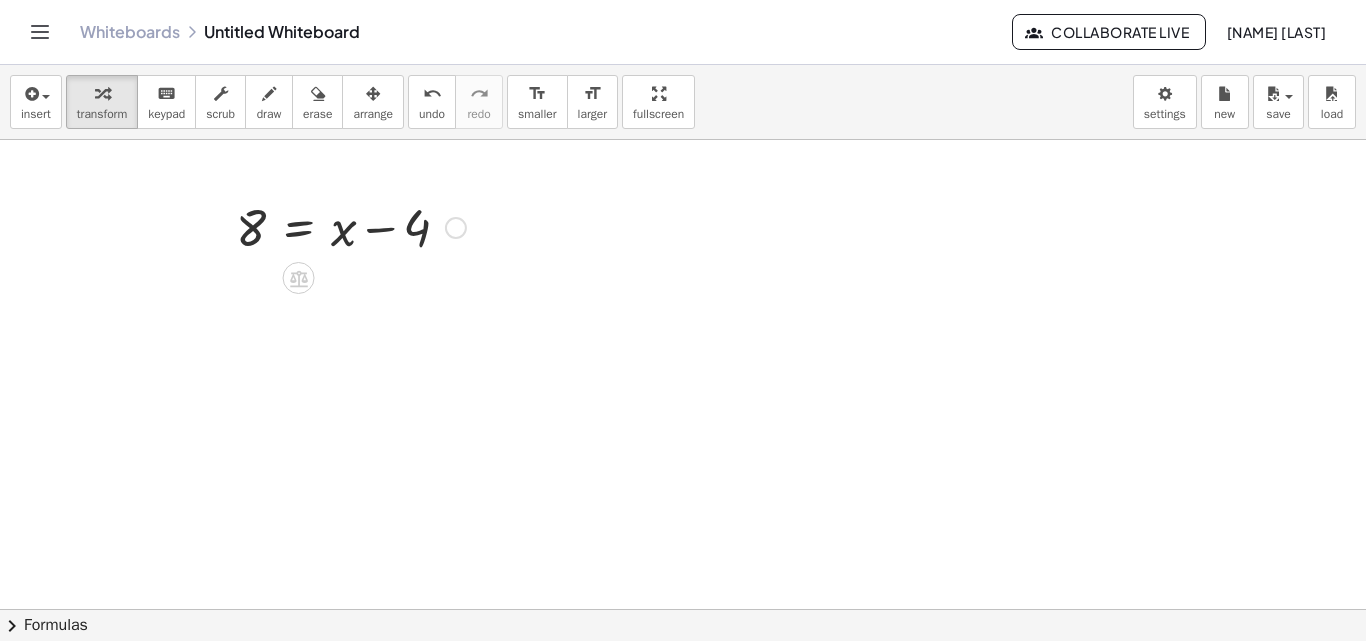 click on "Go back to this line Copy line as LaTeX Copy derivation as LaTeX" at bounding box center (456, 228) 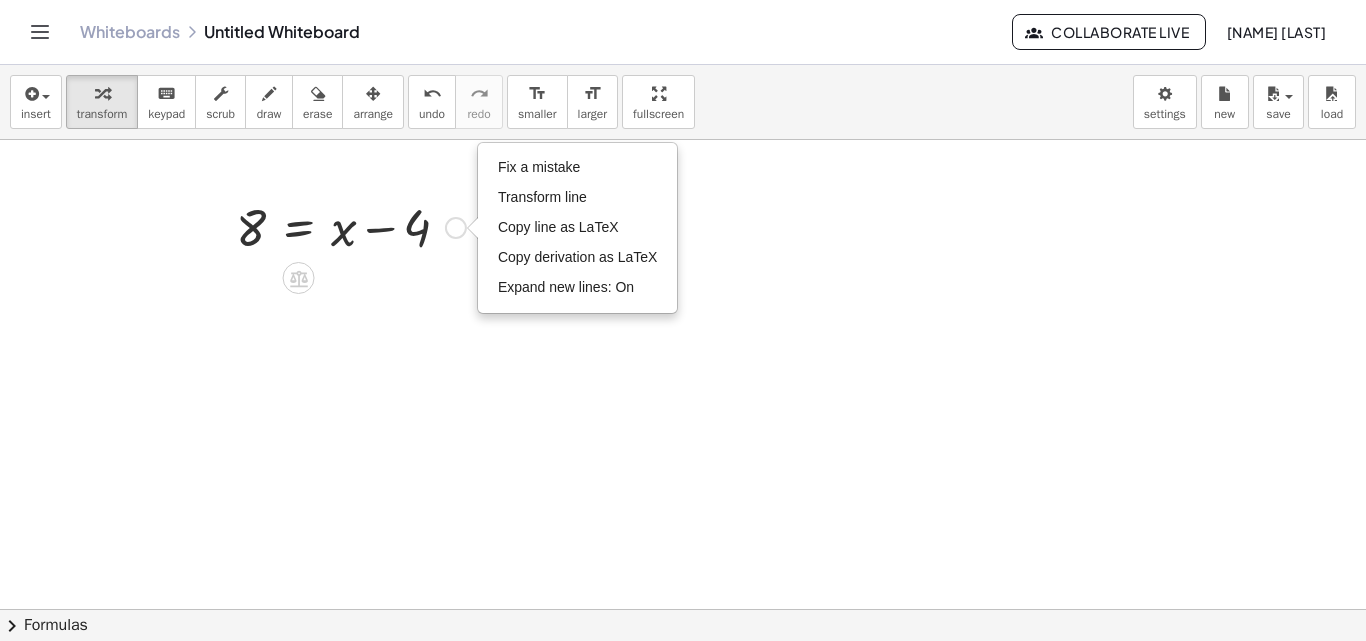 drag, startPoint x: 595, startPoint y: 173, endPoint x: 592, endPoint y: 304, distance: 131.03435 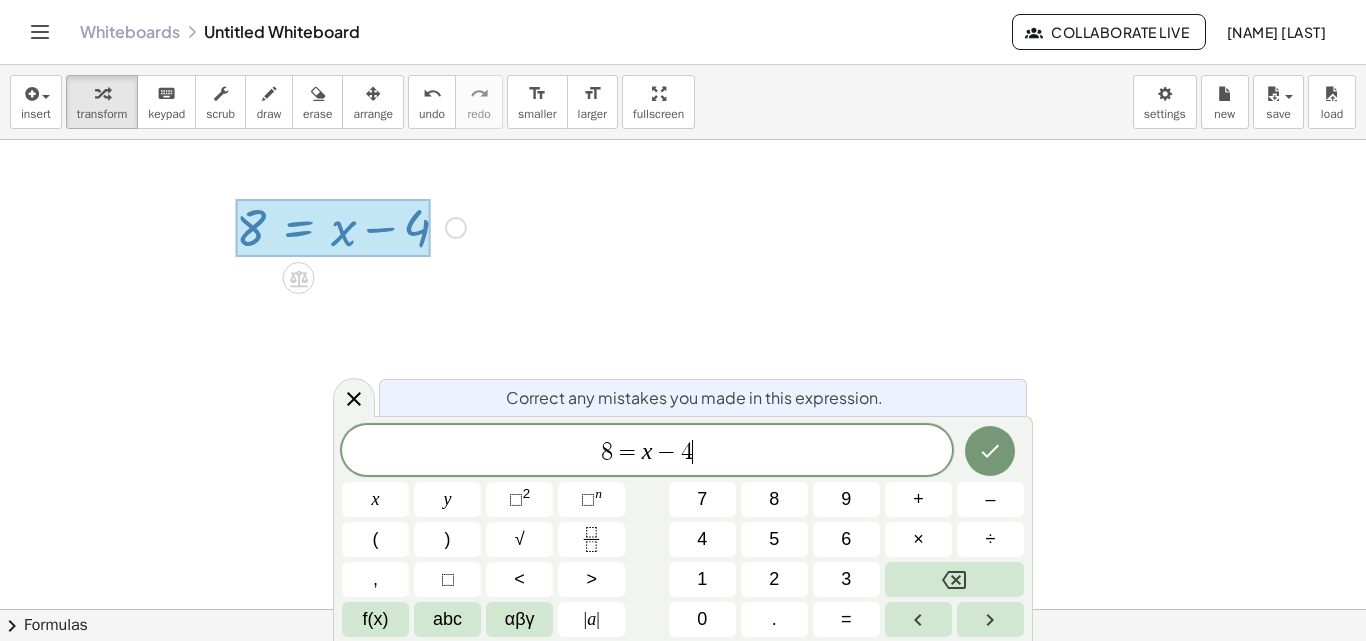 click at bounding box center [954, 579] 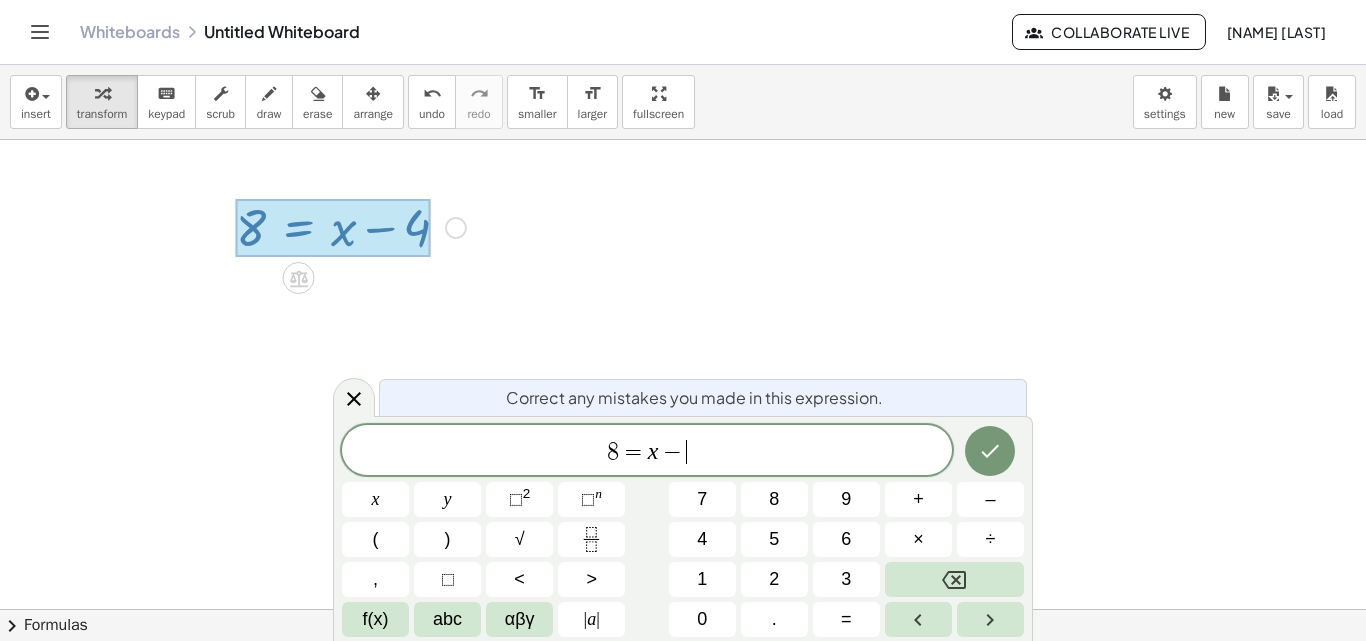 click at bounding box center [954, 579] 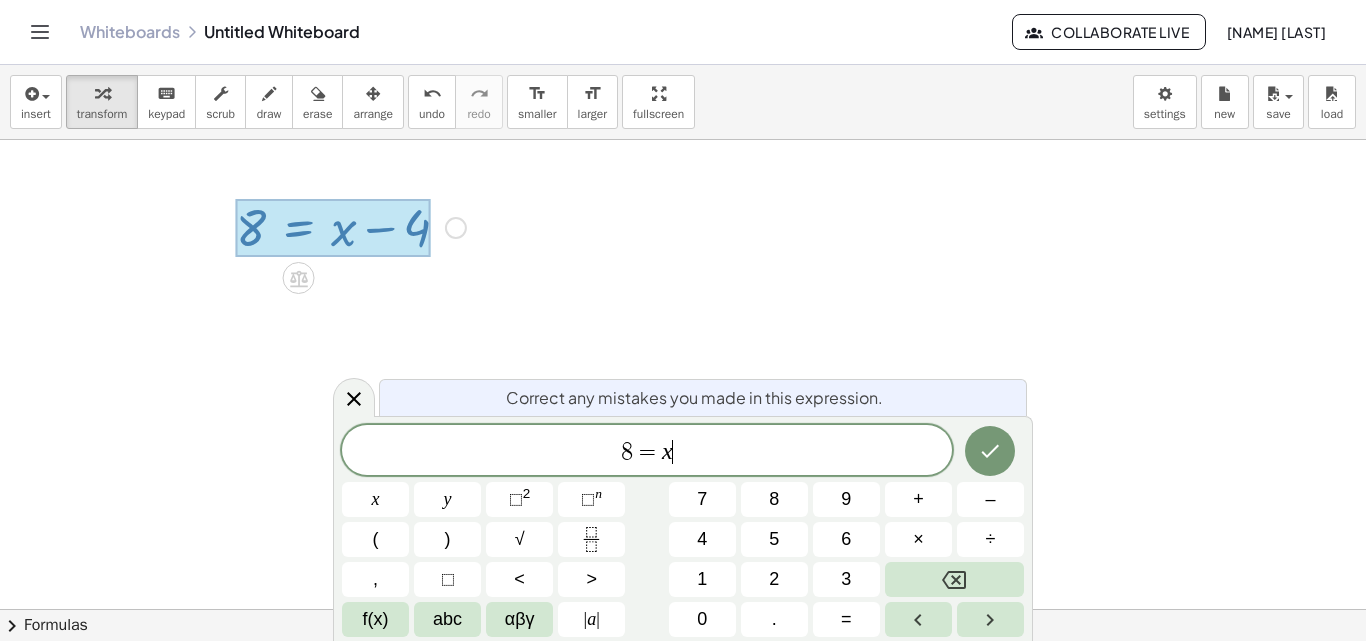 click at bounding box center (954, 579) 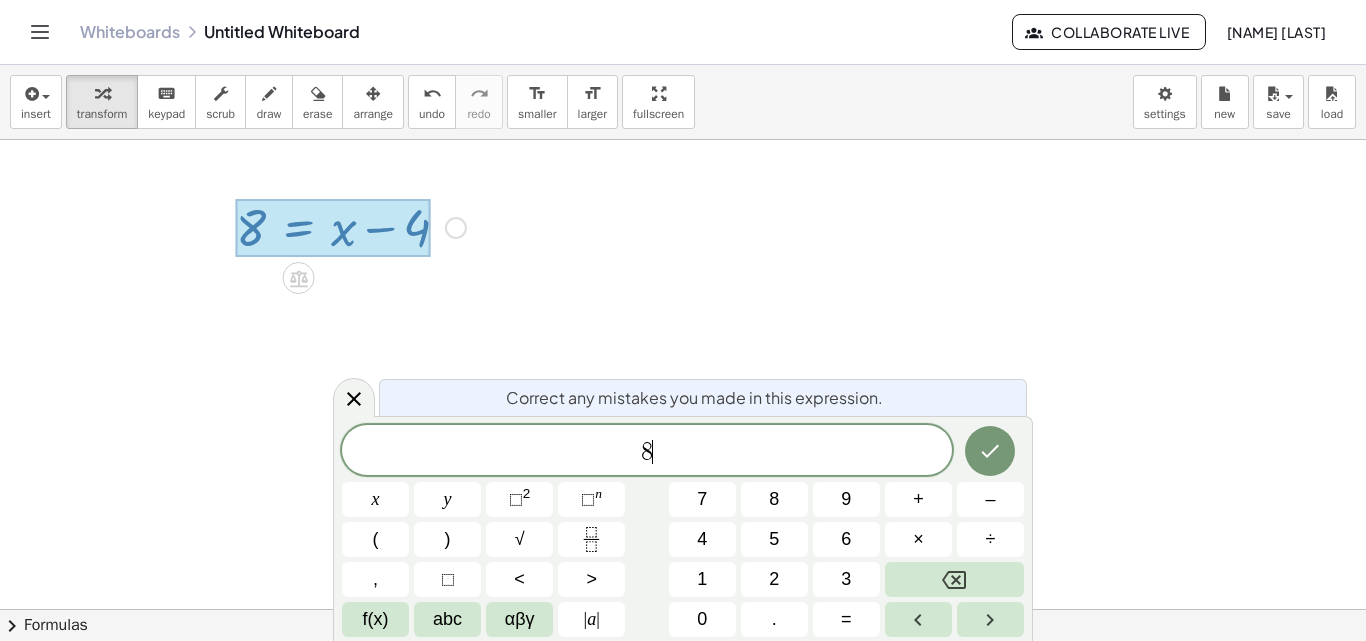 click at bounding box center (954, 579) 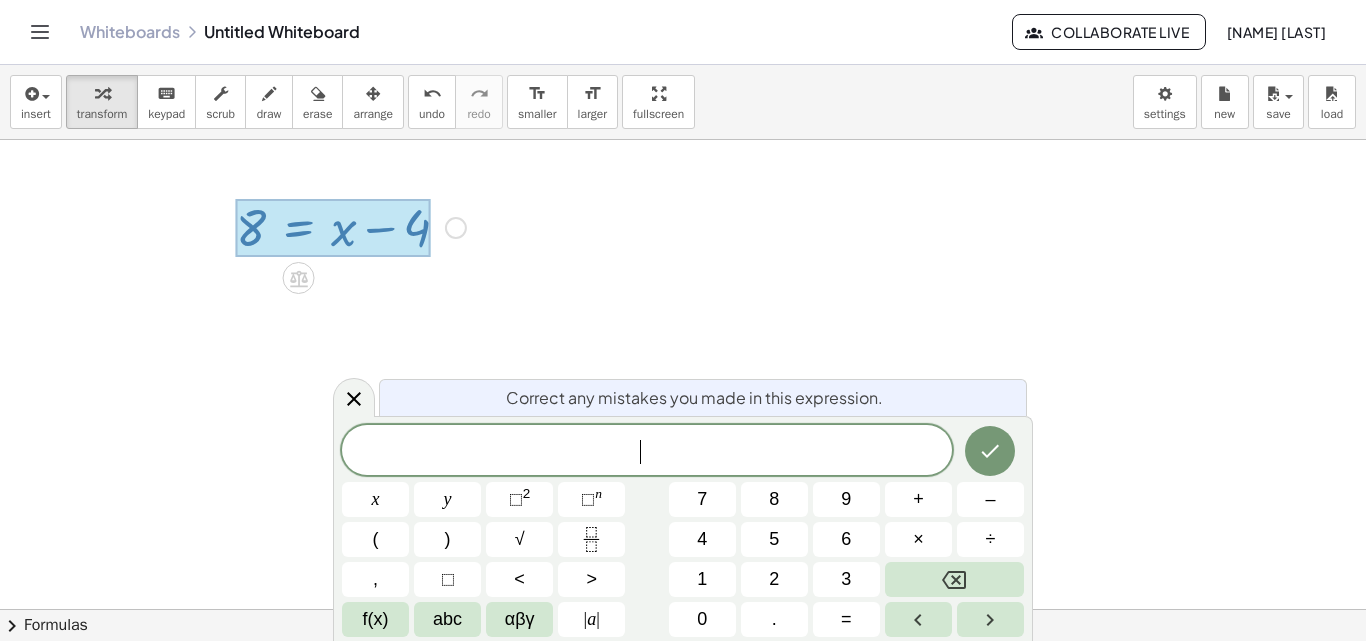 click at bounding box center (954, 579) 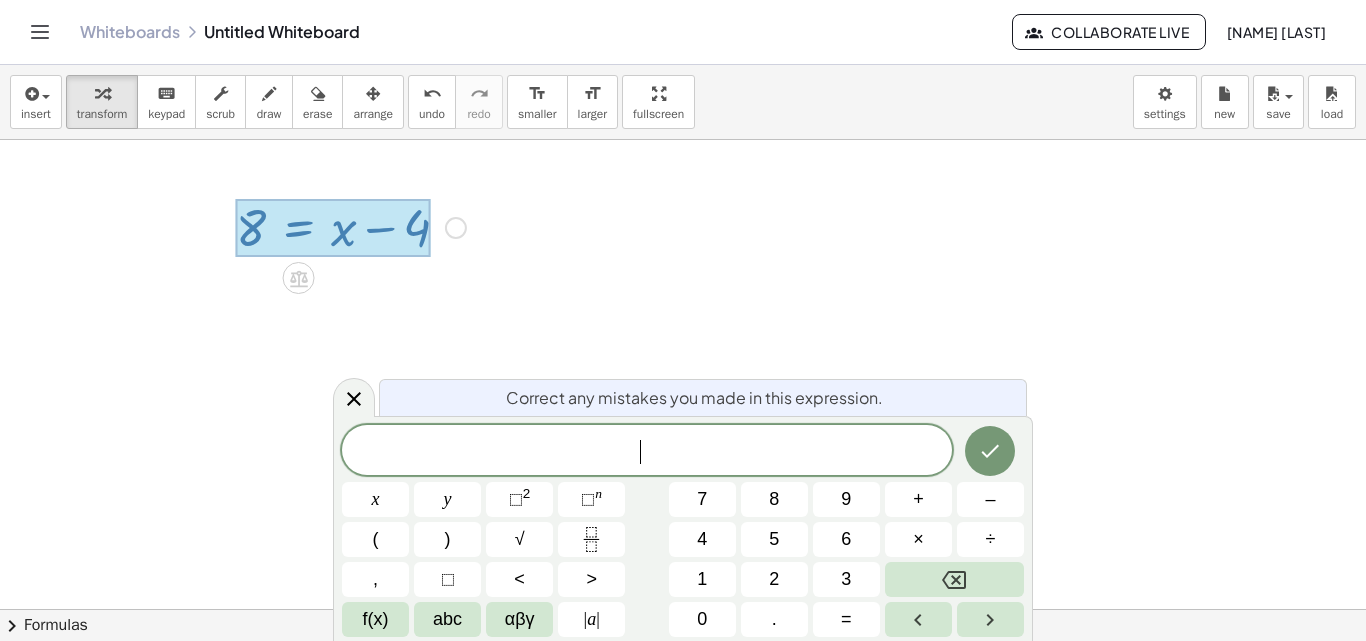 click on "x" at bounding box center (376, 499) 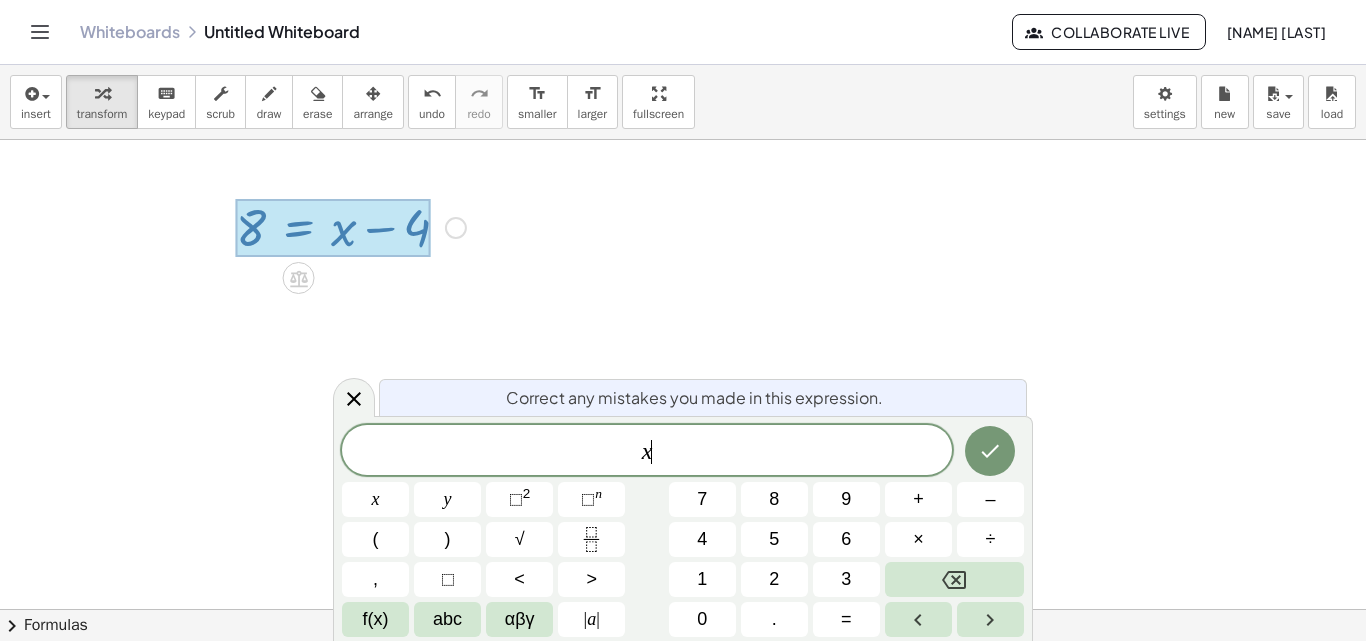 click on "+" at bounding box center [918, 499] 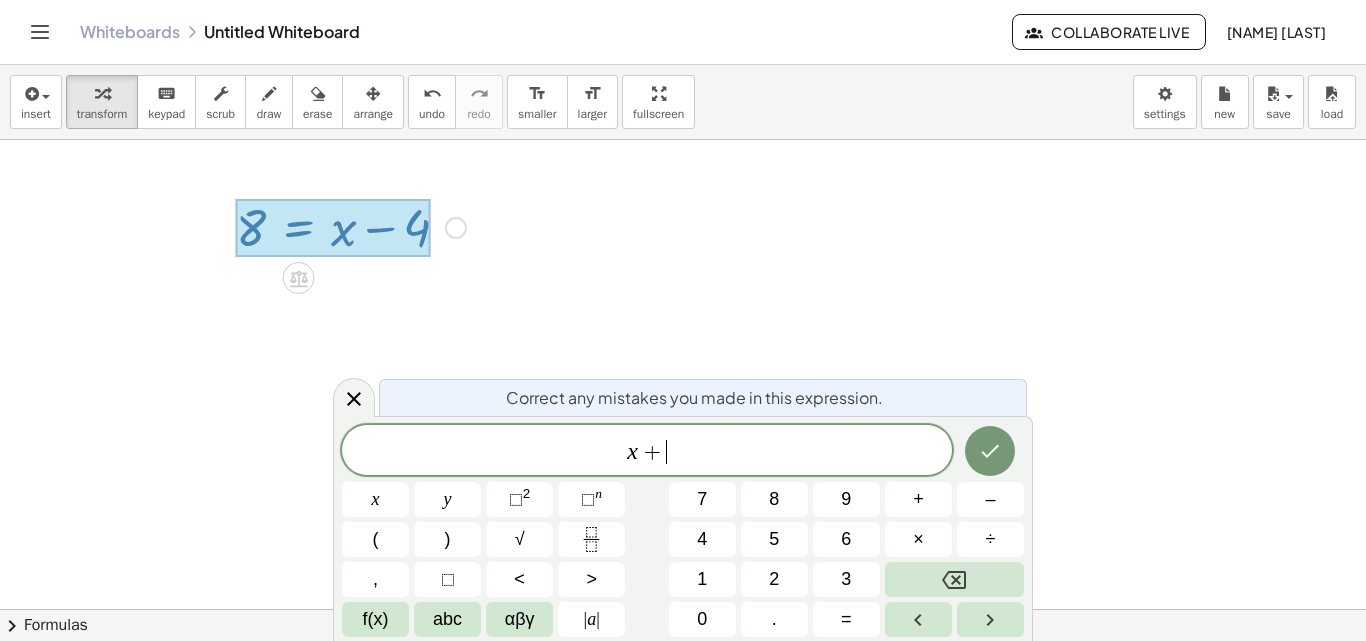 click on "1" at bounding box center [702, 579] 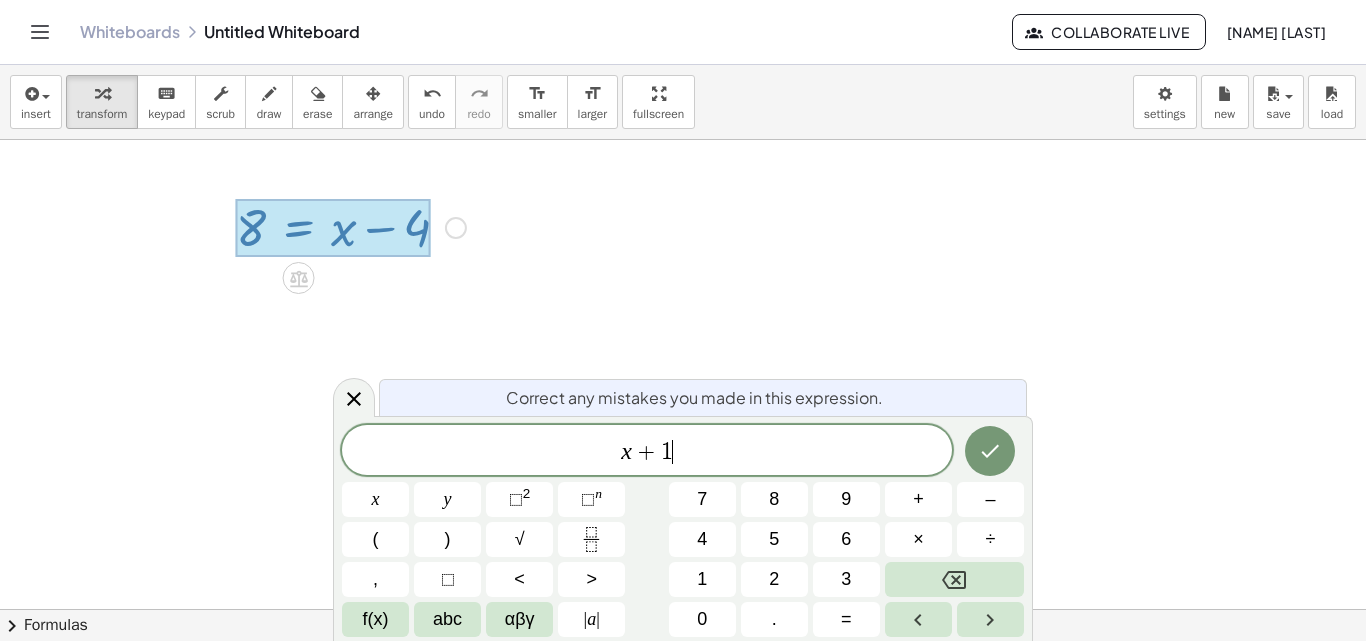 click on "0" at bounding box center (702, 619) 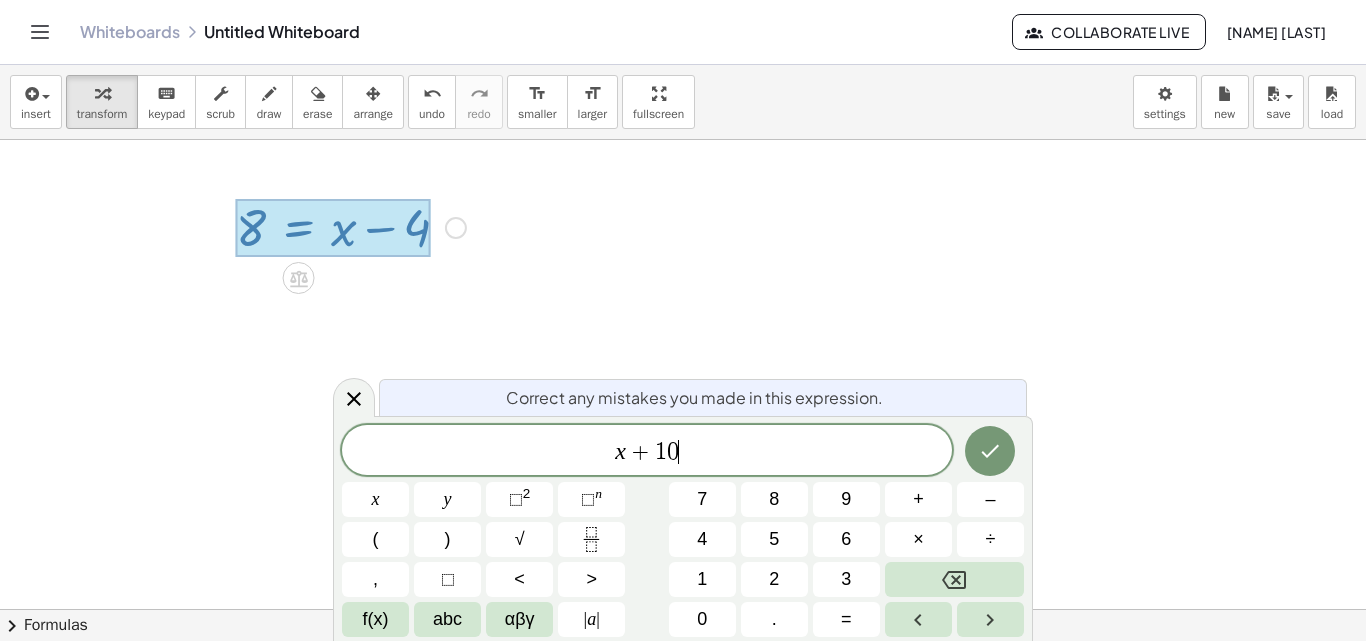 click on "=" at bounding box center [846, 619] 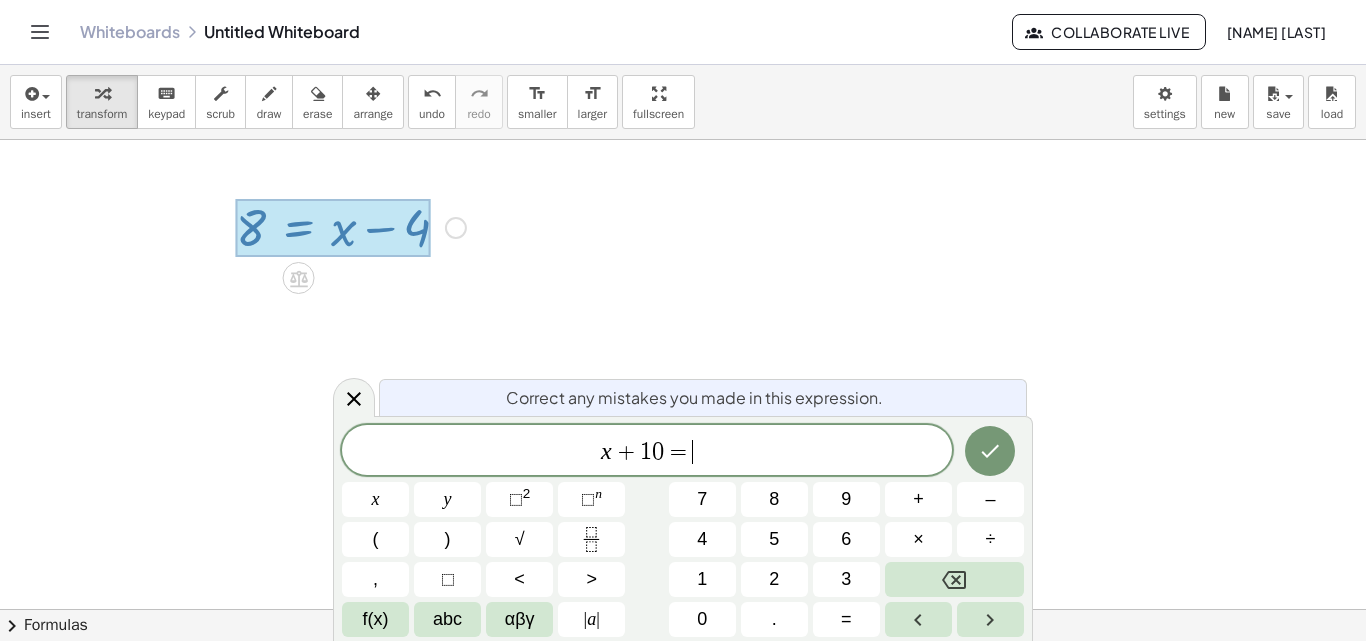 click on "1" at bounding box center [702, 579] 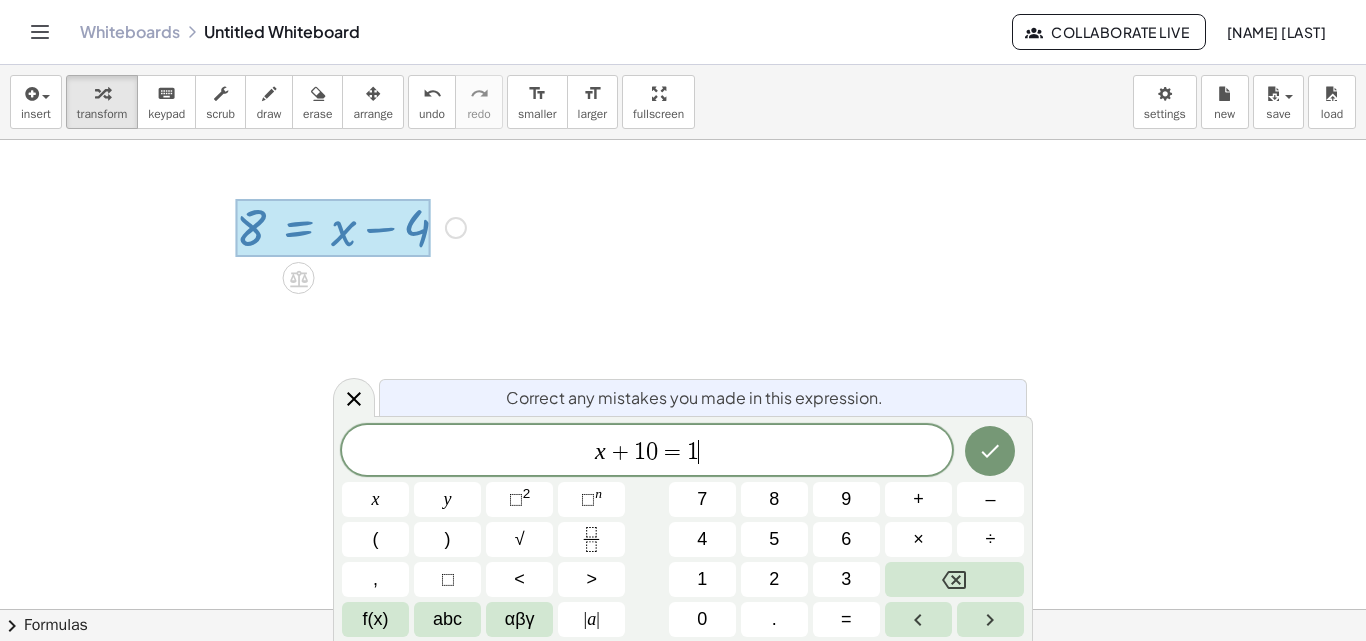 click on "5" at bounding box center (774, 539) 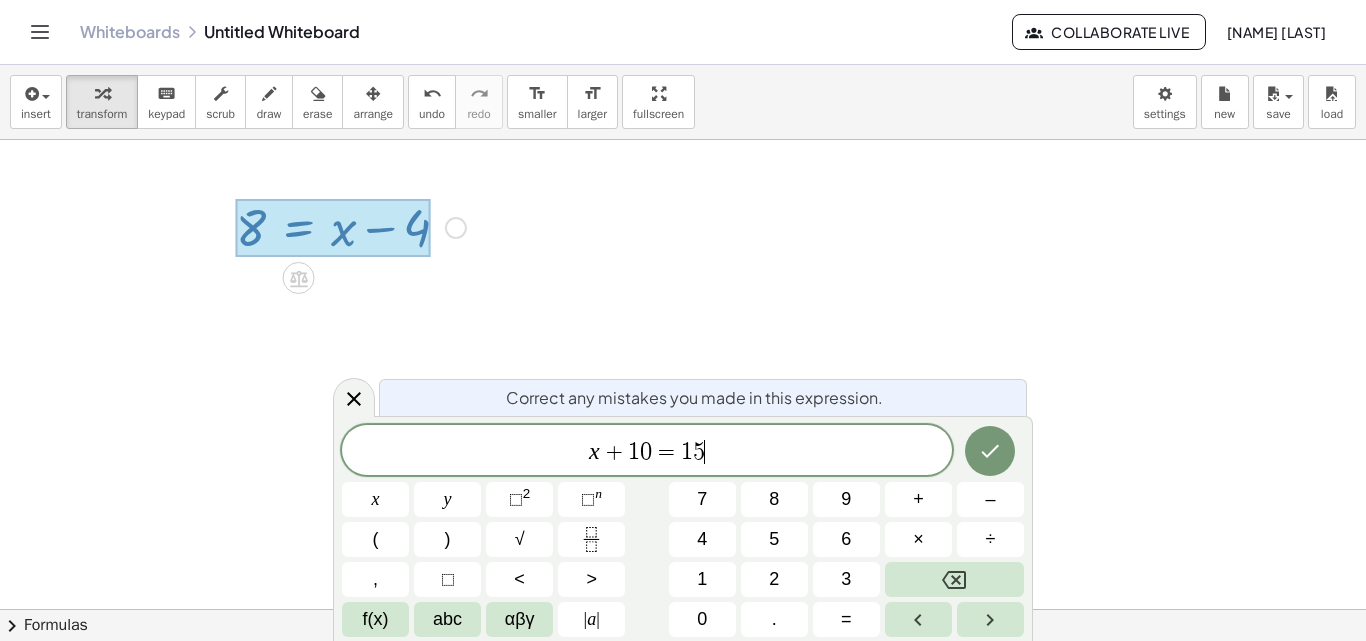 click 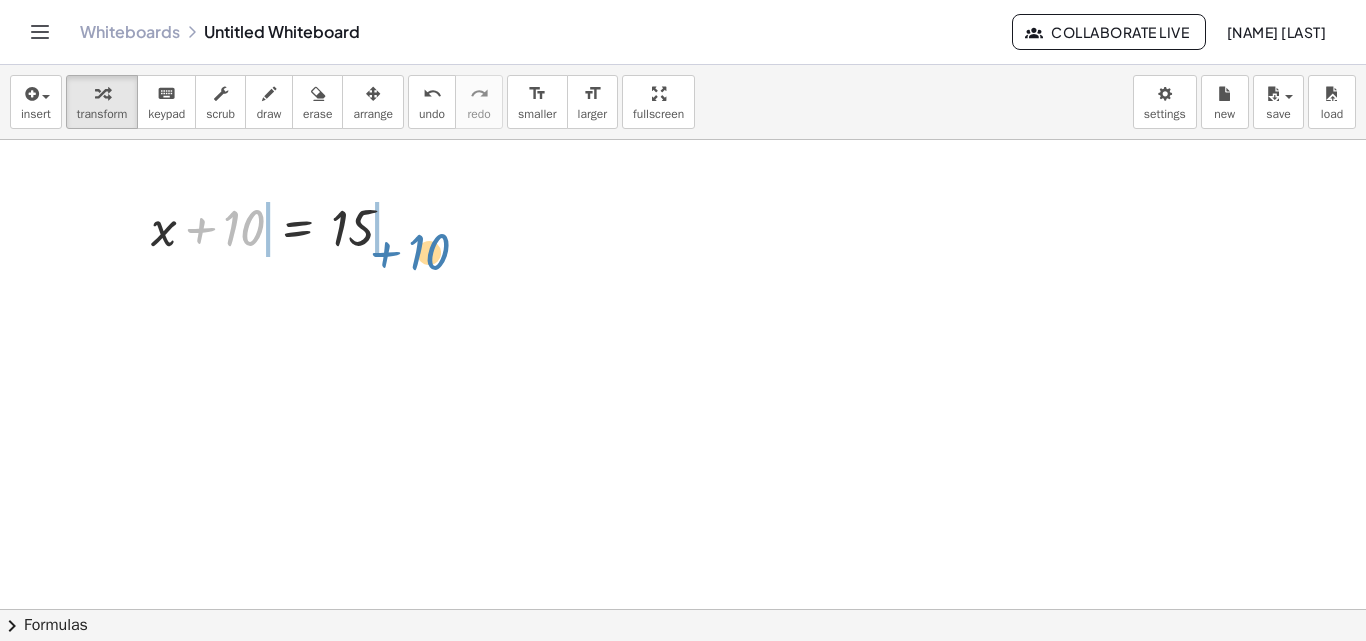 drag, startPoint x: 250, startPoint y: 232, endPoint x: 430, endPoint y: 252, distance: 181.1077 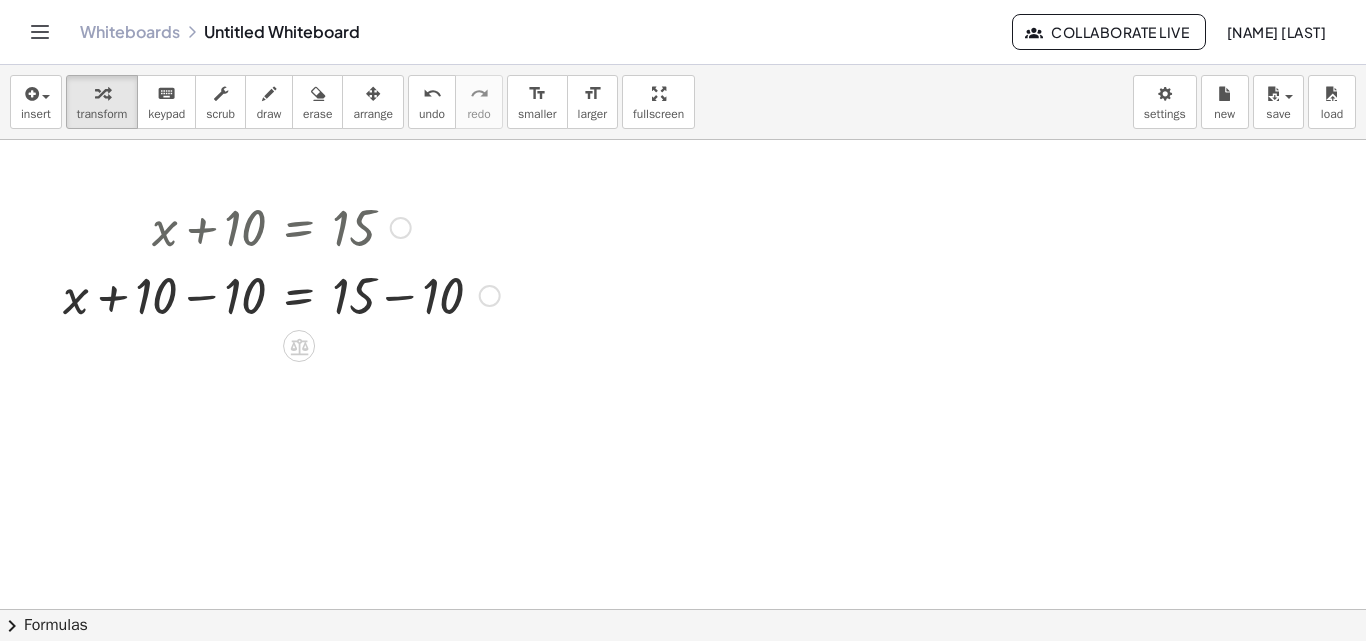 click at bounding box center [281, 294] 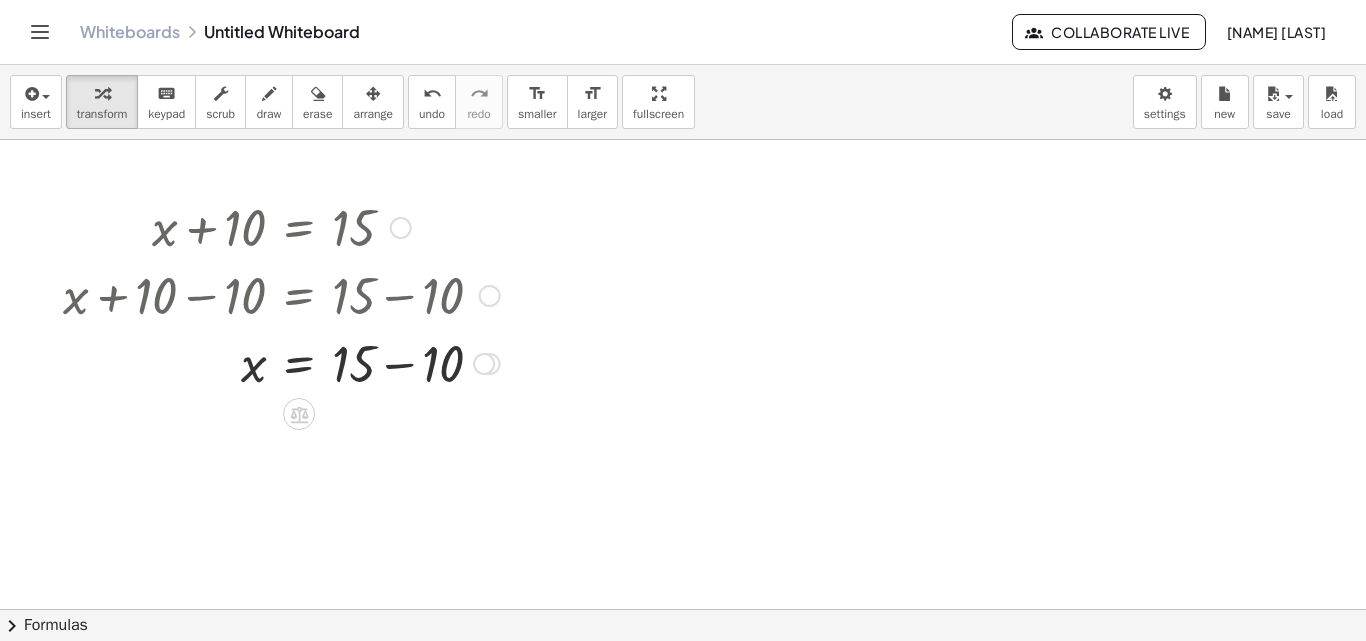 click at bounding box center [281, 362] 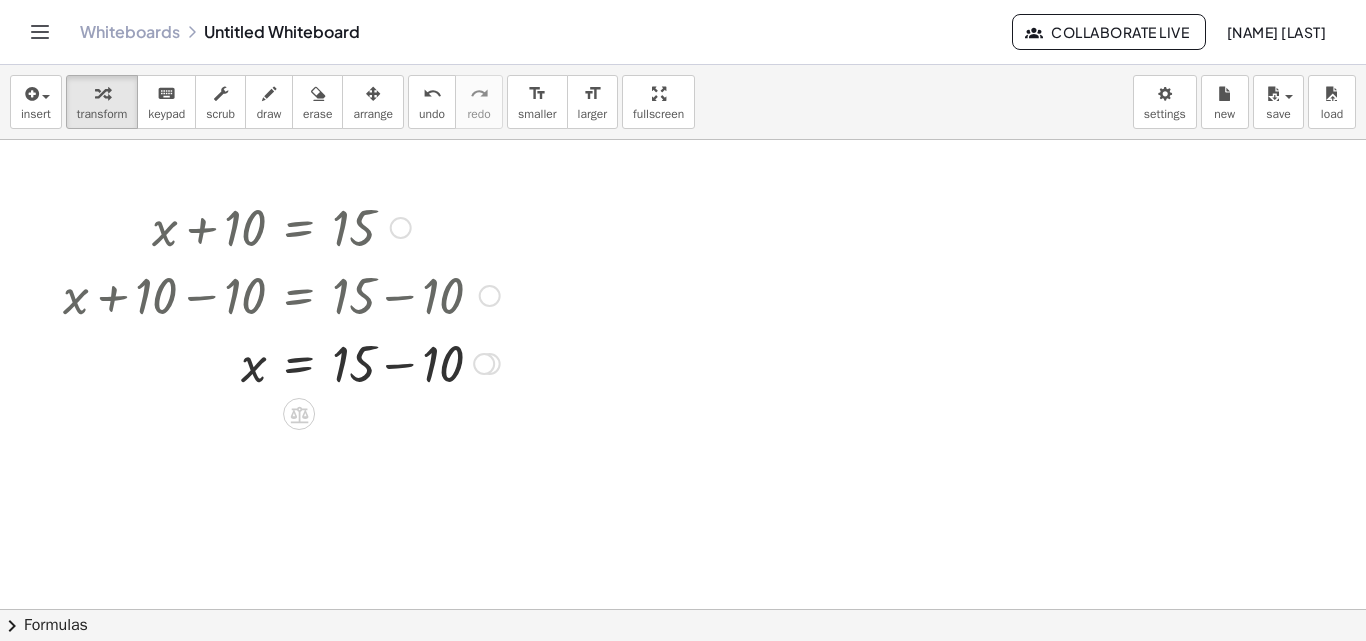 click at bounding box center (281, 362) 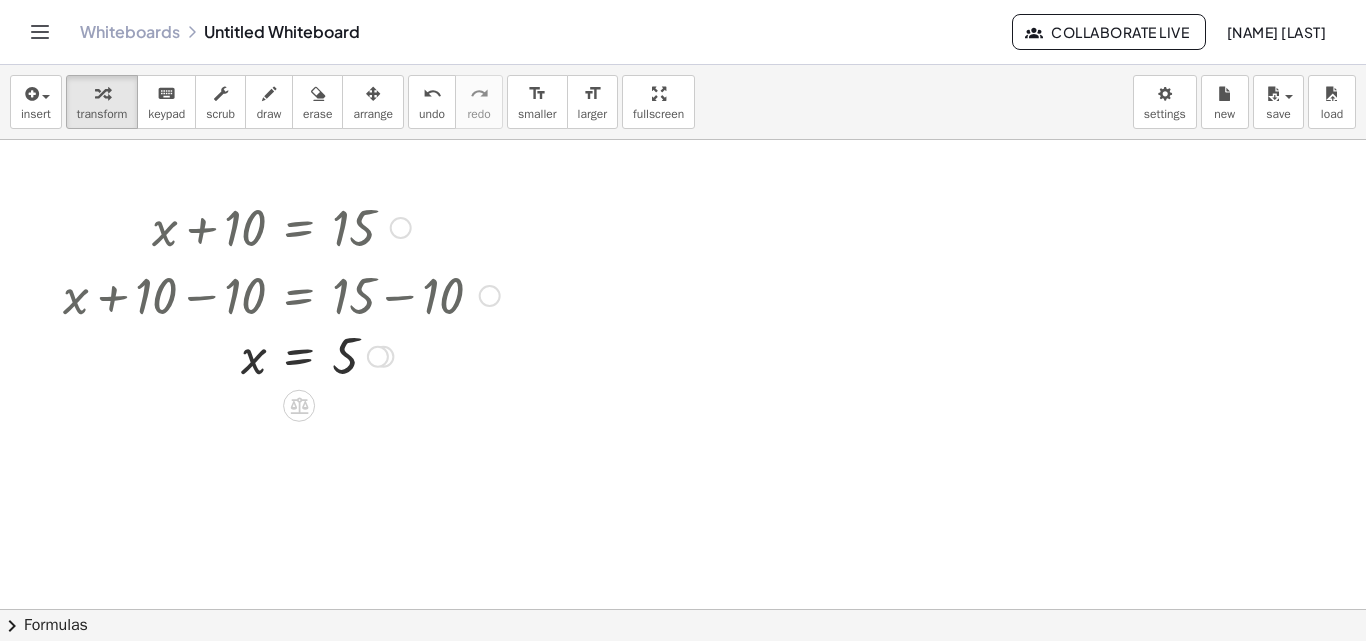 drag, startPoint x: 384, startPoint y: 429, endPoint x: 389, endPoint y: 348, distance: 81.154175 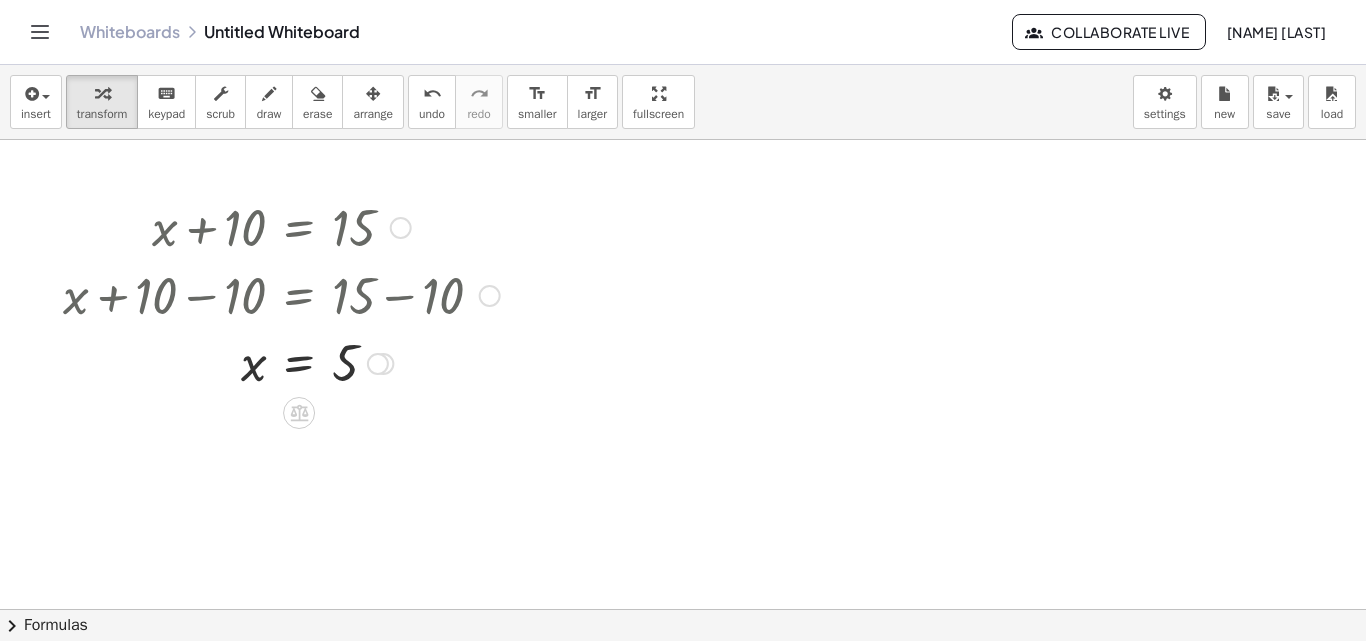 click at bounding box center [401, 228] 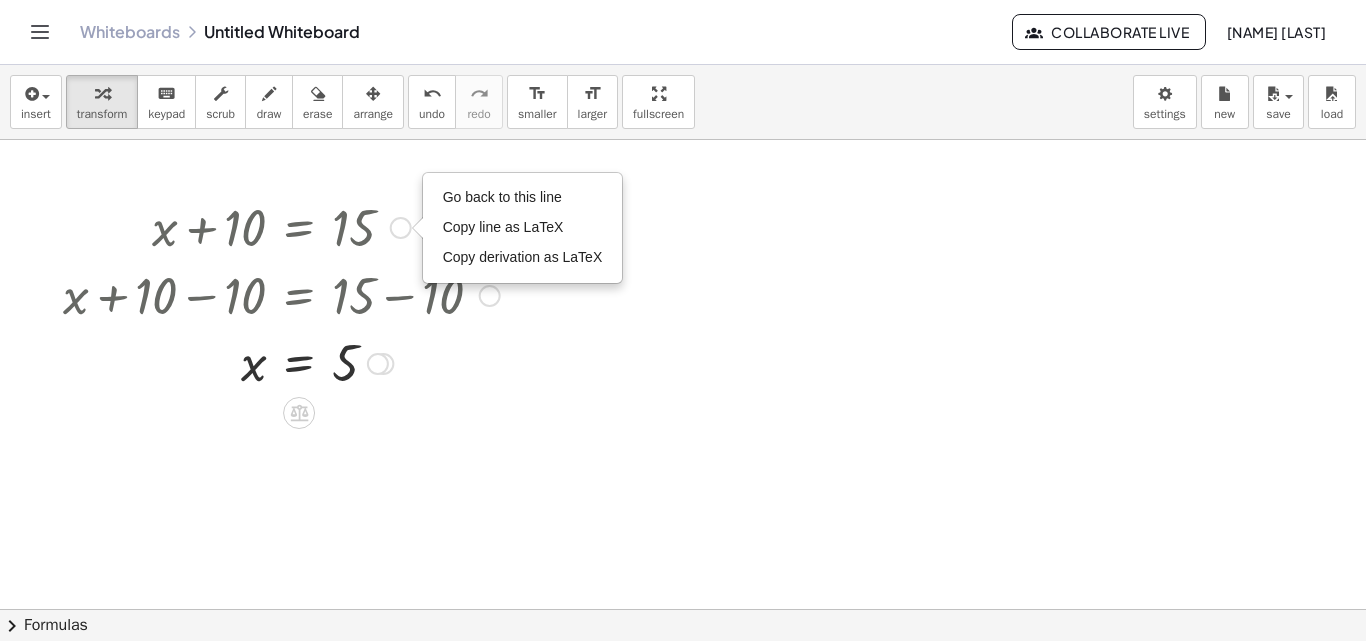 click on "Go back to this line" at bounding box center [502, 197] 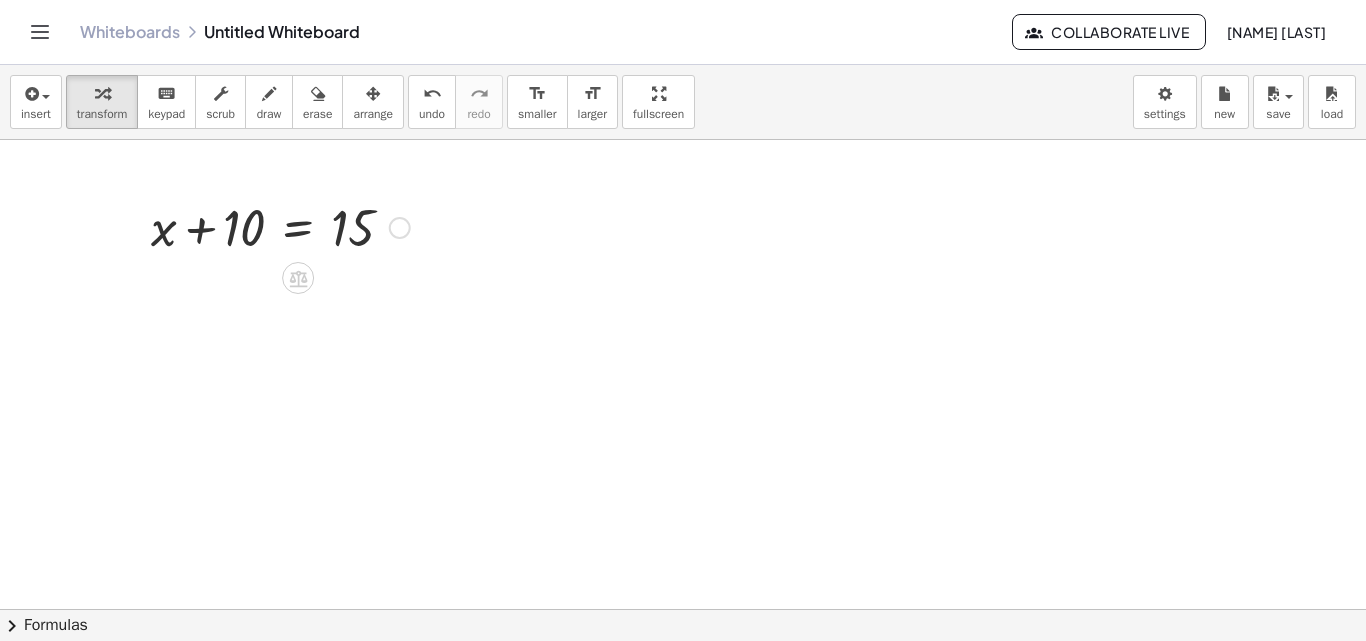 click on "Go back to this line Copy line as LaTeX Copy derivation as LaTeX" at bounding box center (400, 228) 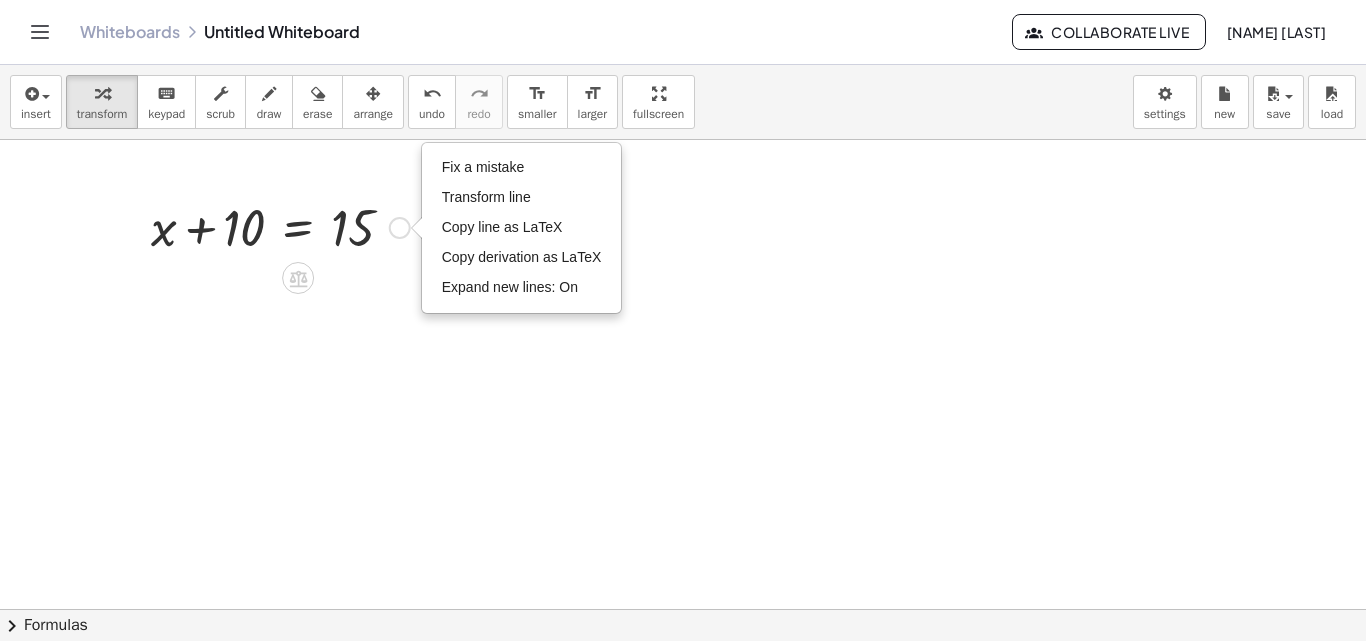 click on "Fix a mistake" at bounding box center (522, 168) 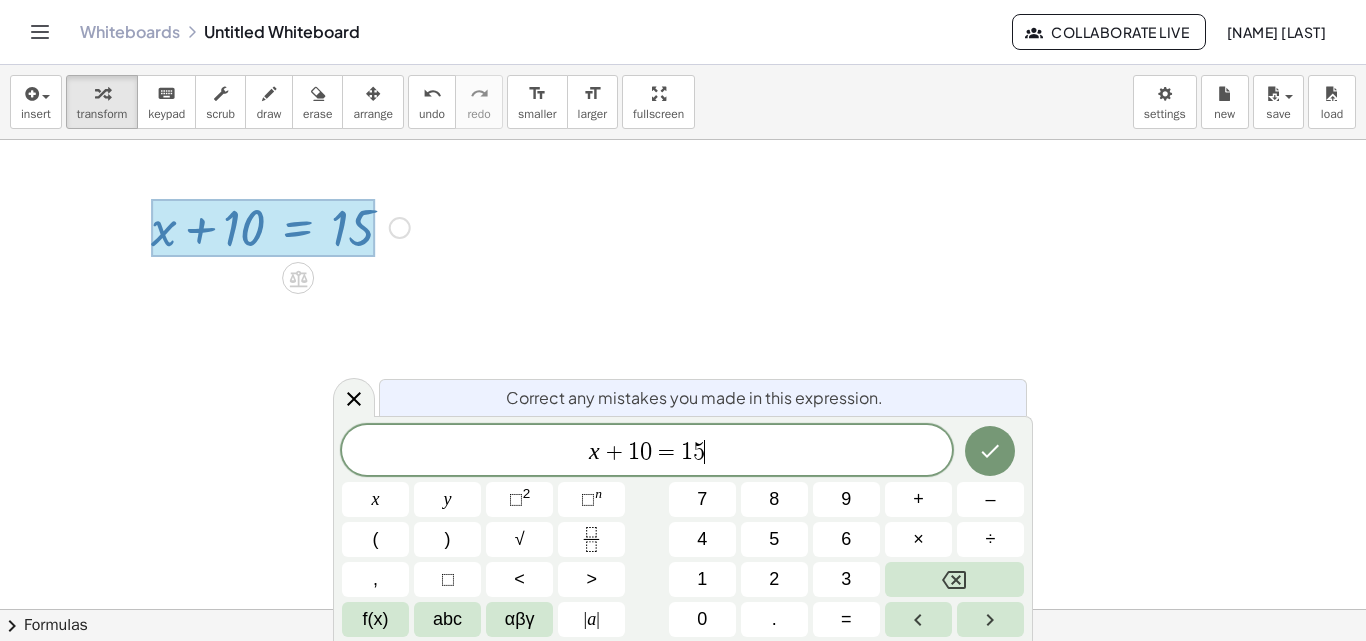 click on "×" at bounding box center (918, 539) 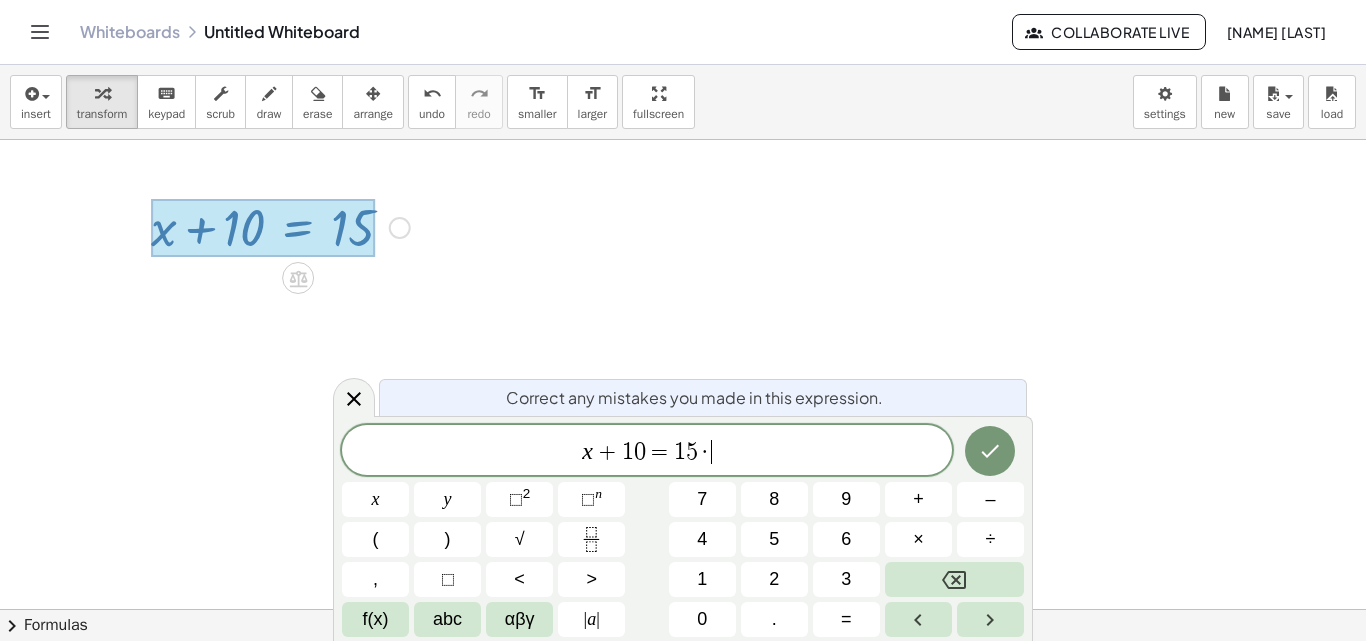 click at bounding box center (954, 579) 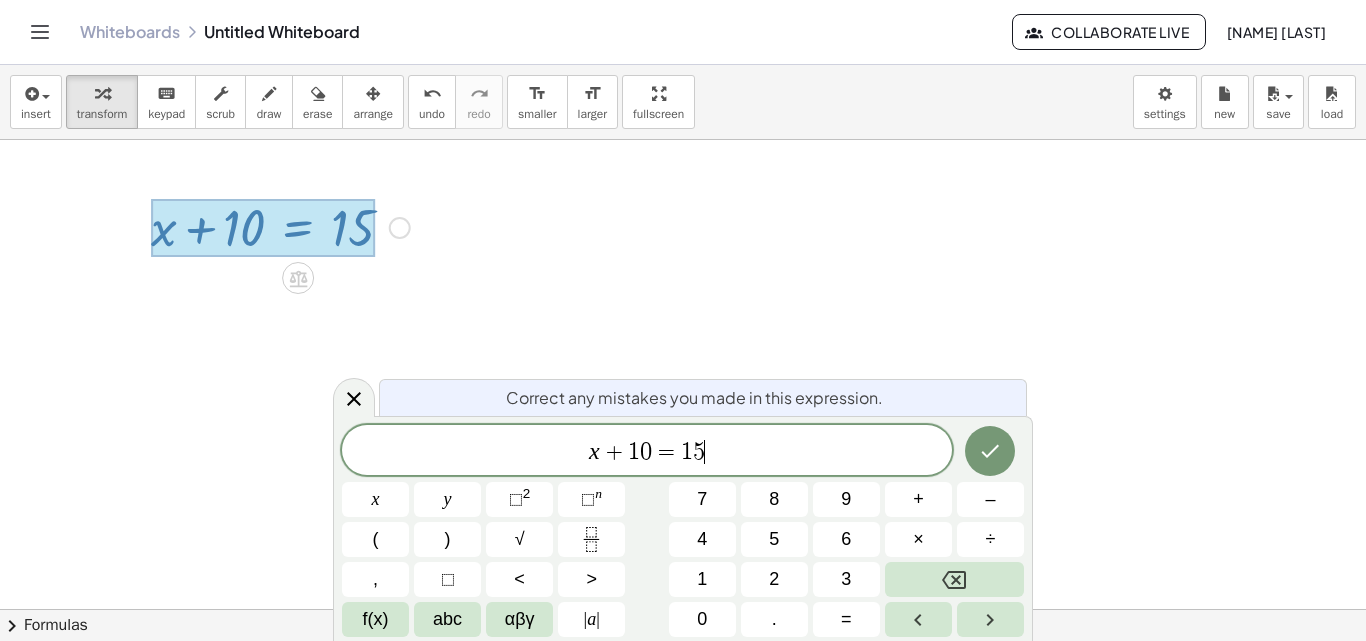 click at bounding box center (954, 579) 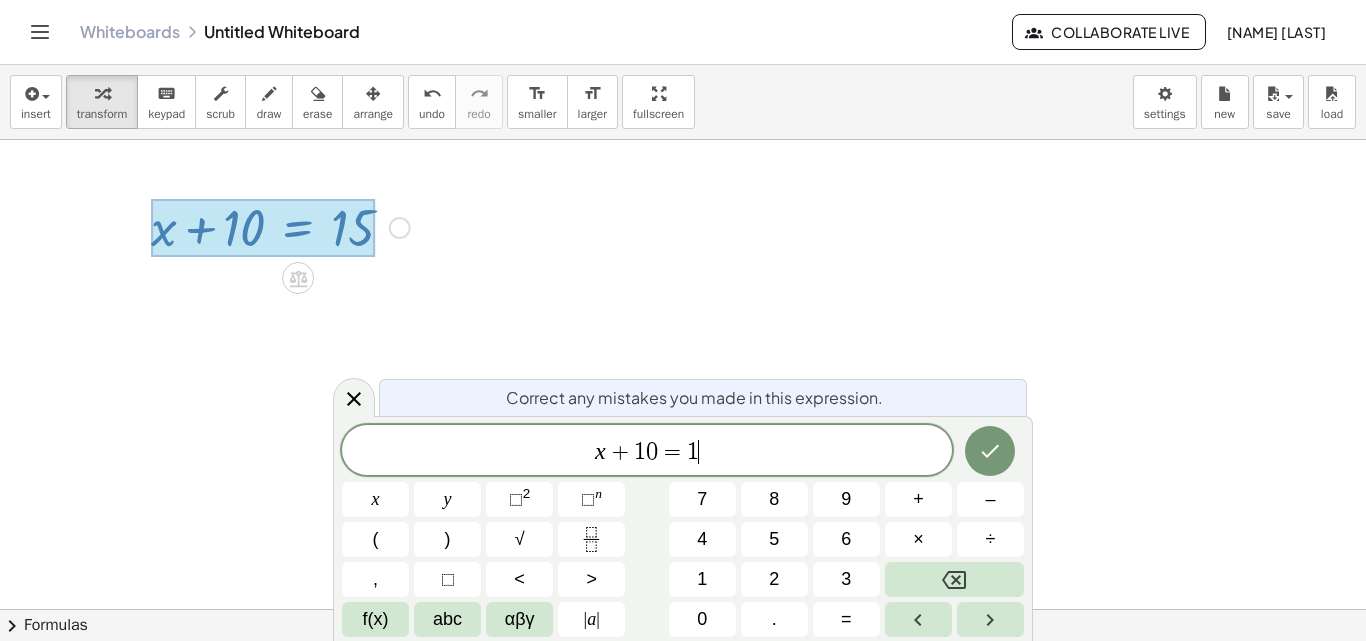 click at bounding box center (954, 579) 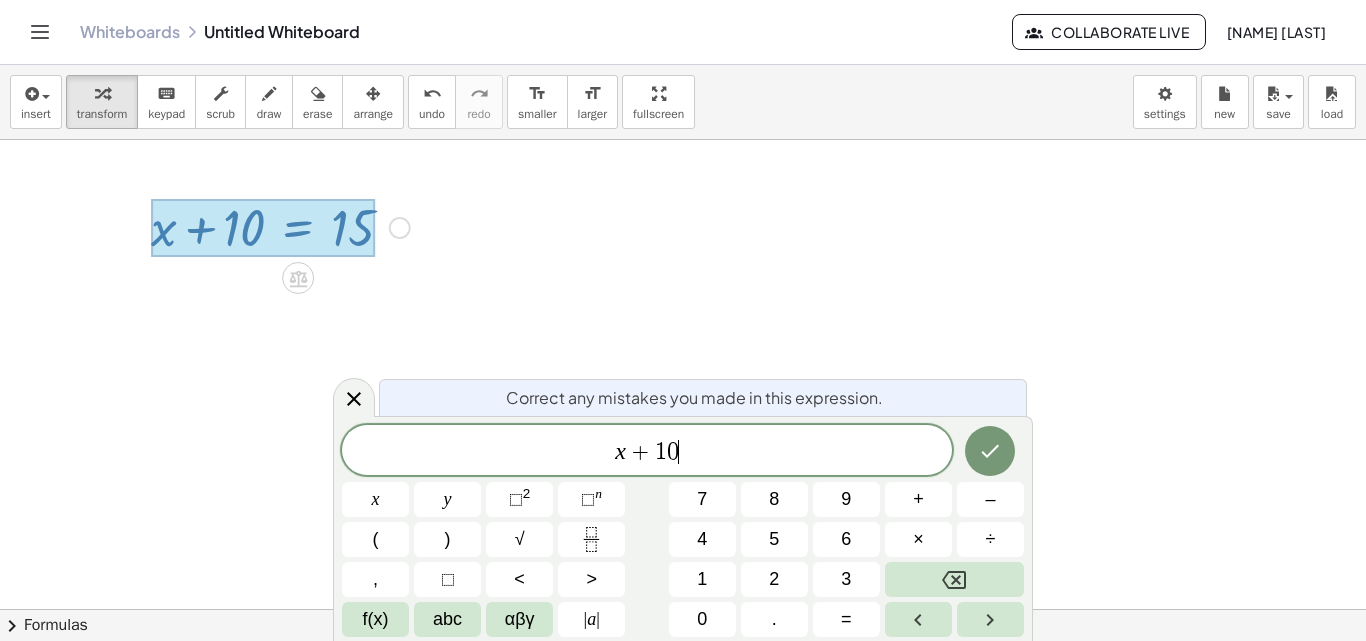 click at bounding box center (954, 579) 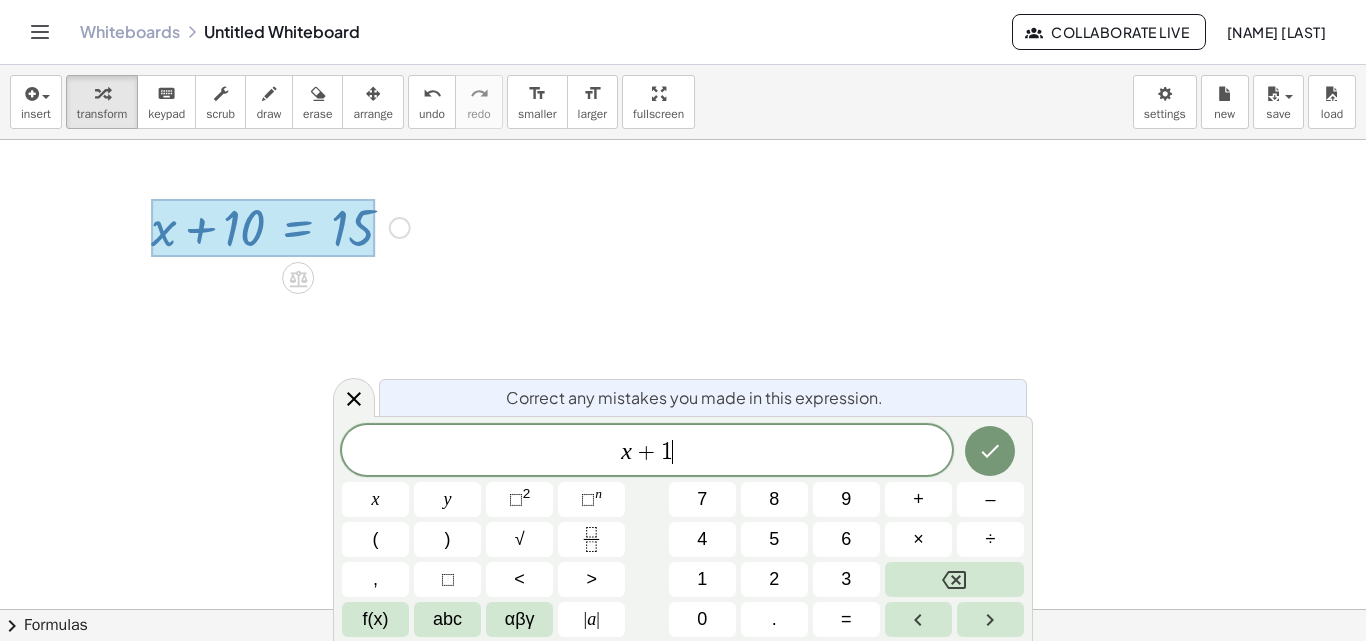 click at bounding box center [954, 579] 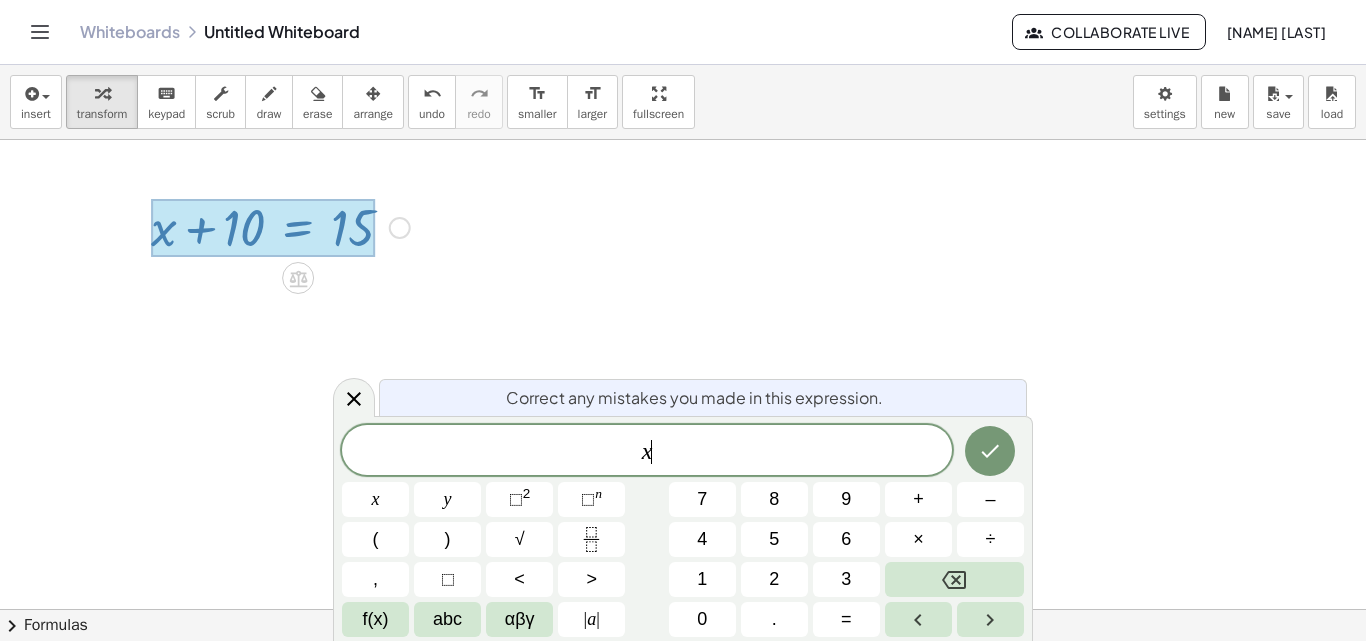 click at bounding box center [954, 579] 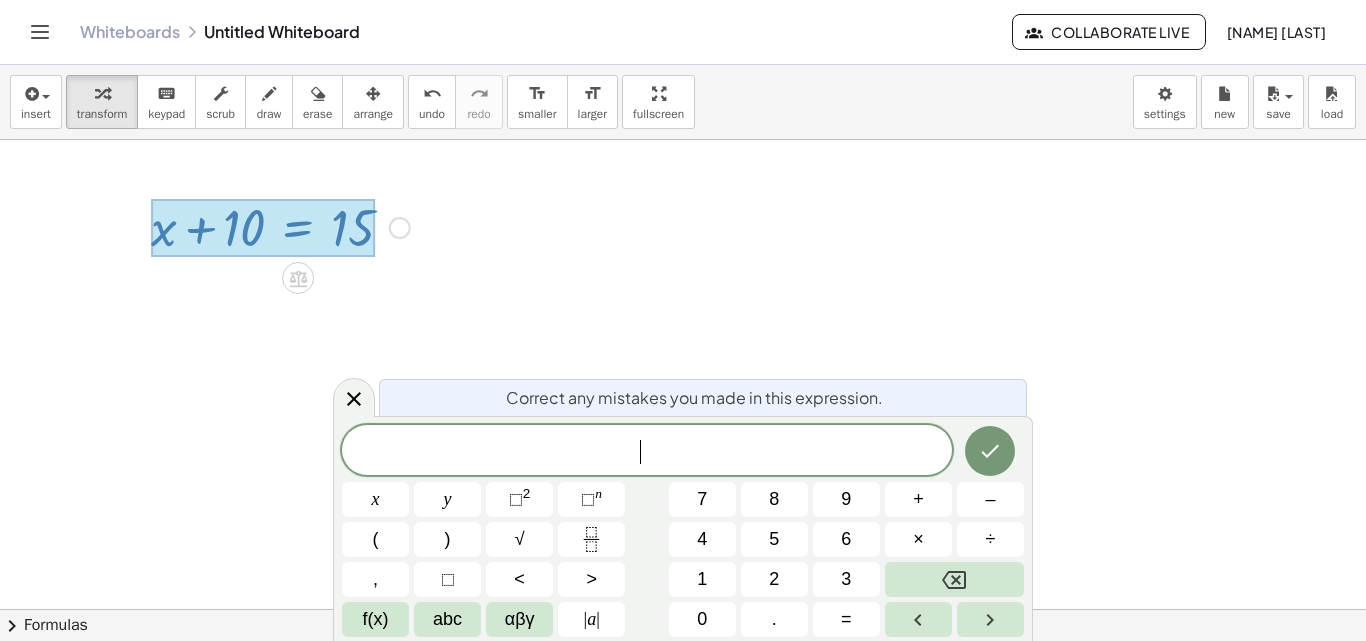 click at bounding box center [954, 579] 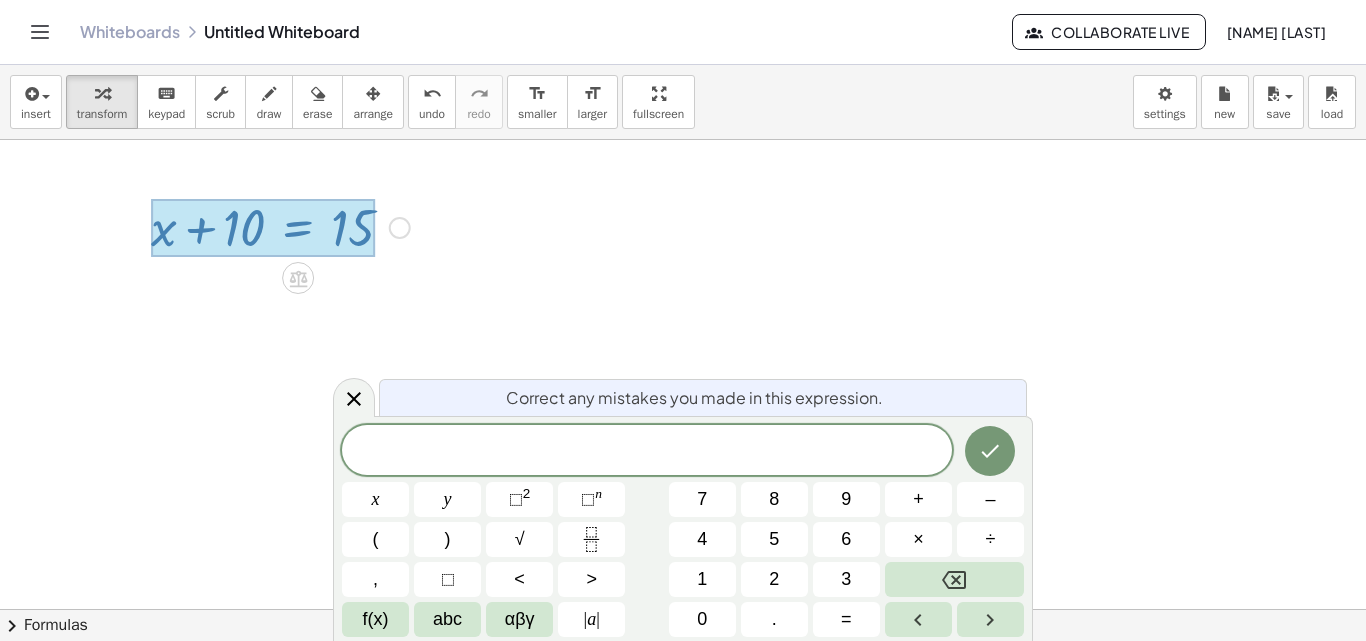 click on "x" at bounding box center [375, 499] 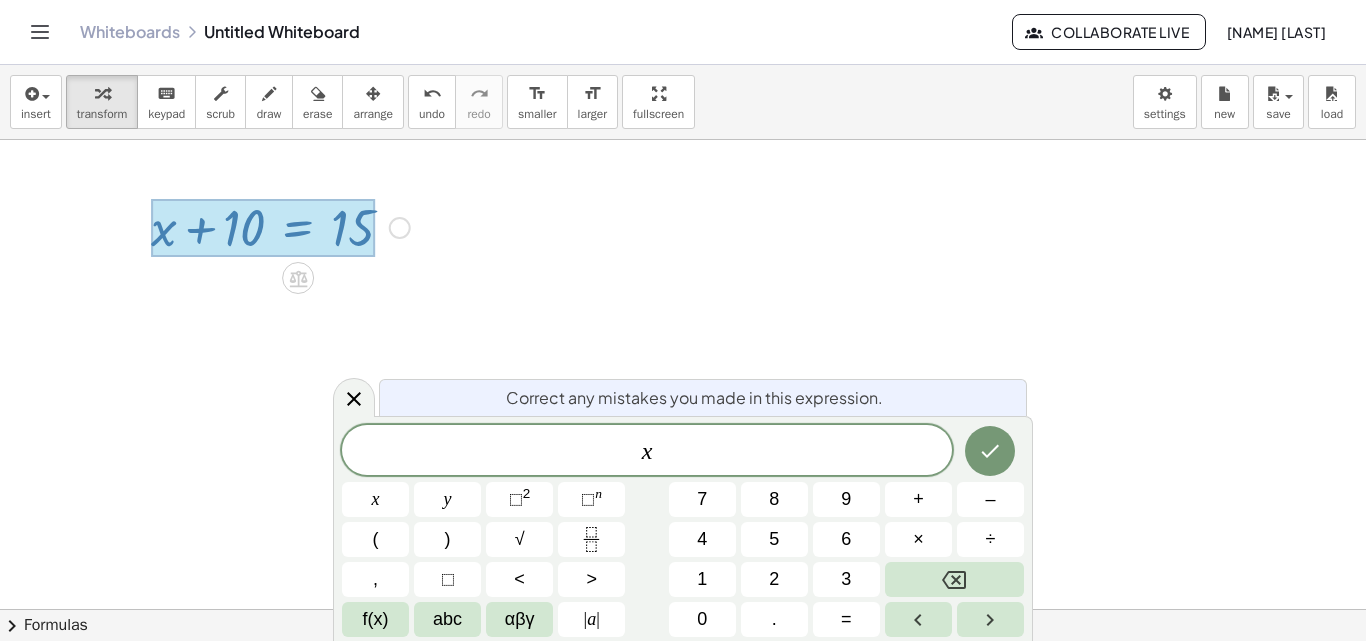 click on "–" at bounding box center (990, 499) 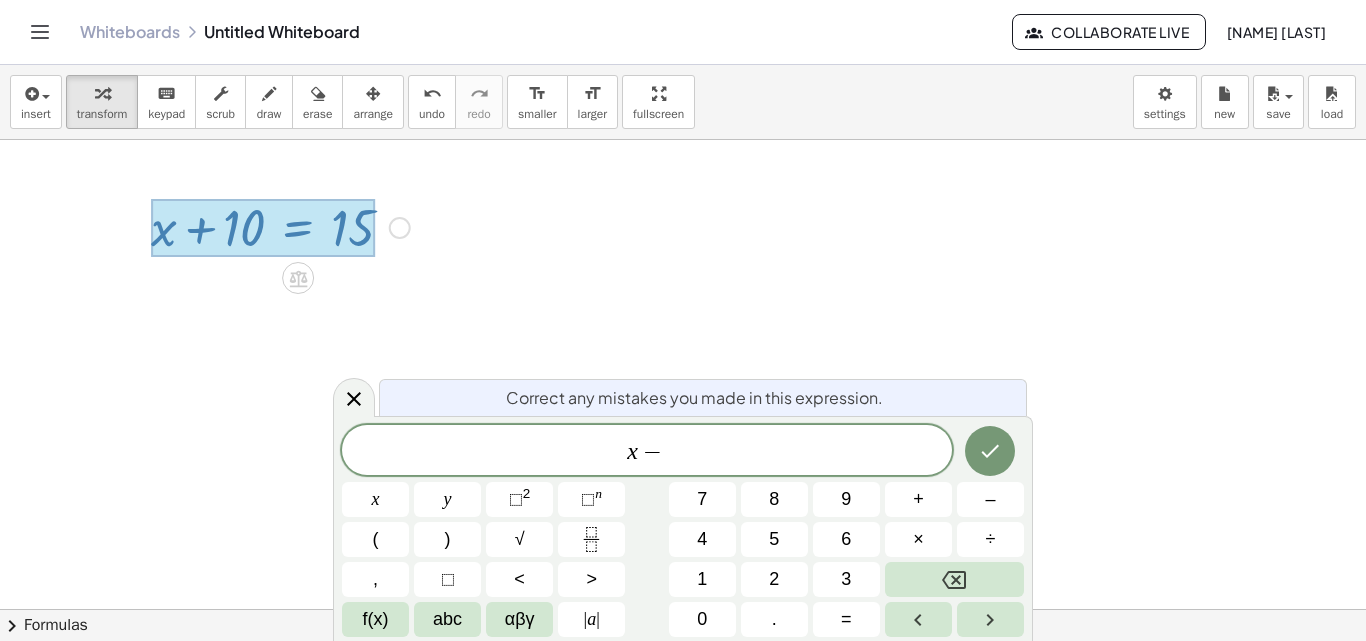 click on "8" at bounding box center (774, 499) 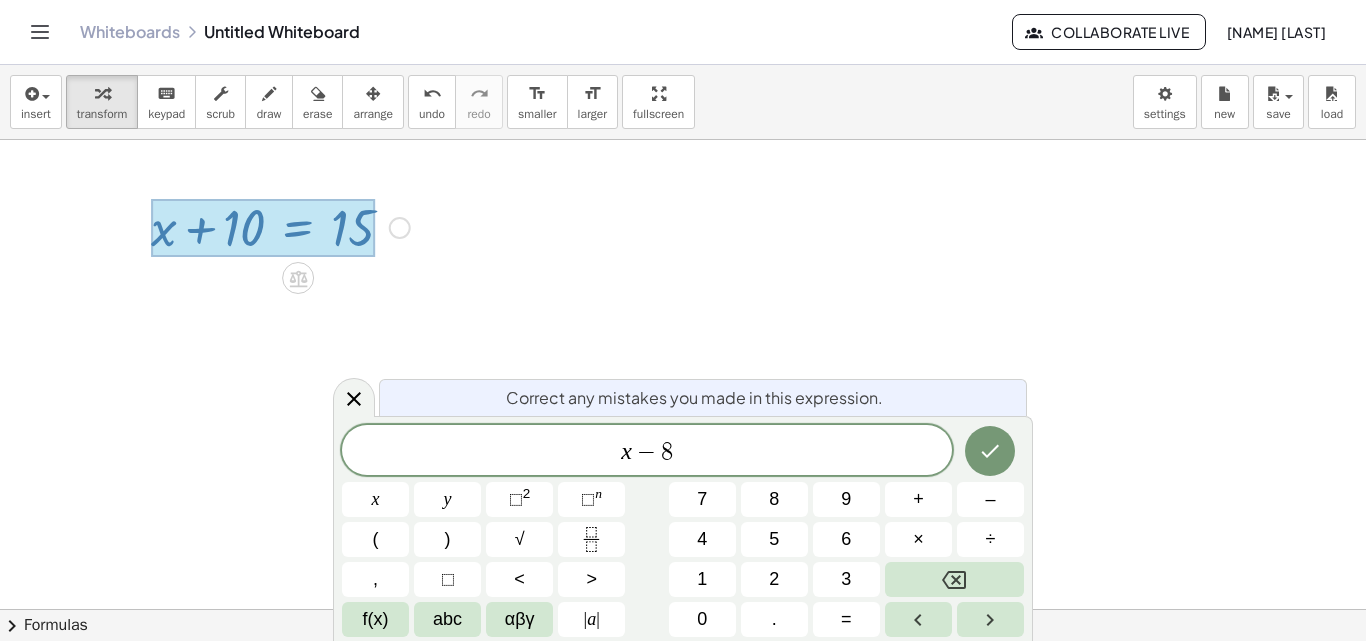 click on "=" at bounding box center [846, 619] 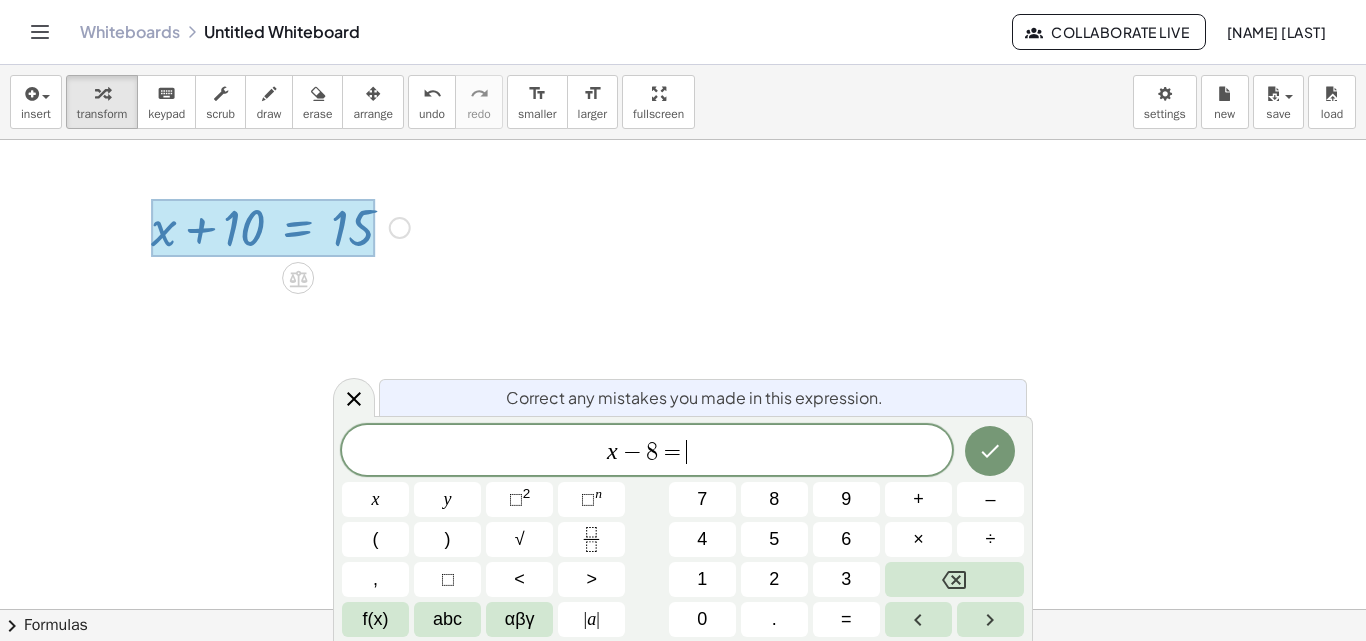 click on "2" at bounding box center [774, 579] 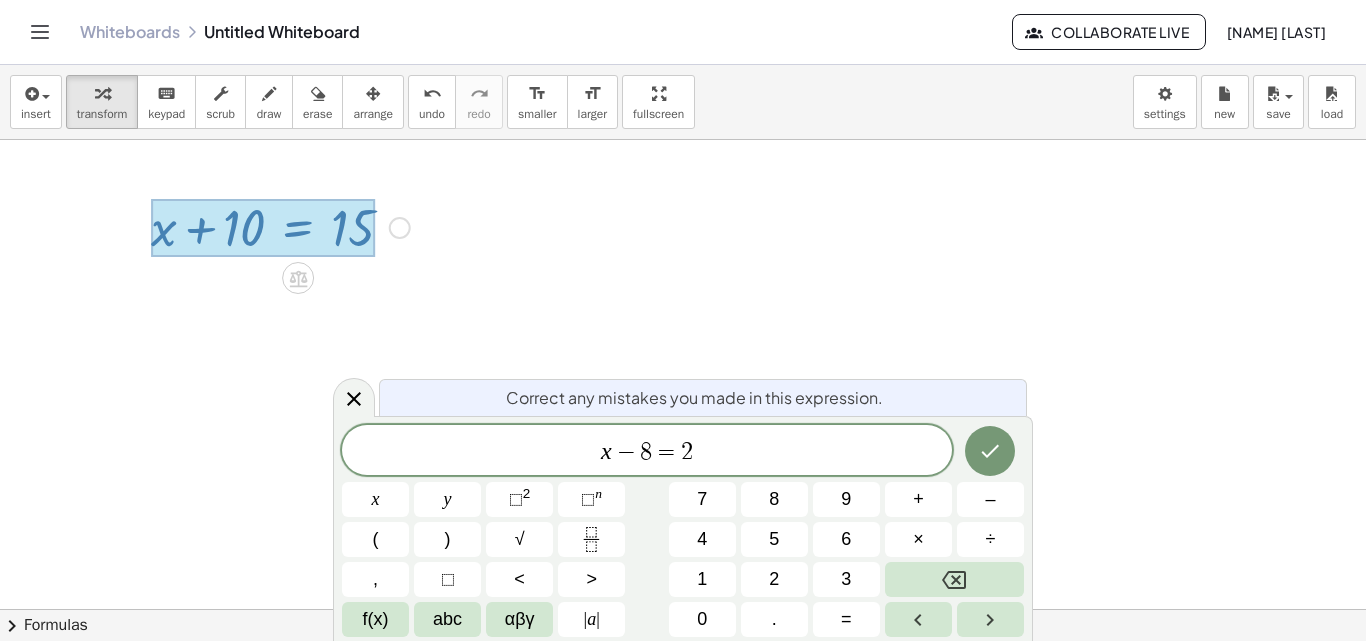 click at bounding box center (990, 451) 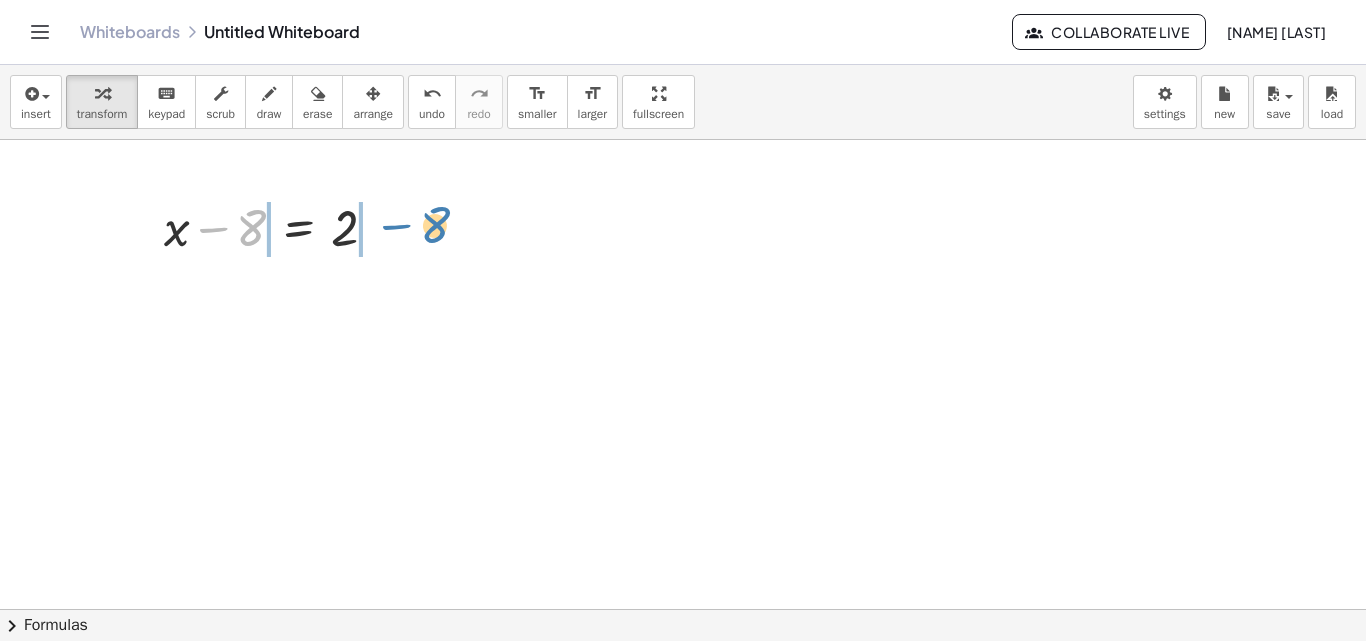 drag, startPoint x: 247, startPoint y: 233, endPoint x: 429, endPoint y: 230, distance: 182.02472 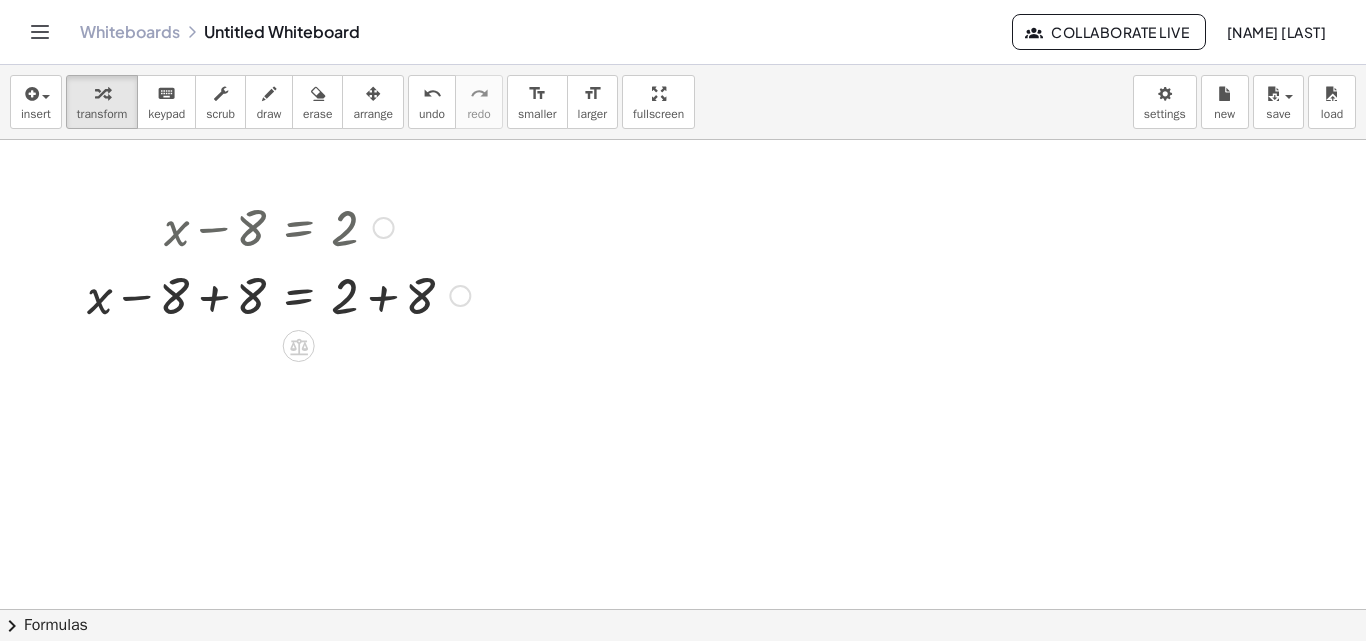 click at bounding box center (278, 294) 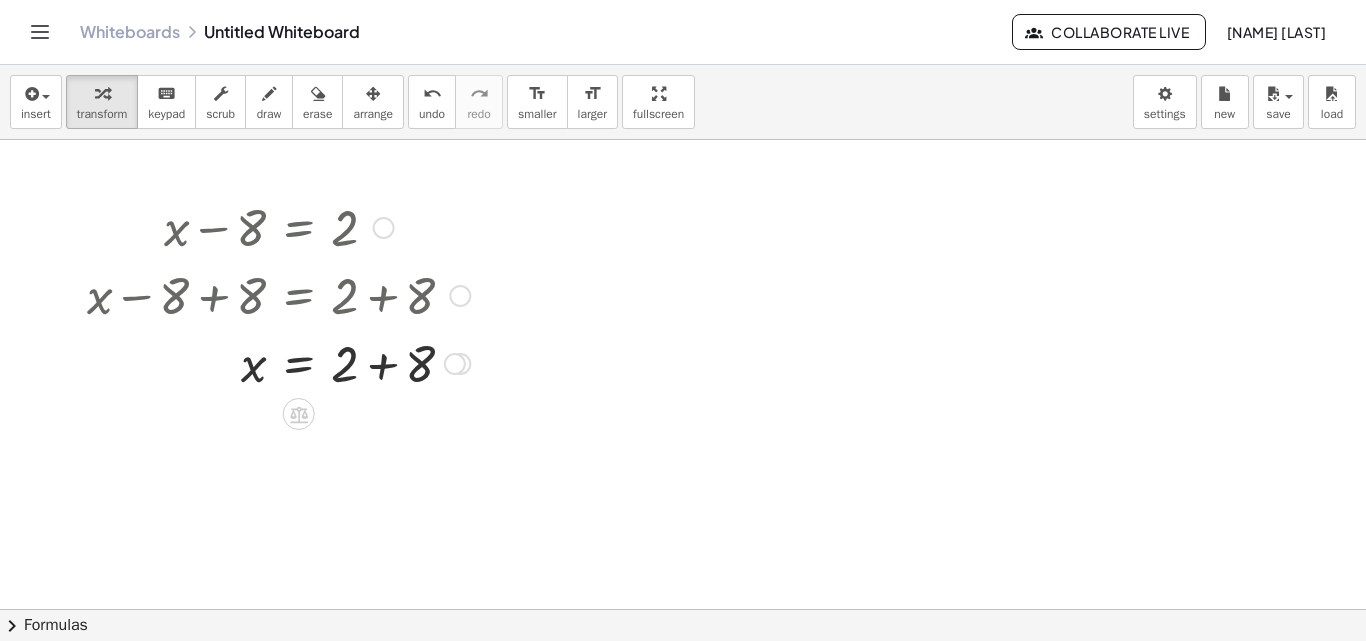 click at bounding box center (278, 362) 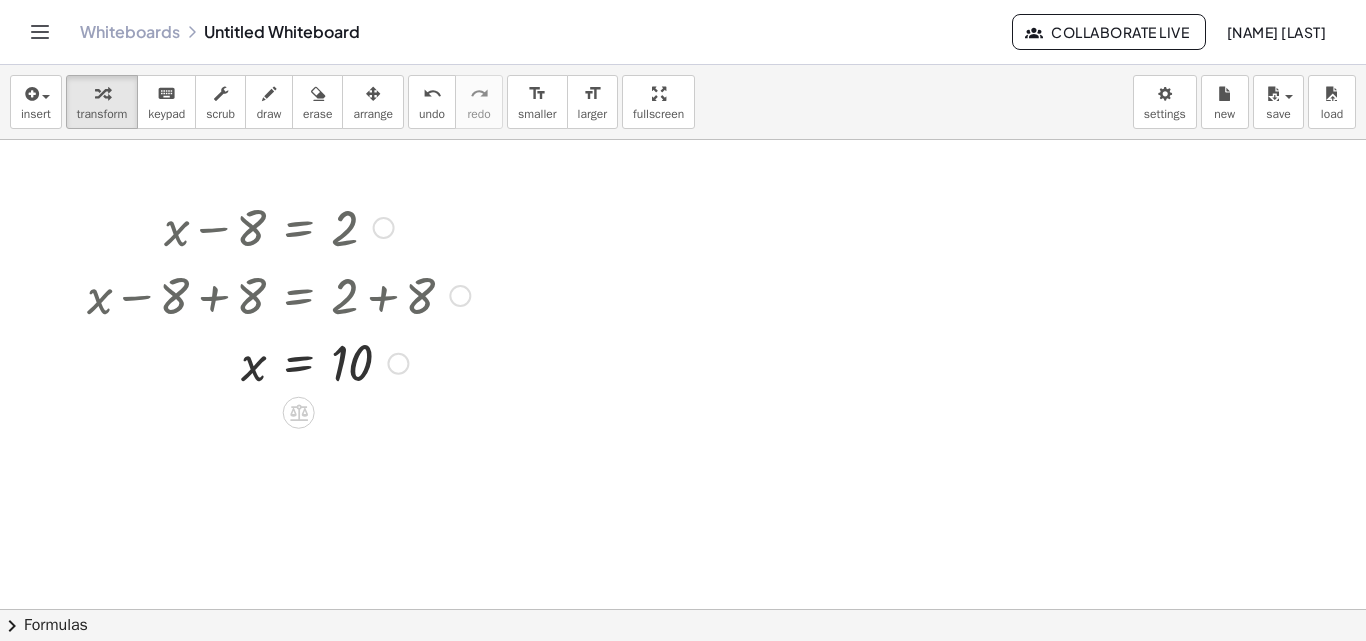 drag, startPoint x: 392, startPoint y: 428, endPoint x: 401, endPoint y: 354, distance: 74.54529 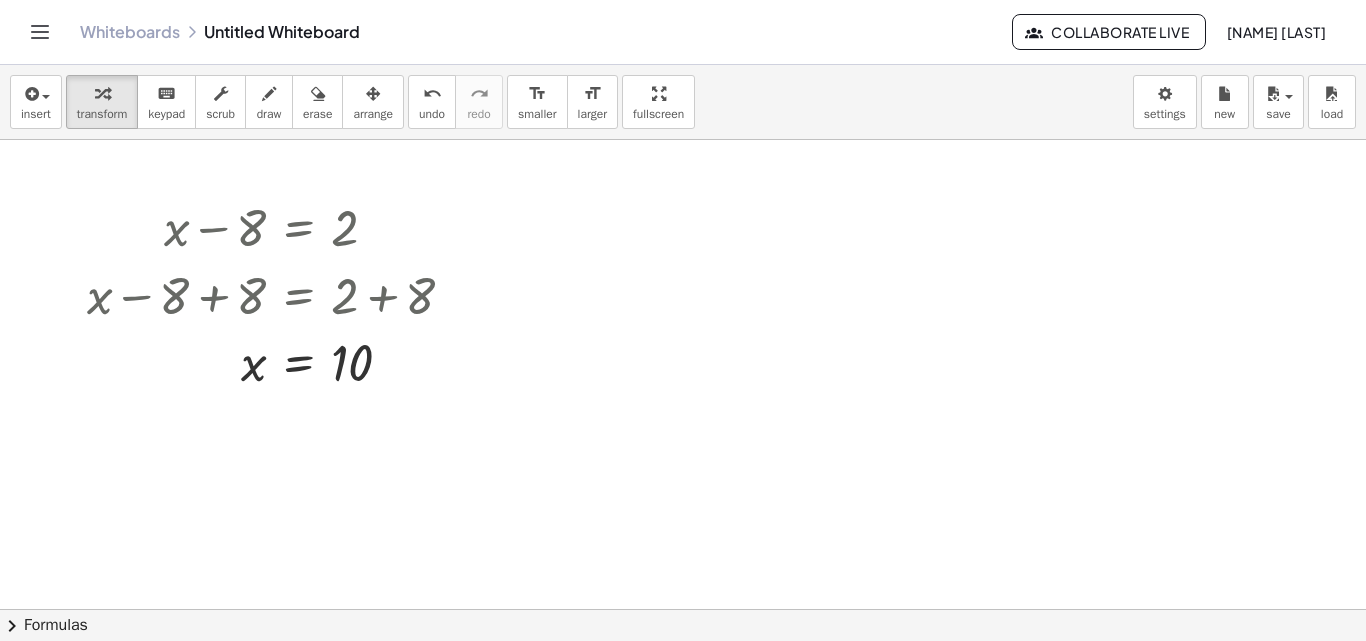 click at bounding box center [683, 609] 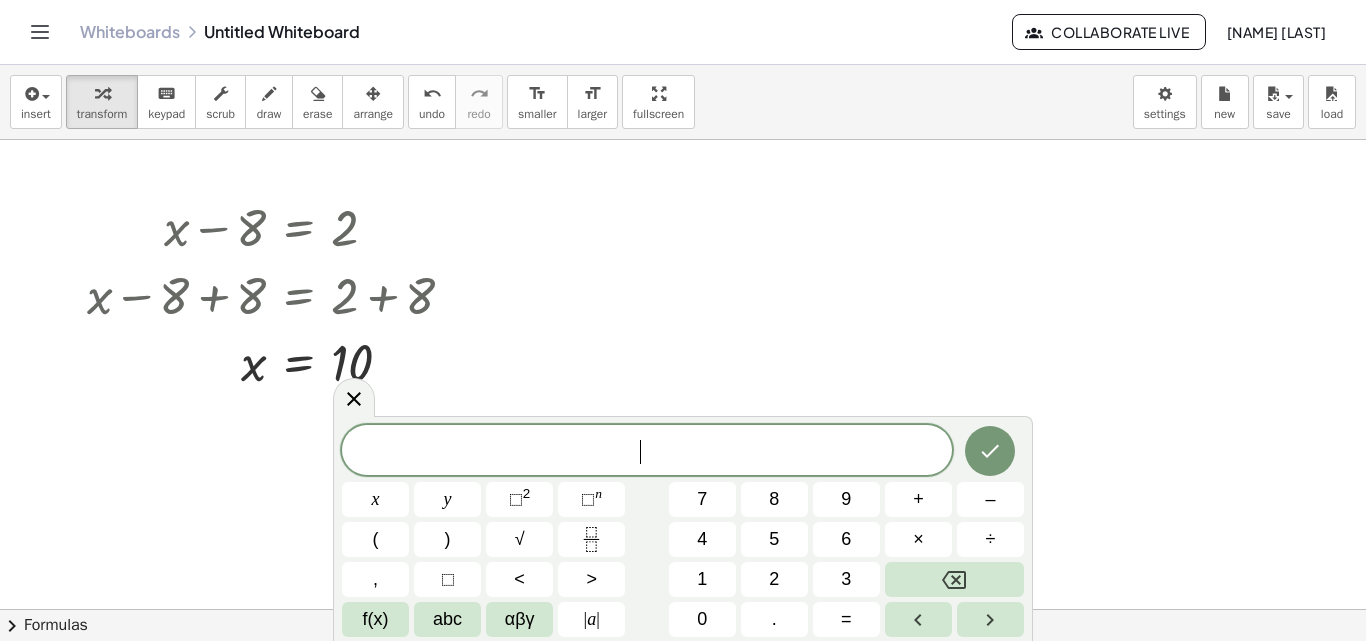click at bounding box center (683, 609) 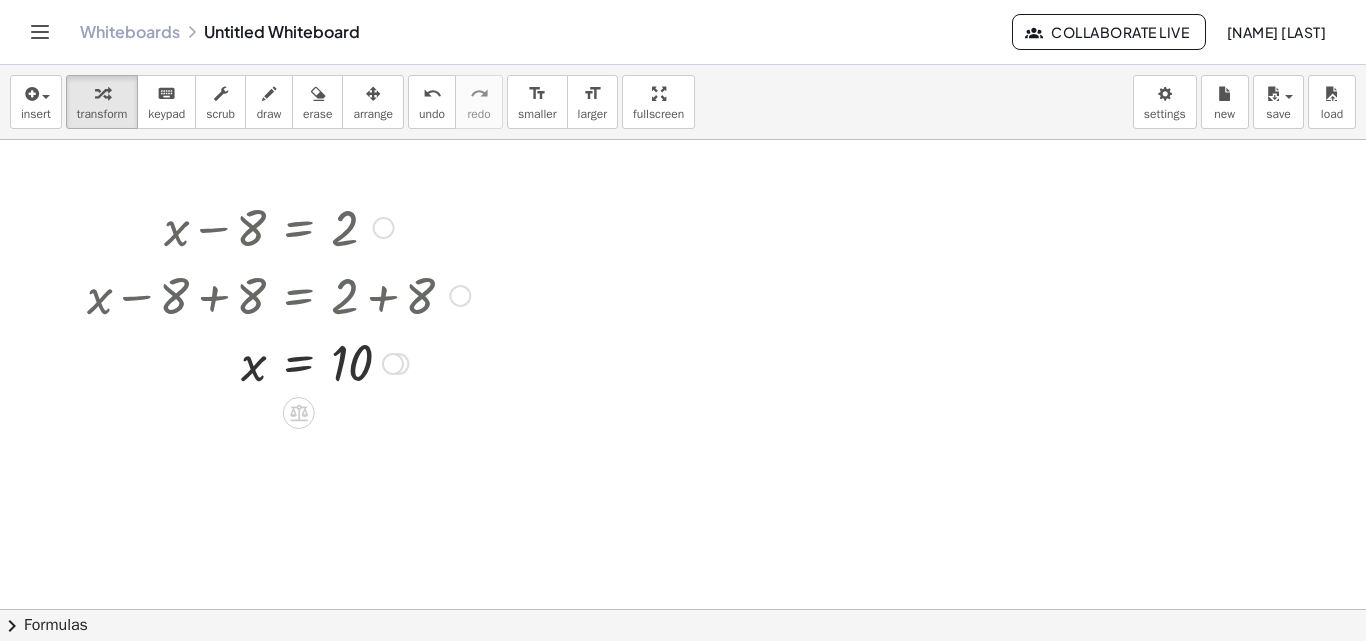 click at bounding box center [384, 228] 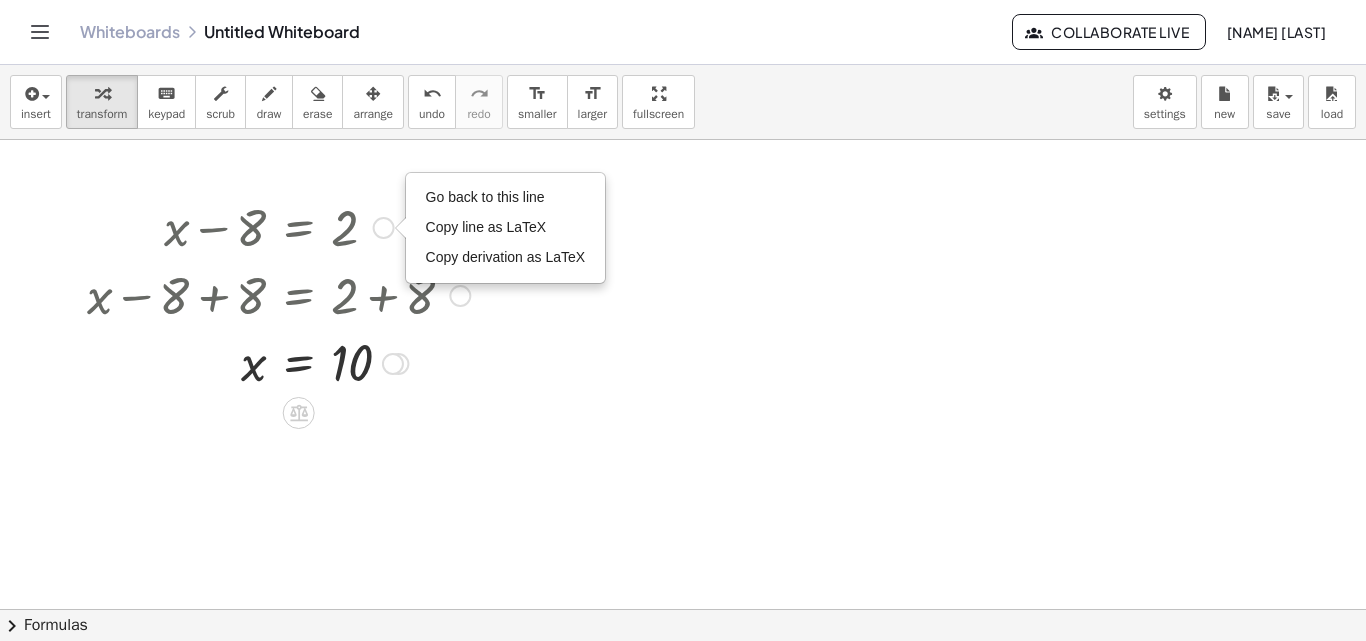 click on "Go back to this line" at bounding box center [506, 198] 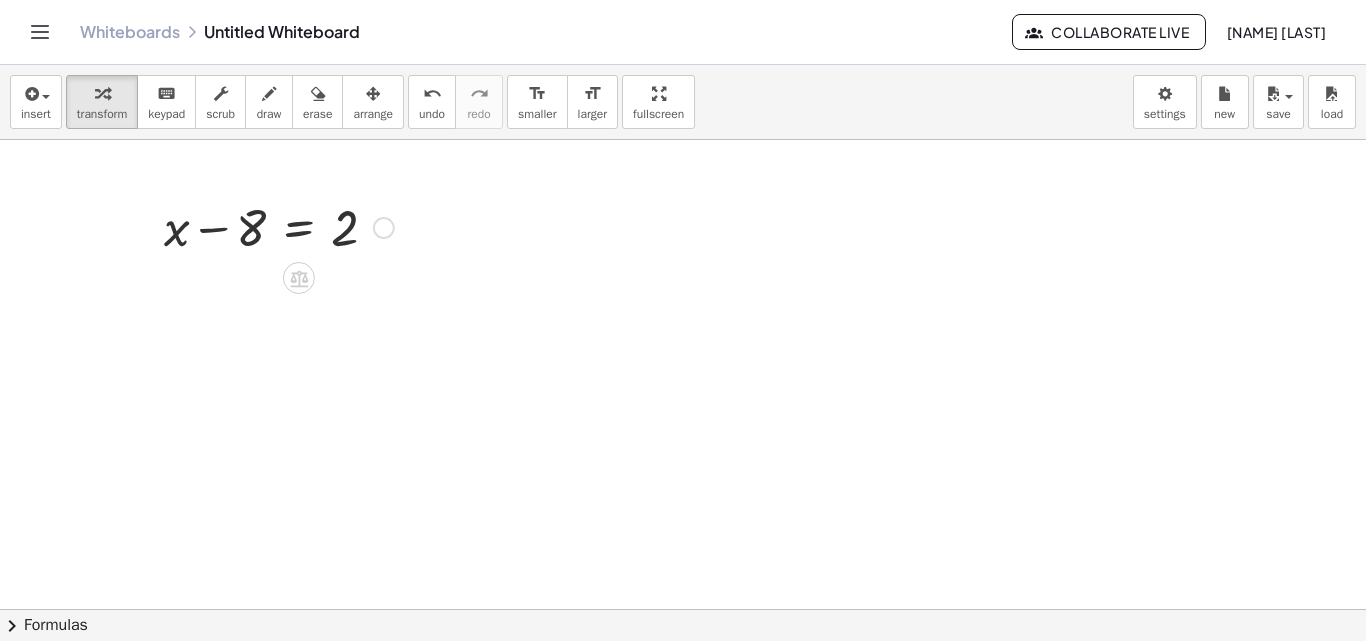 click on "Go back to this line Copy line as LaTeX Copy derivation as LaTeX" at bounding box center [384, 228] 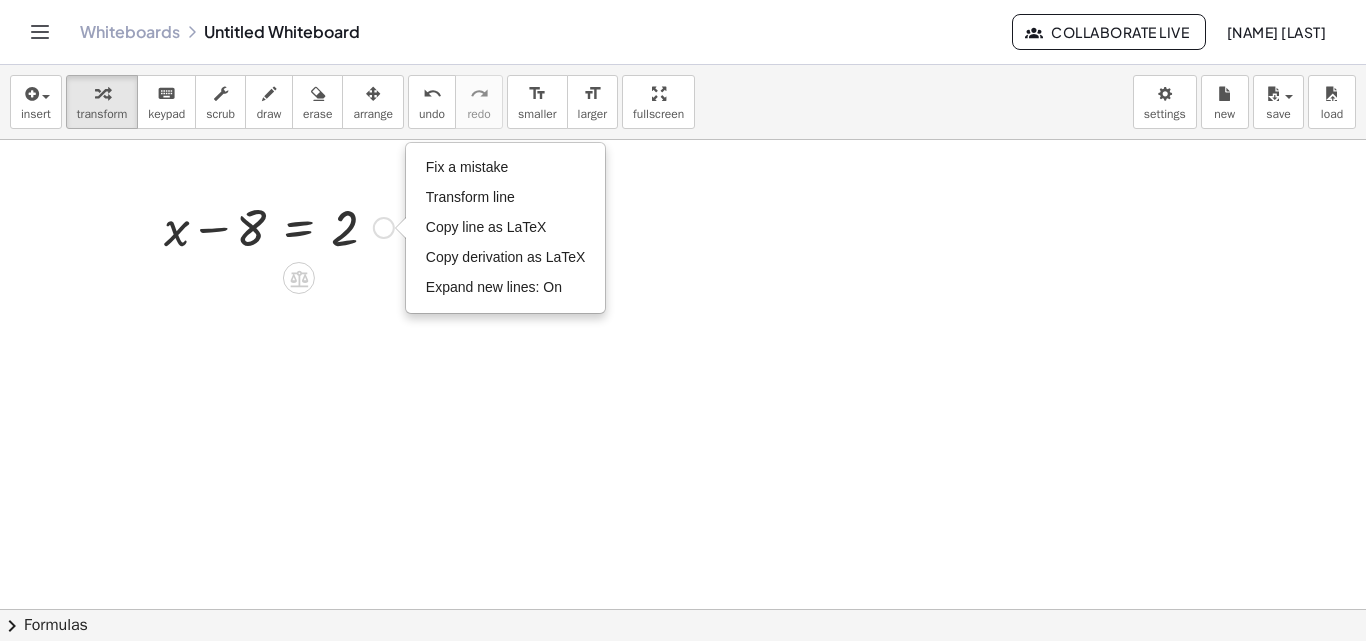drag, startPoint x: 510, startPoint y: 170, endPoint x: 518, endPoint y: 211, distance: 41.773197 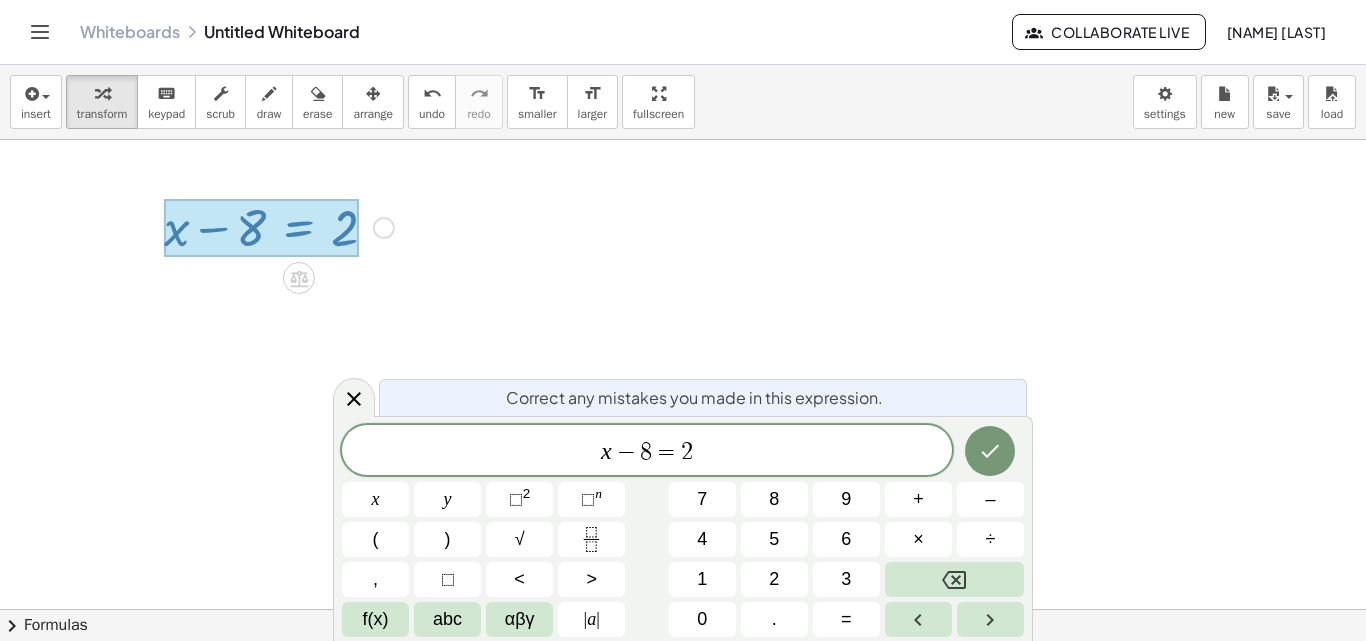 click at bounding box center (954, 579) 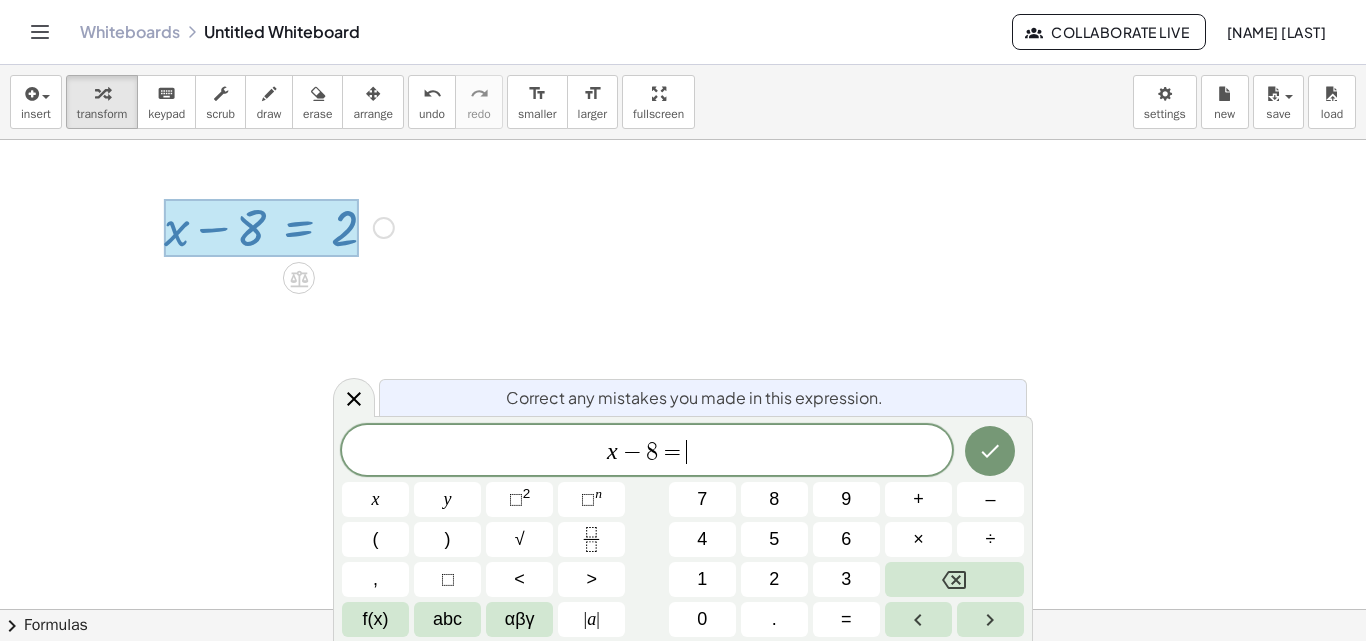 click at bounding box center [954, 579] 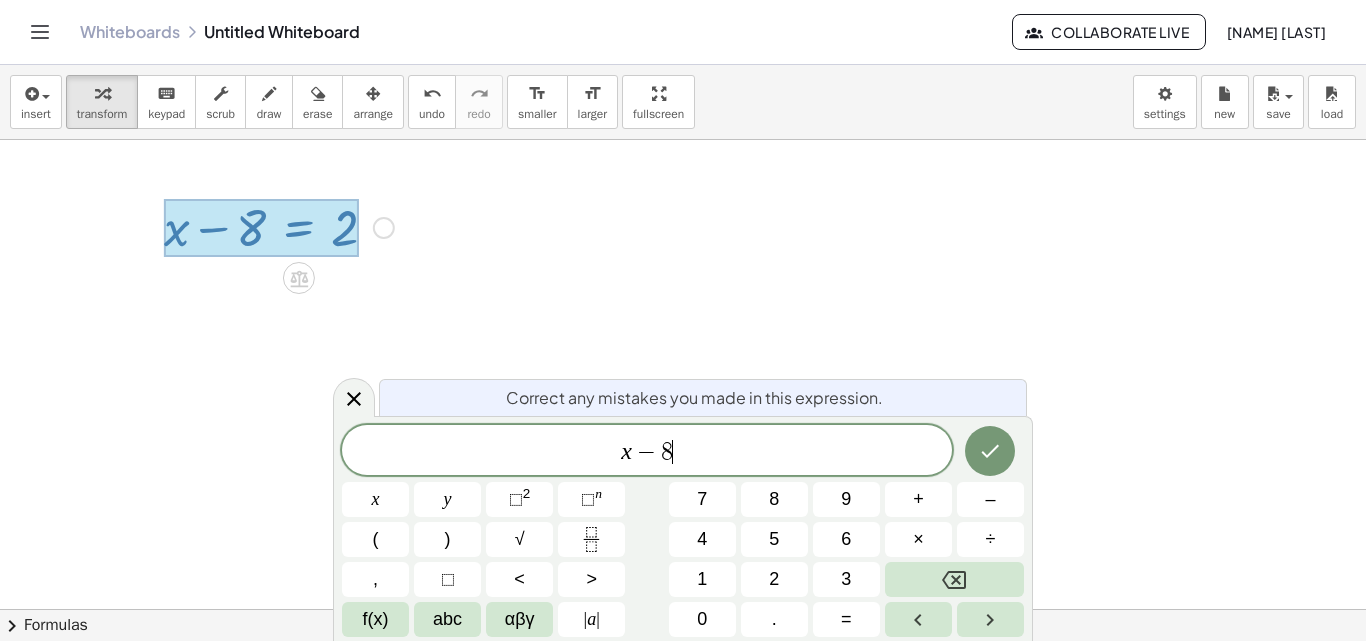 click at bounding box center (954, 579) 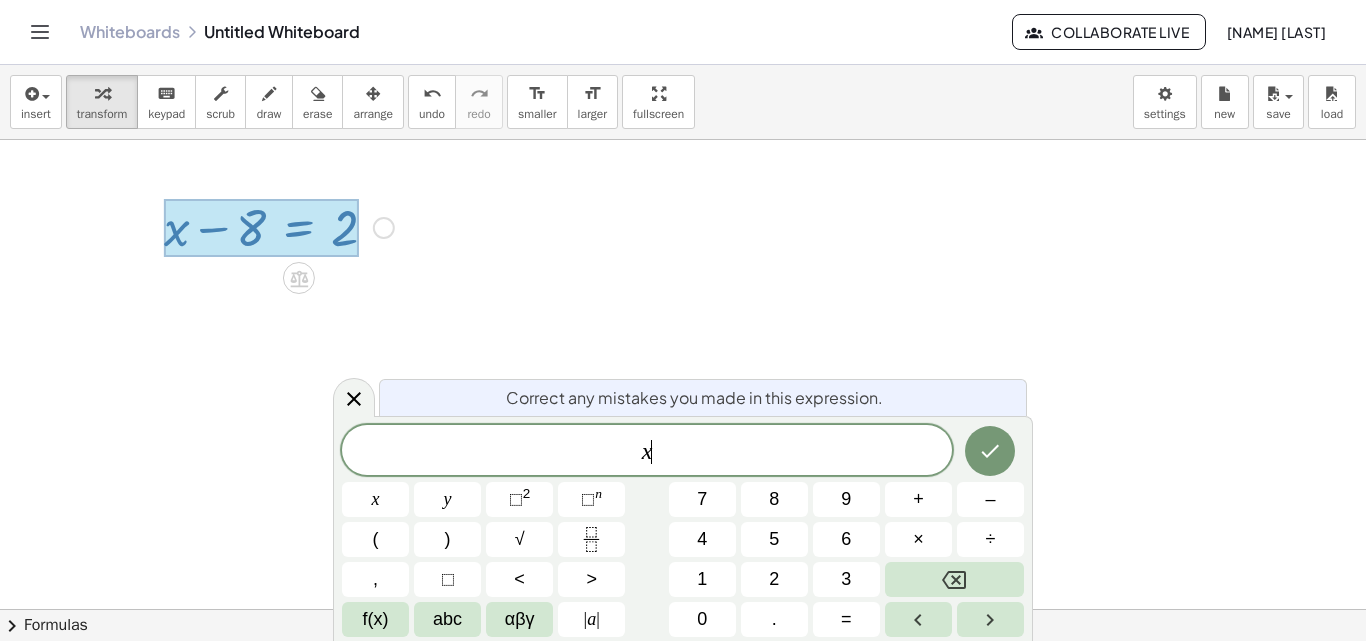 click at bounding box center [954, 579] 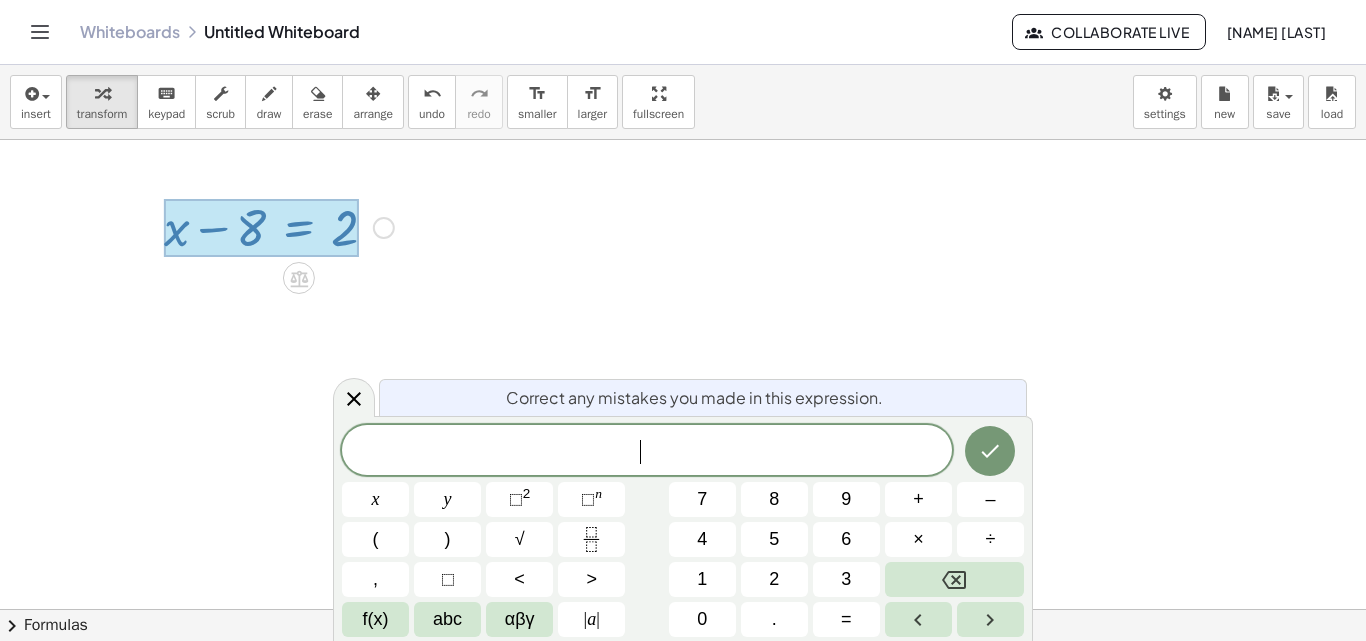 click on "5" at bounding box center [774, 539] 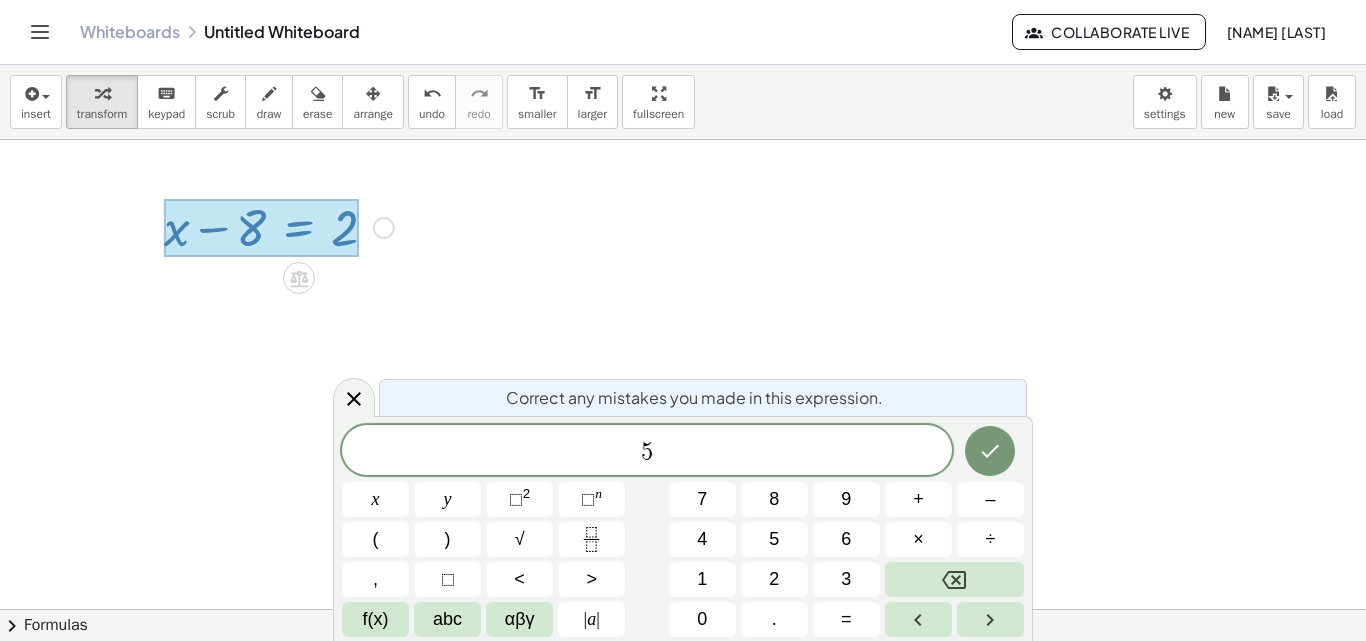 click on "x" at bounding box center [376, 499] 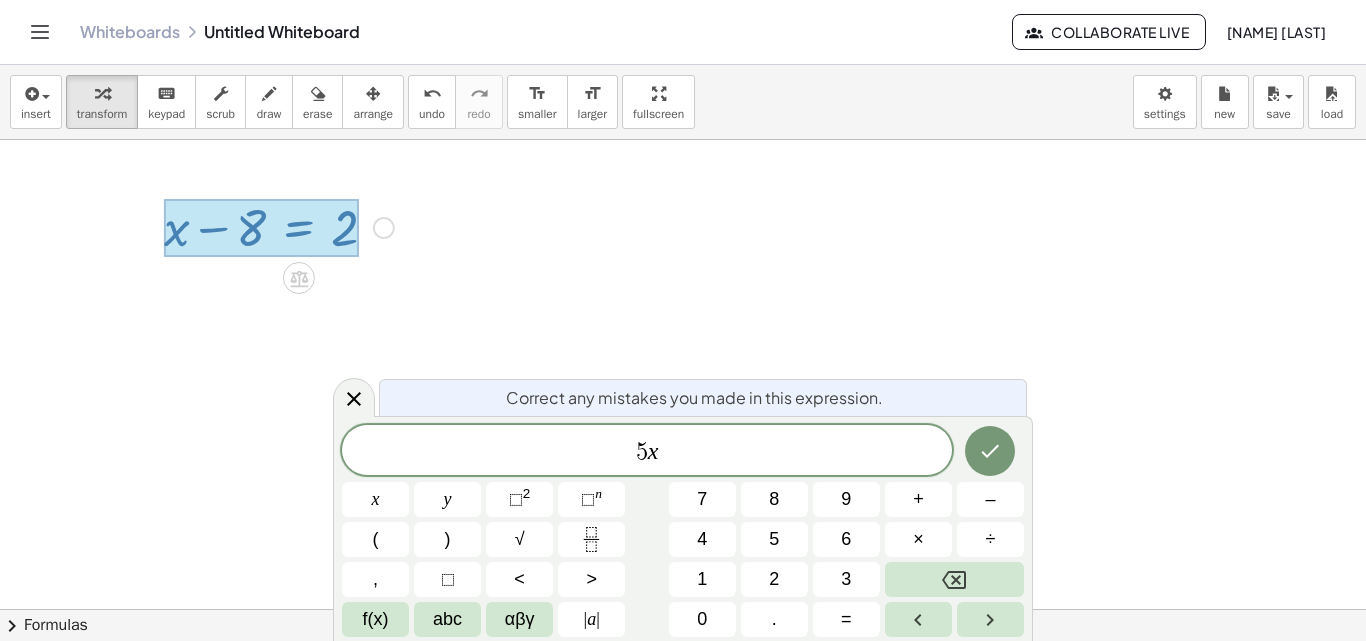 click on "=" at bounding box center [846, 619] 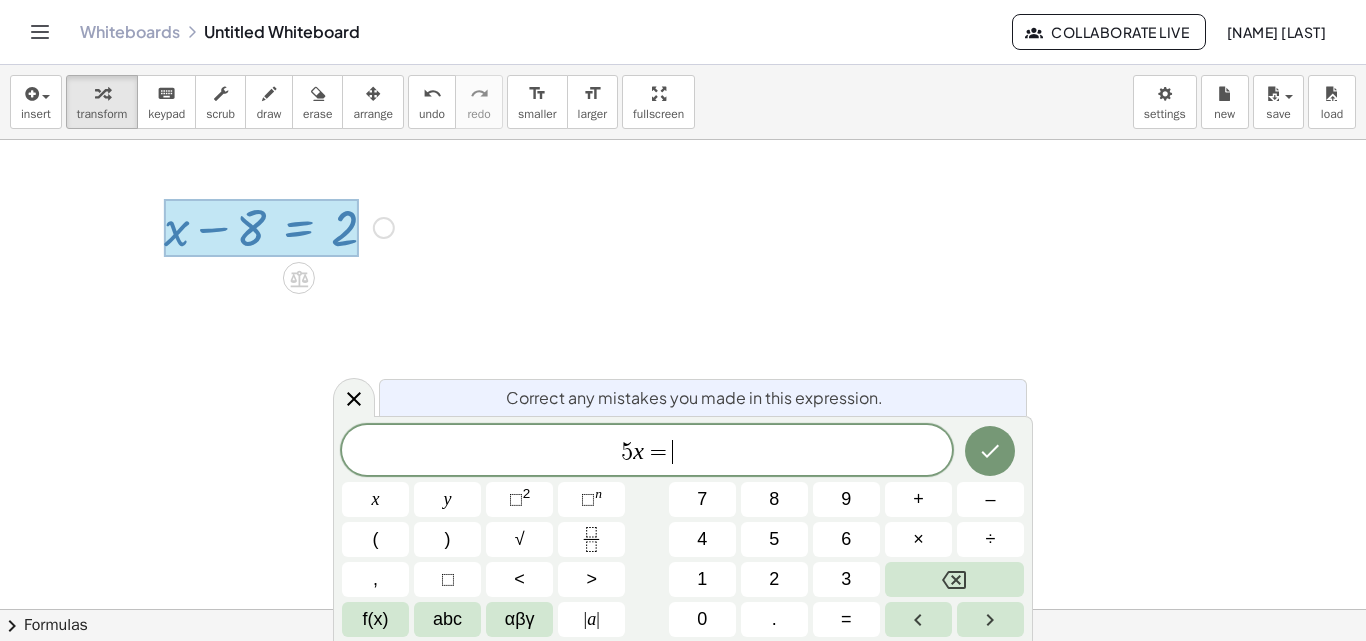 click on "2" at bounding box center [774, 579] 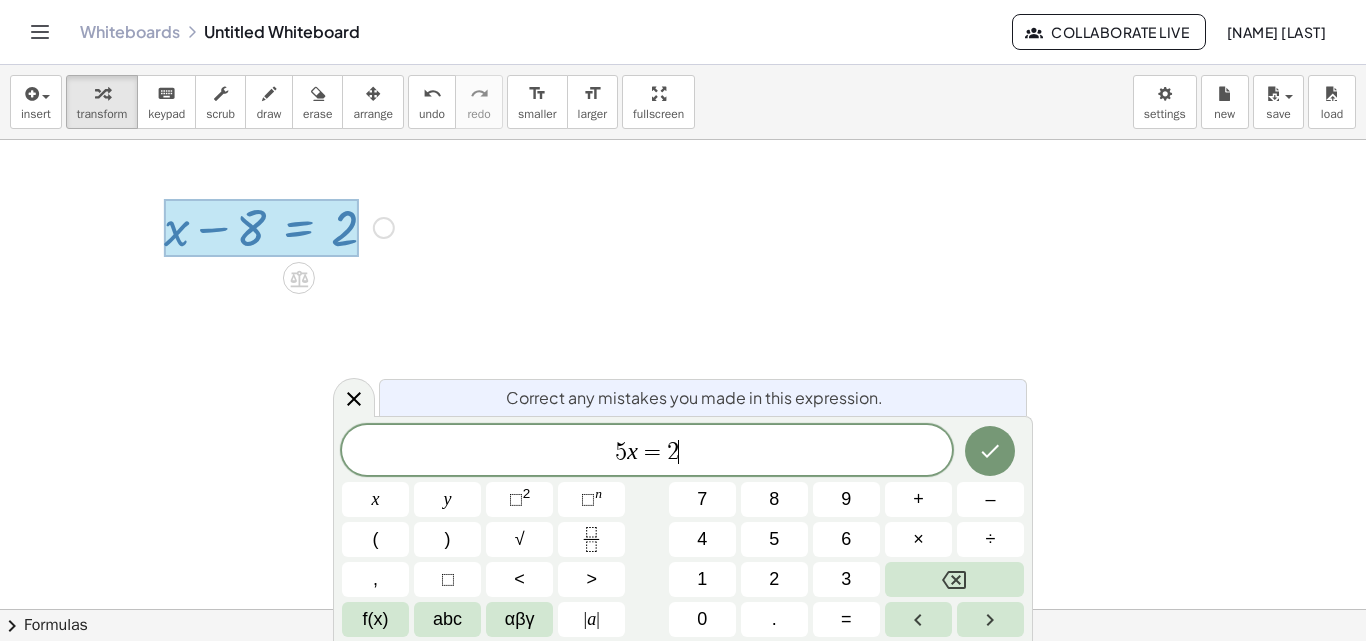 click on "5" at bounding box center (774, 539) 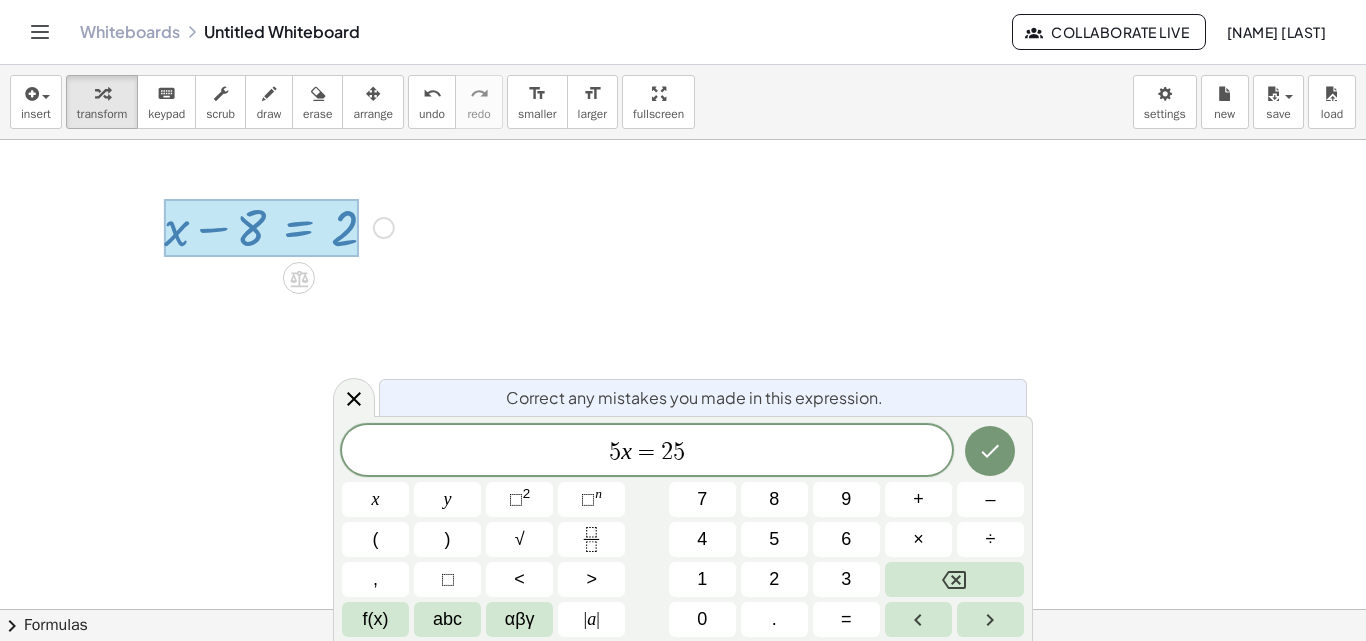 click 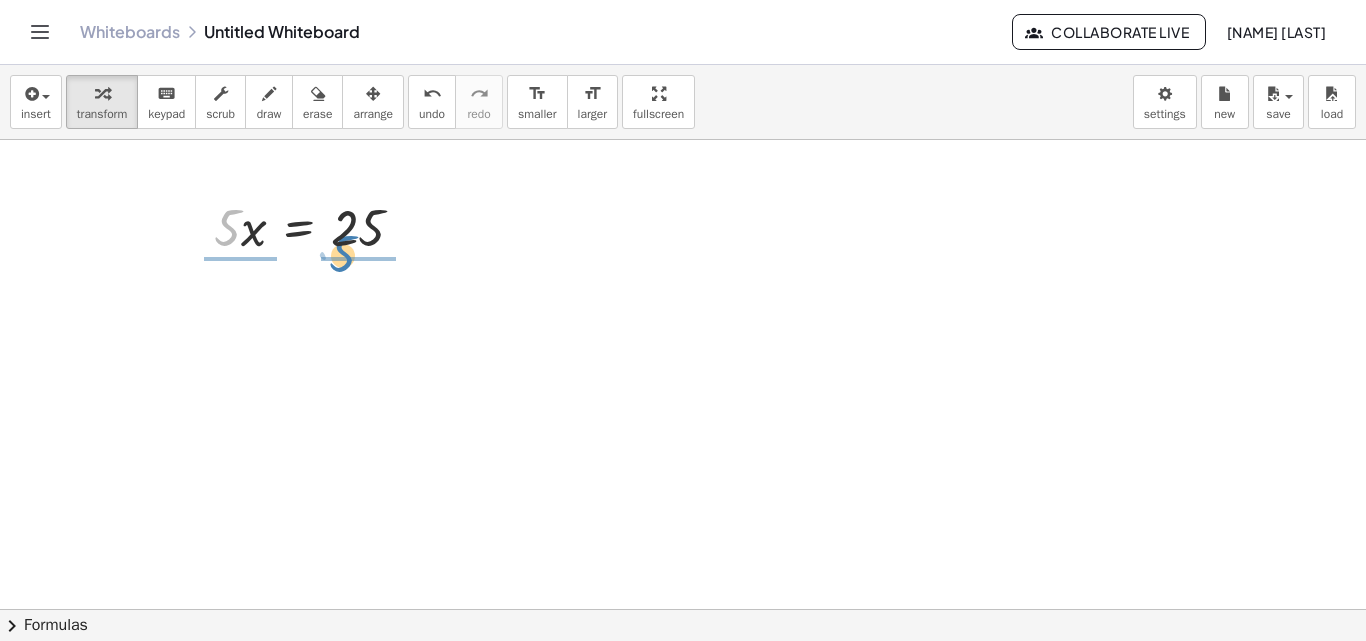 drag, startPoint x: 222, startPoint y: 230, endPoint x: 337, endPoint y: 256, distance: 117.902504 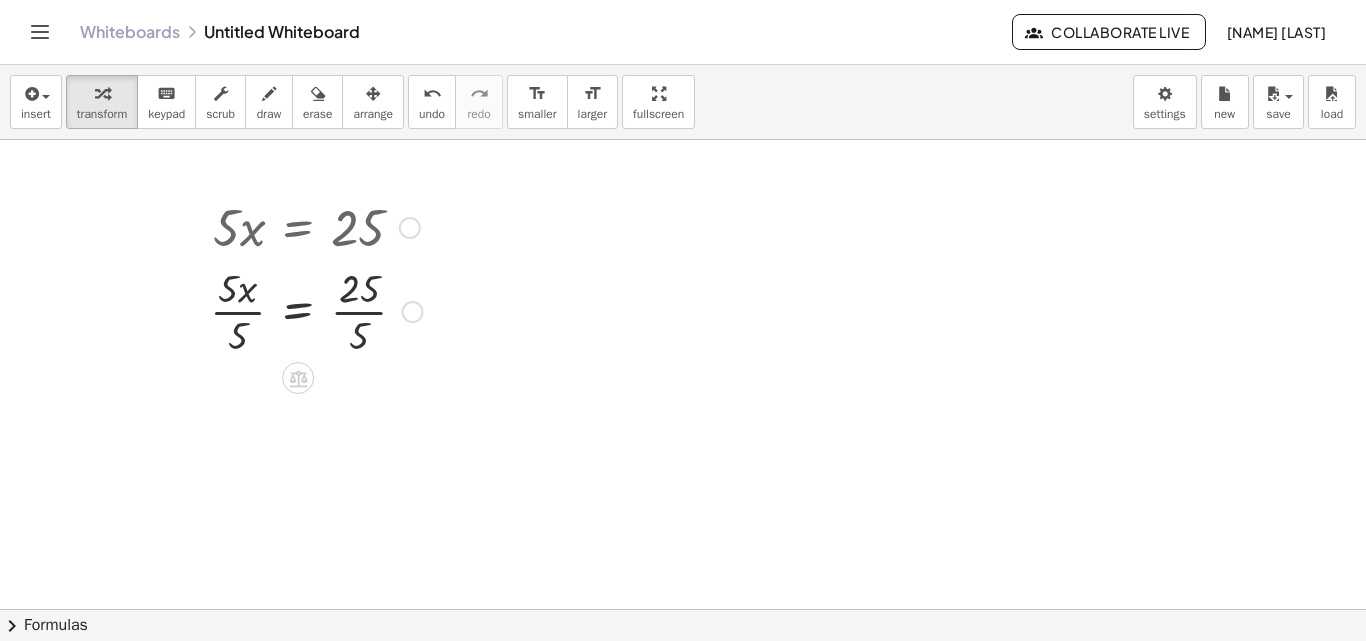 click at bounding box center [316, 310] 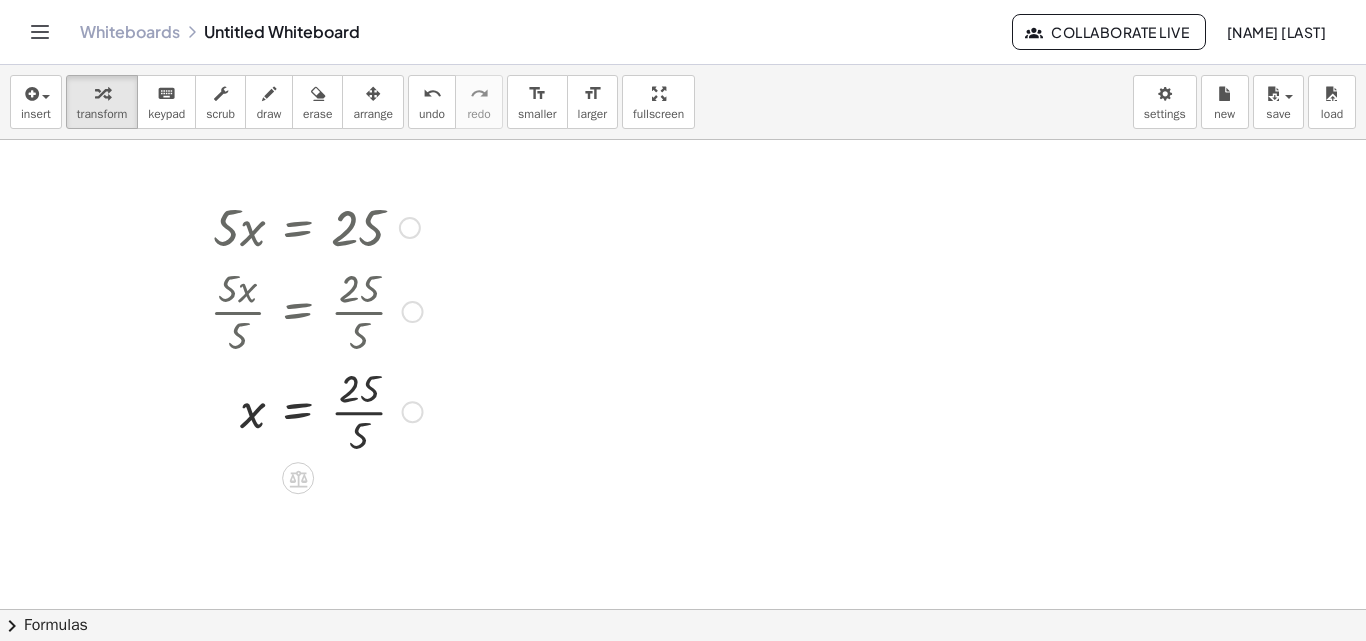 click at bounding box center (316, 410) 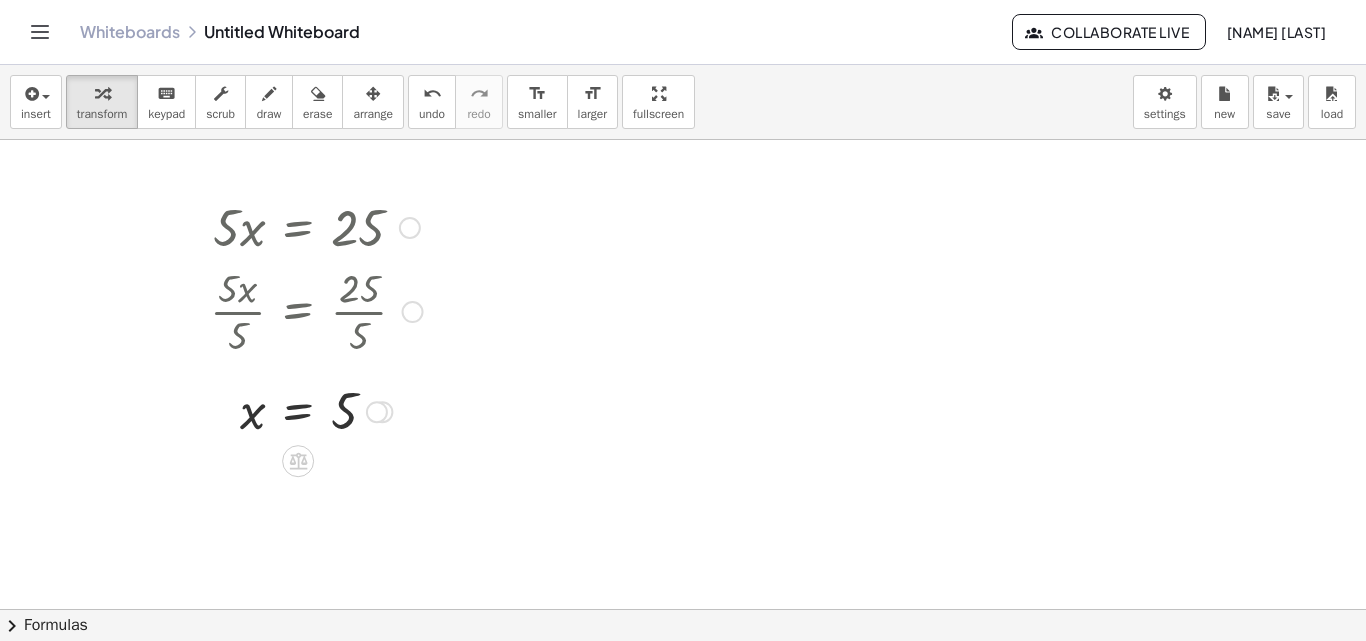 click at bounding box center (410, 228) 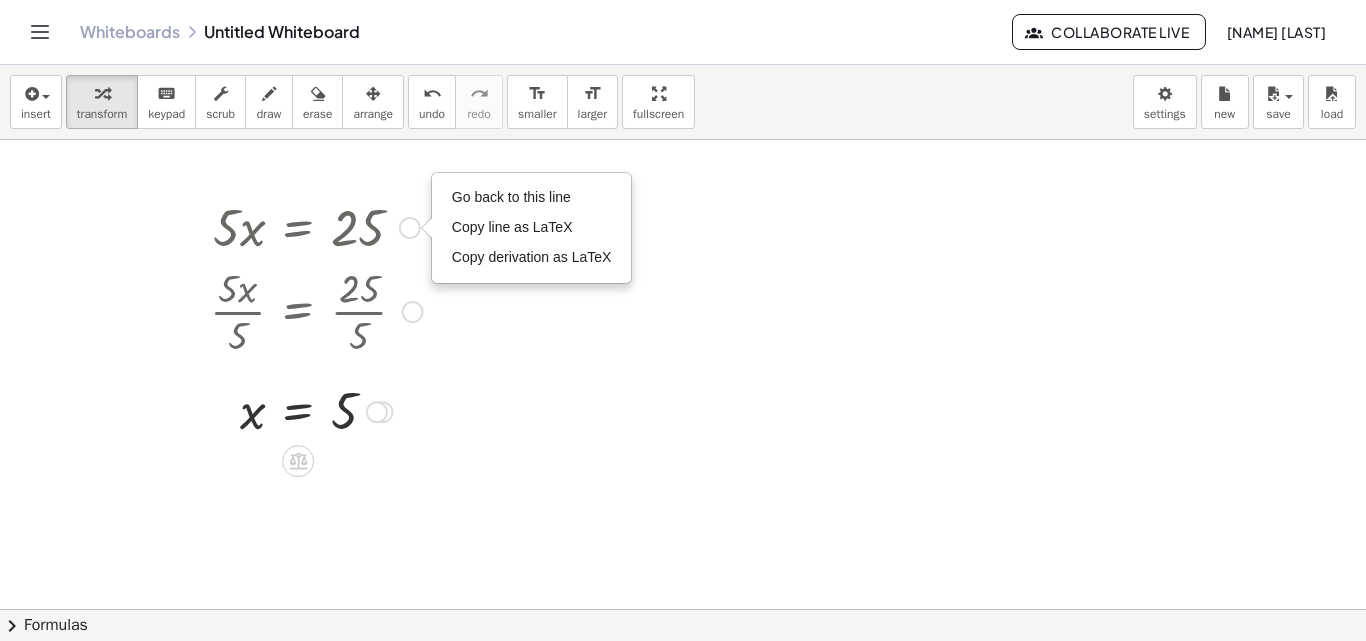 click on "Go back to this line" at bounding box center (511, 197) 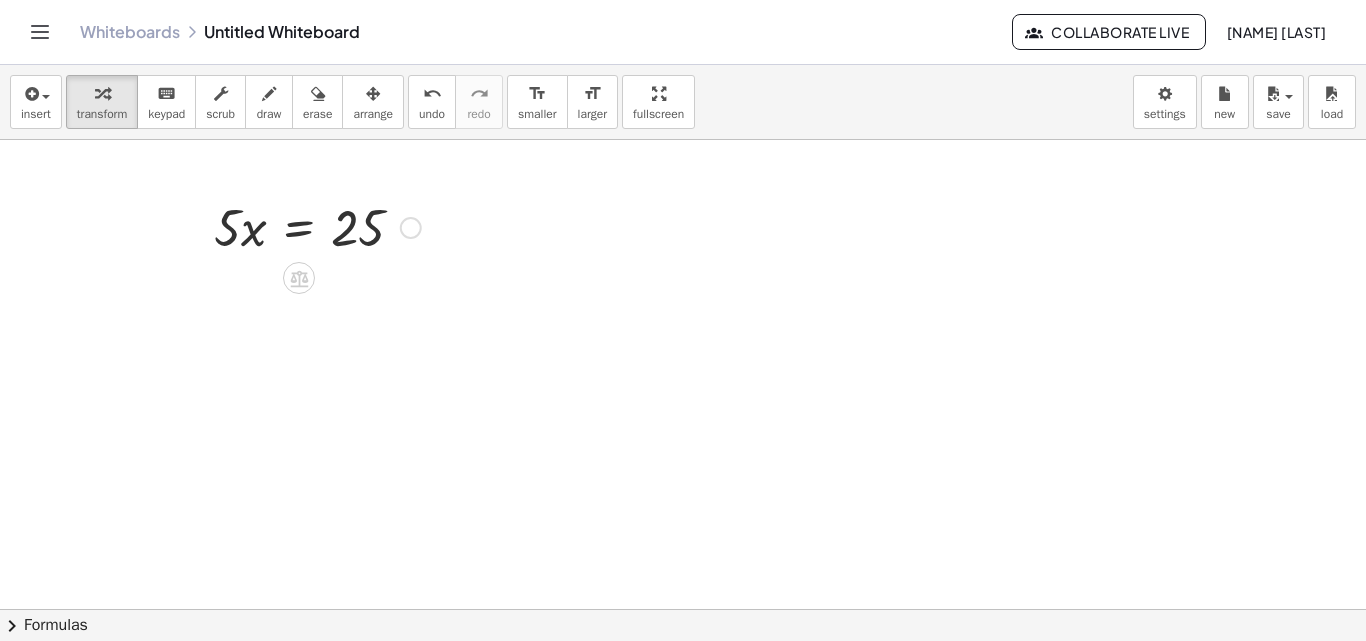 click on "Go back to this line Copy line as LaTeX Copy derivation as LaTeX" at bounding box center (411, 228) 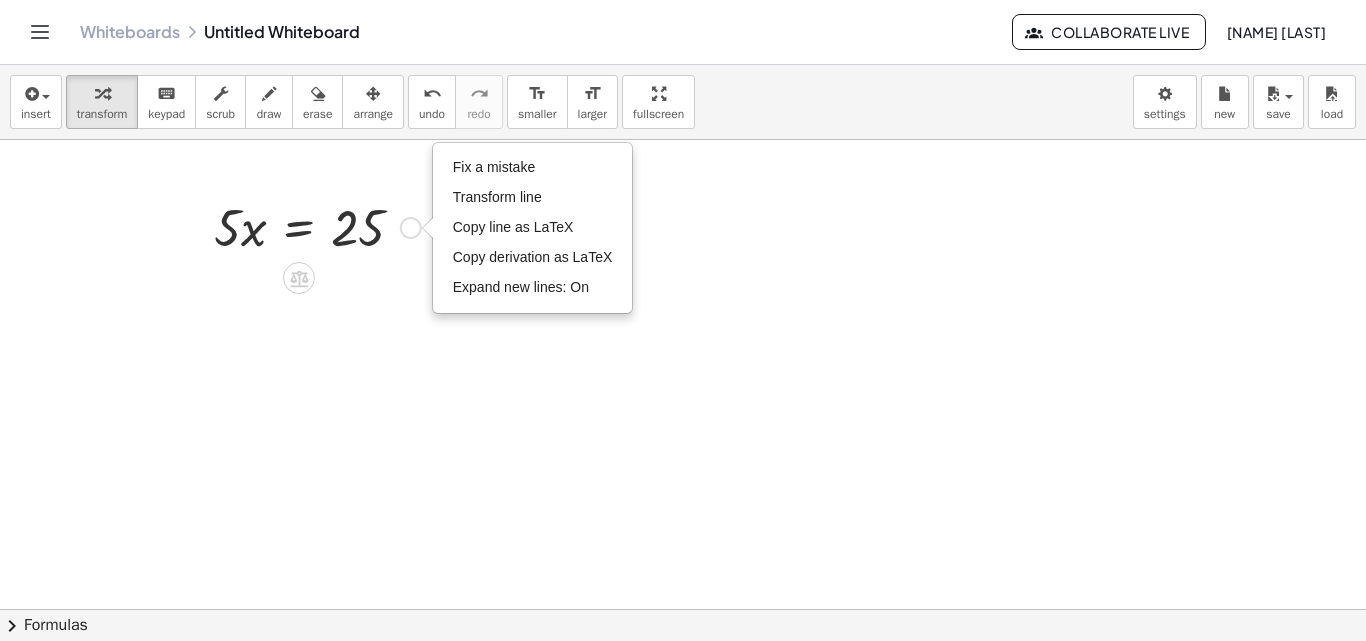 click on "Fix a mistake" at bounding box center [533, 168] 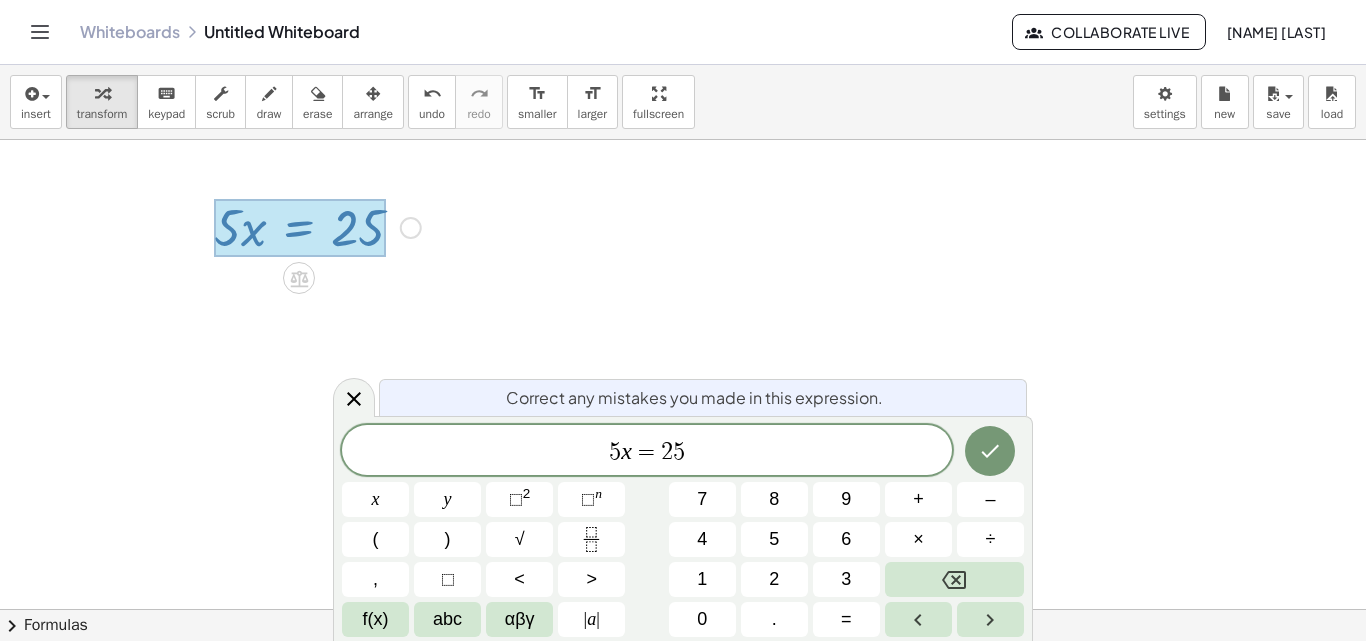 click at bounding box center (954, 579) 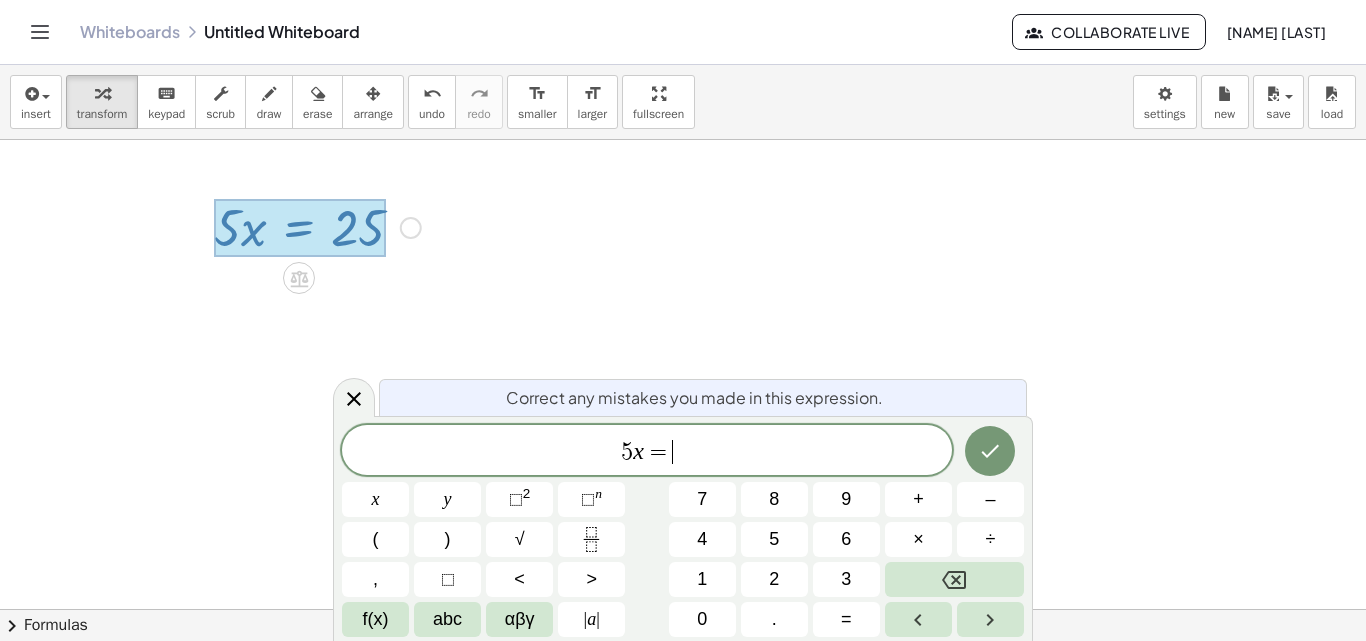 click at bounding box center (954, 579) 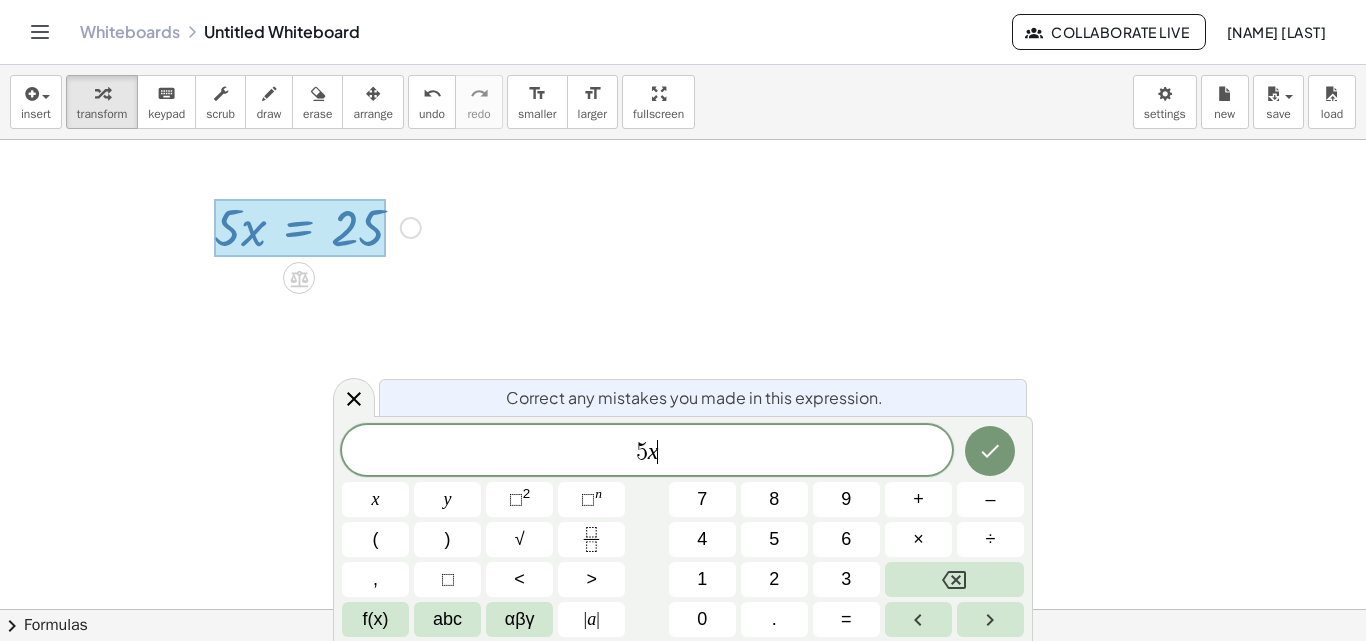 click at bounding box center [954, 579] 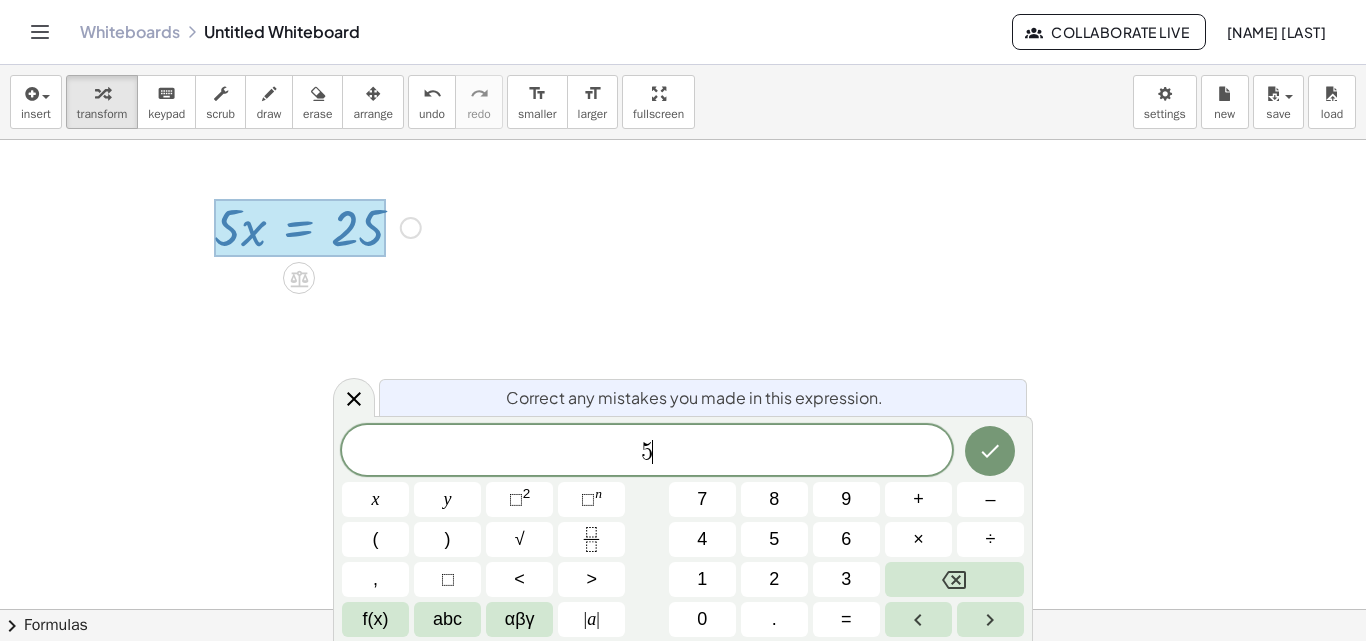 click at bounding box center [954, 579] 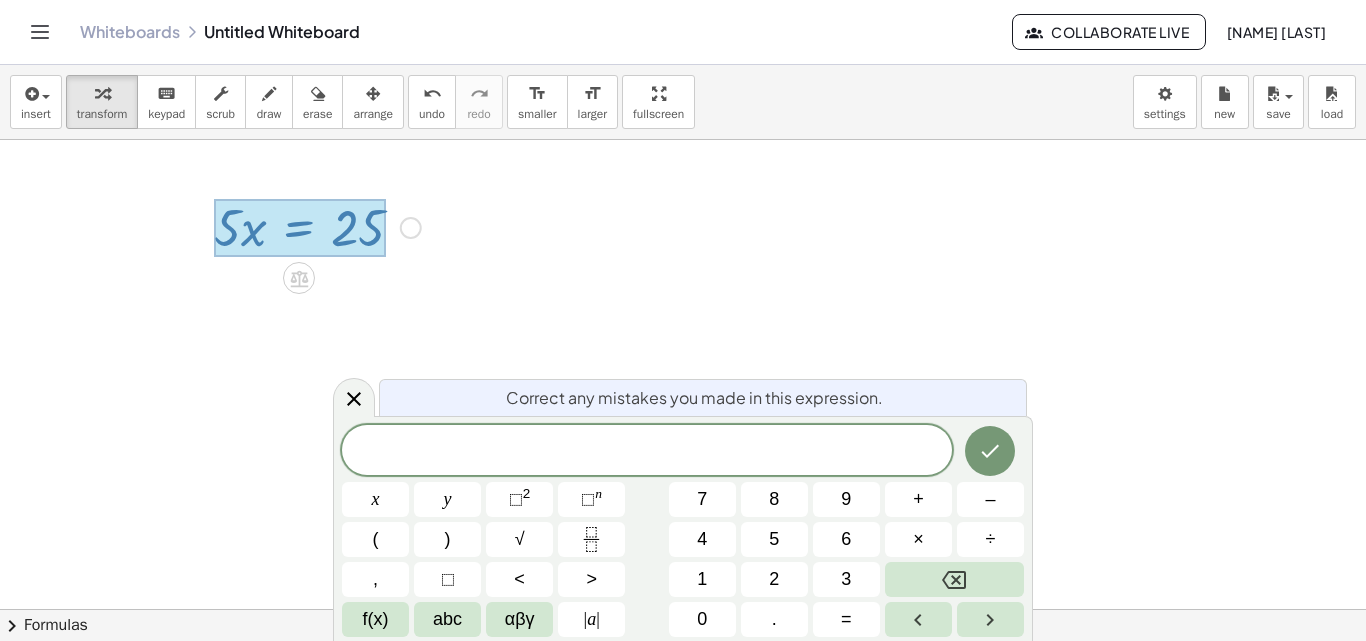 click on "x" at bounding box center (376, 499) 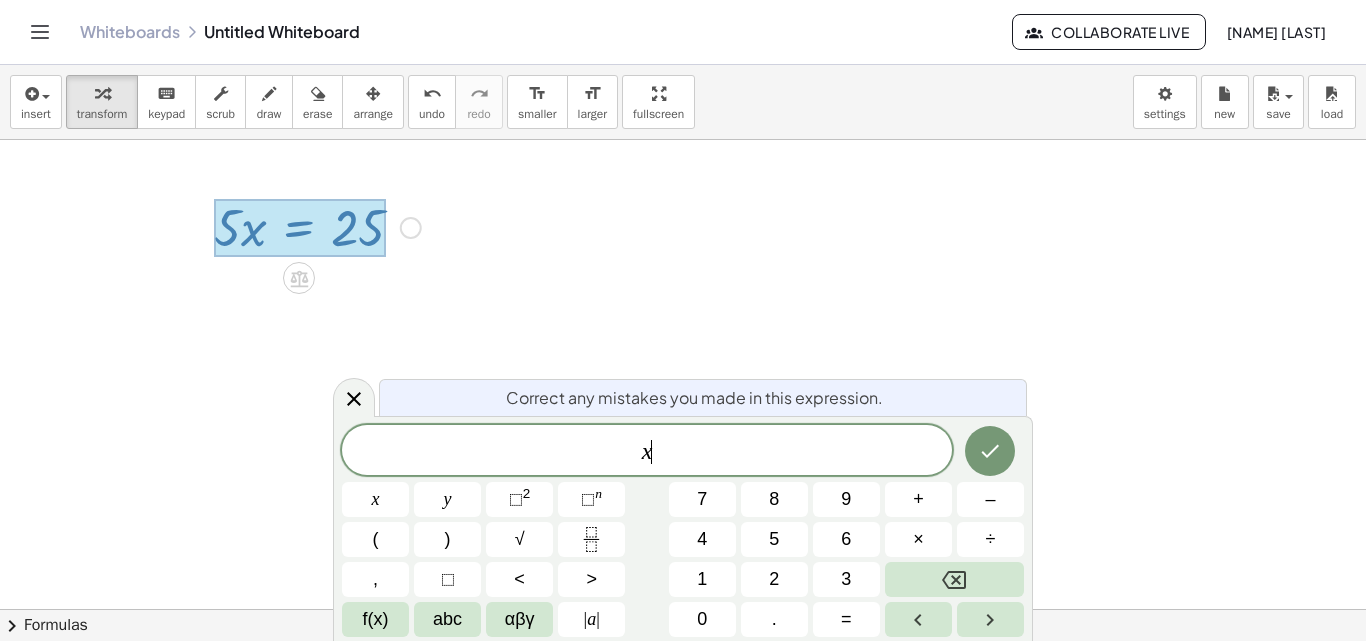 click 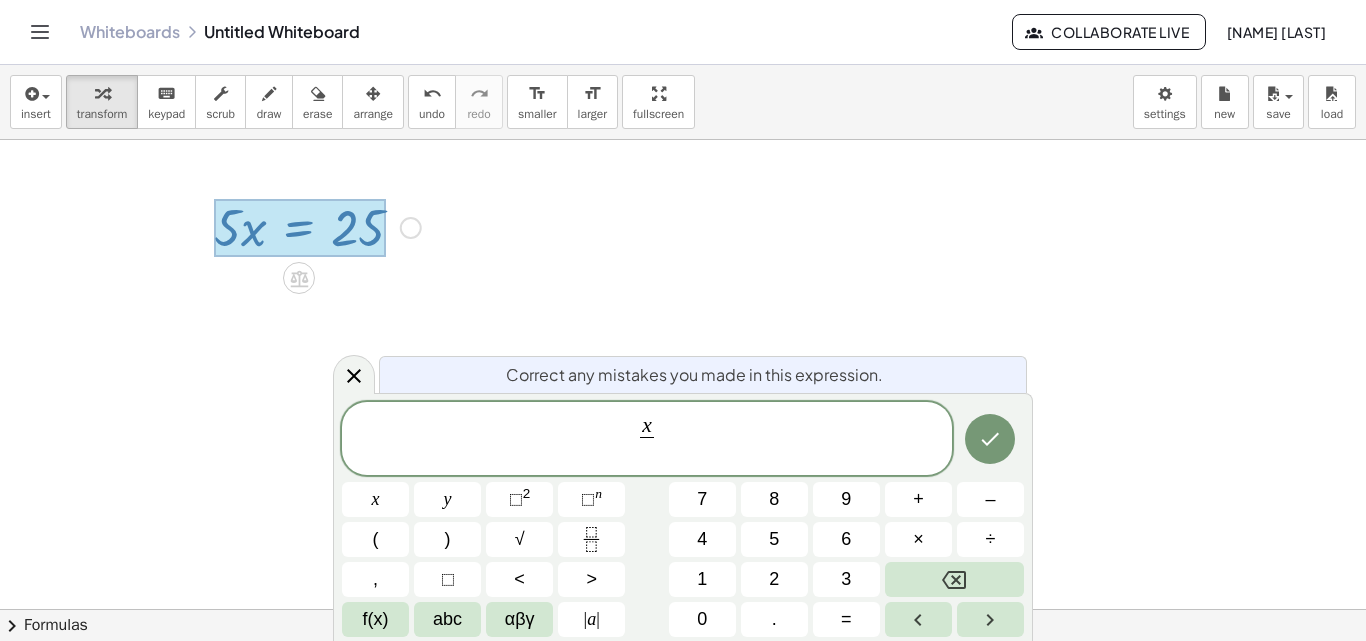 click on "3" at bounding box center (846, 579) 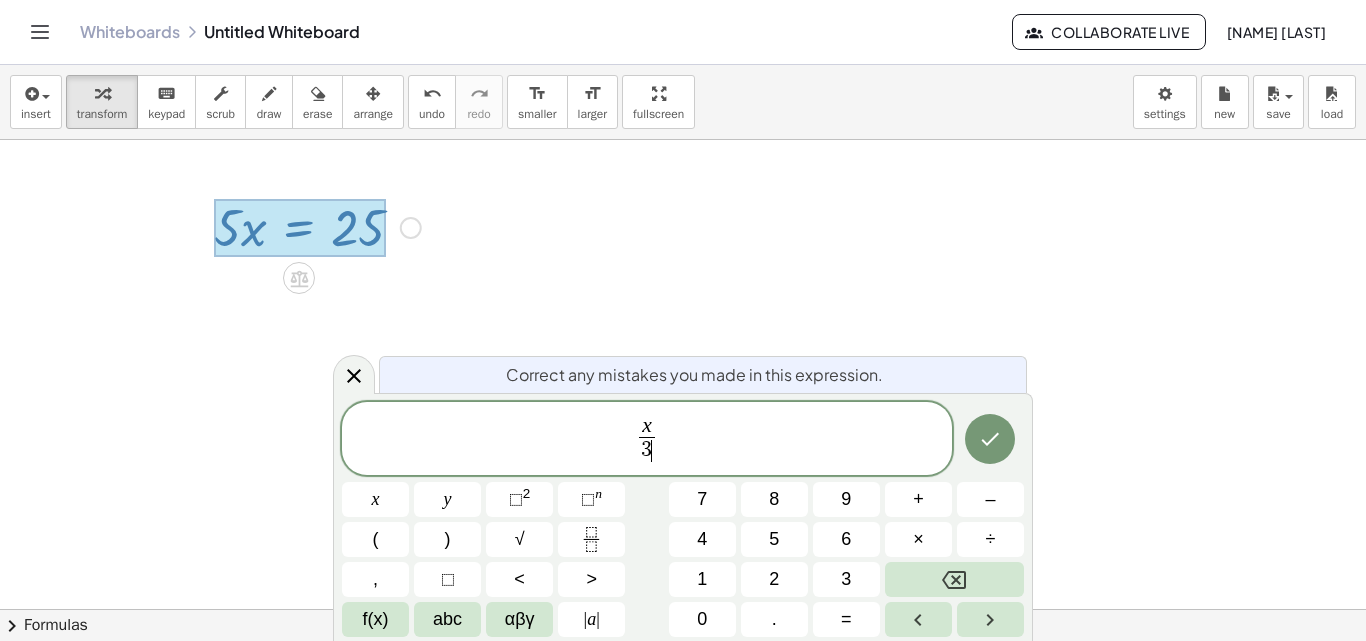 click on "x 3 ​ ​" at bounding box center [647, 440] 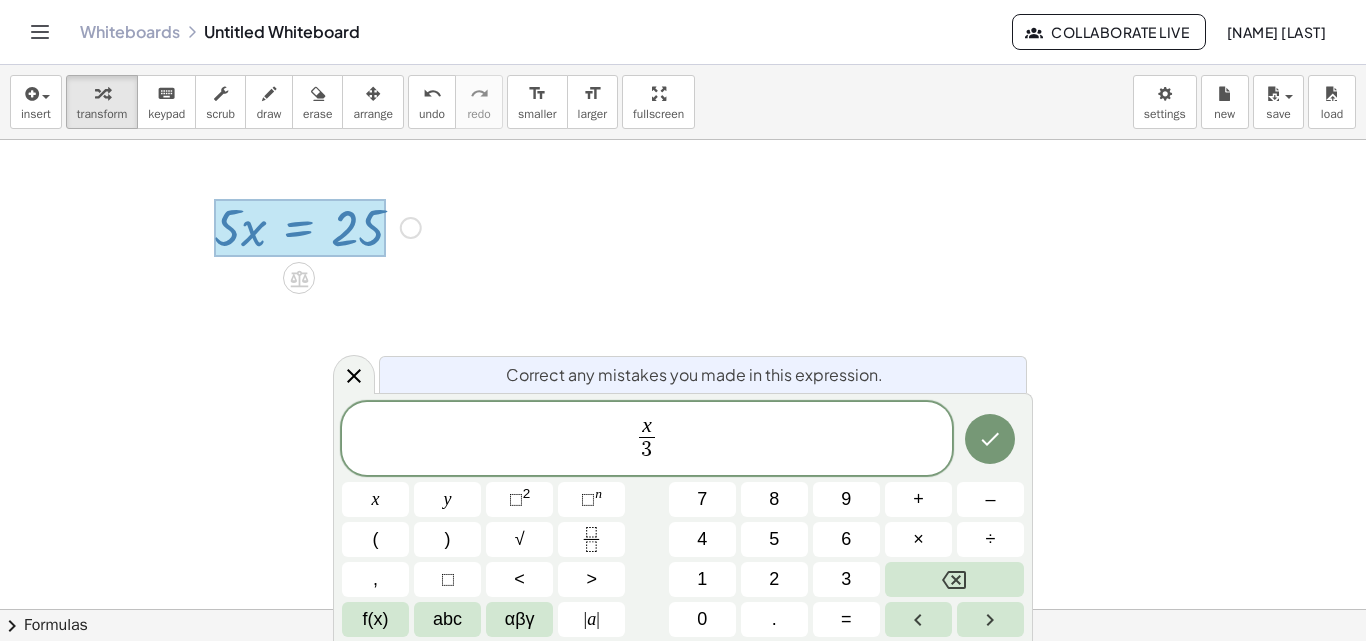 click on "=" at bounding box center (846, 619) 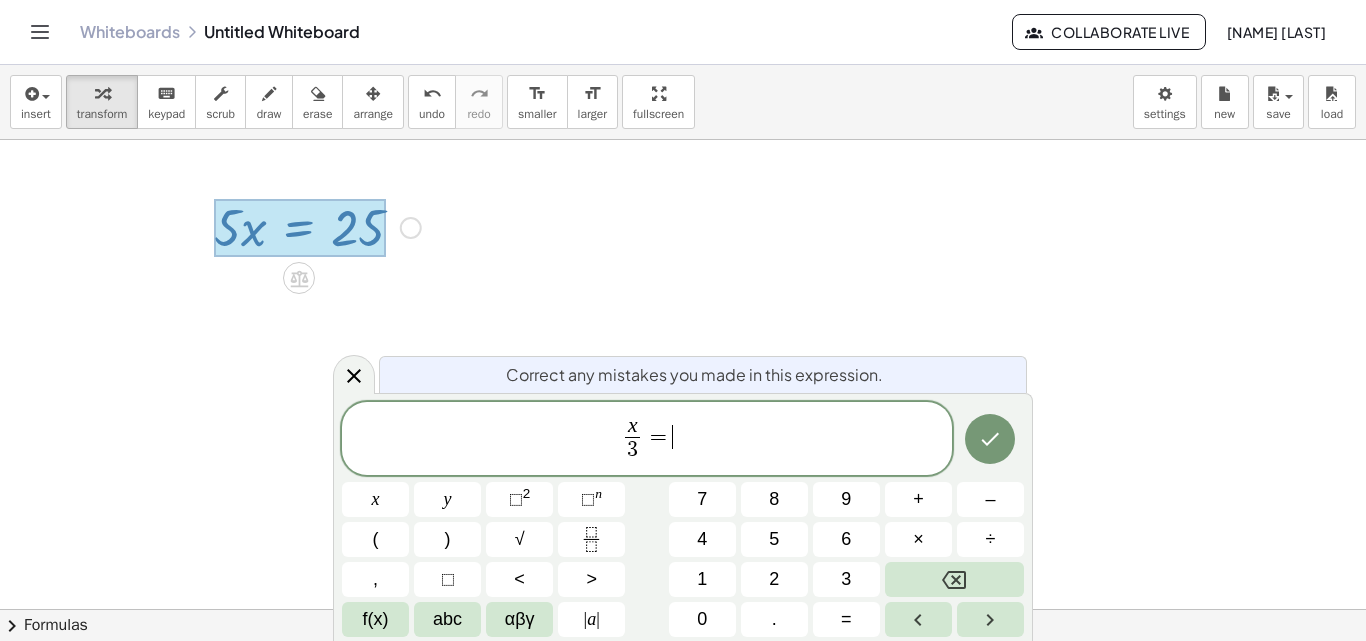 click on "9" at bounding box center (846, 499) 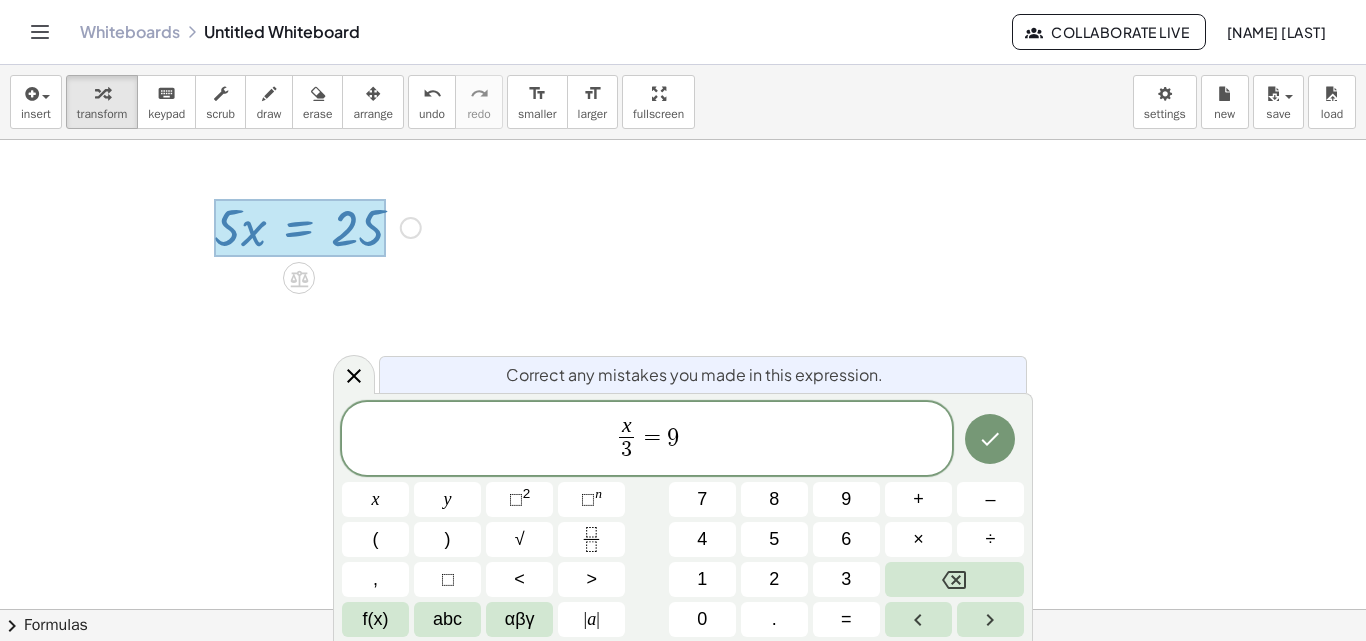 click 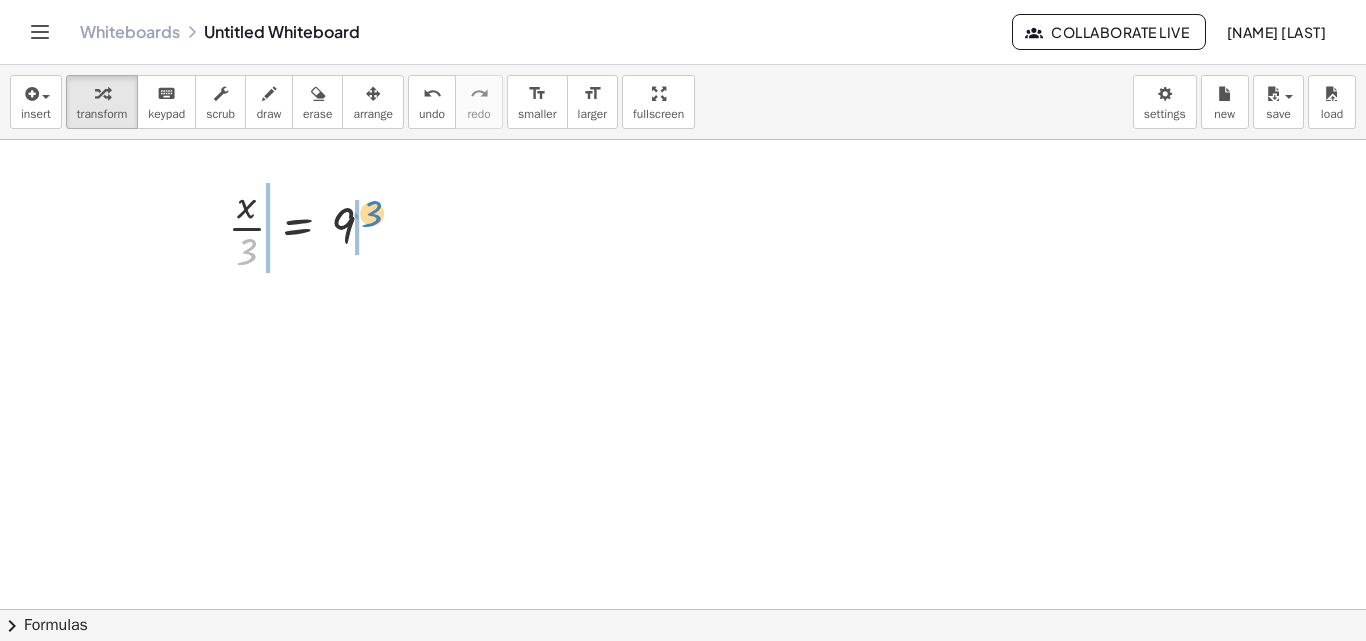 drag, startPoint x: 241, startPoint y: 249, endPoint x: 371, endPoint y: 211, distance: 135.44002 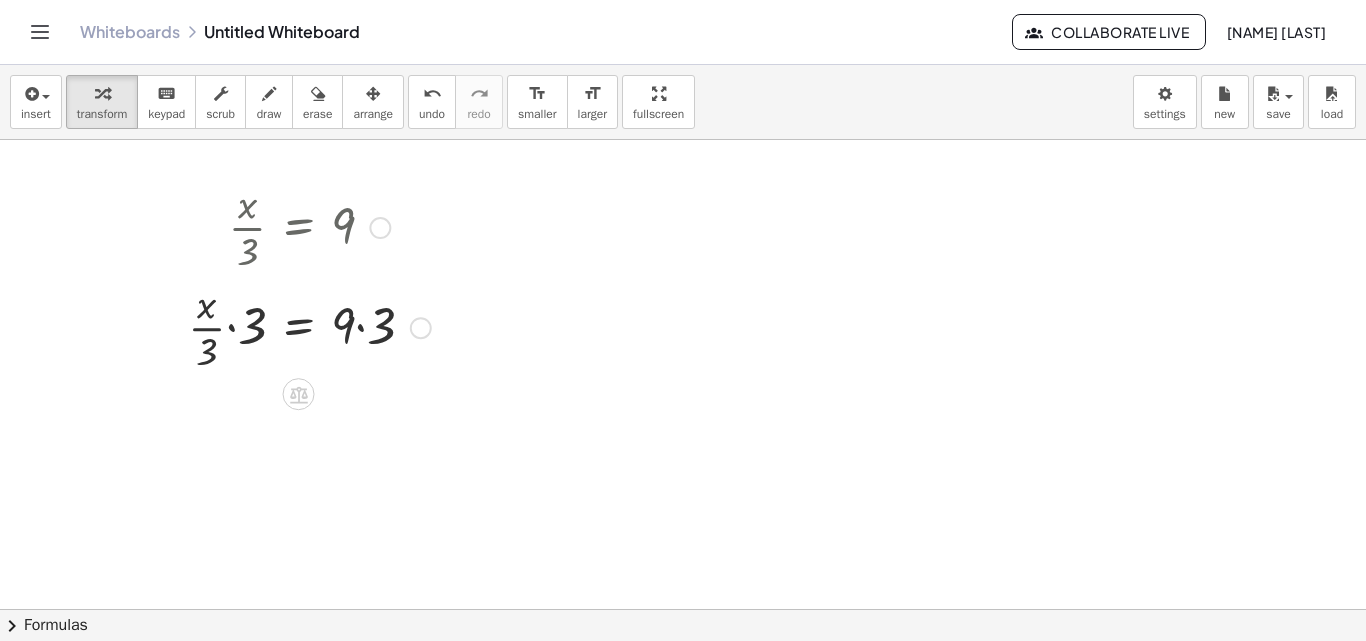 click at bounding box center (309, 326) 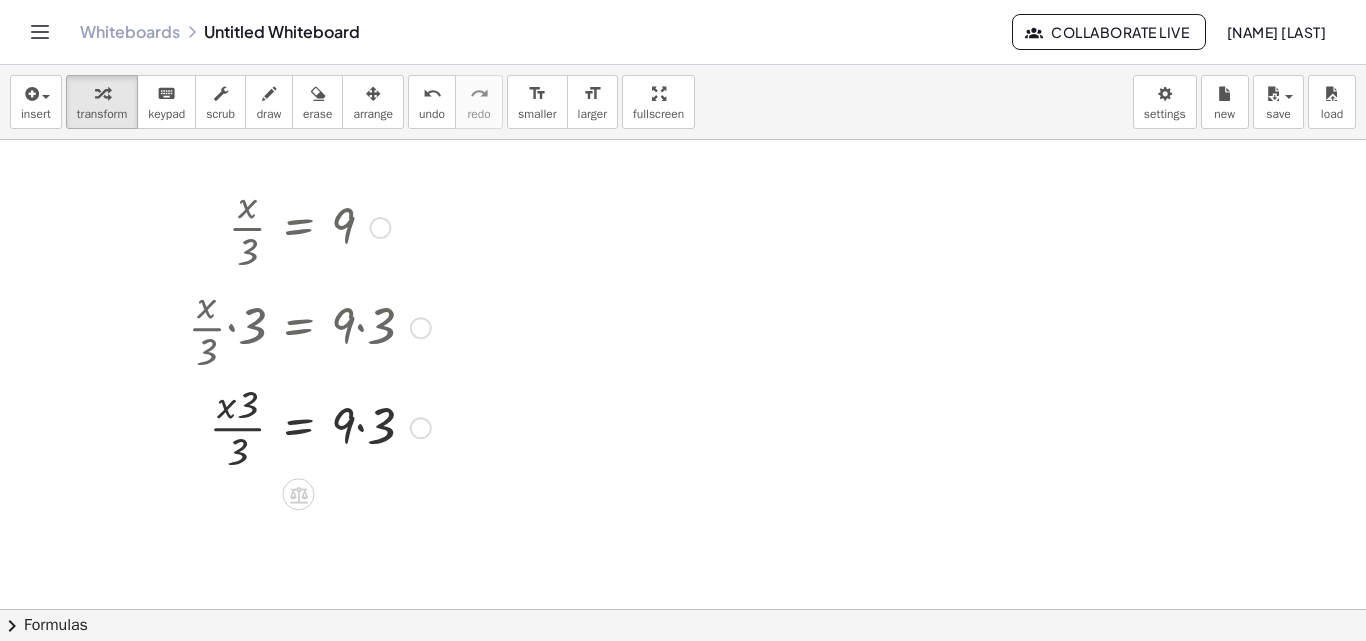 click at bounding box center [309, 426] 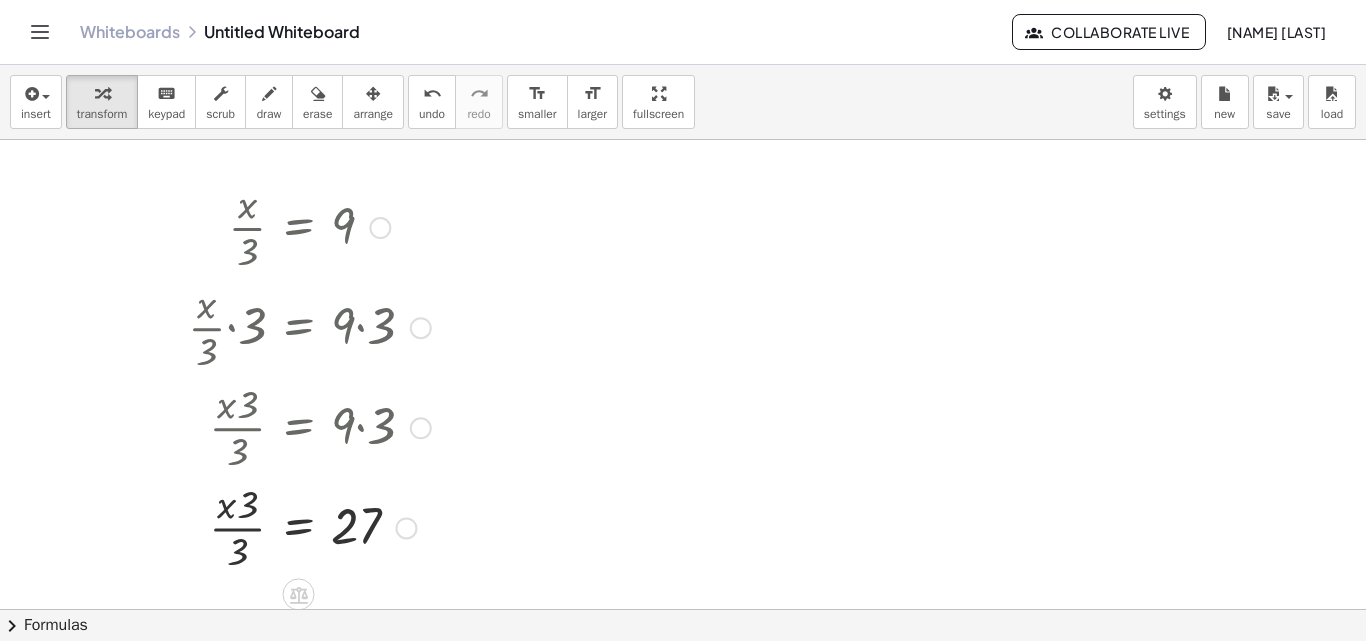 click at bounding box center (309, 526) 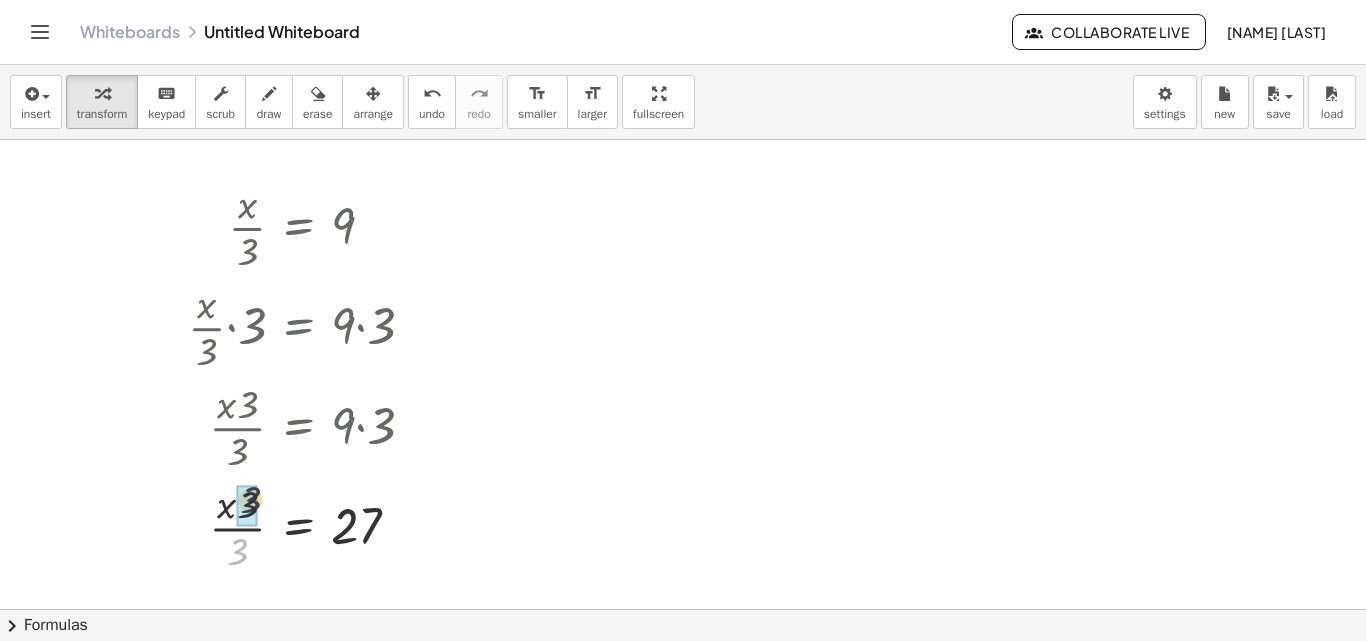 drag, startPoint x: 239, startPoint y: 553, endPoint x: 253, endPoint y: 496, distance: 58.694122 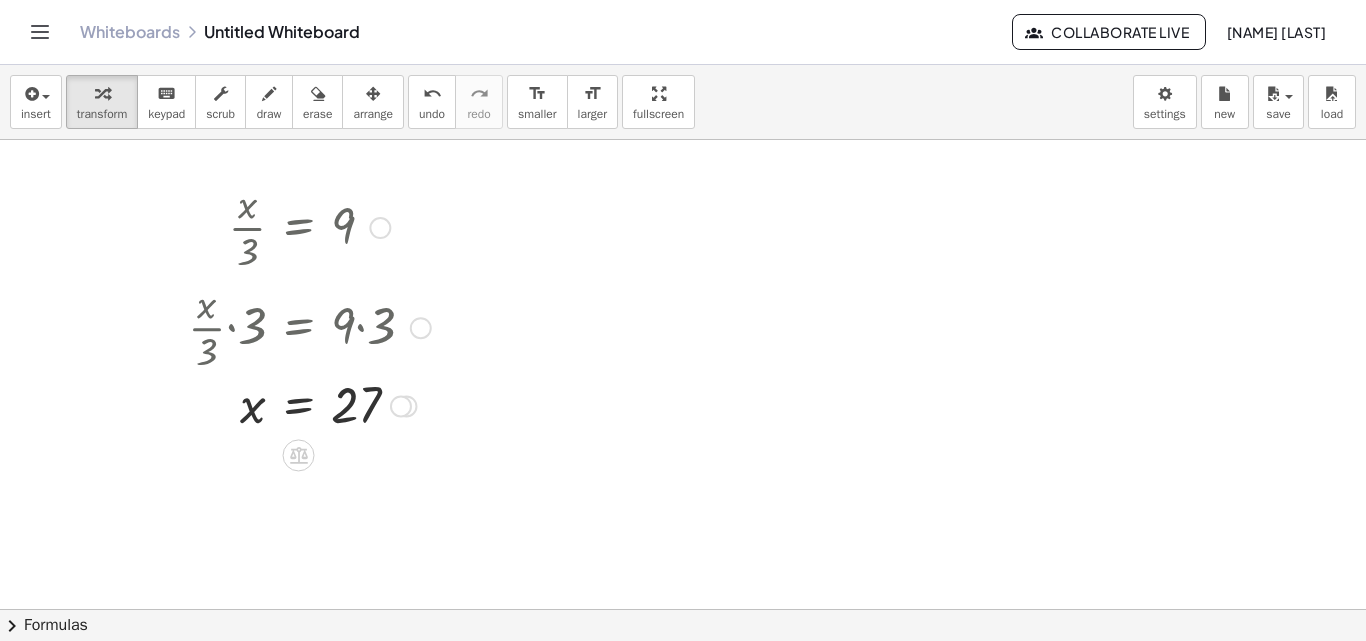 drag, startPoint x: 403, startPoint y: 526, endPoint x: 424, endPoint y: 396, distance: 131.68523 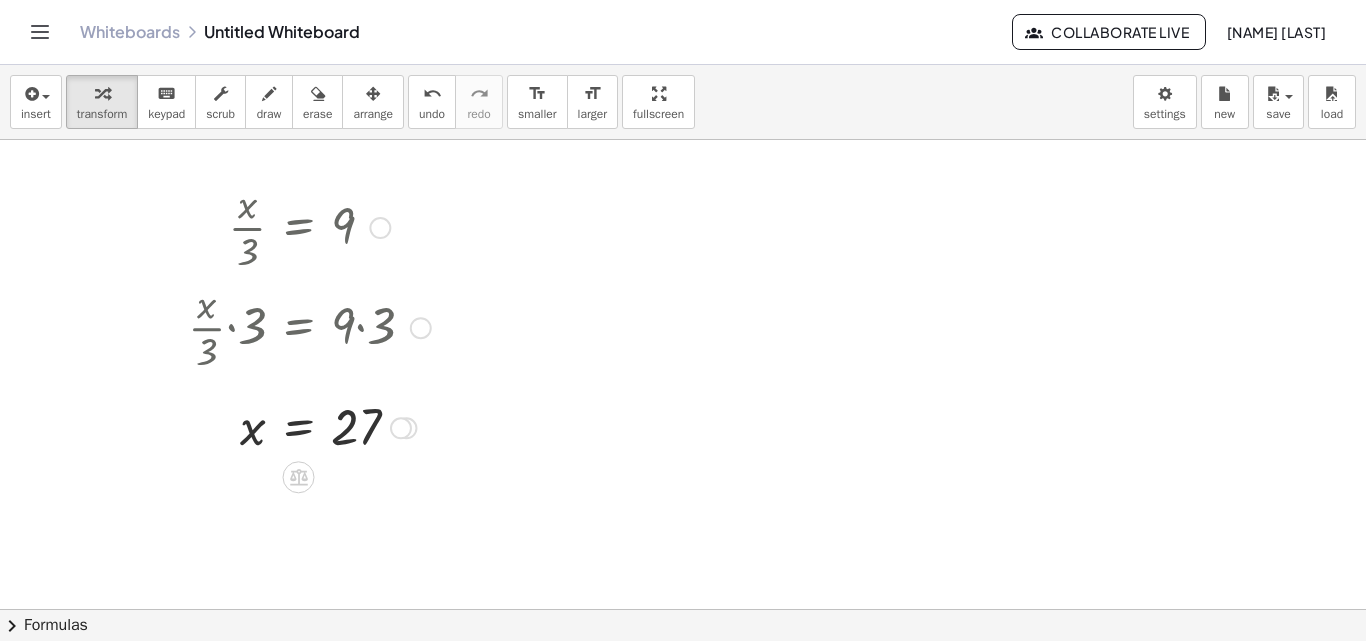 scroll, scrollTop: 167, scrollLeft: 0, axis: vertical 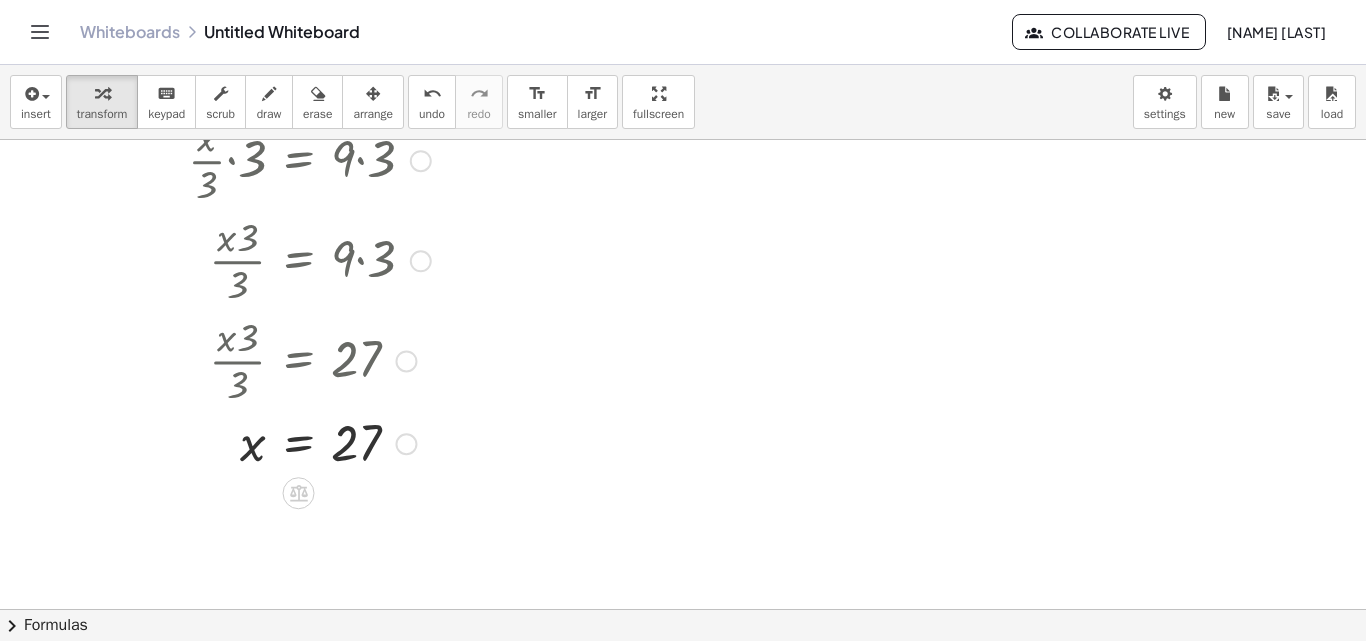 drag, startPoint x: 399, startPoint y: 262, endPoint x: 383, endPoint y: 496, distance: 234.54637 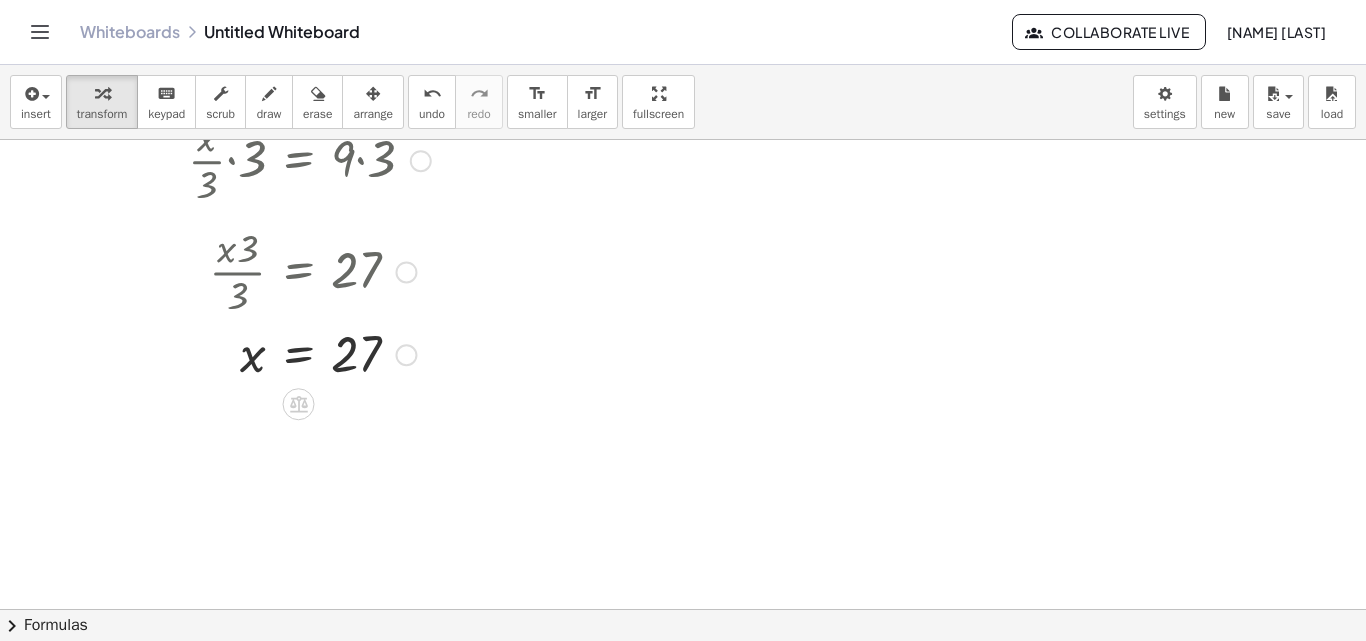 drag, startPoint x: 403, startPoint y: 352, endPoint x: 406, endPoint y: 254, distance: 98.045906 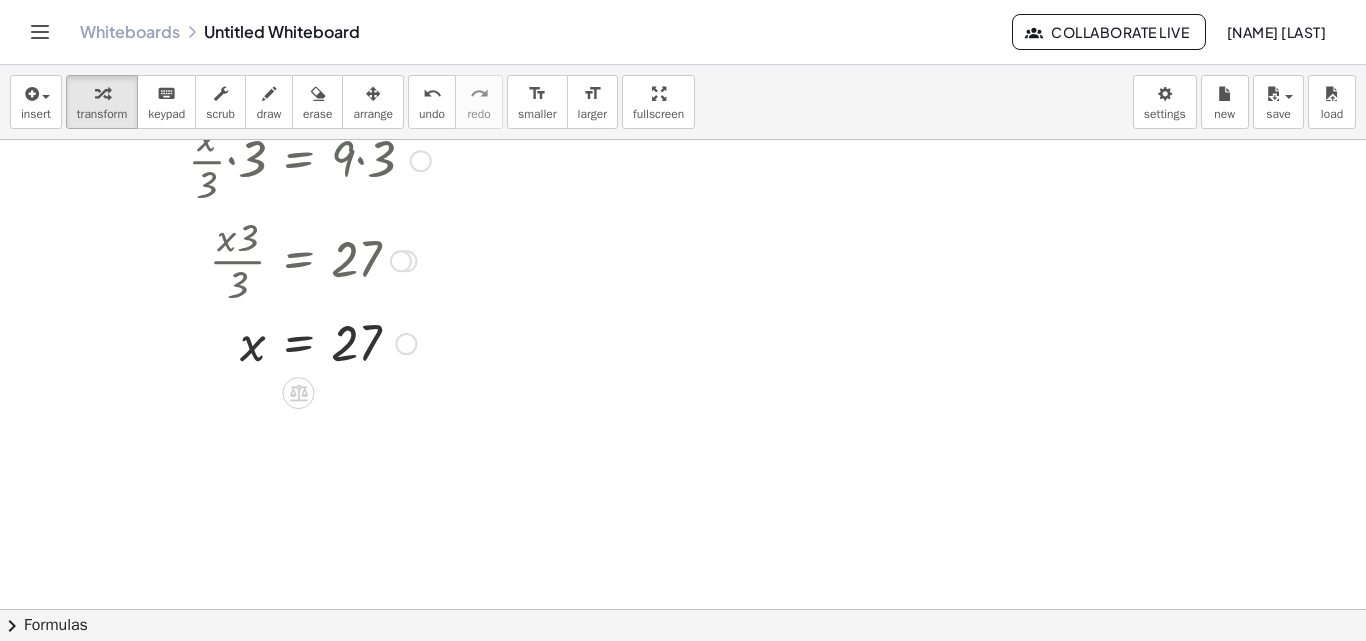 scroll, scrollTop: 0, scrollLeft: 0, axis: both 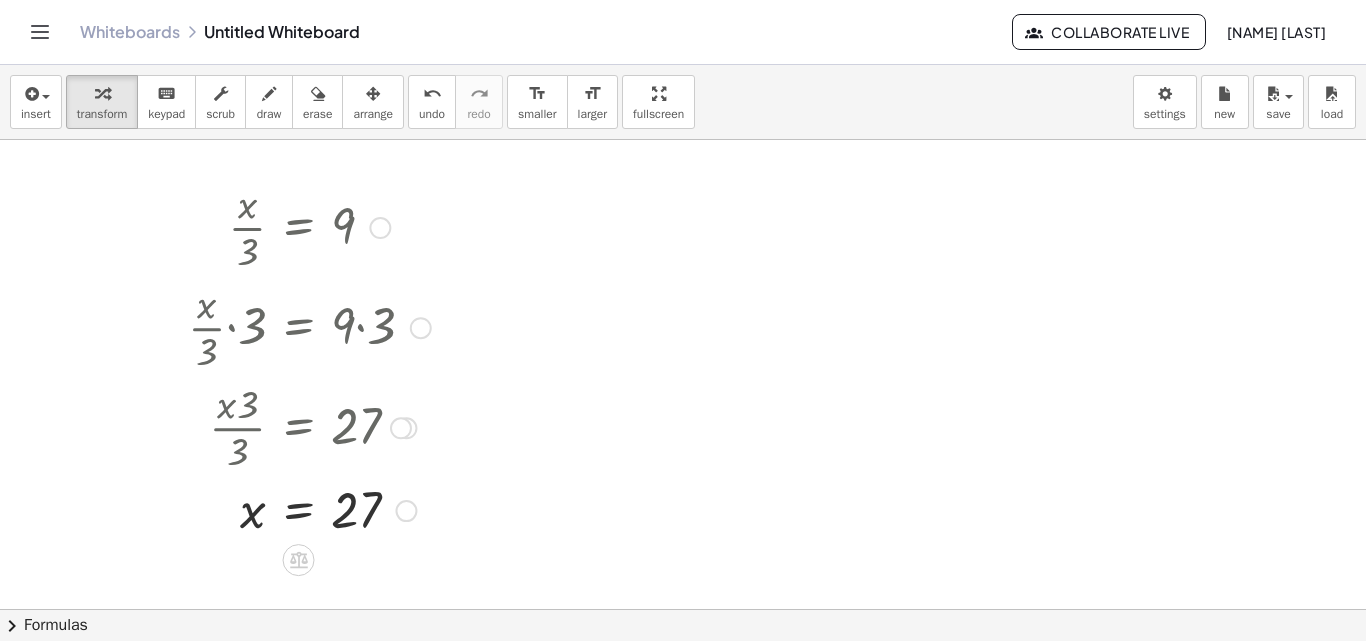 click at bounding box center [309, 226] 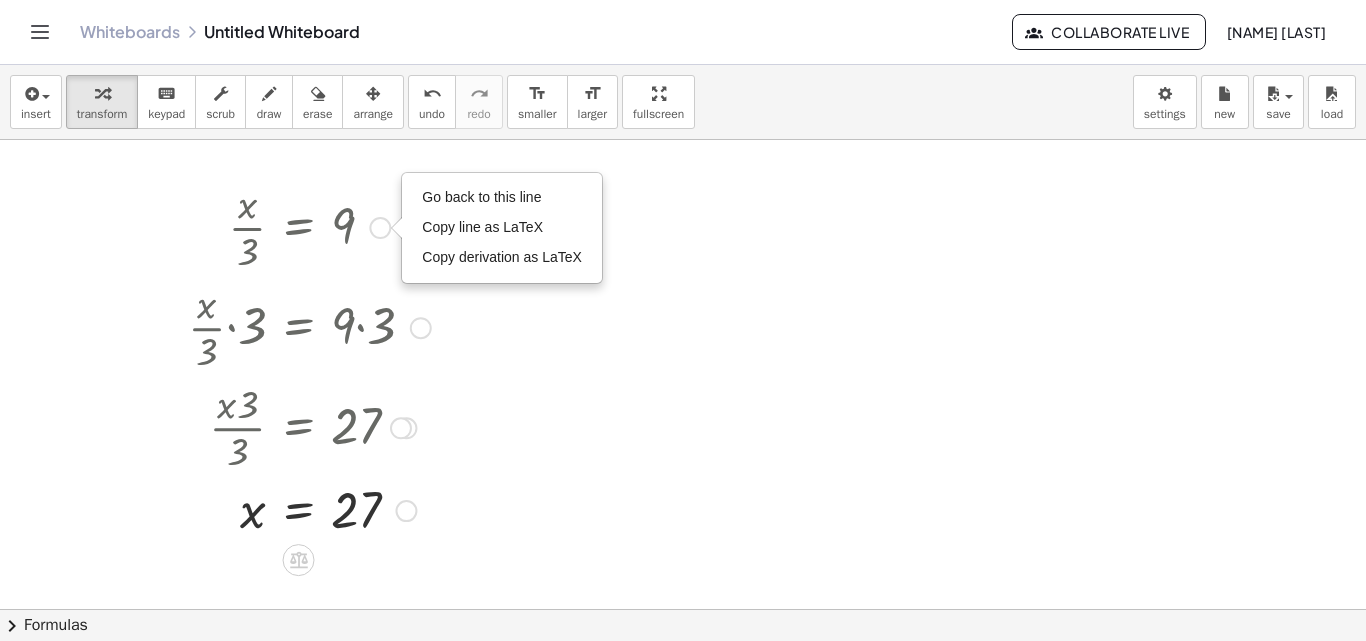 click on "Go back to this line" at bounding box center [481, 197] 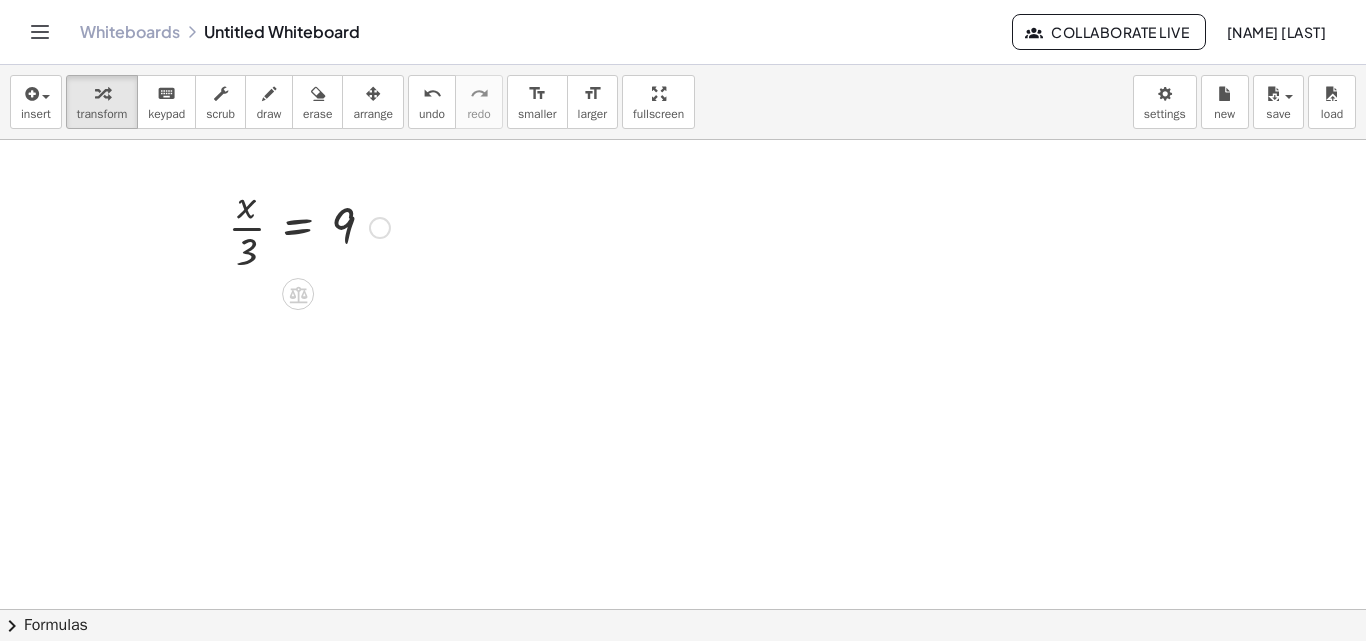 click at bounding box center [309, 226] 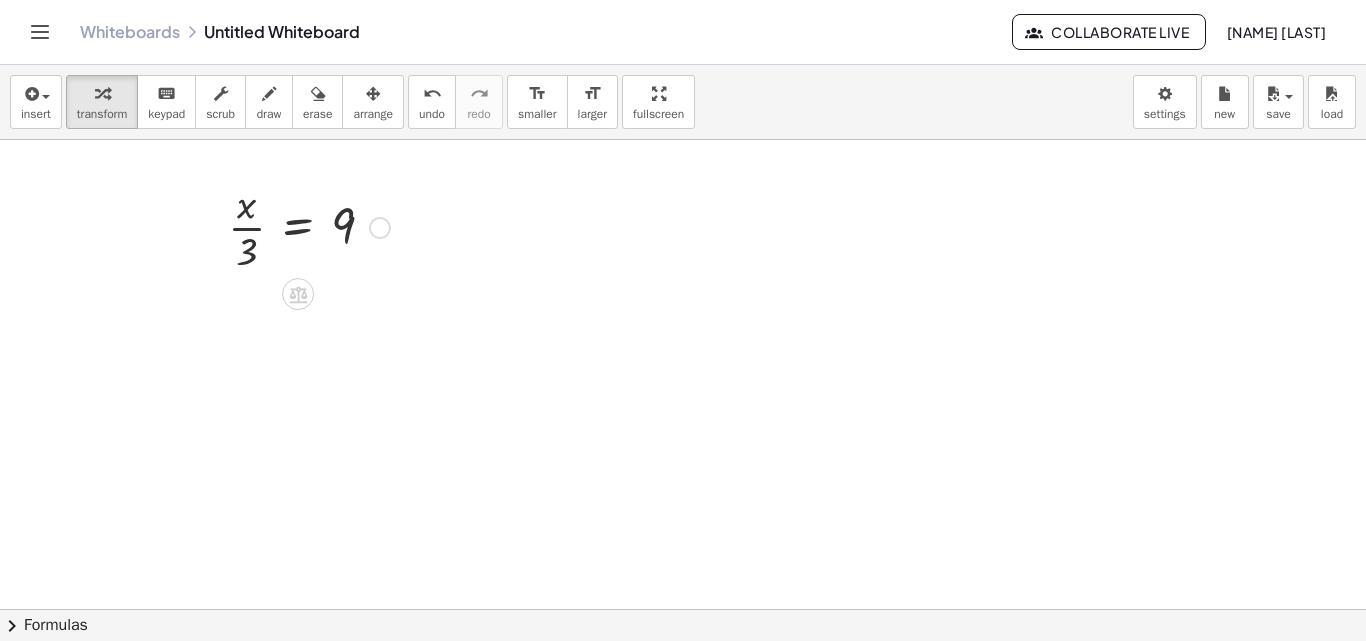 click on "Go back to this line Copy line as LaTeX Copy derivation as LaTeX" at bounding box center (380, 228) 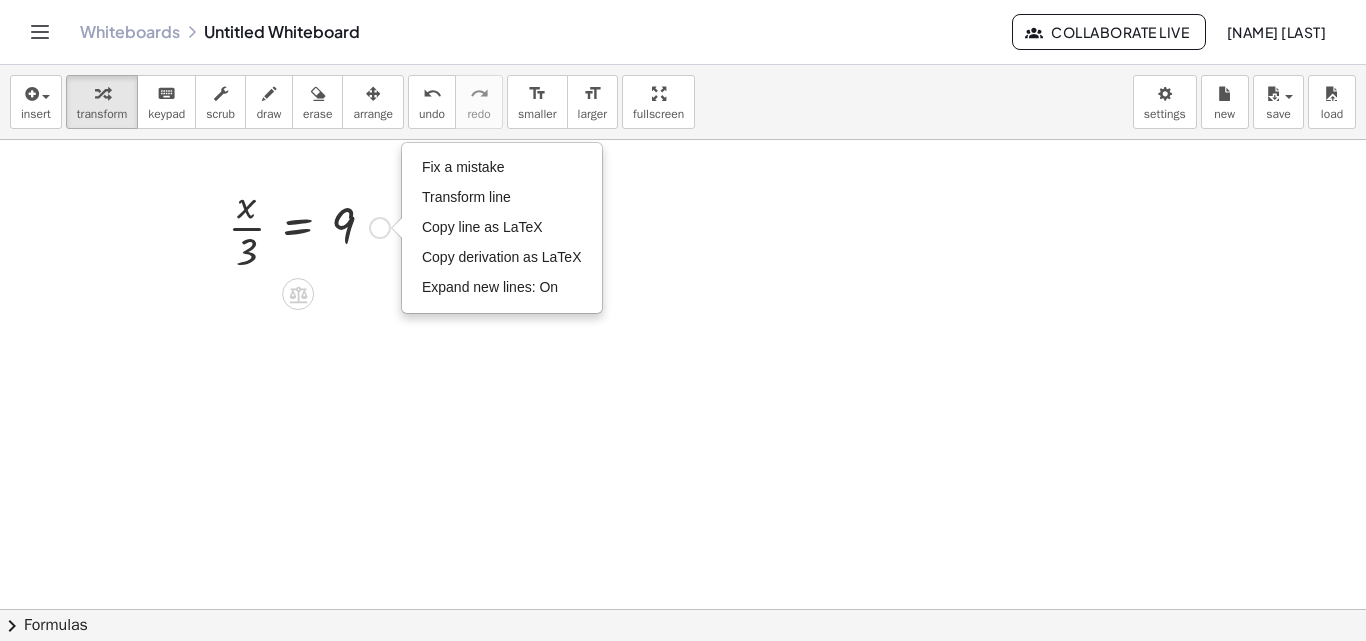 click on "Transform line" at bounding box center [502, 198] 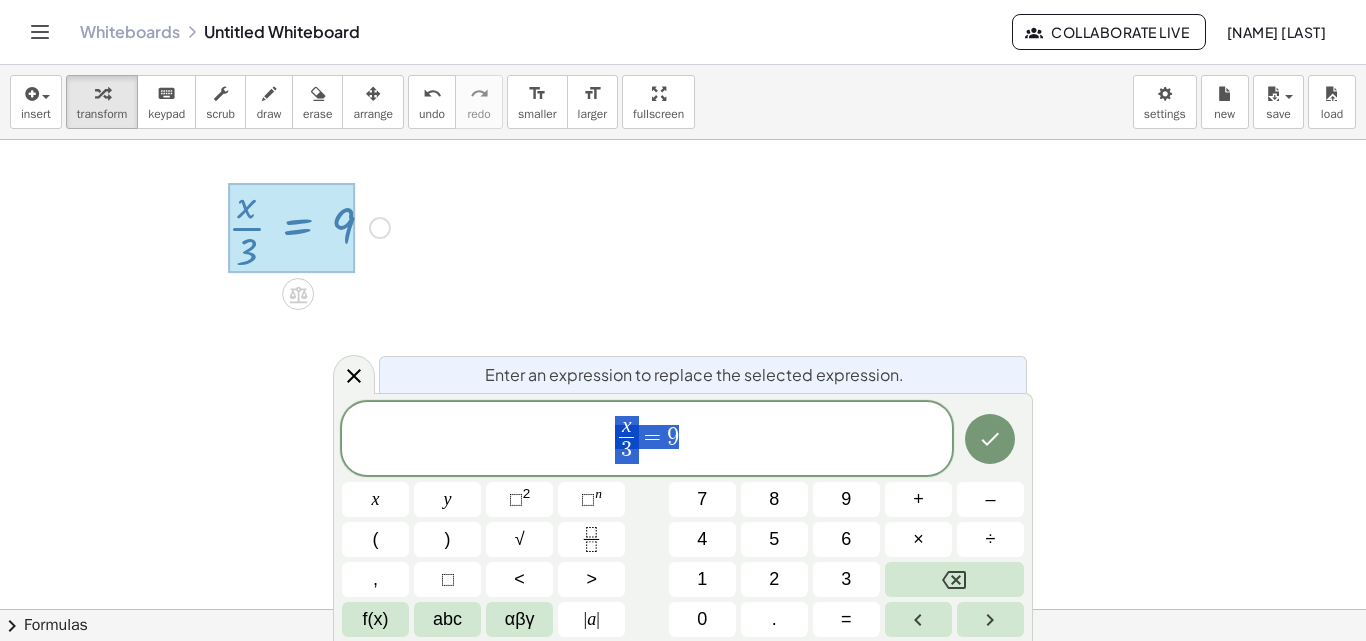click at bounding box center (683, 609) 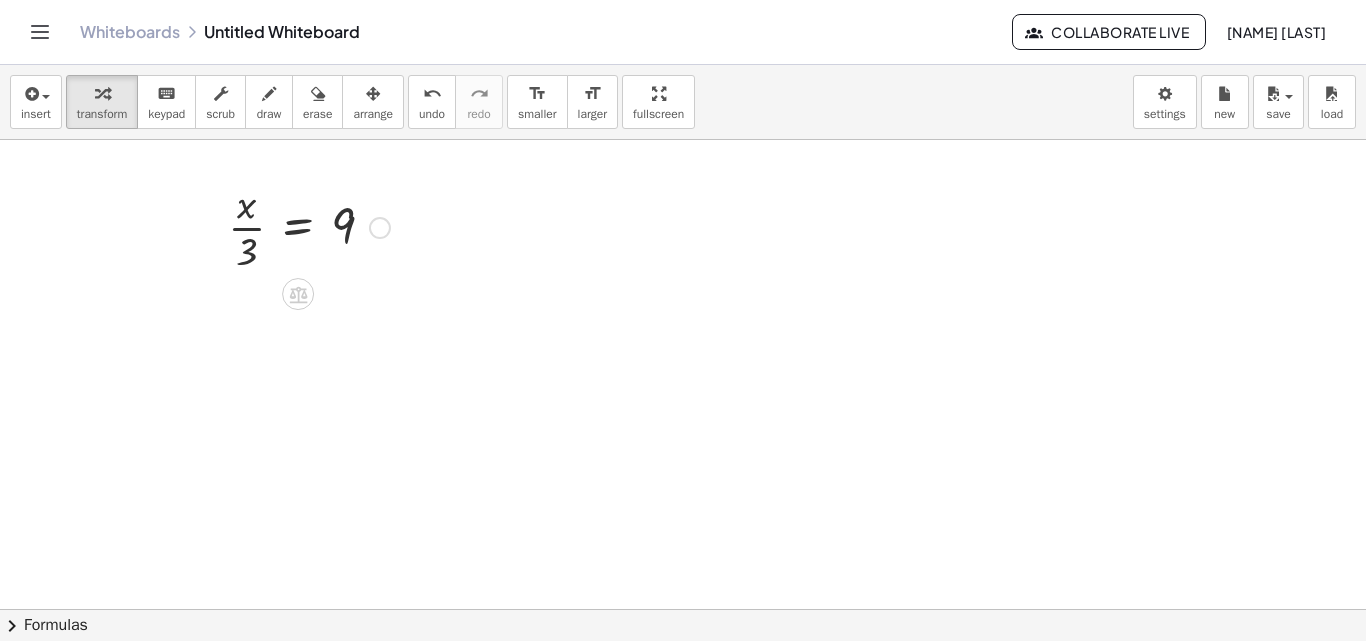 click at bounding box center (309, 226) 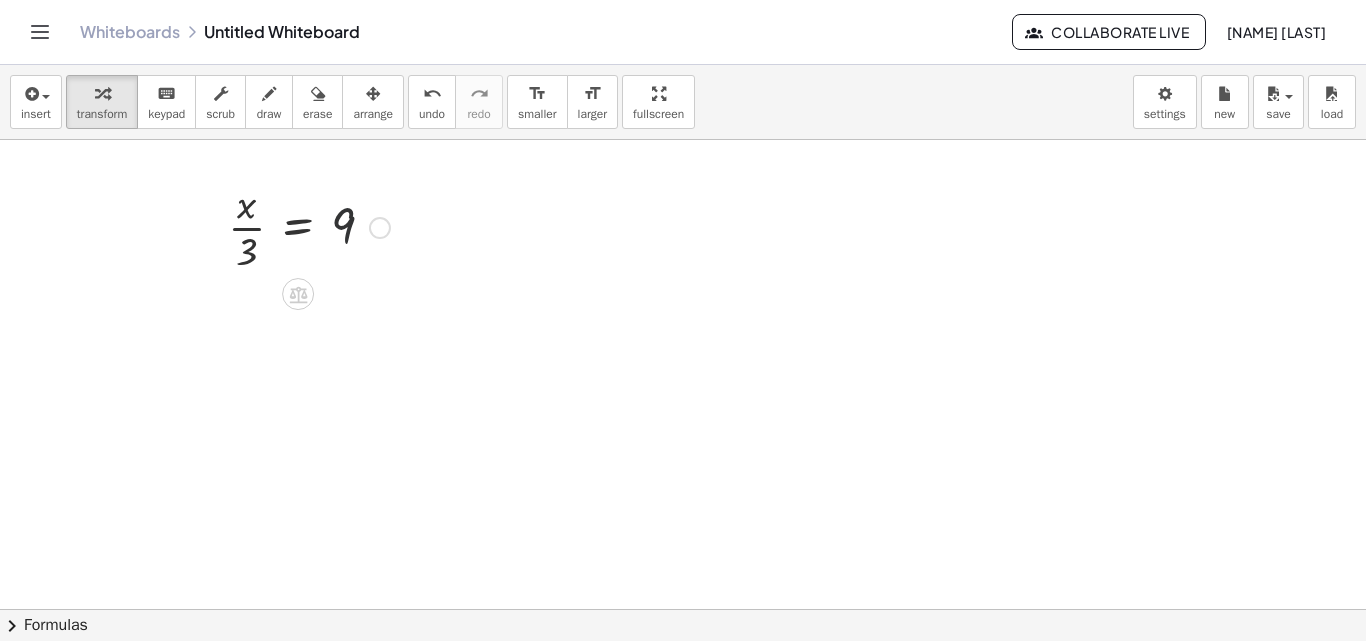 click on "Fix a mistake Transform line Copy line as LaTeX Copy derivation as LaTeX Expand new lines: On" at bounding box center (380, 228) 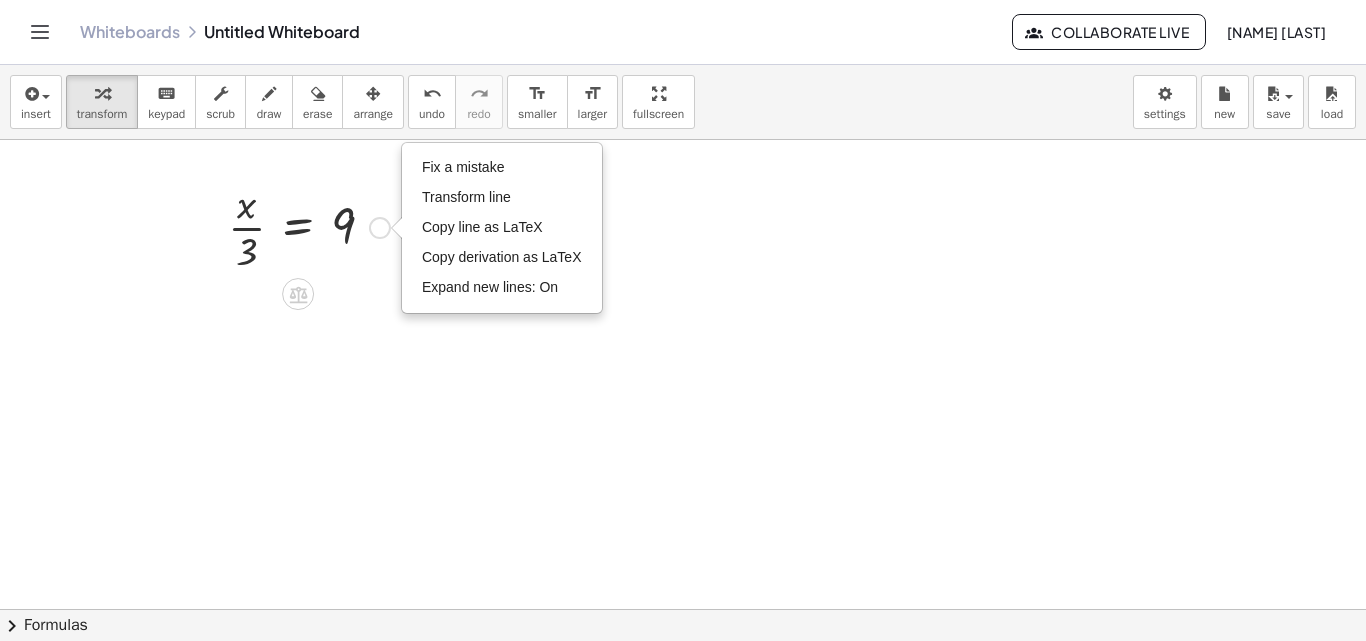 click on "Fix a mistake" at bounding box center [463, 167] 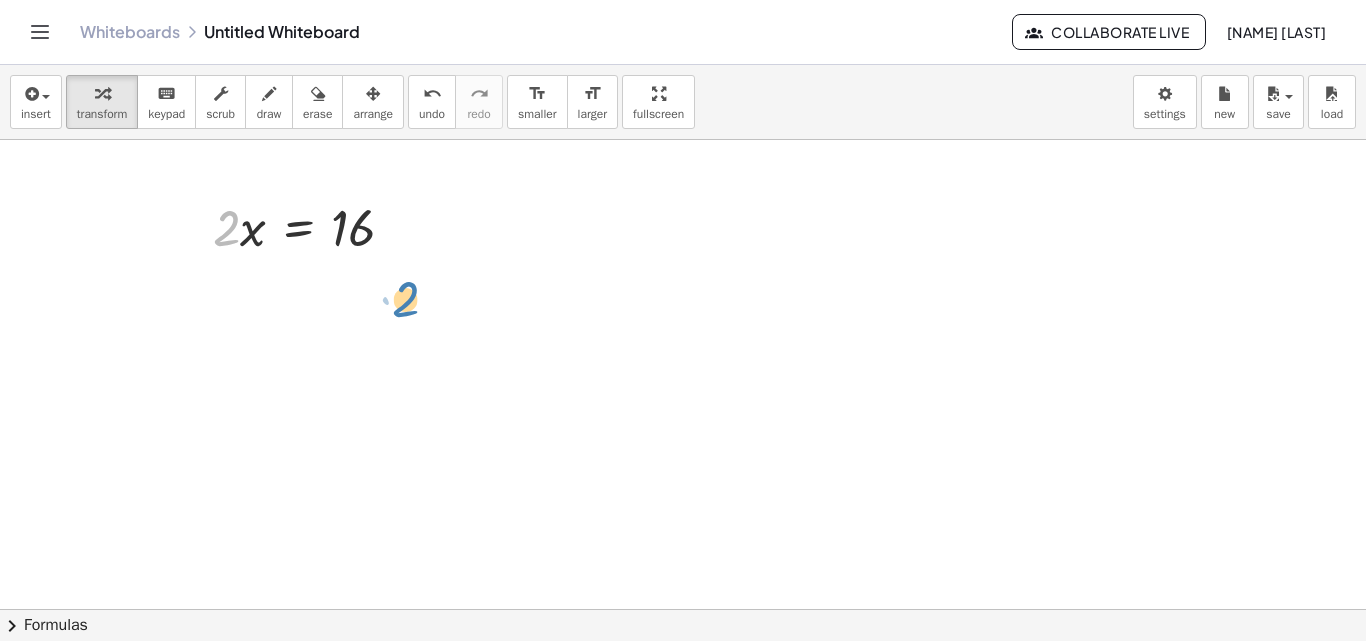 drag, startPoint x: 227, startPoint y: 235, endPoint x: 459, endPoint y: 306, distance: 242.62111 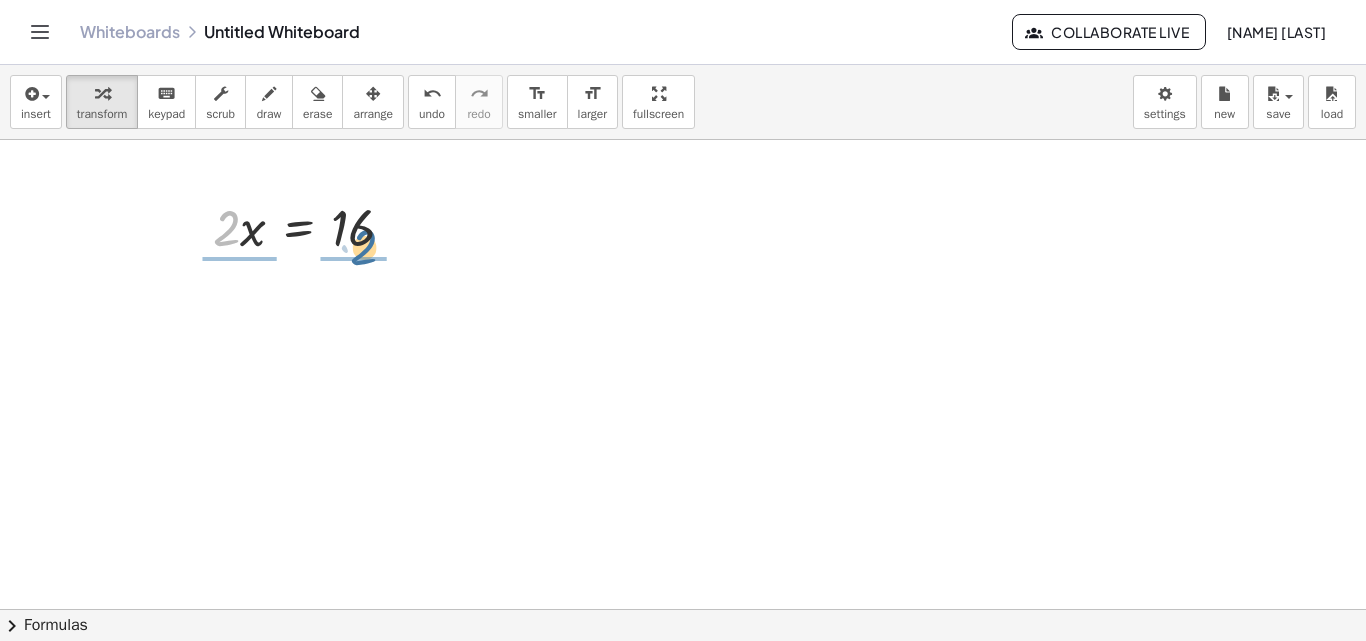 drag, startPoint x: 225, startPoint y: 231, endPoint x: 363, endPoint y: 250, distance: 139.30183 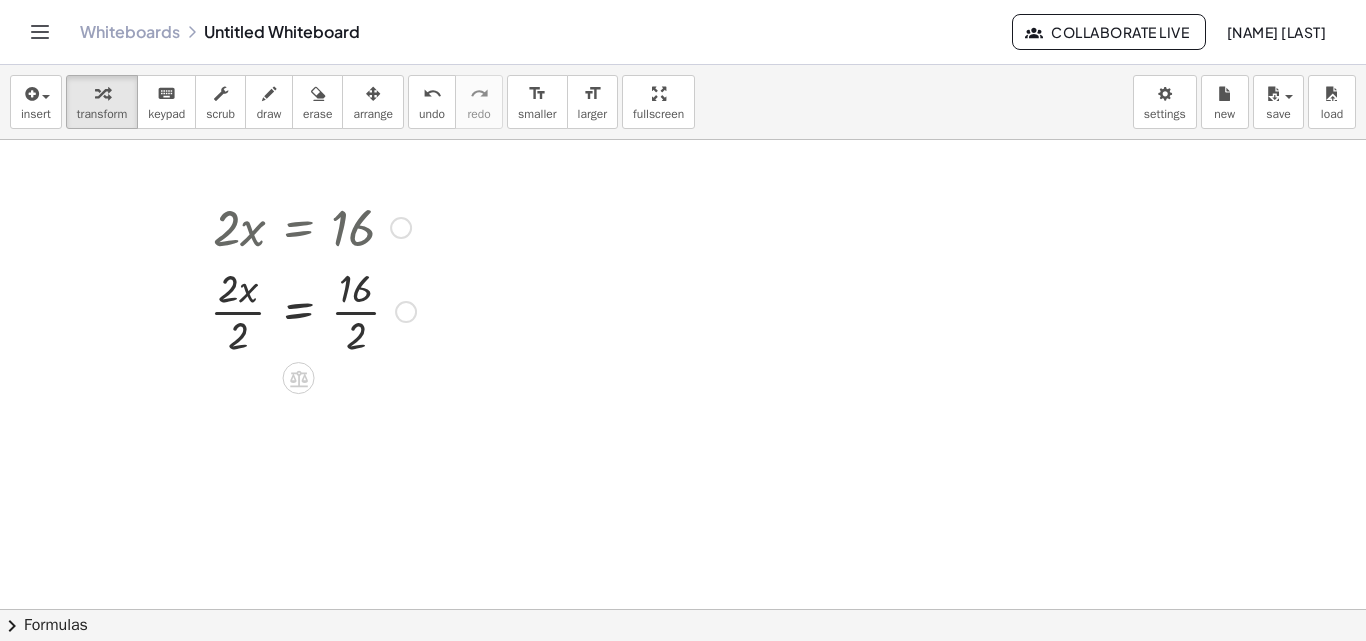 click at bounding box center [313, 310] 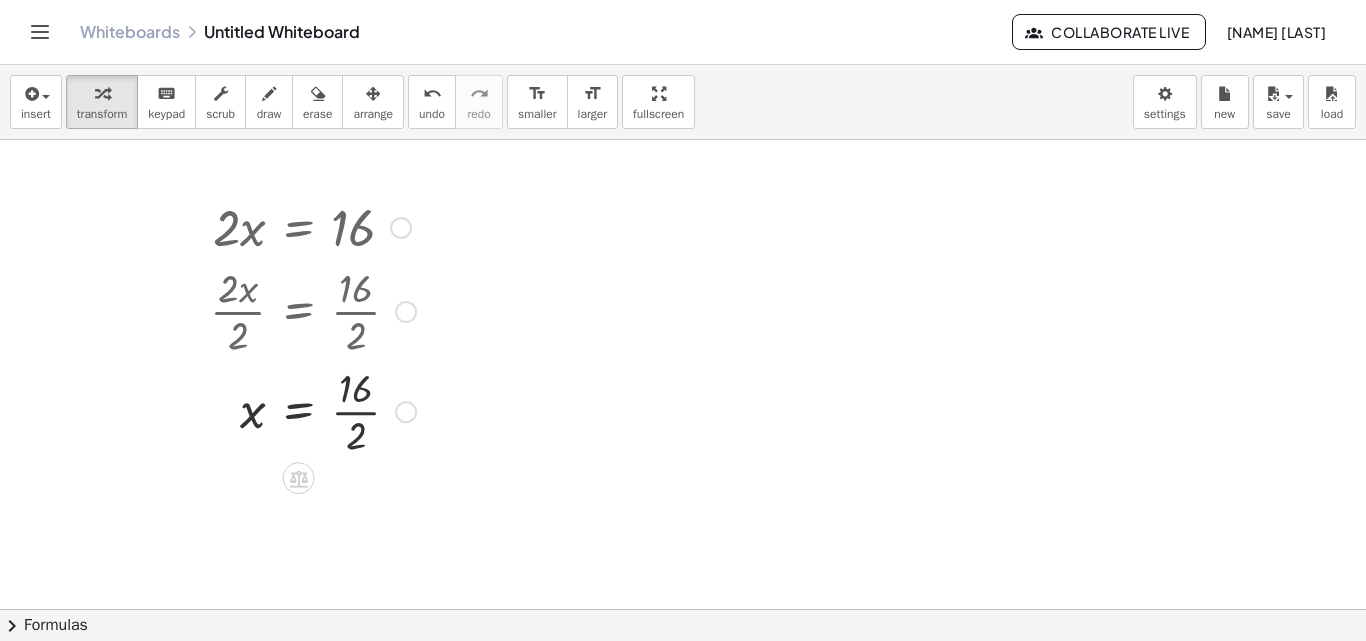 click at bounding box center [313, 410] 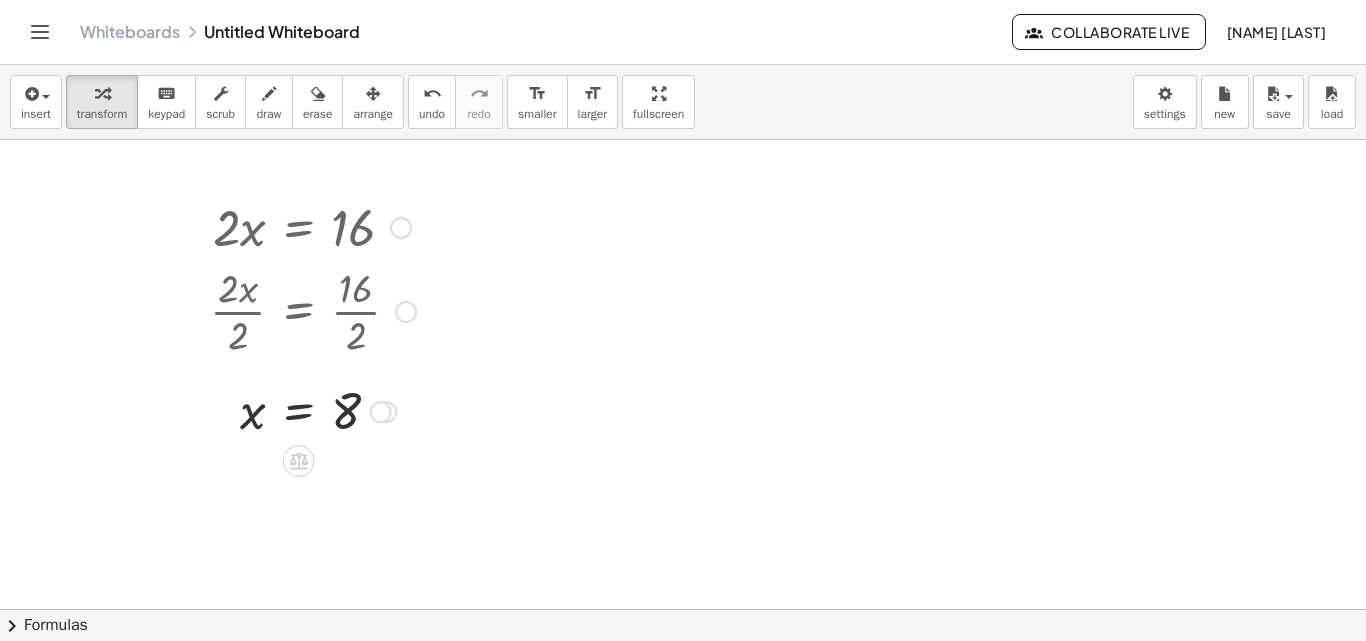 click at bounding box center (401, 228) 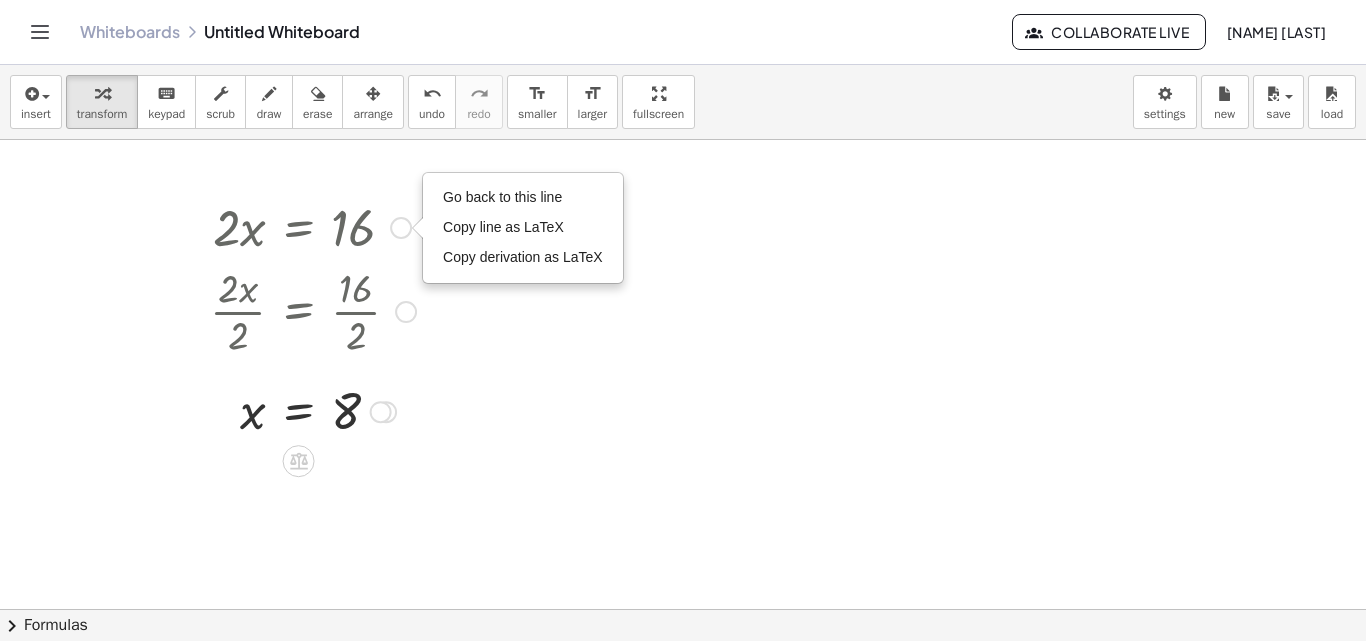 click on "Go back to this line" at bounding box center (502, 197) 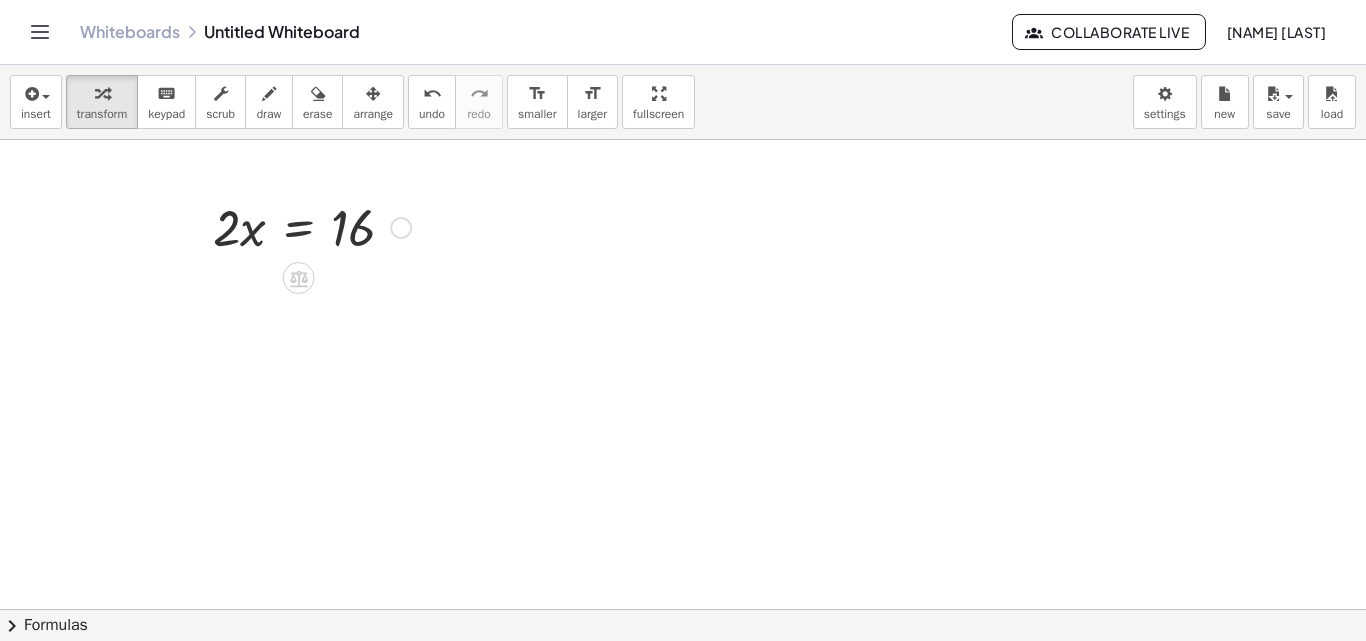 click on "Go back to this line Copy line as LaTeX Copy derivation as LaTeX" at bounding box center (401, 228) 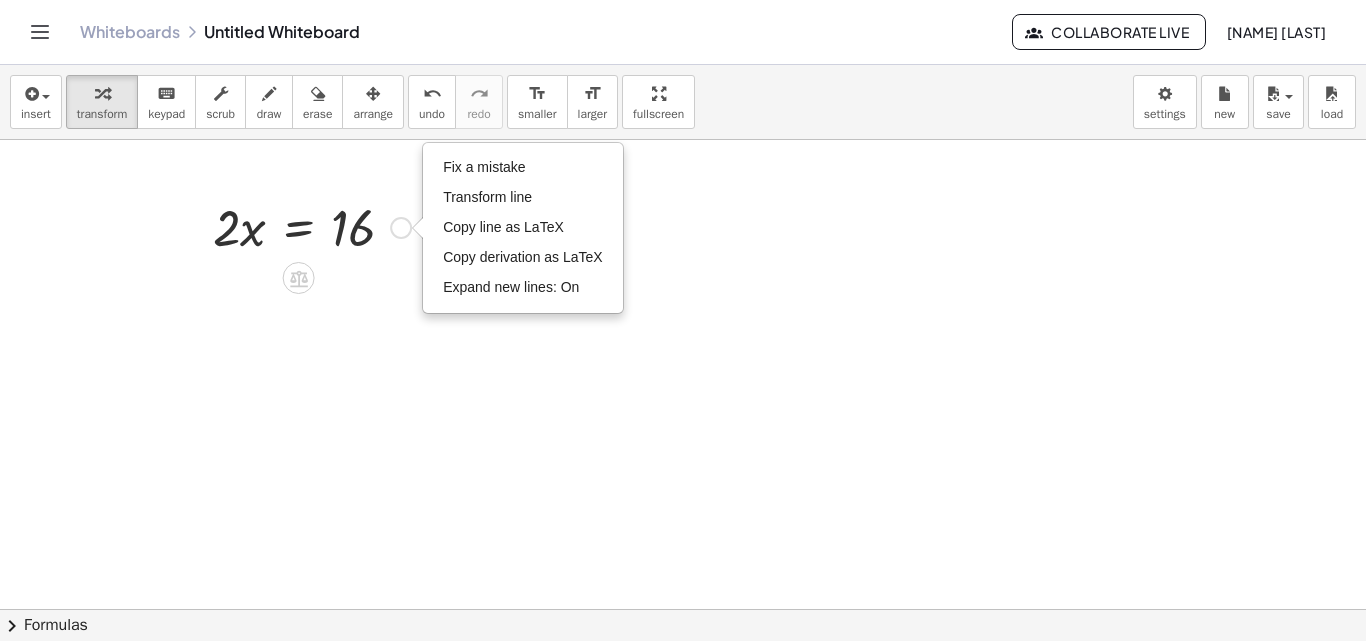 click on "Fix a mistake" at bounding box center [484, 167] 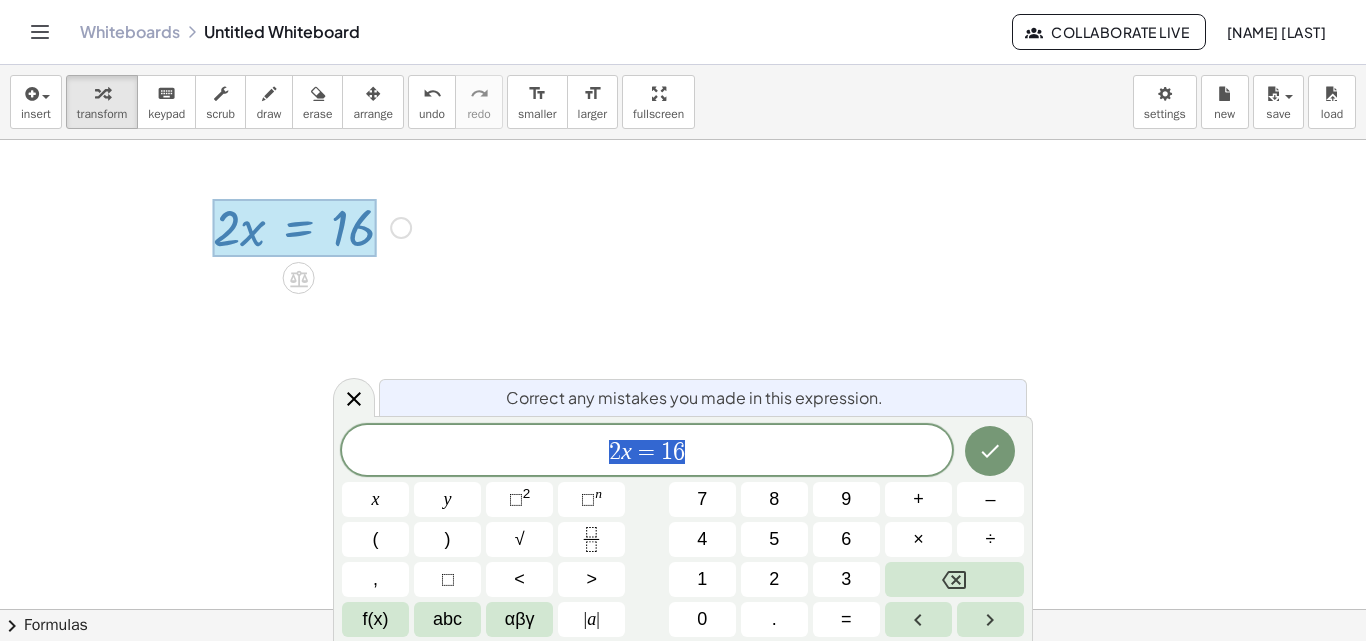 drag, startPoint x: 589, startPoint y: 460, endPoint x: 545, endPoint y: 456, distance: 44.181442 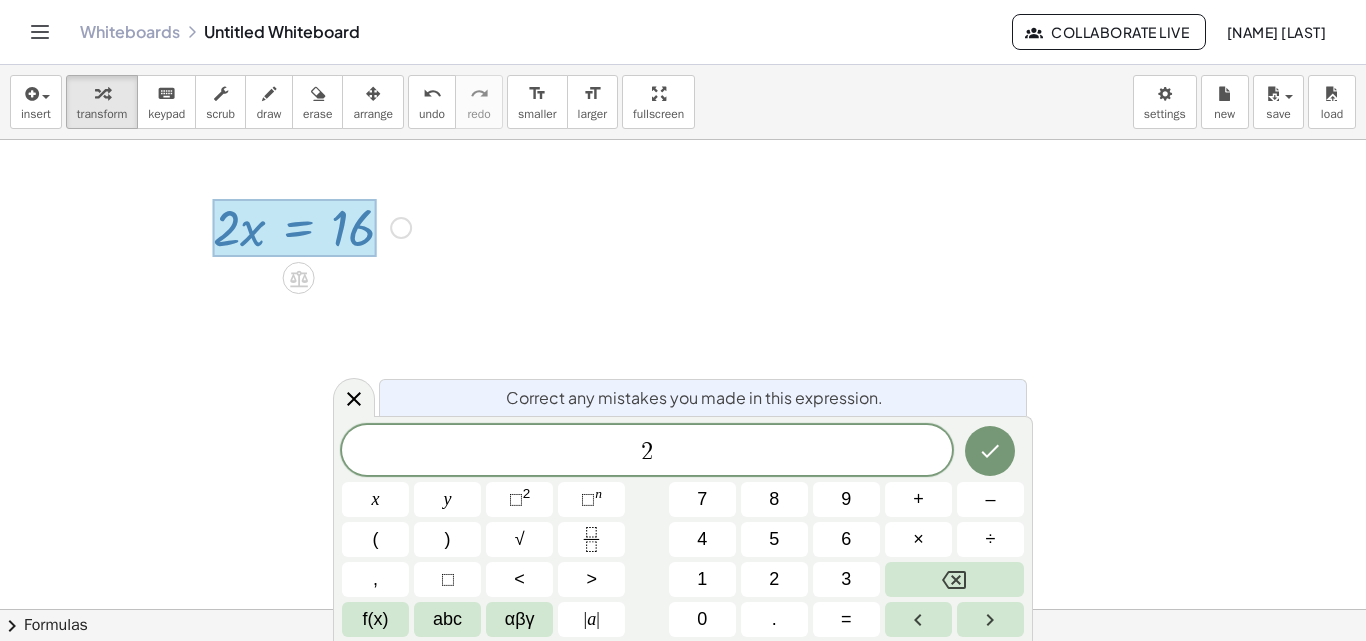click on "x" at bounding box center (375, 499) 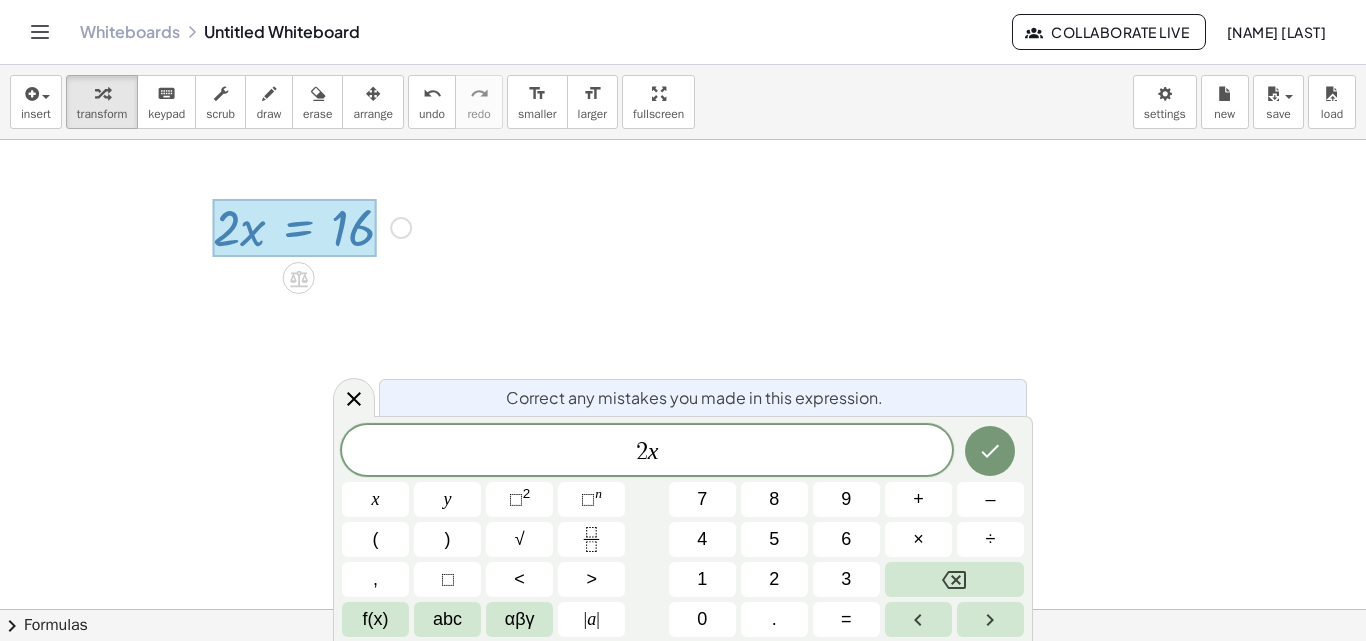 click on "+" at bounding box center [918, 499] 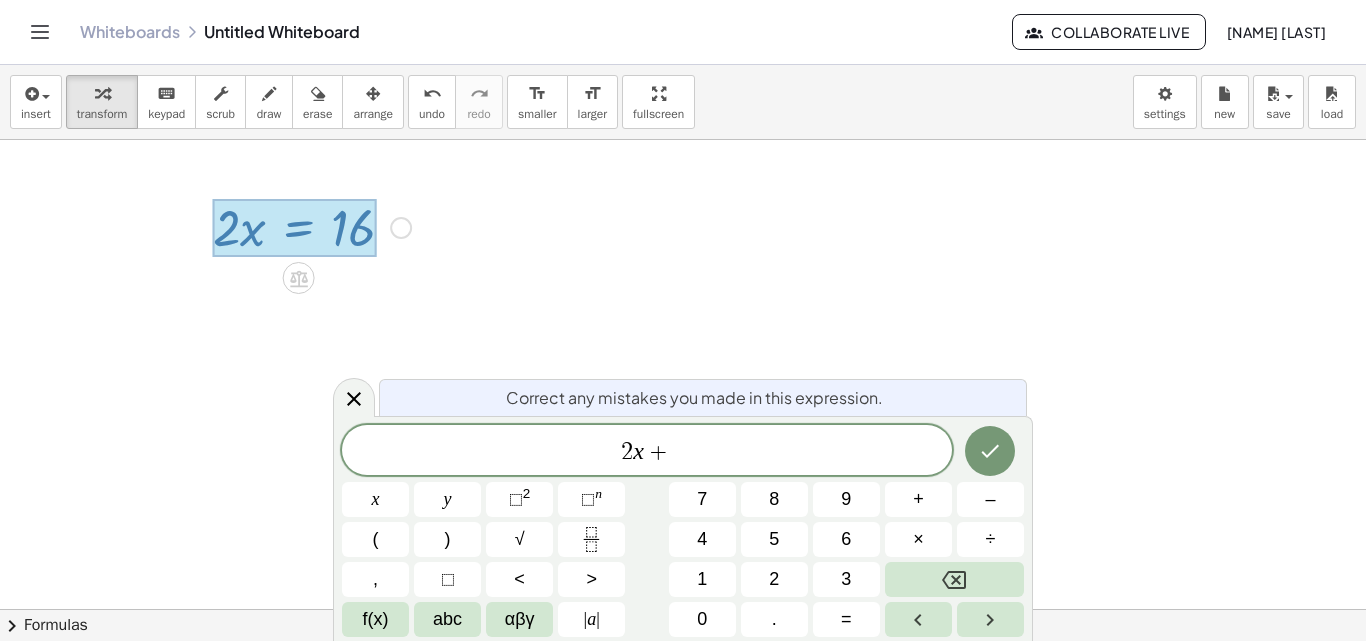 click on "3" at bounding box center (846, 579) 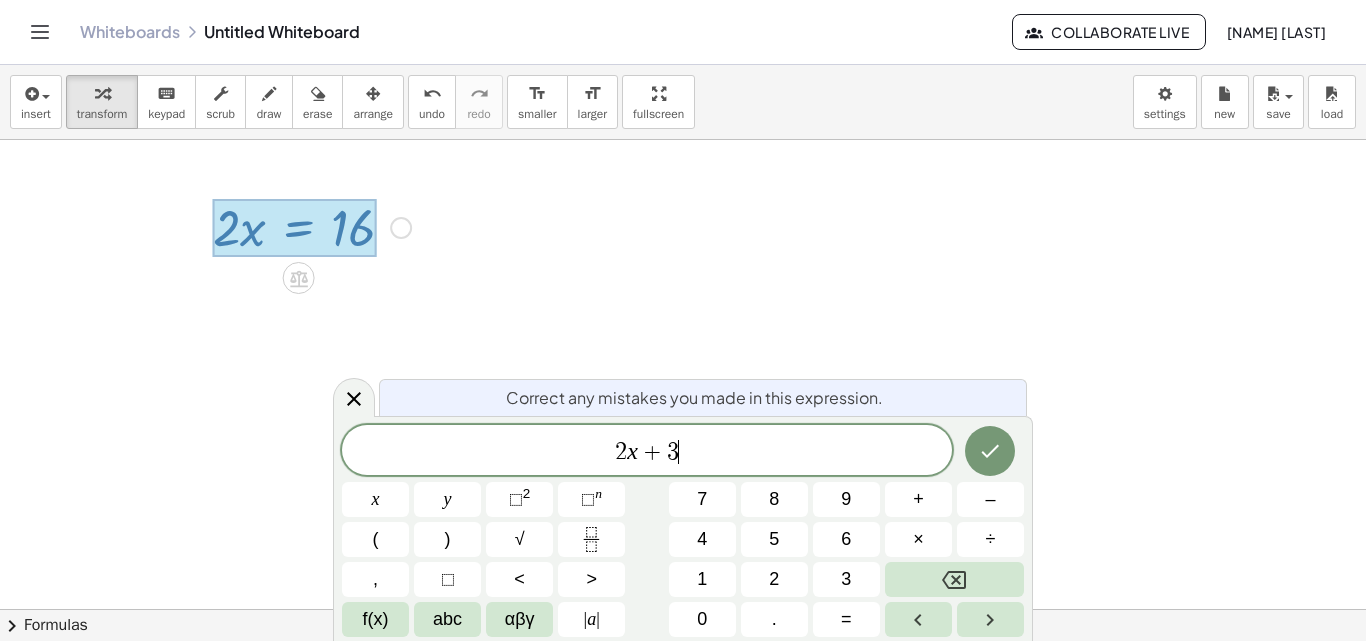 click on "=" at bounding box center (846, 619) 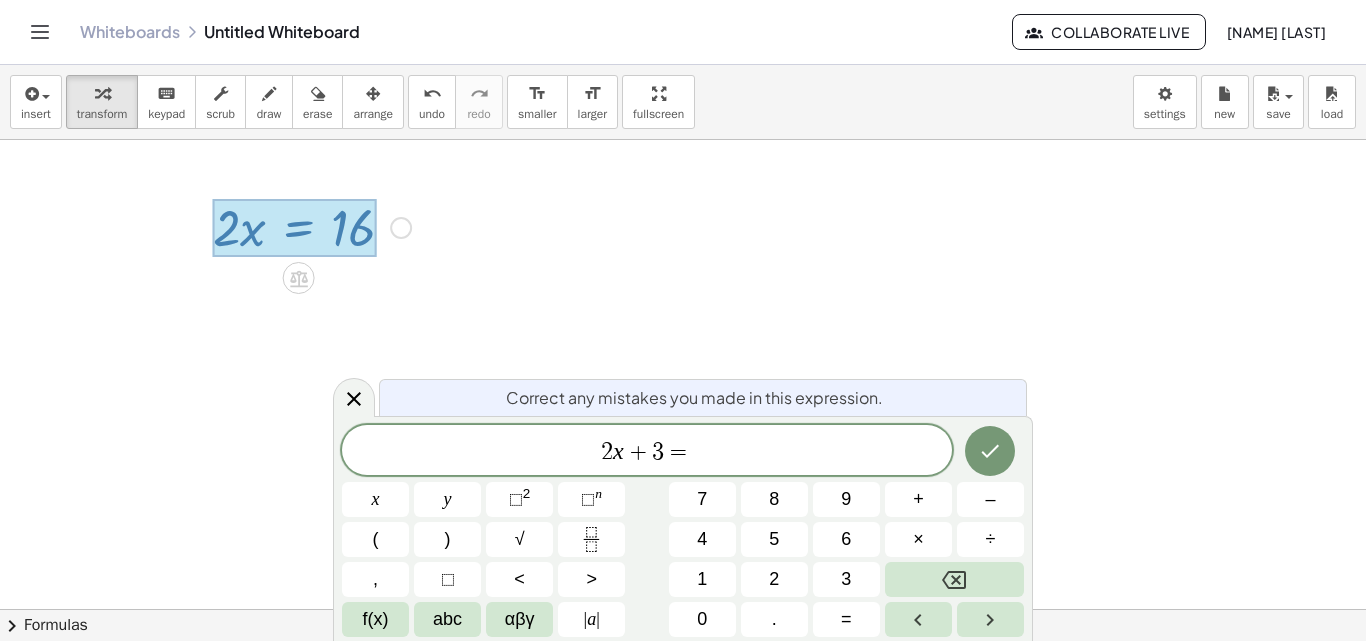 click on "x" at bounding box center [375, 499] 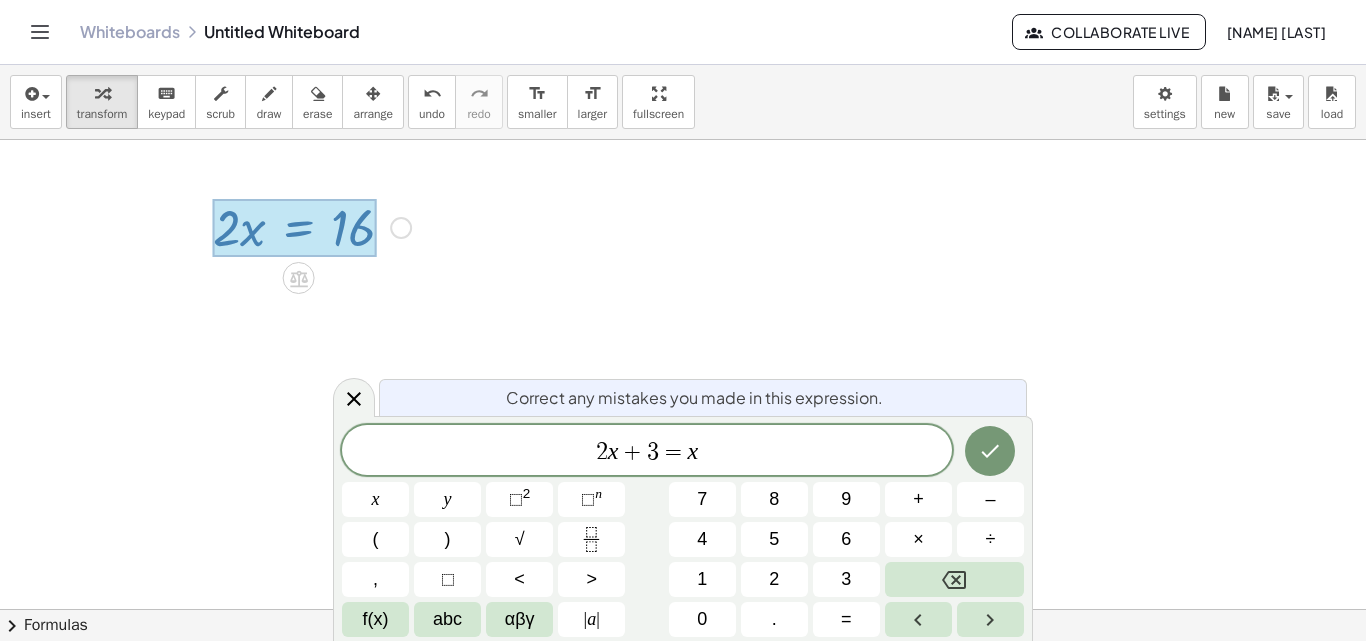 click on "+" at bounding box center (918, 499) 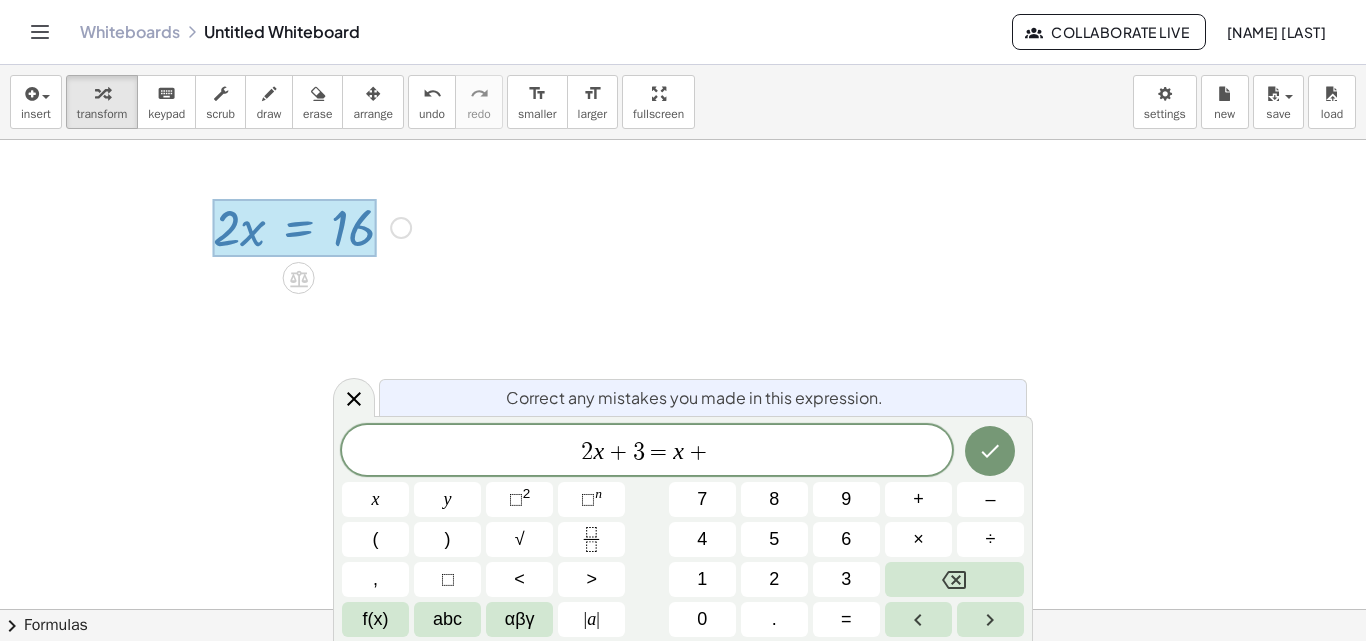 click on "7" at bounding box center [702, 499] 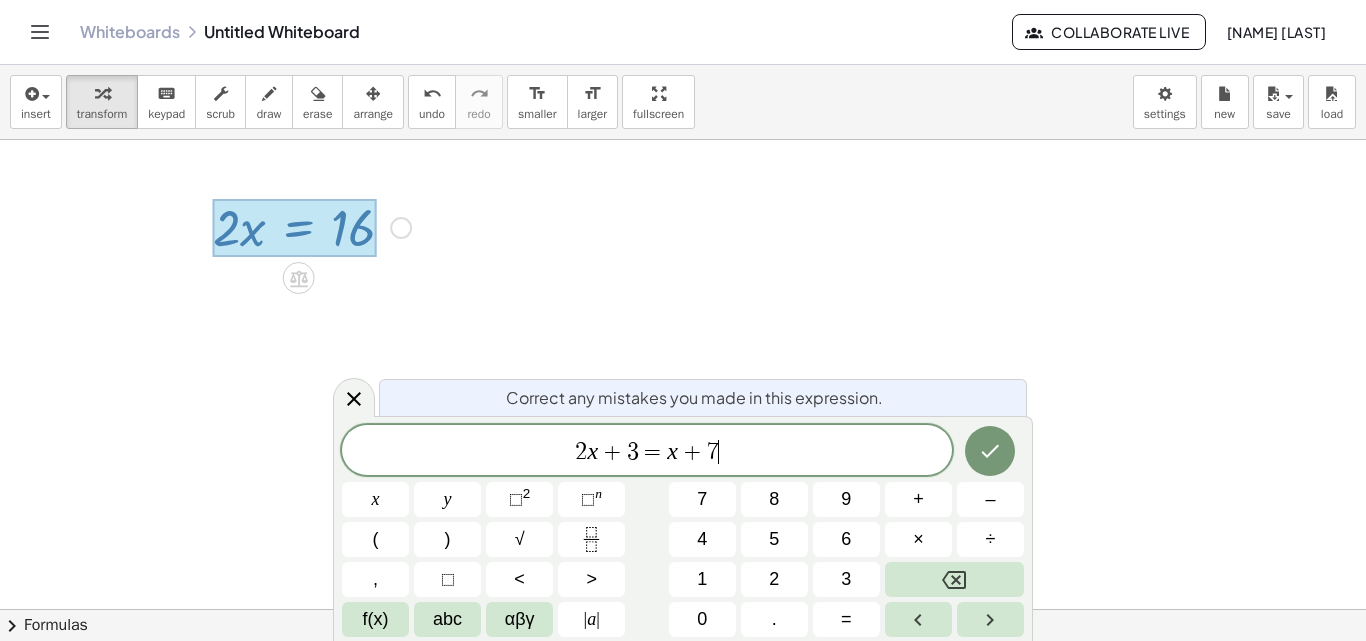 click 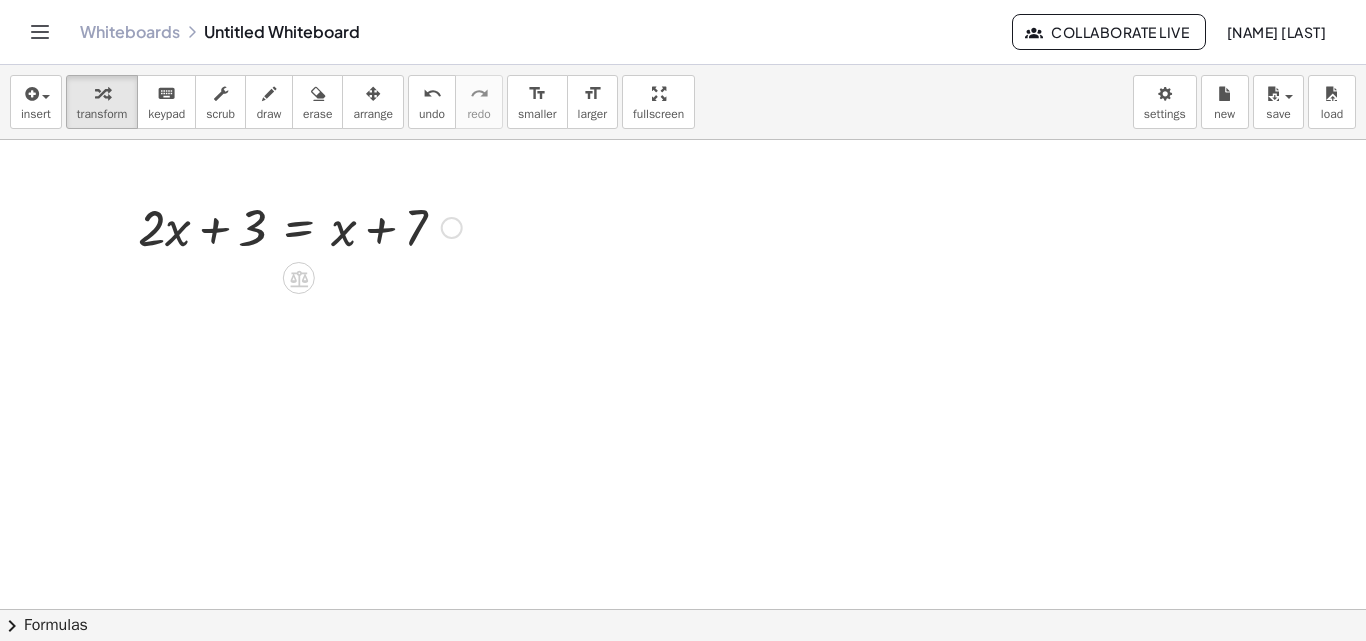 click at bounding box center (300, 226) 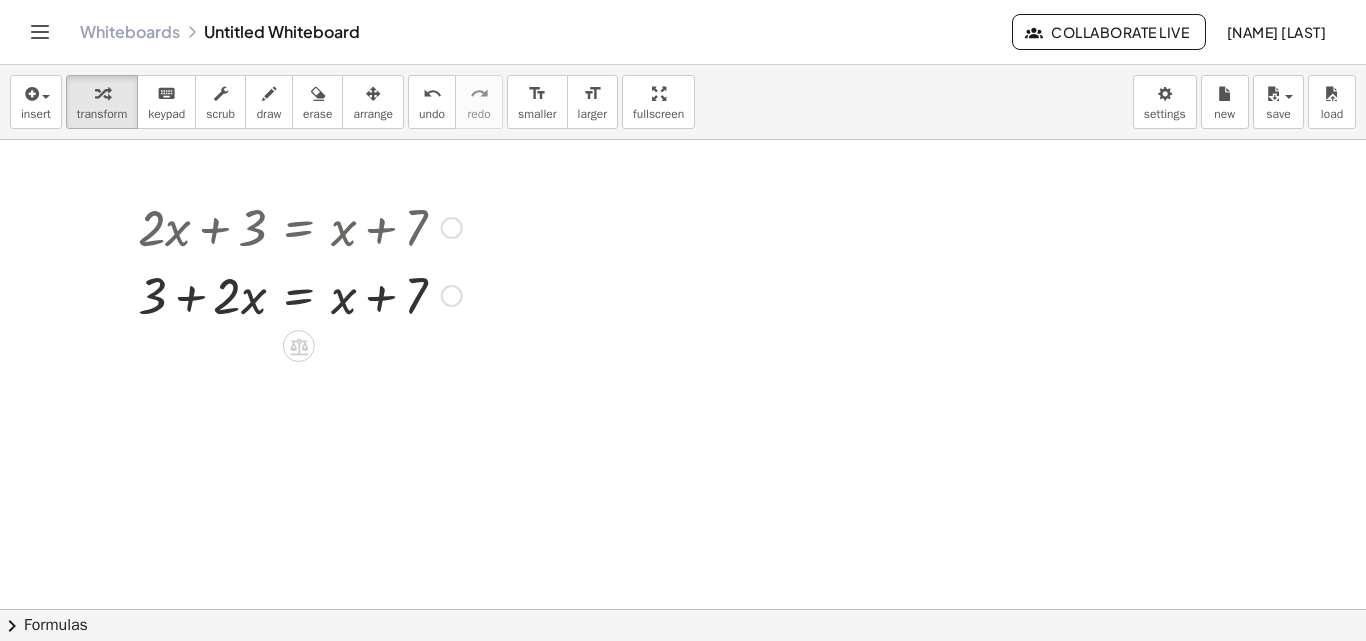 click at bounding box center [300, 294] 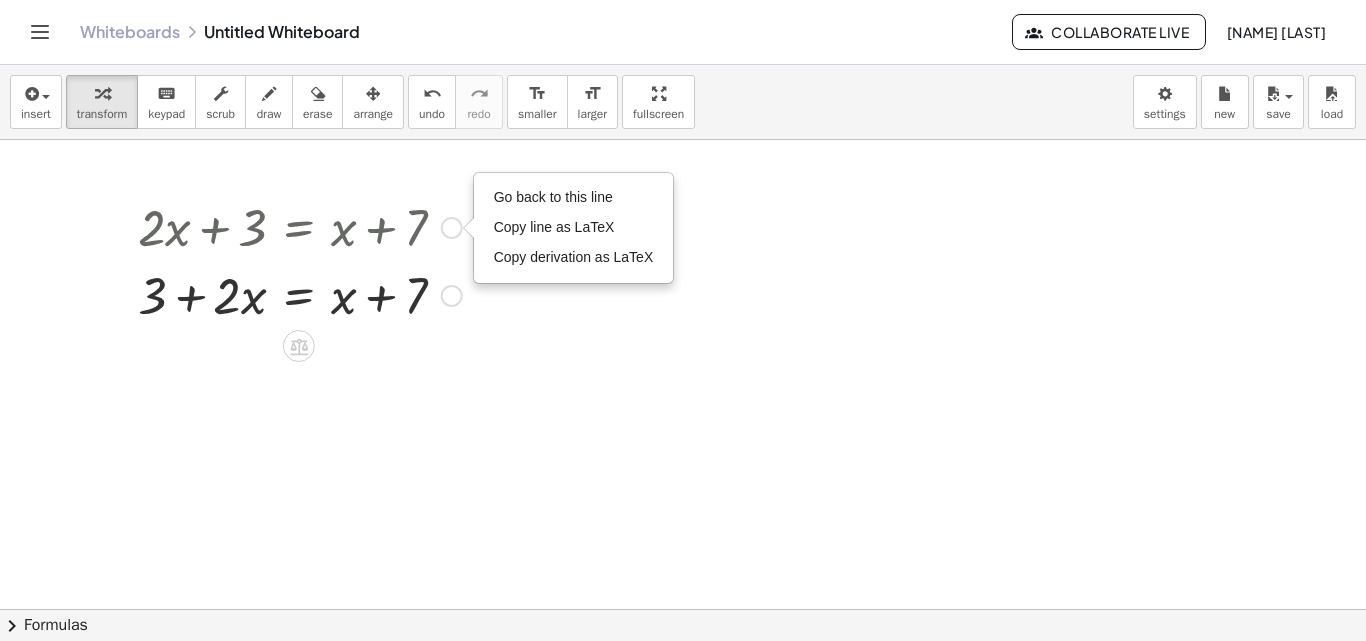 click on "Go back to this line" at bounding box center [574, 198] 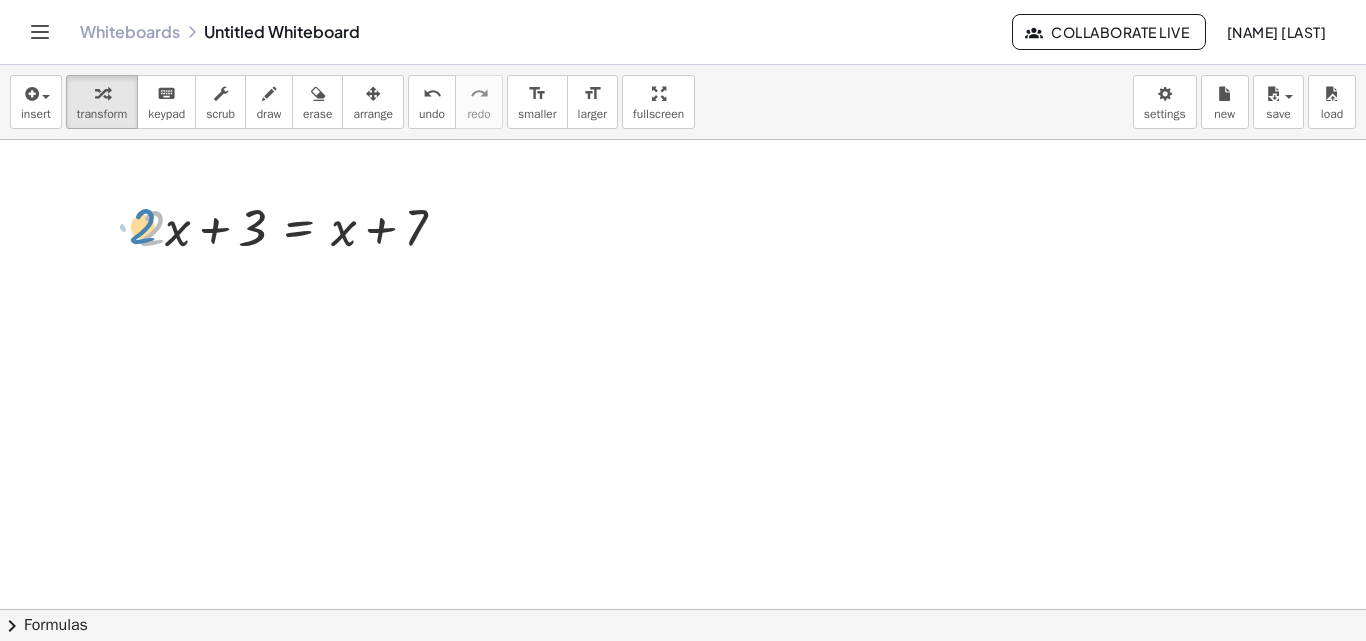 drag, startPoint x: 155, startPoint y: 231, endPoint x: 127, endPoint y: 226, distance: 28.442924 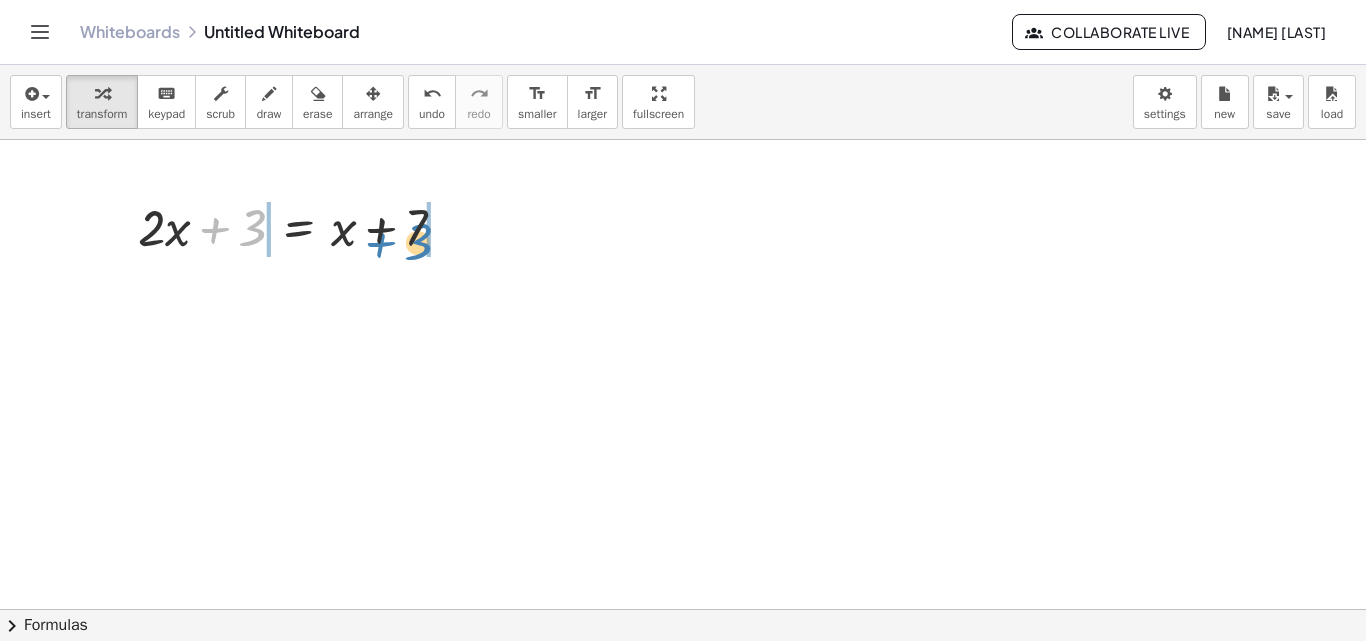 drag, startPoint x: 249, startPoint y: 233, endPoint x: 416, endPoint y: 246, distance: 167.50522 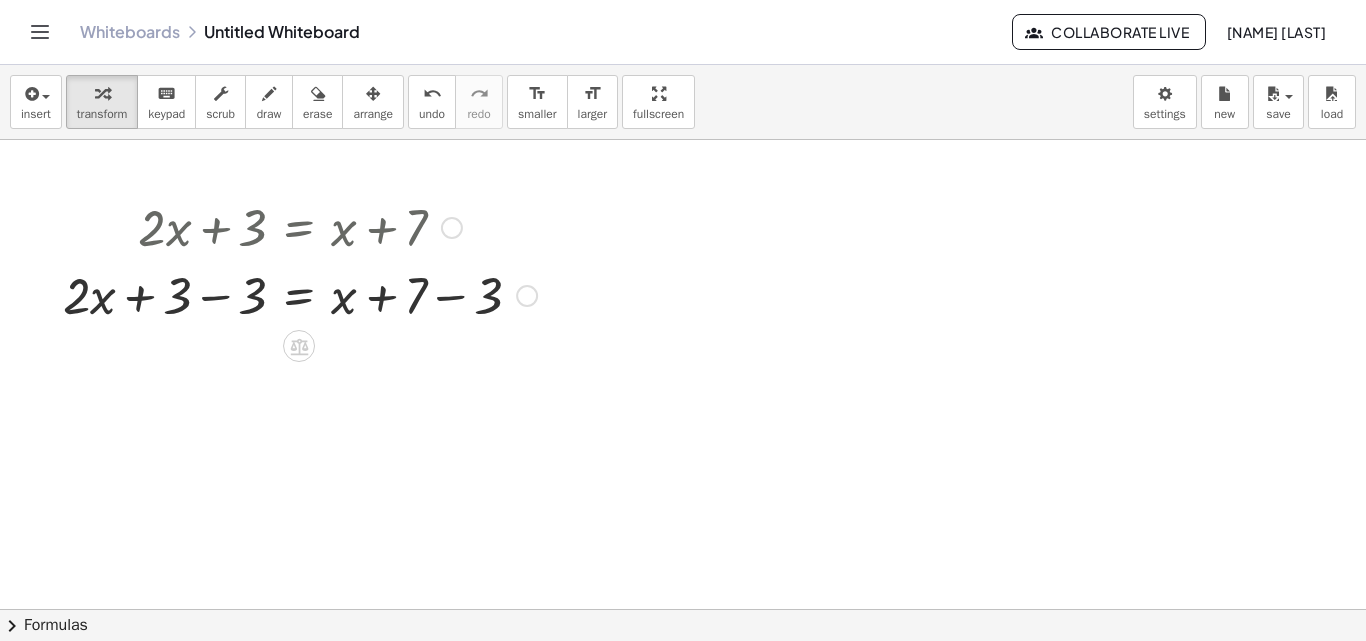 click at bounding box center (300, 294) 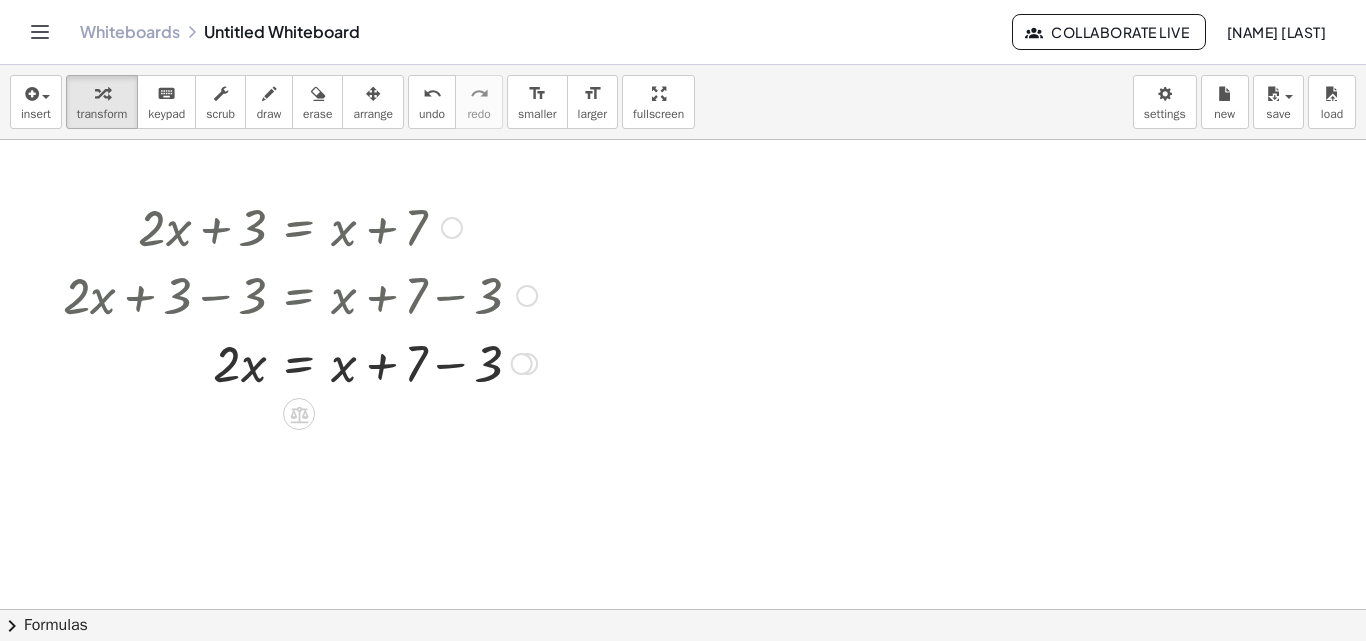 click at bounding box center (300, 362) 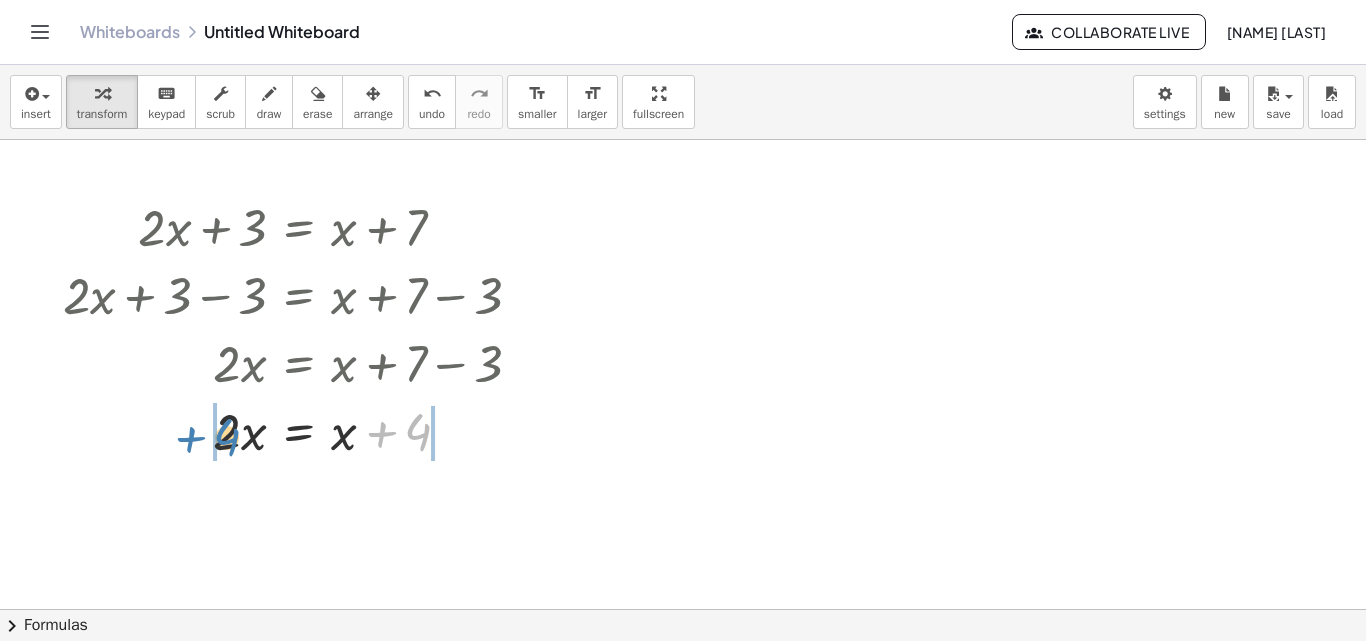 drag, startPoint x: 411, startPoint y: 441, endPoint x: 220, endPoint y: 446, distance: 191.06543 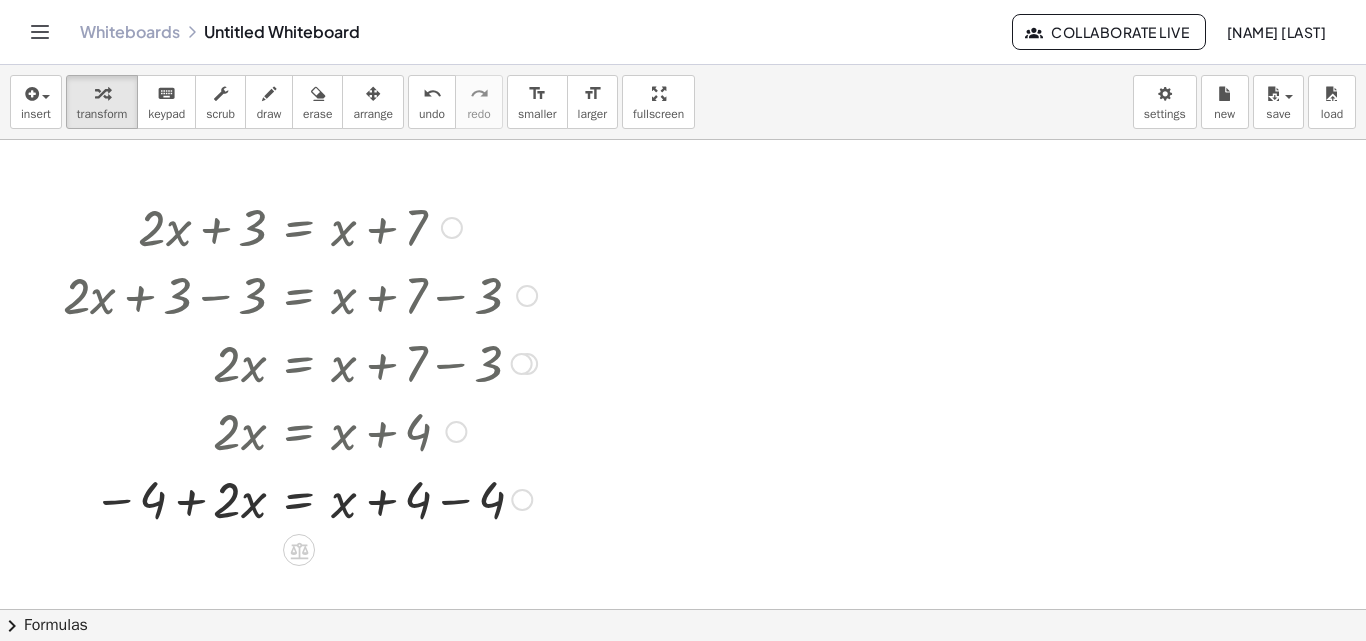 click at bounding box center (300, 498) 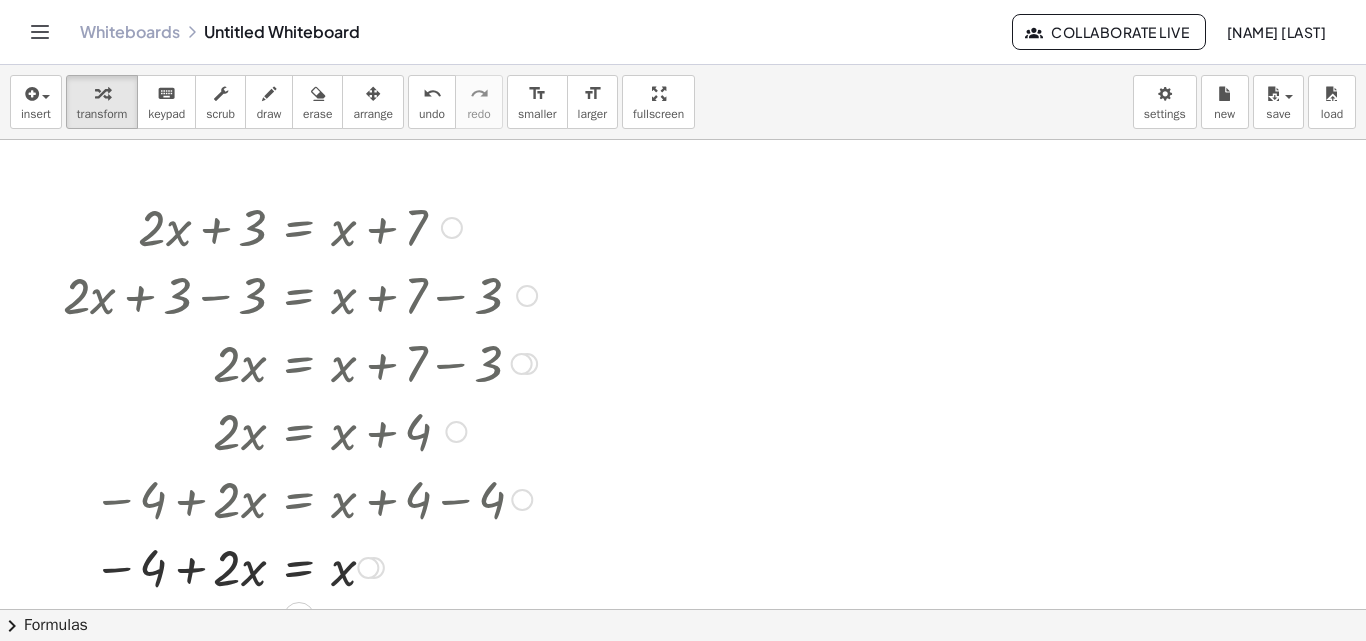 click at bounding box center (456, 432) 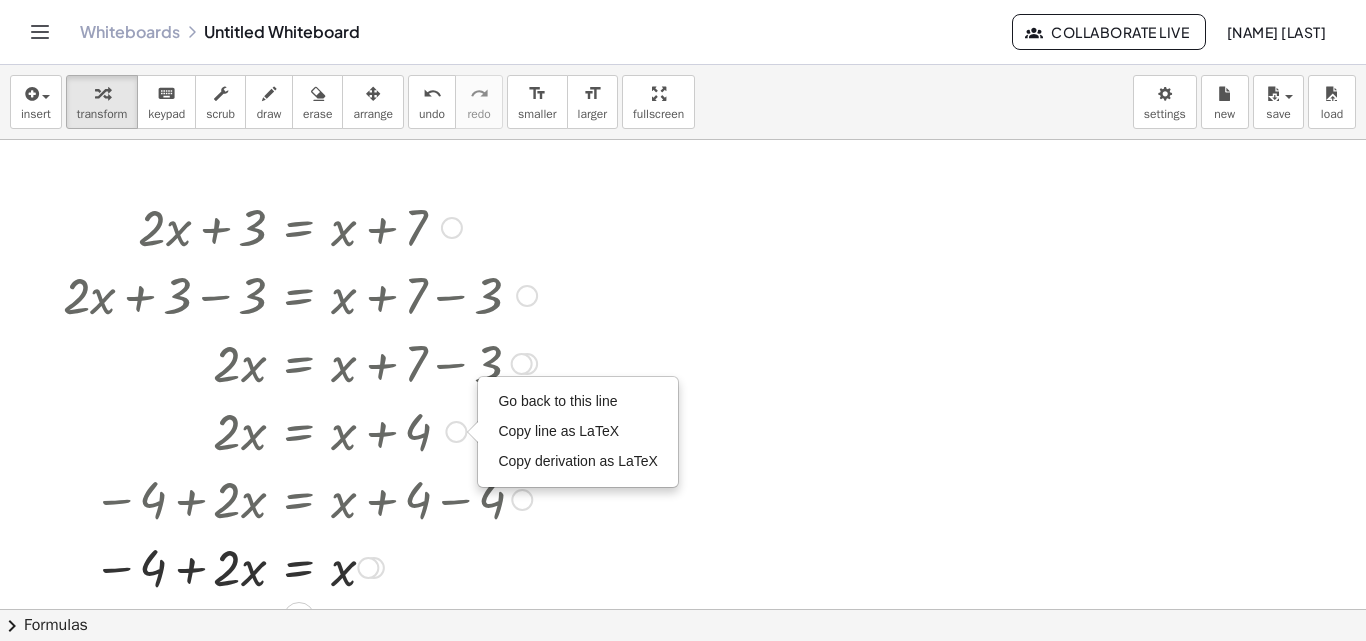 click on "Go back to this line" at bounding box center [557, 401] 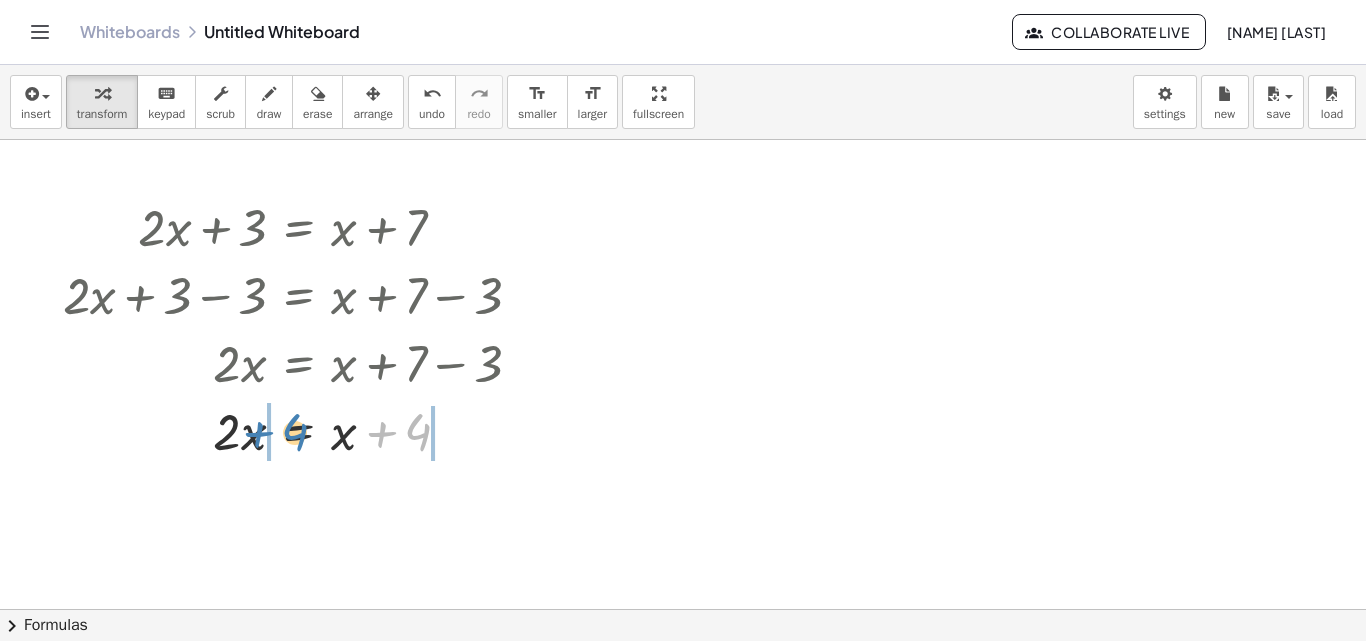 drag, startPoint x: 380, startPoint y: 431, endPoint x: 263, endPoint y: 433, distance: 117.01709 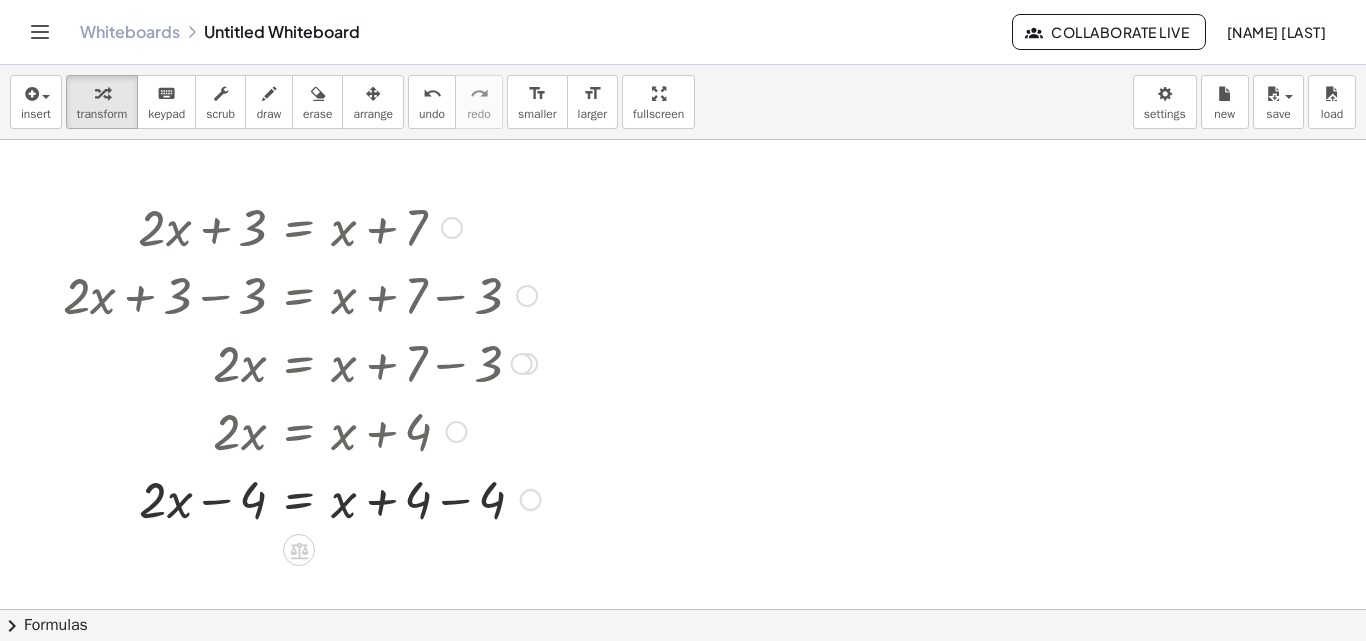 click at bounding box center (302, 498) 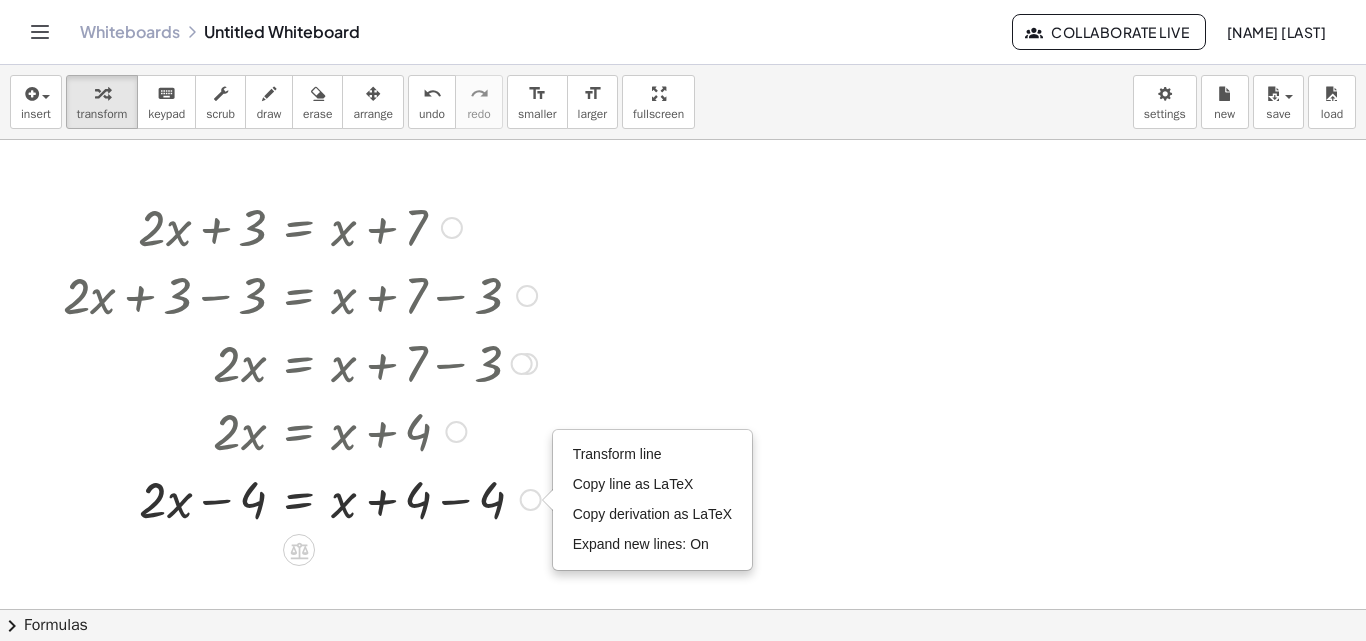 click on "Transform line" at bounding box center [617, 454] 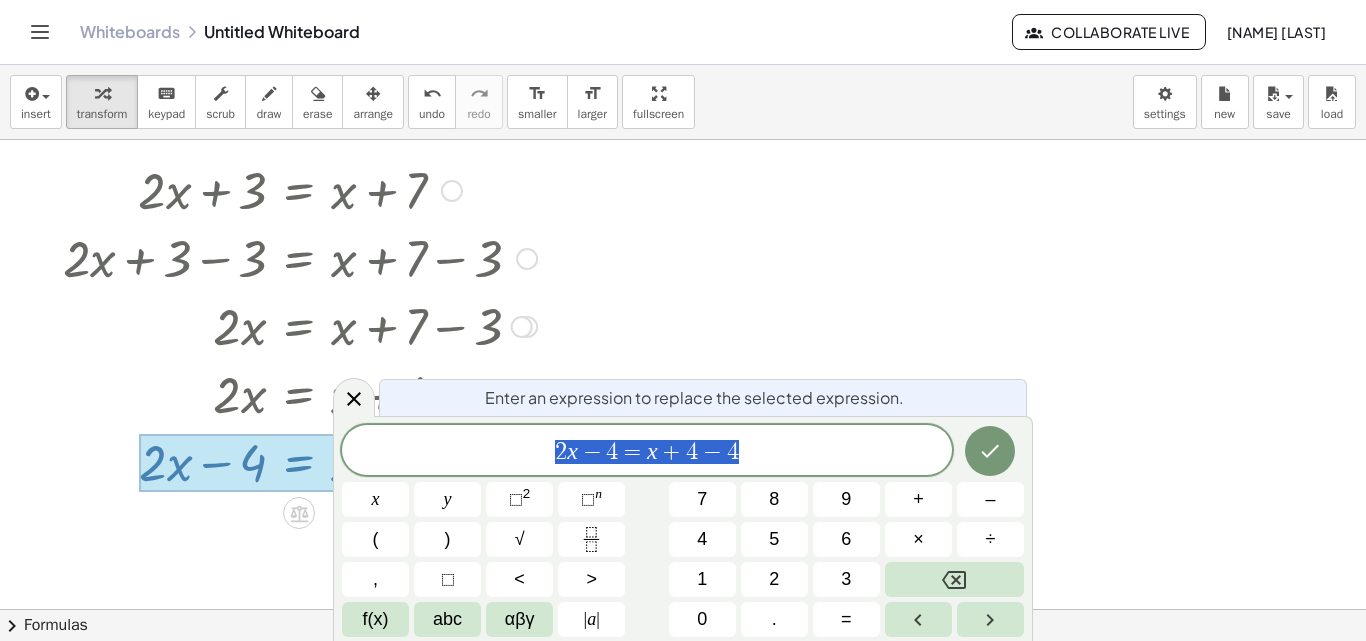 click at bounding box center [683, 572] 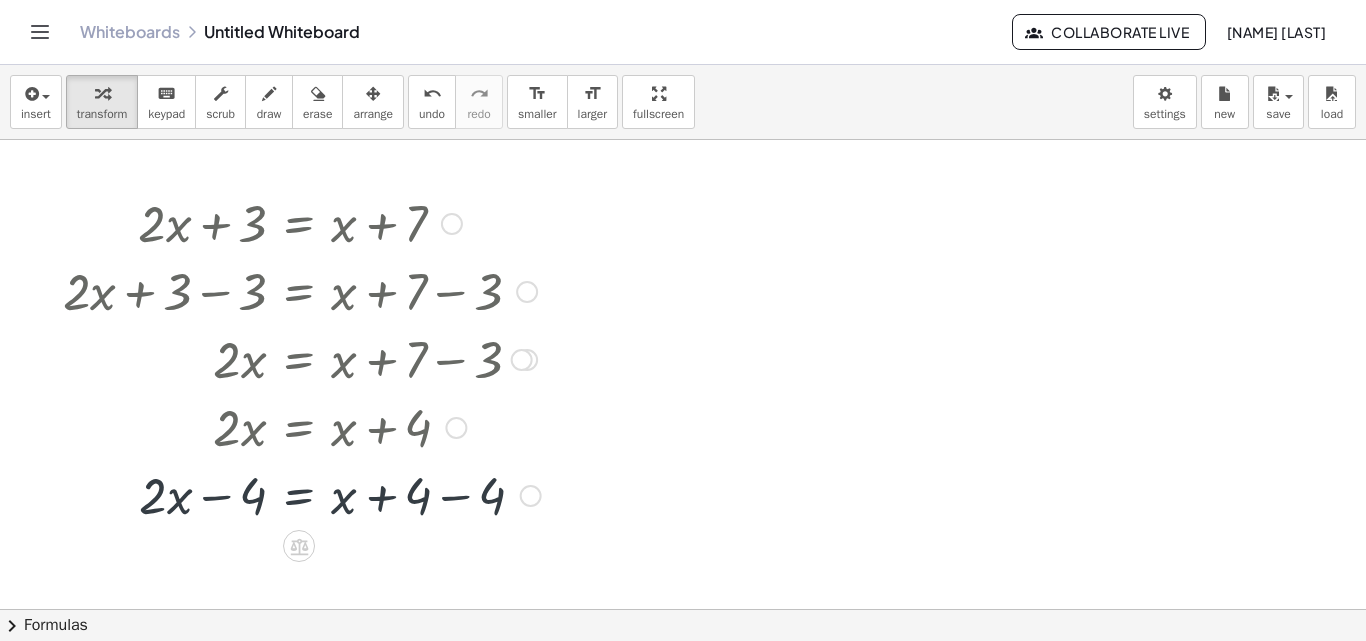 scroll, scrollTop: 0, scrollLeft: 0, axis: both 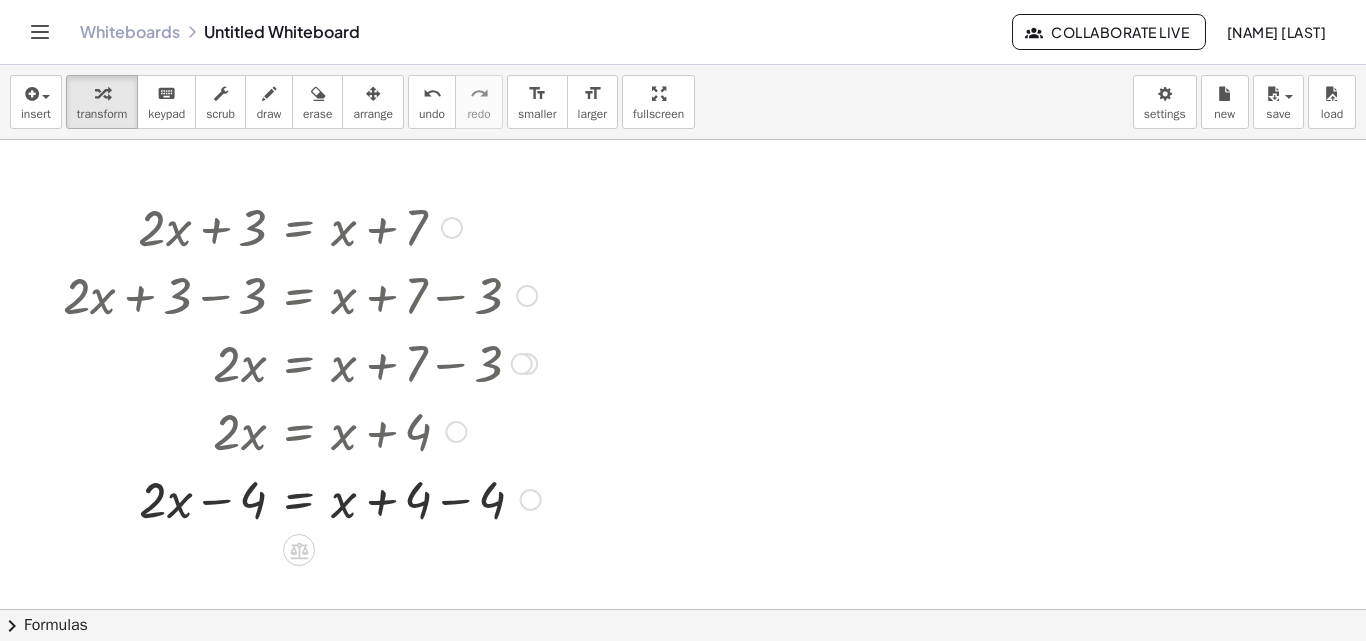 click at bounding box center [456, 432] 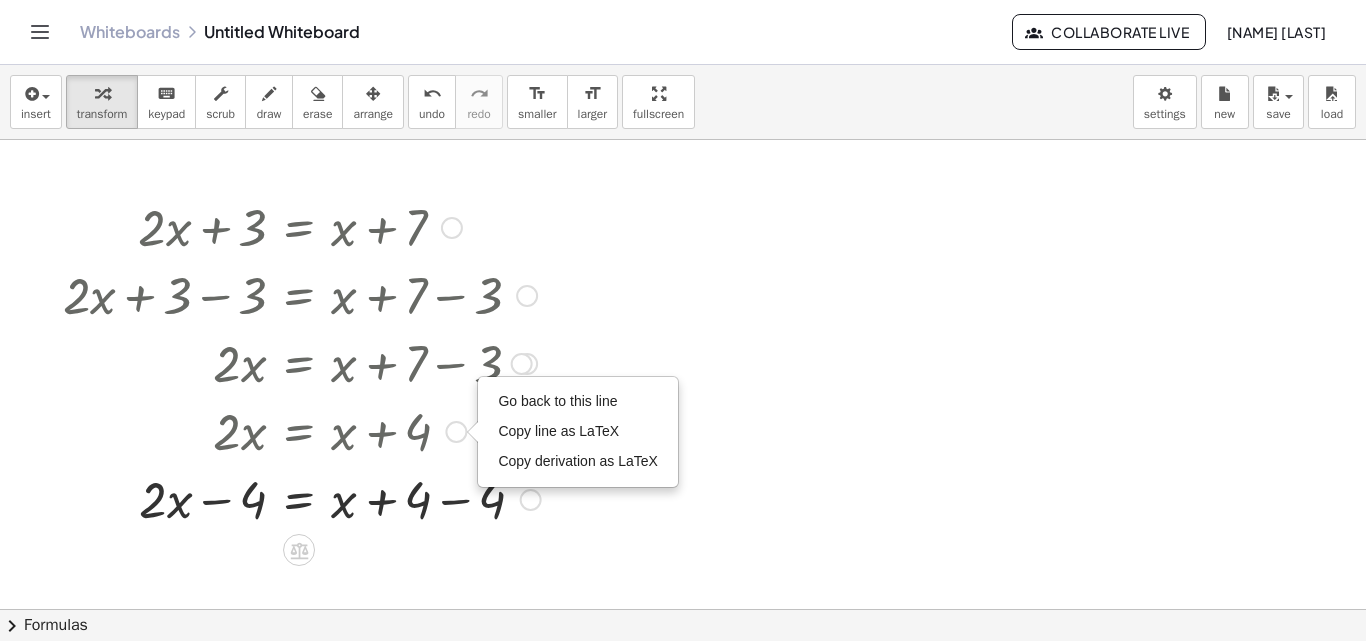 click on "Go back to this line" at bounding box center (557, 401) 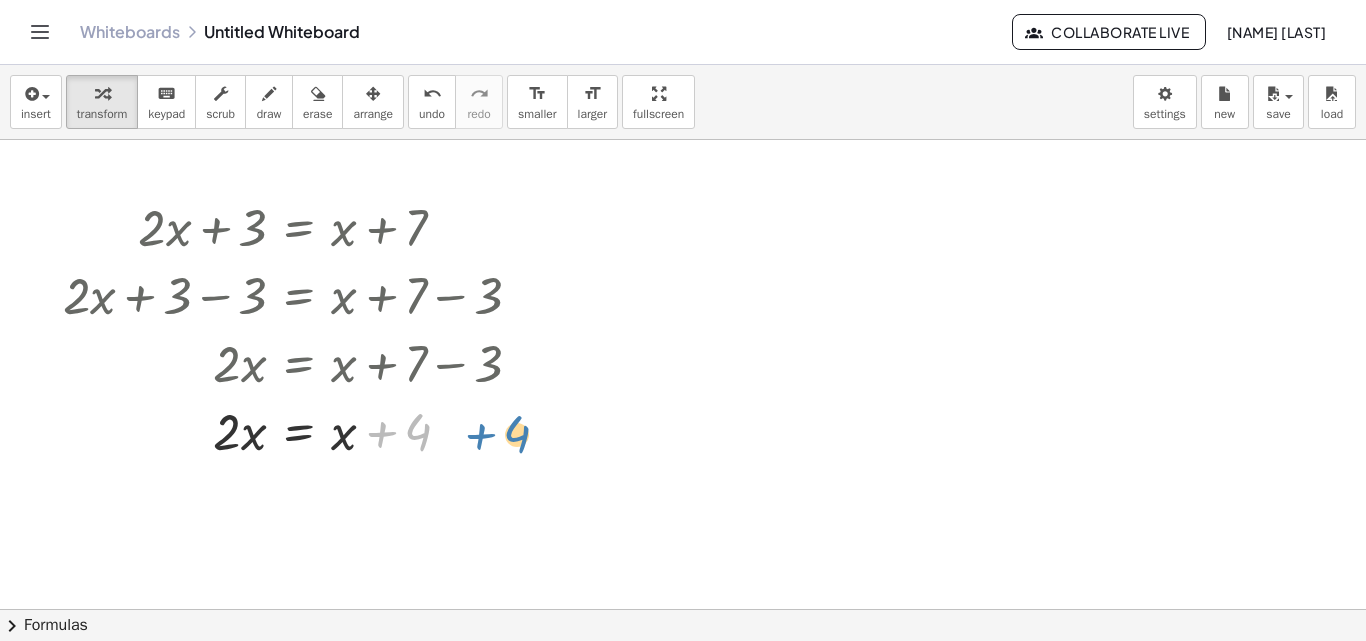 drag, startPoint x: 414, startPoint y: 436, endPoint x: 514, endPoint y: 438, distance: 100.02 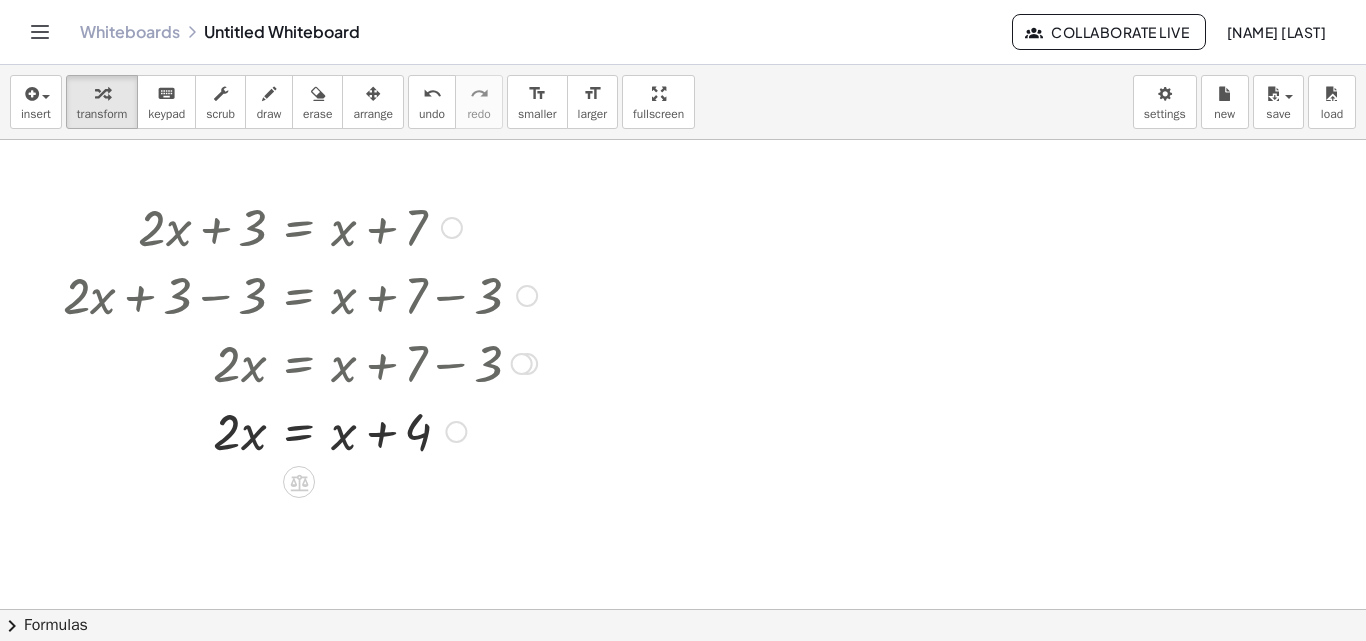 click at bounding box center [452, 228] 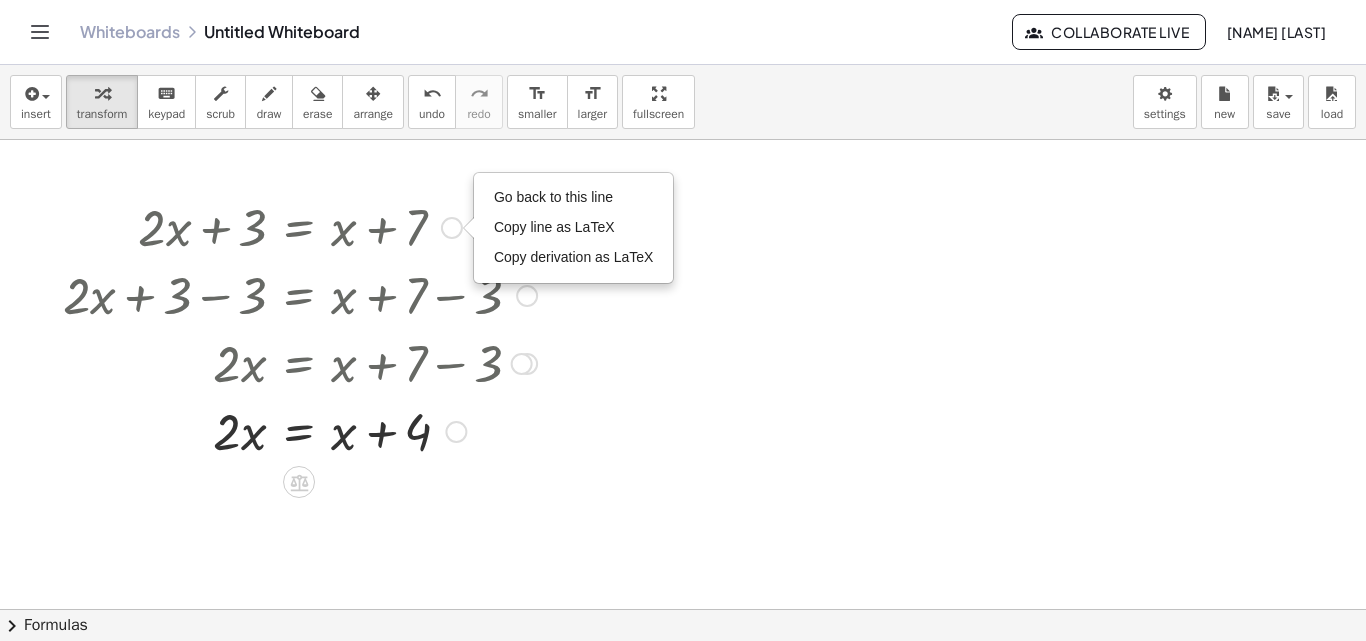click on "Go back to this line" at bounding box center (553, 197) 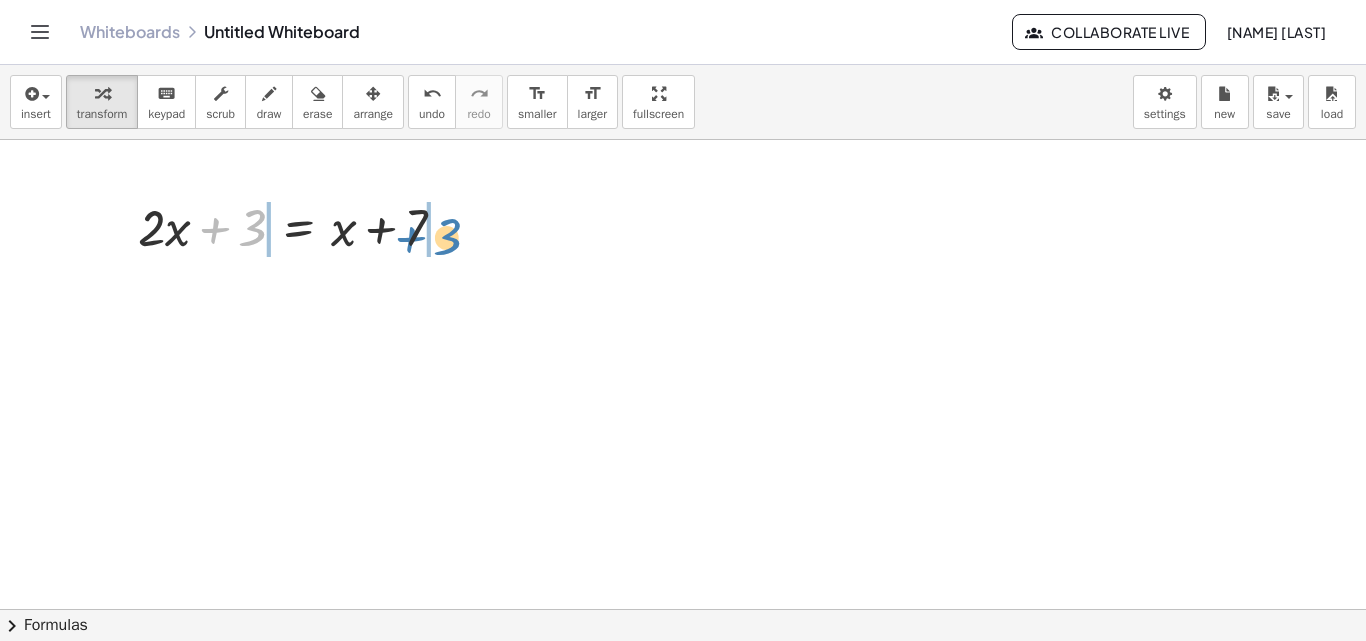 drag, startPoint x: 253, startPoint y: 234, endPoint x: 448, endPoint y: 243, distance: 195.20758 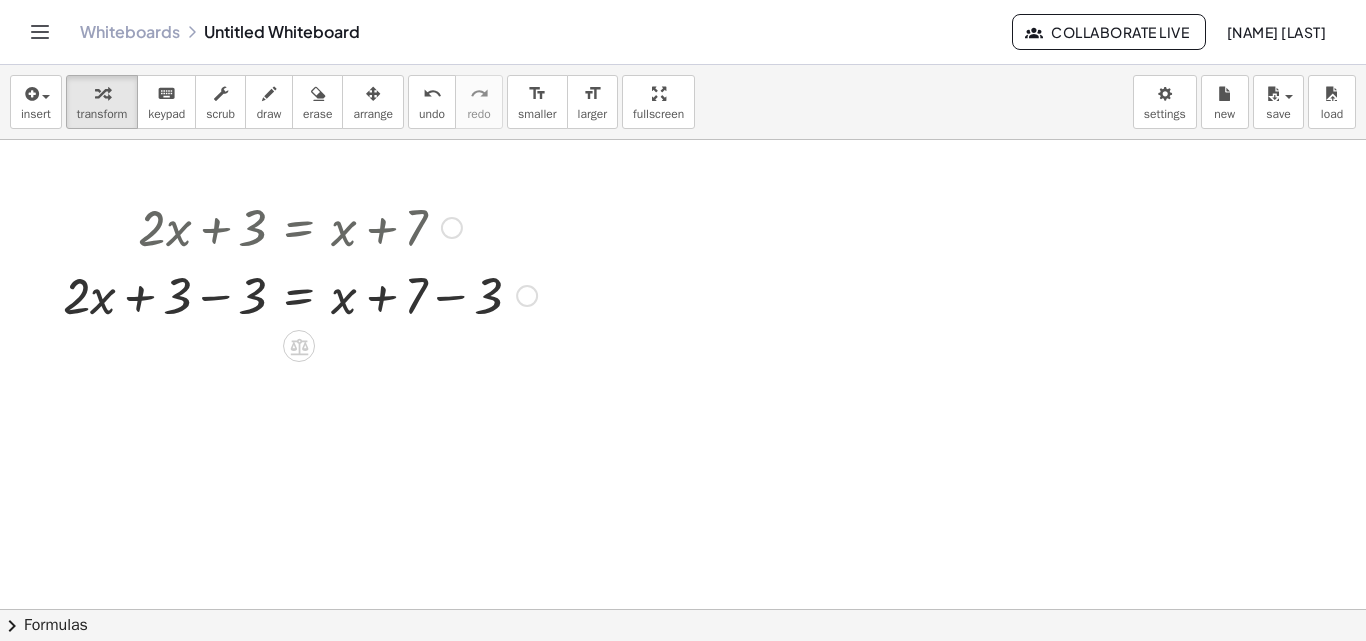 click at bounding box center (300, 294) 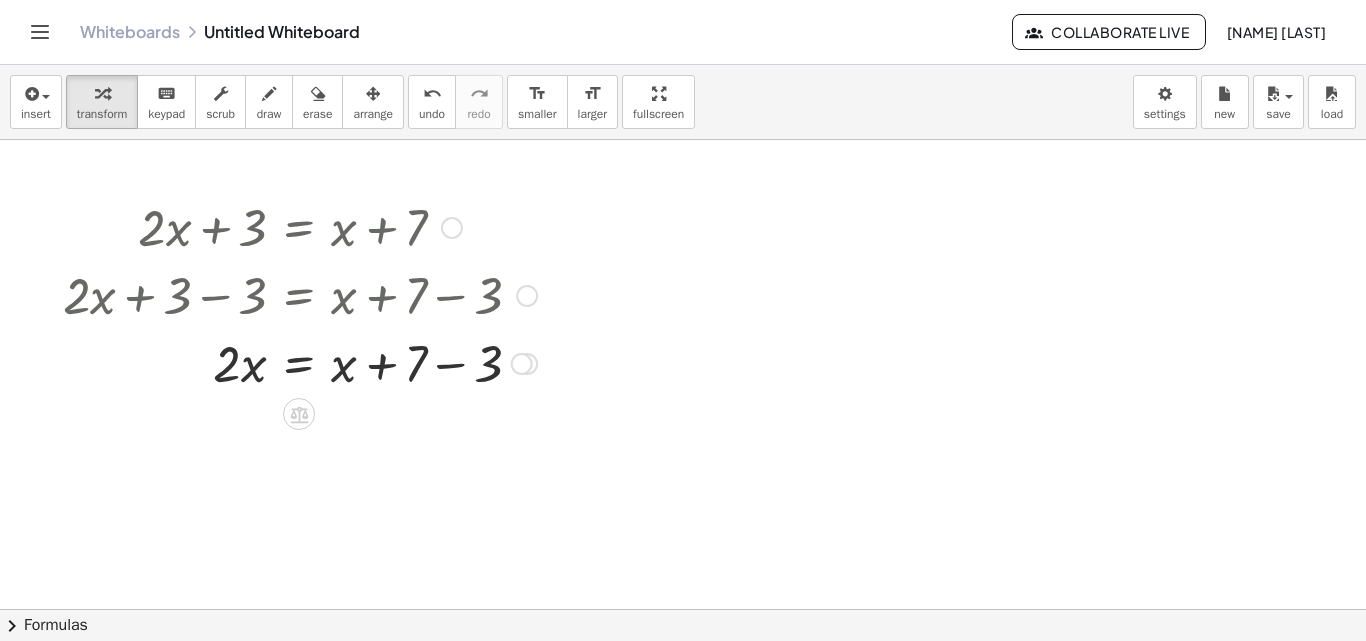 click at bounding box center [300, 362] 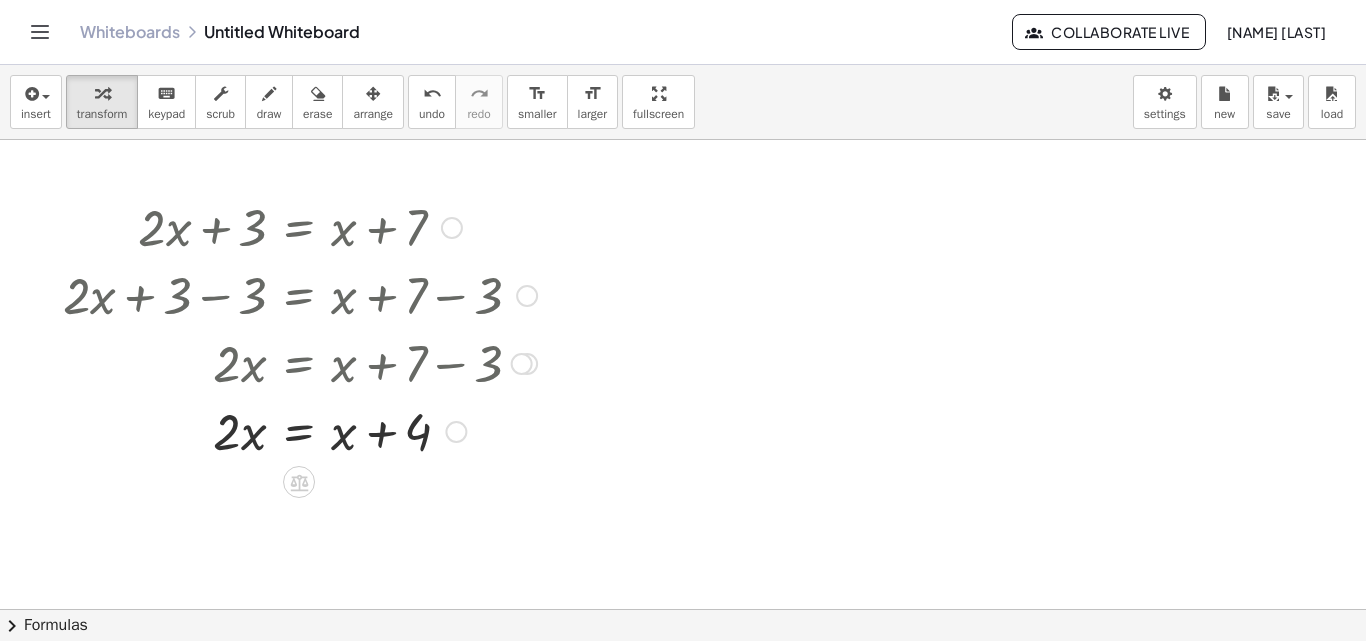 click at bounding box center (452, 228) 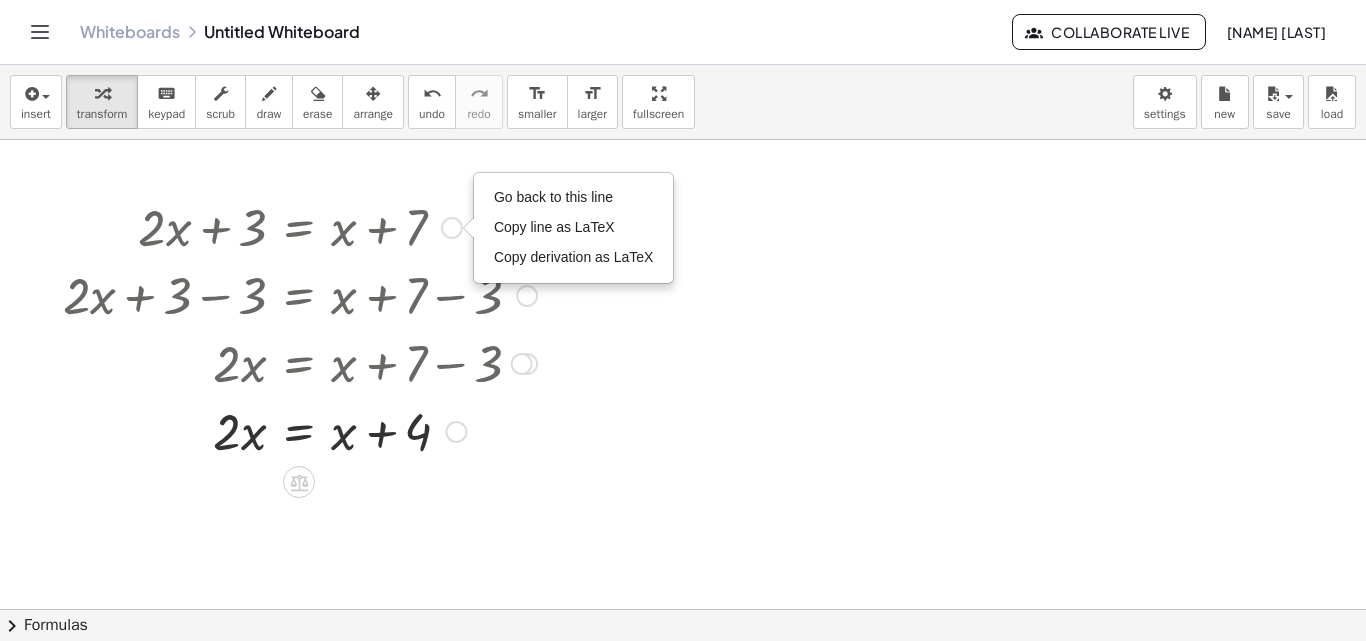 click on "Go back to this line" at bounding box center (574, 198) 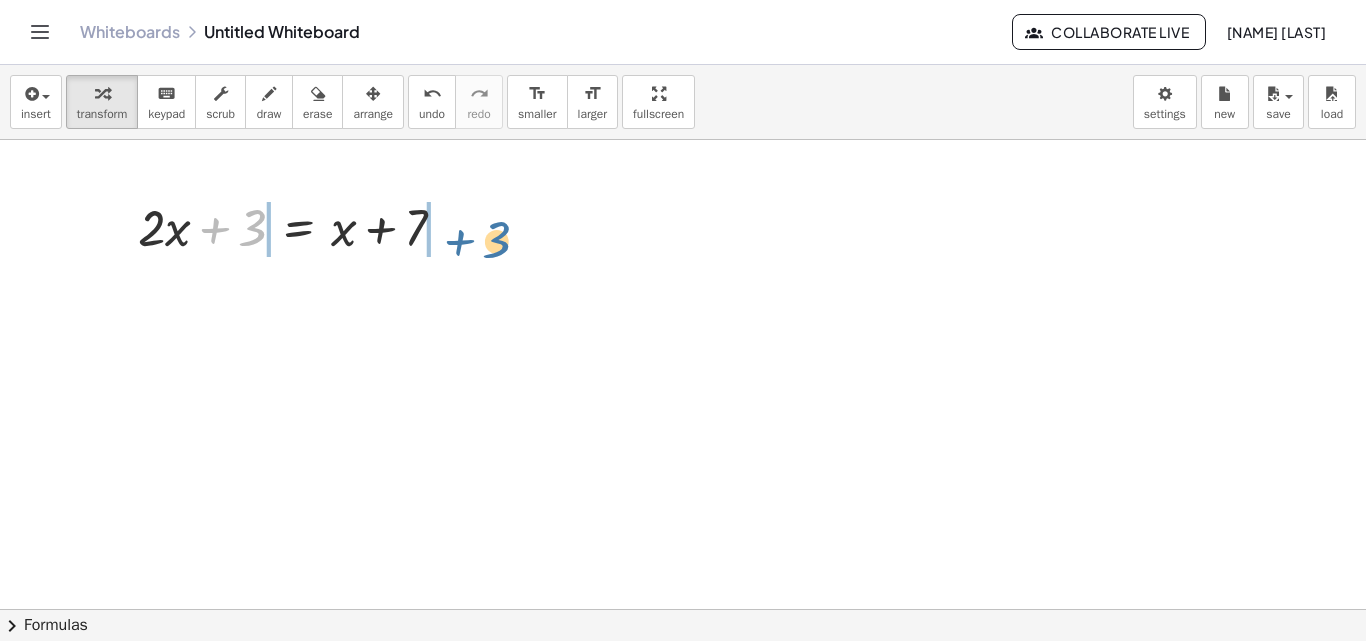drag, startPoint x: 244, startPoint y: 242, endPoint x: 492, endPoint y: 254, distance: 248.29015 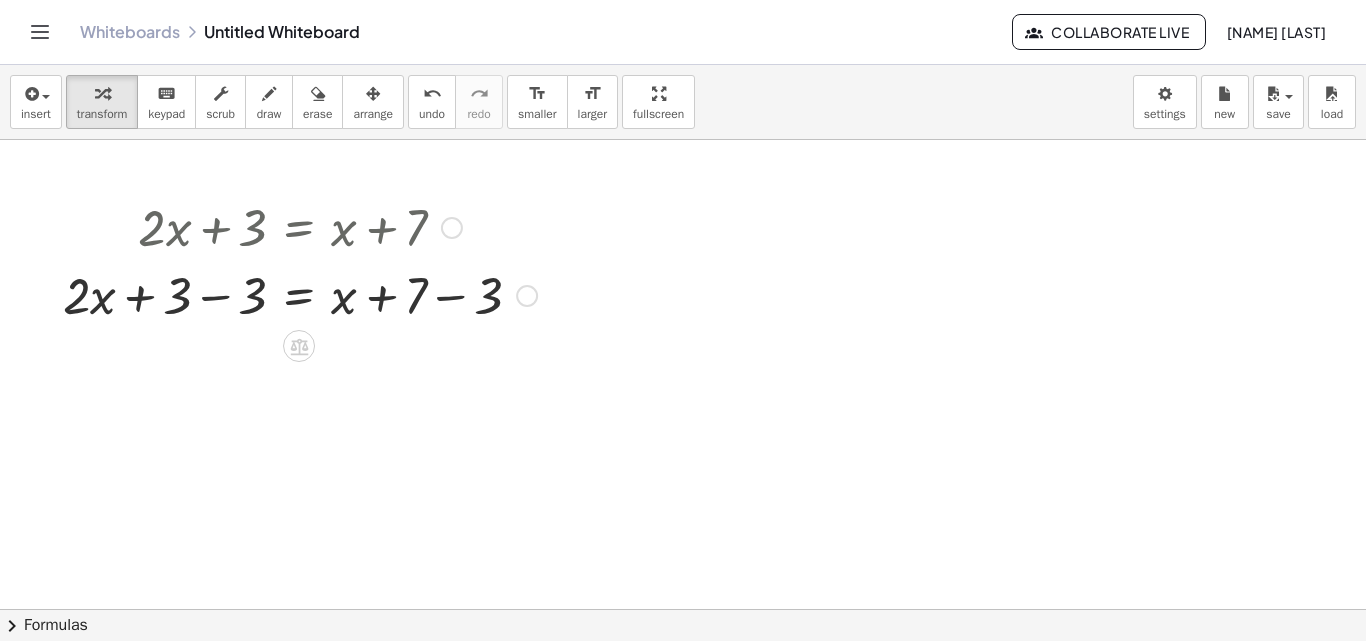 click at bounding box center [300, 294] 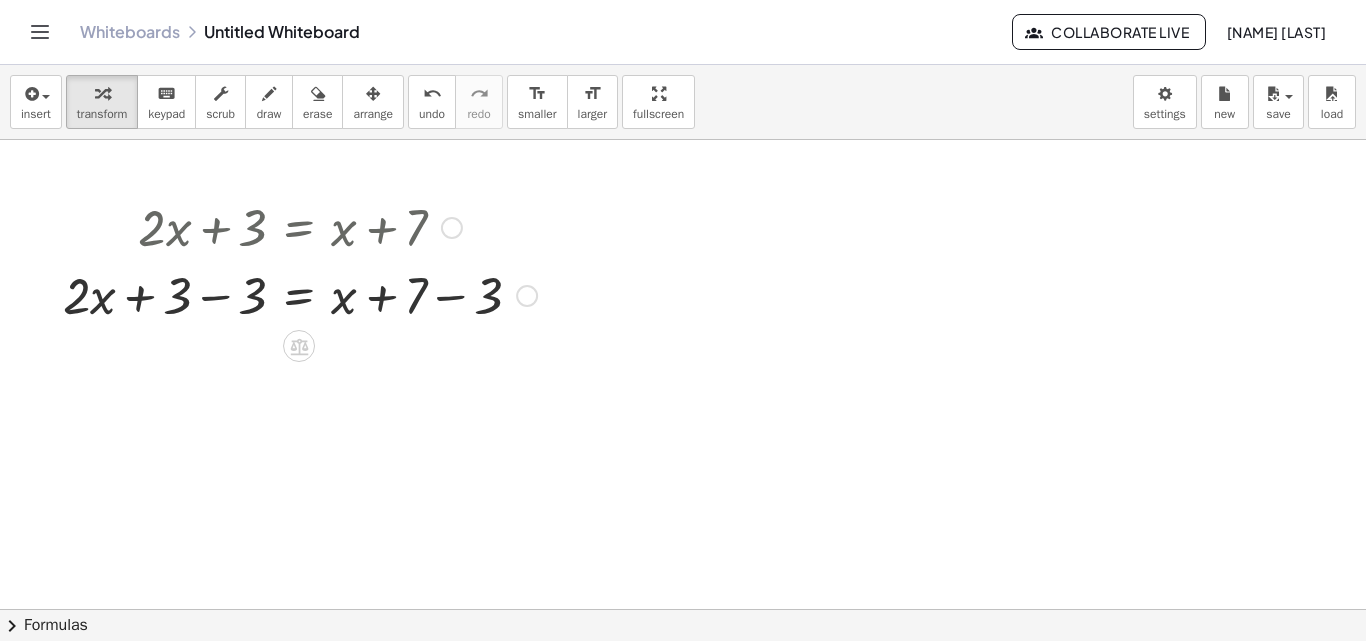 click at bounding box center (300, 294) 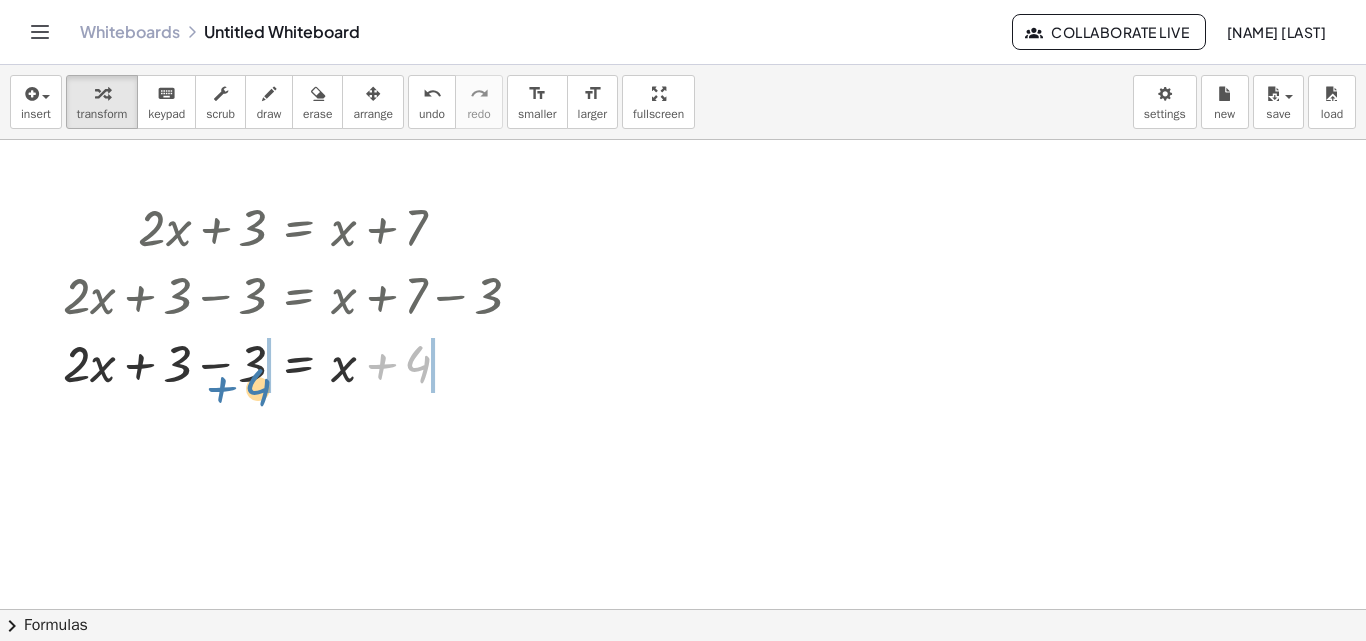 drag, startPoint x: 408, startPoint y: 359, endPoint x: 247, endPoint y: 382, distance: 162.63457 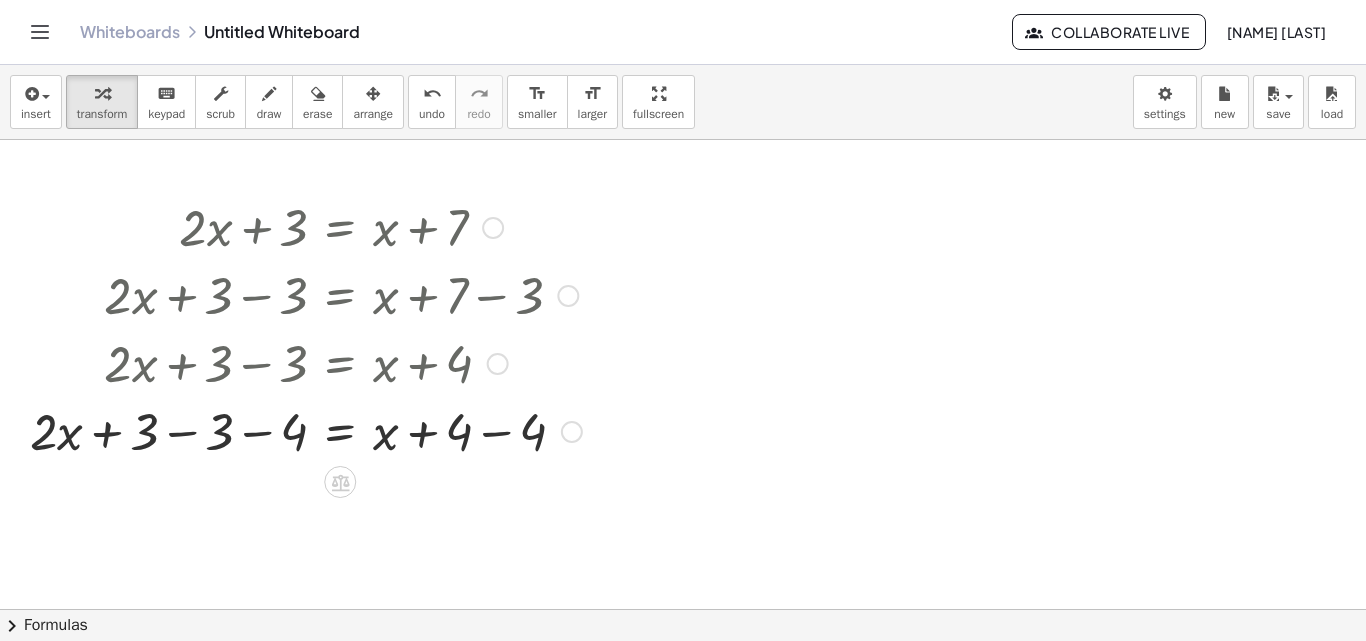 click at bounding box center (306, 430) 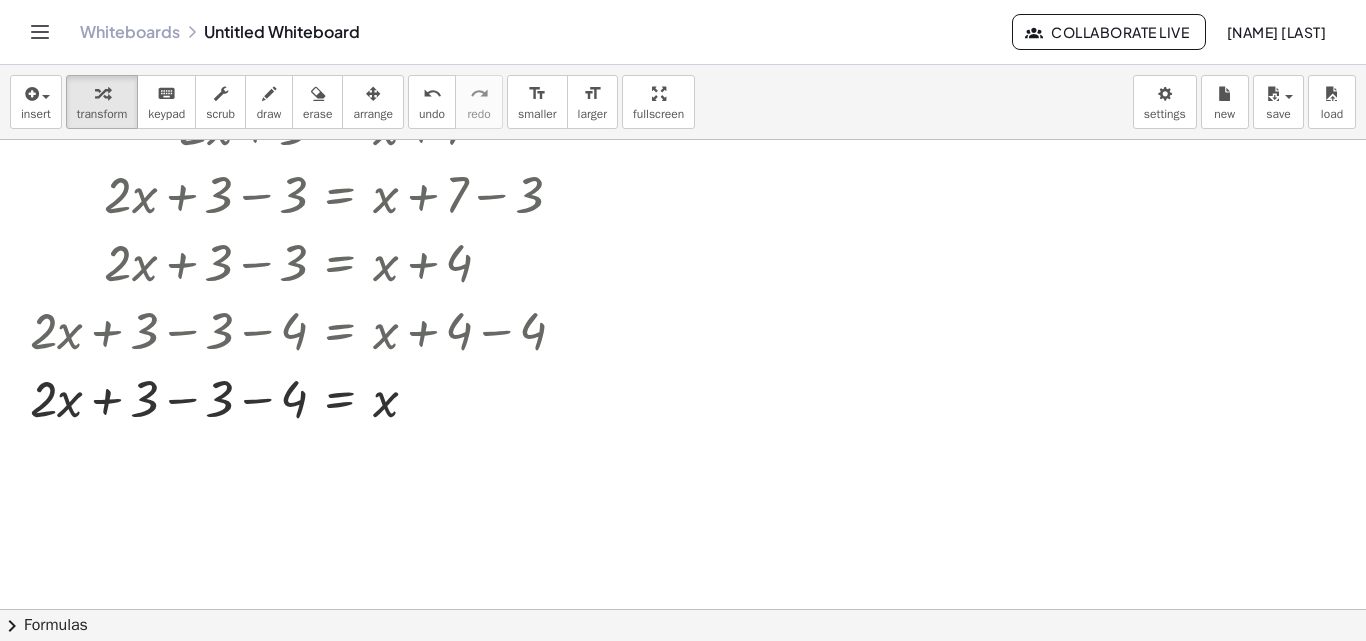 scroll, scrollTop: 167, scrollLeft: 0, axis: vertical 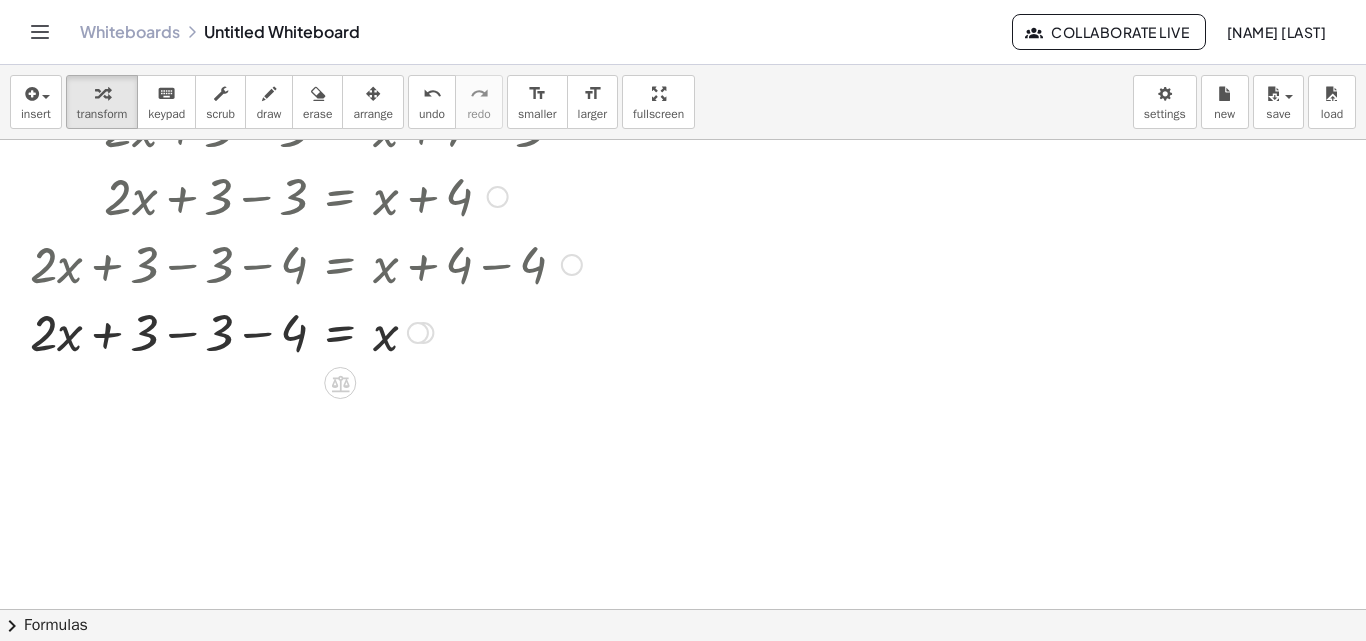 click at bounding box center [306, 331] 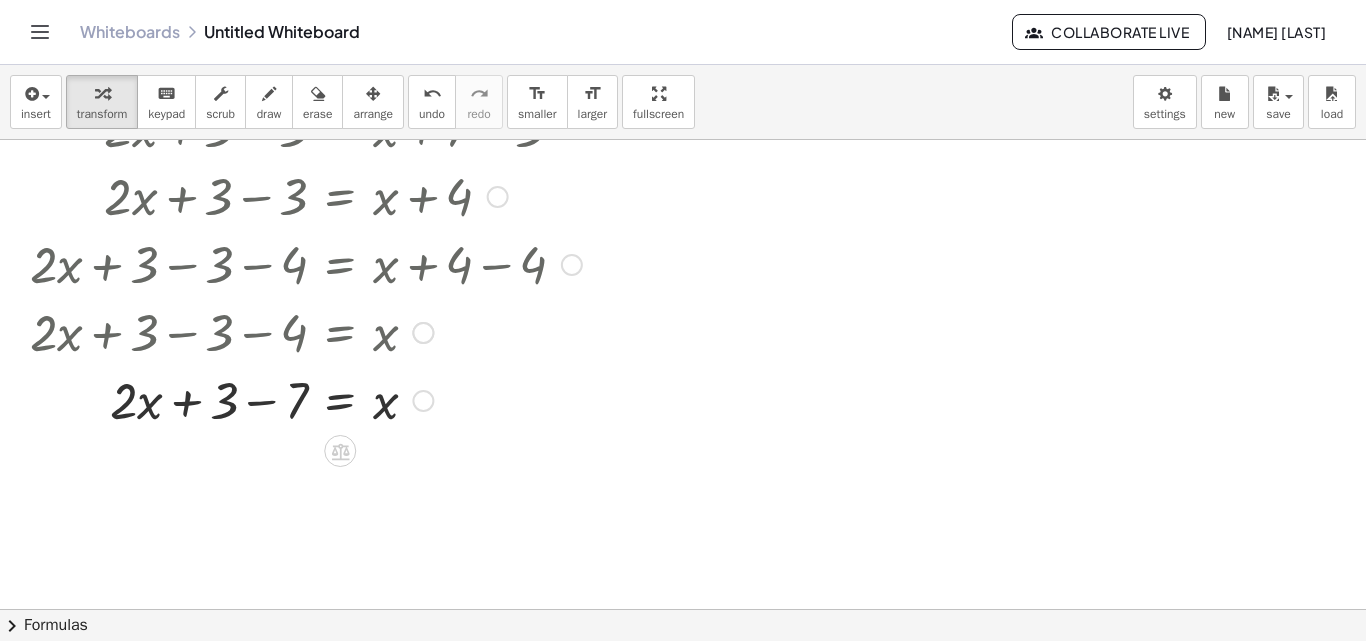 click at bounding box center [306, 399] 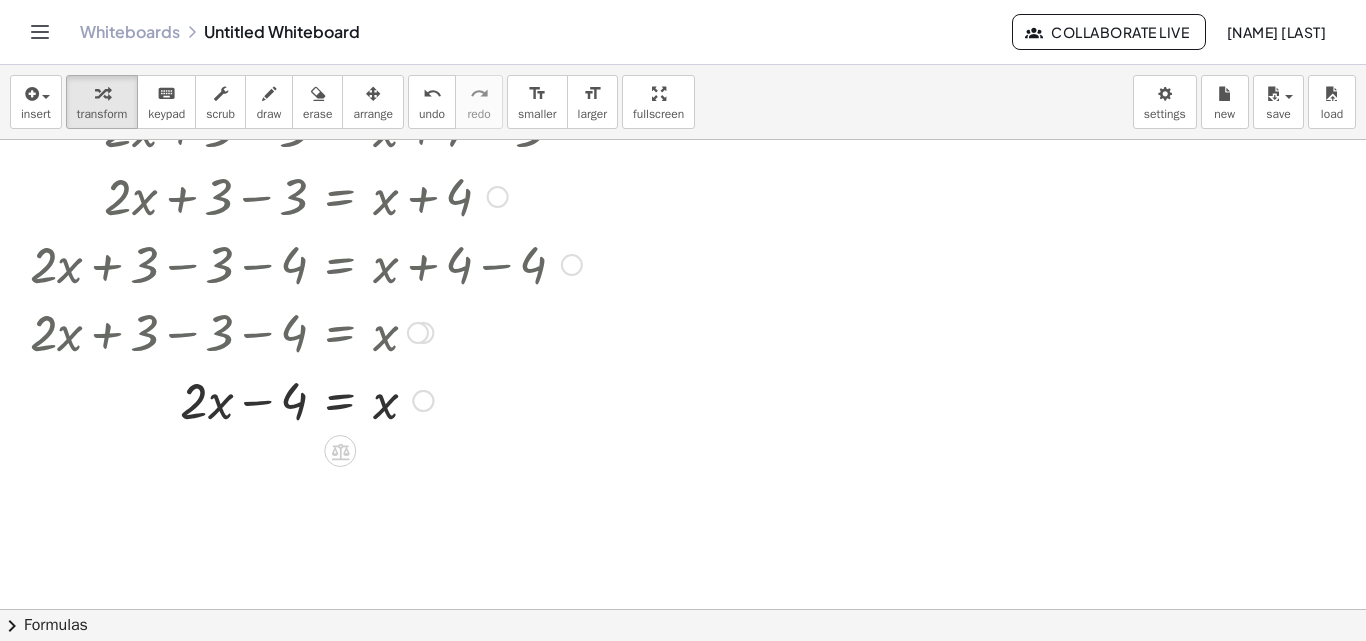 click at bounding box center [306, 399] 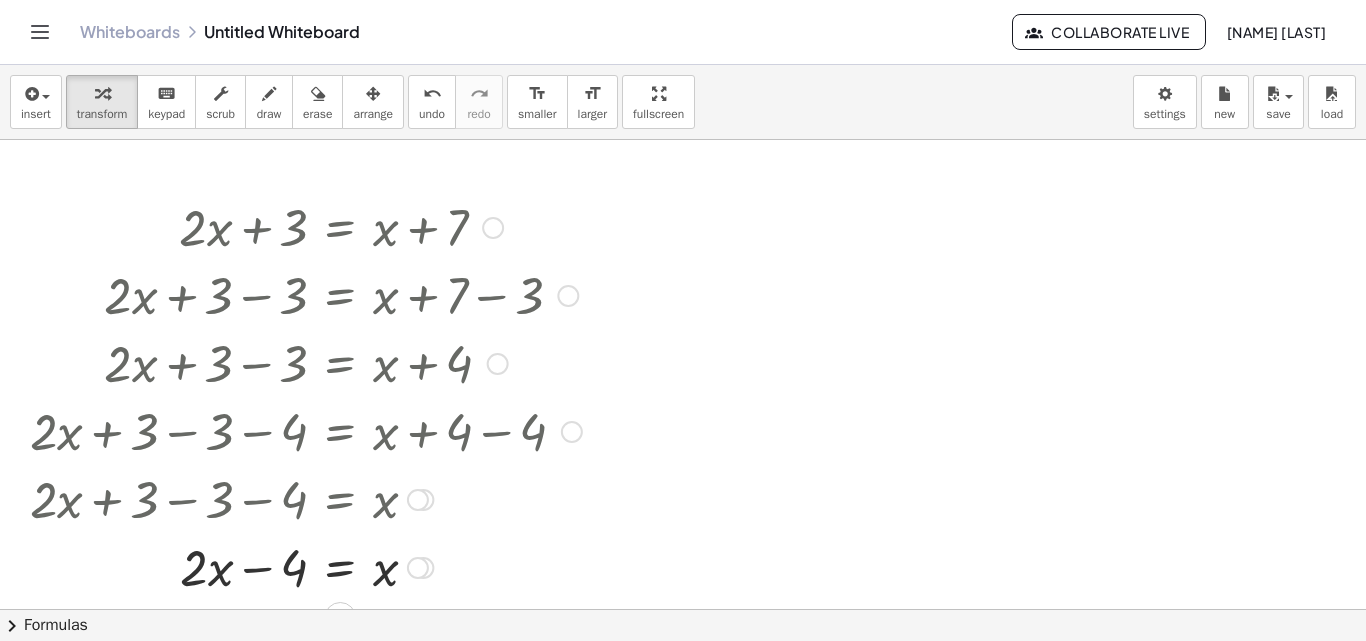 scroll, scrollTop: 167, scrollLeft: 0, axis: vertical 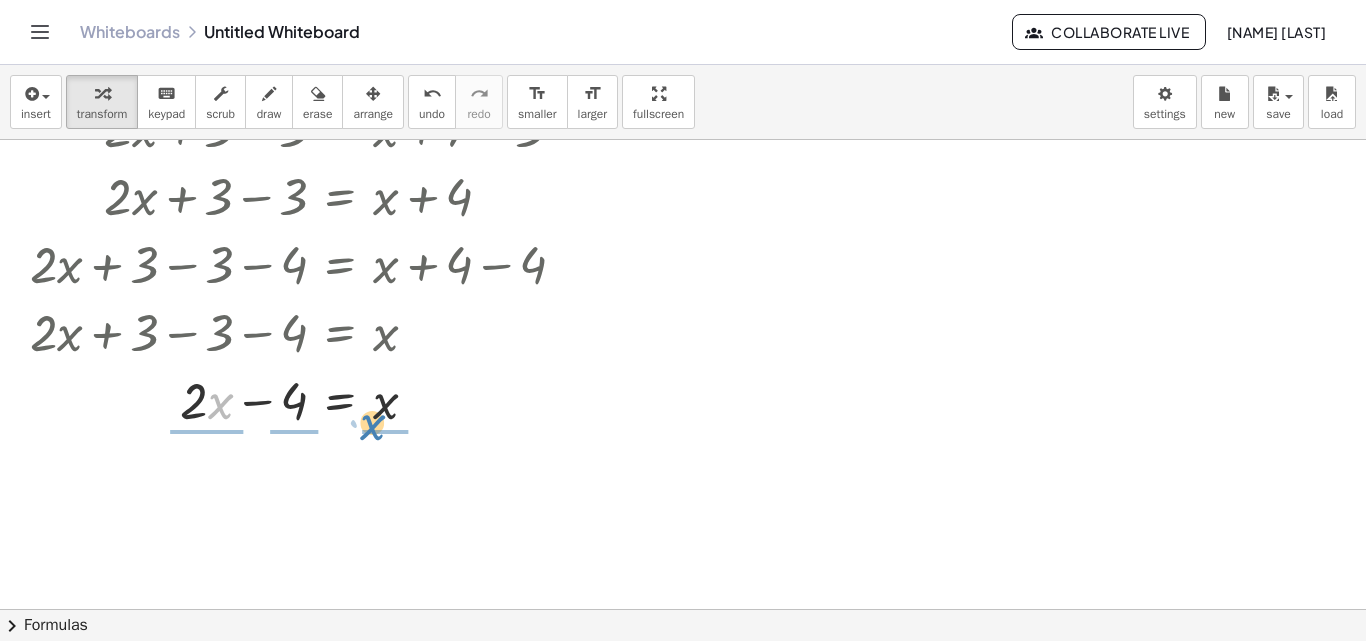 drag, startPoint x: 211, startPoint y: 407, endPoint x: 363, endPoint y: 428, distance: 153.4438 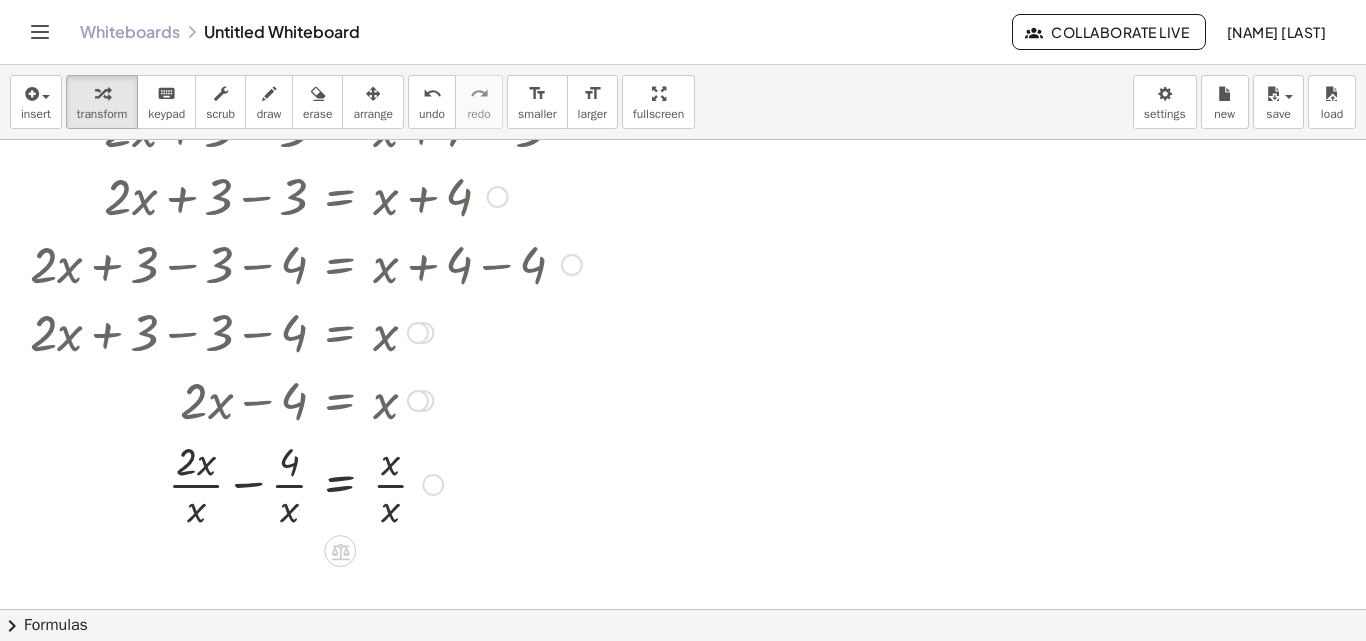 click at bounding box center [306, 483] 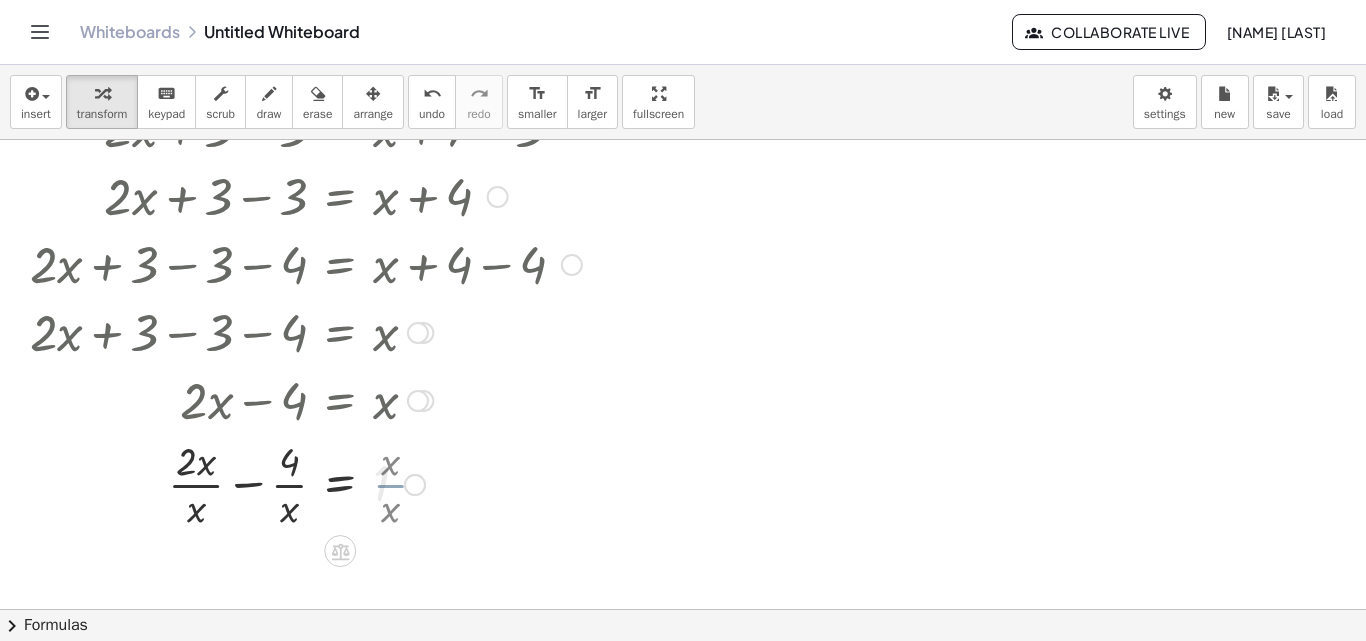 click at bounding box center [306, 483] 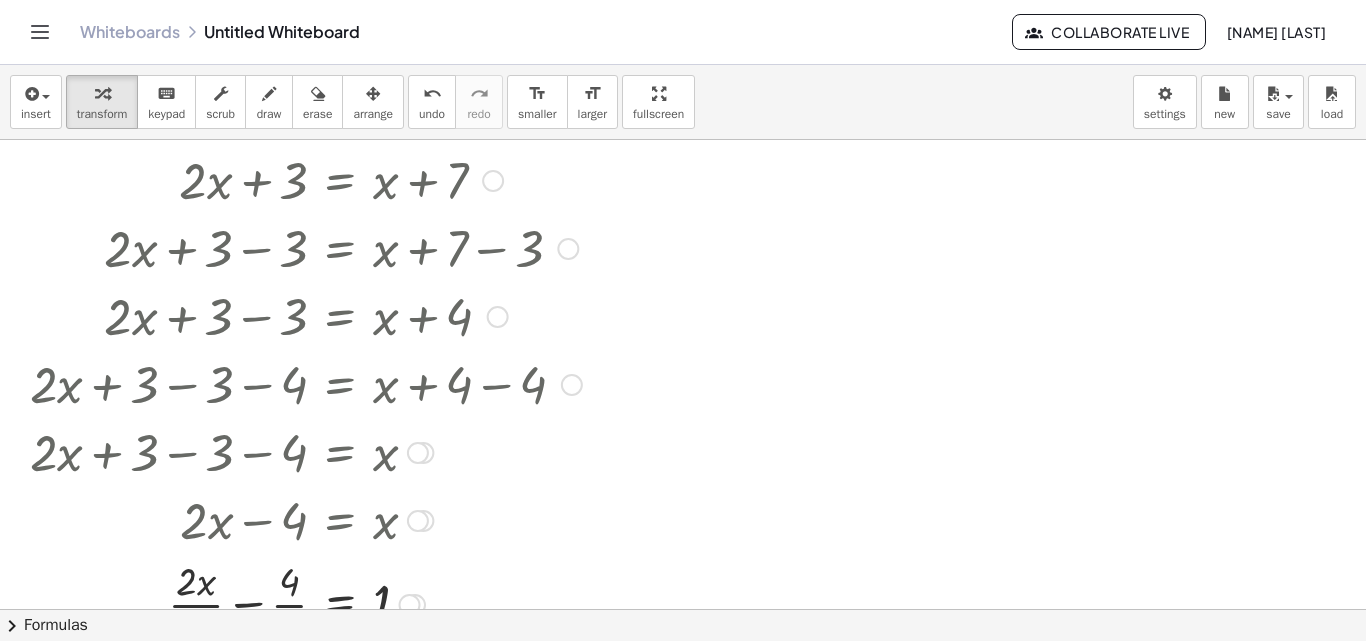scroll, scrollTop: 0, scrollLeft: 0, axis: both 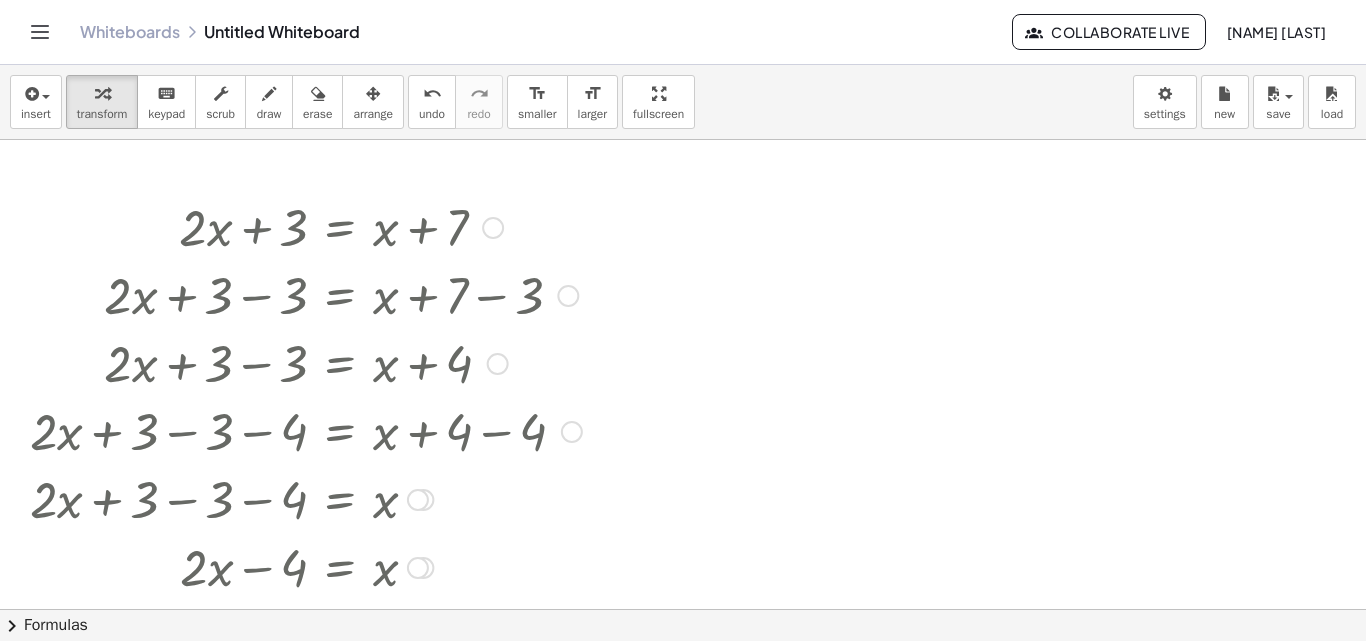click at bounding box center (493, 228) 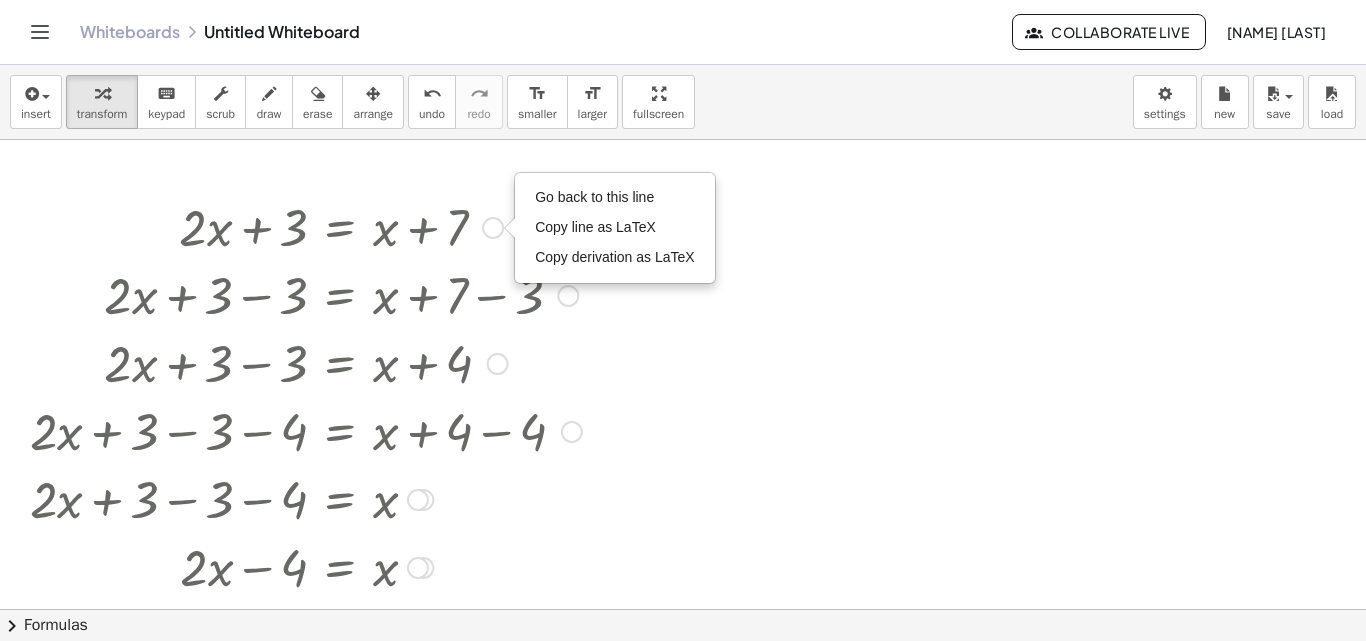 click on "Go back to this line" at bounding box center (594, 197) 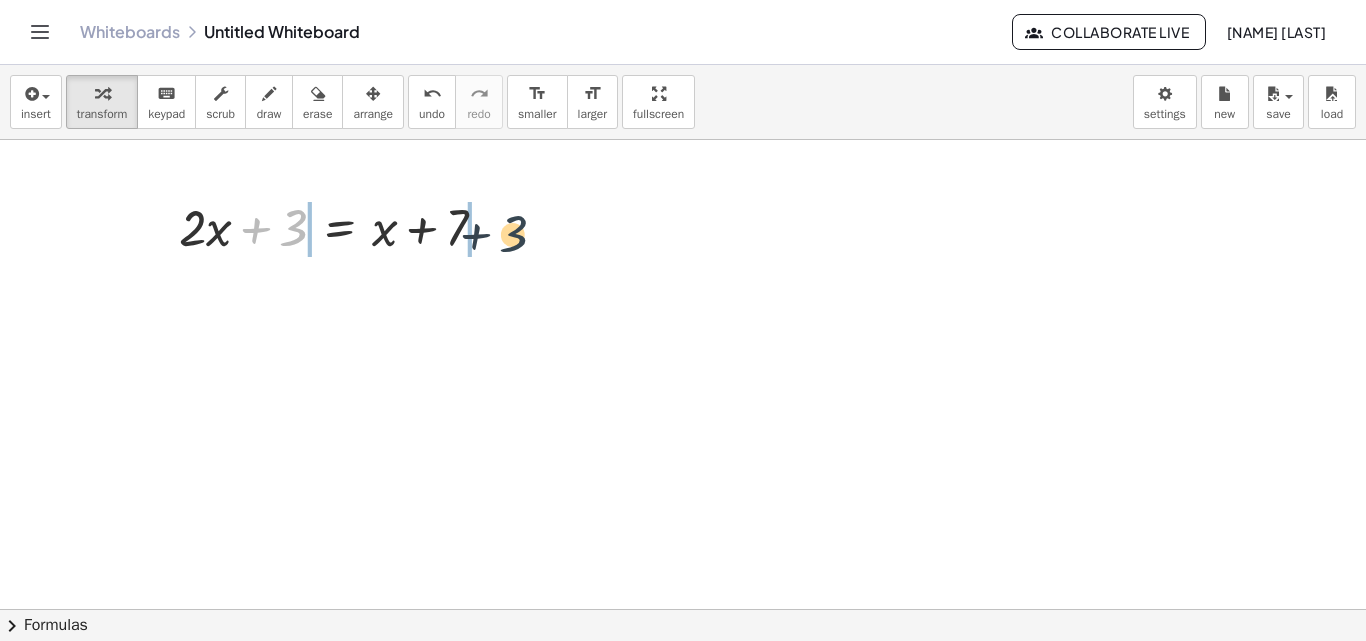 drag, startPoint x: 285, startPoint y: 234, endPoint x: 514, endPoint y: 240, distance: 229.07858 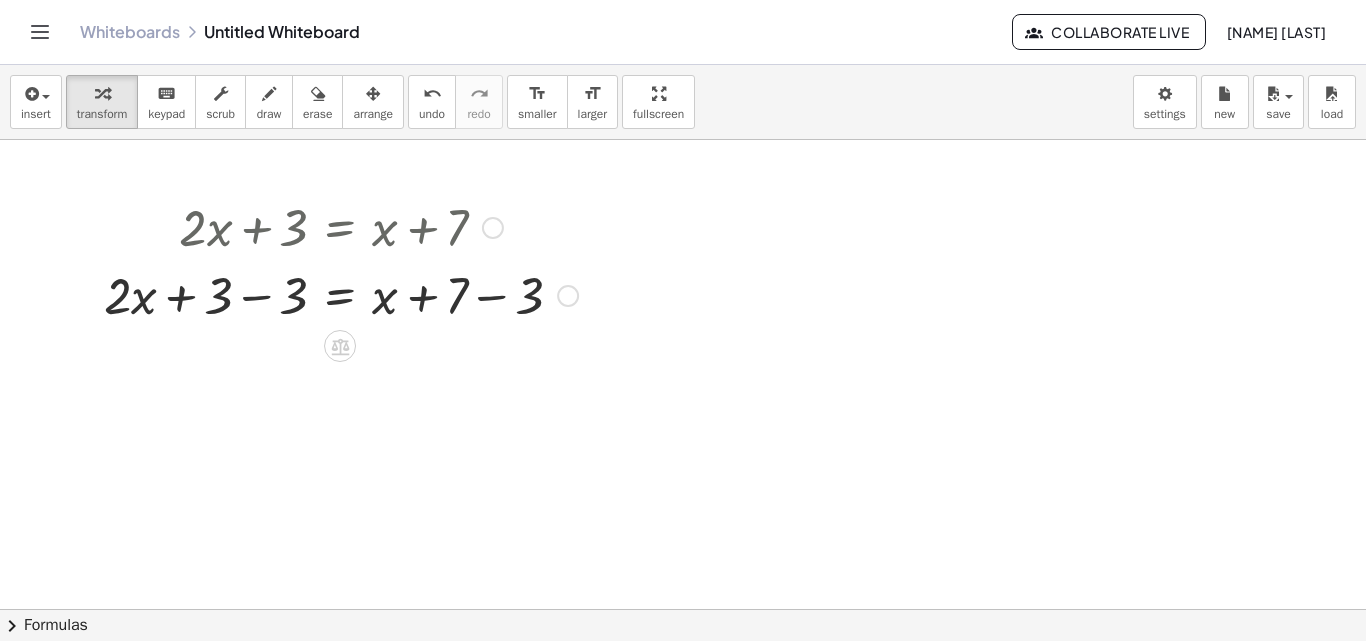 click at bounding box center [341, 294] 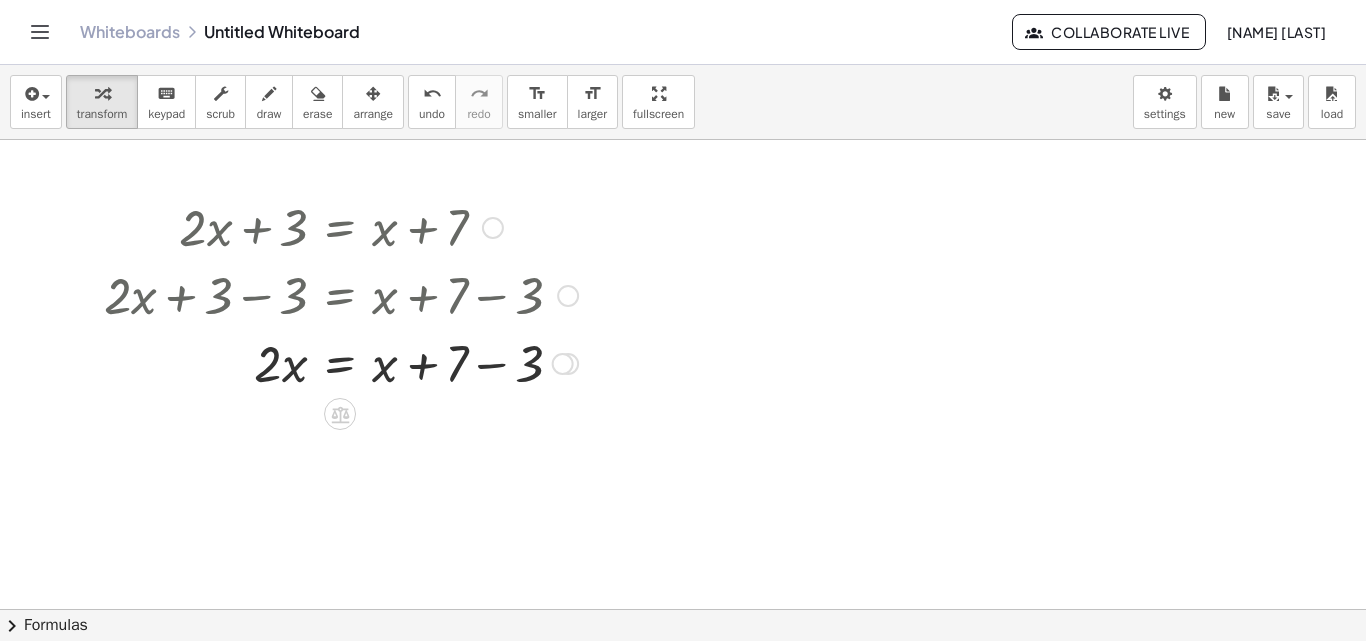 click at bounding box center (341, 362) 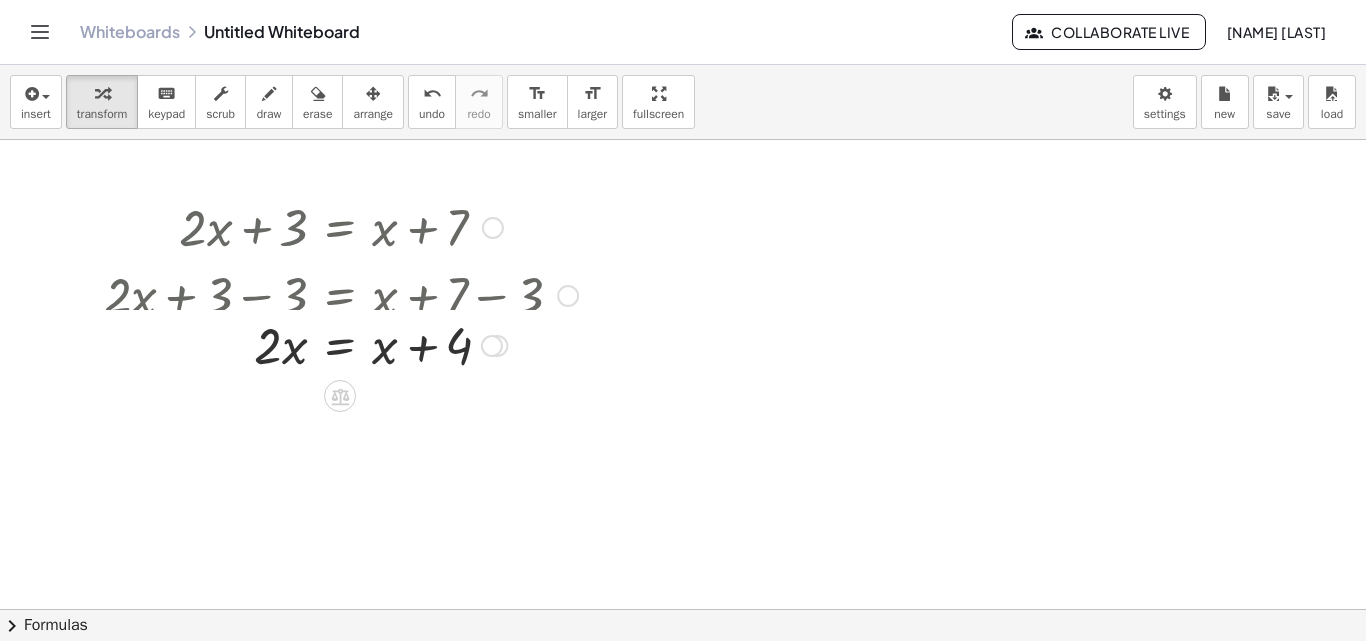 drag, startPoint x: 490, startPoint y: 425, endPoint x: 476, endPoint y: 331, distance: 95.036835 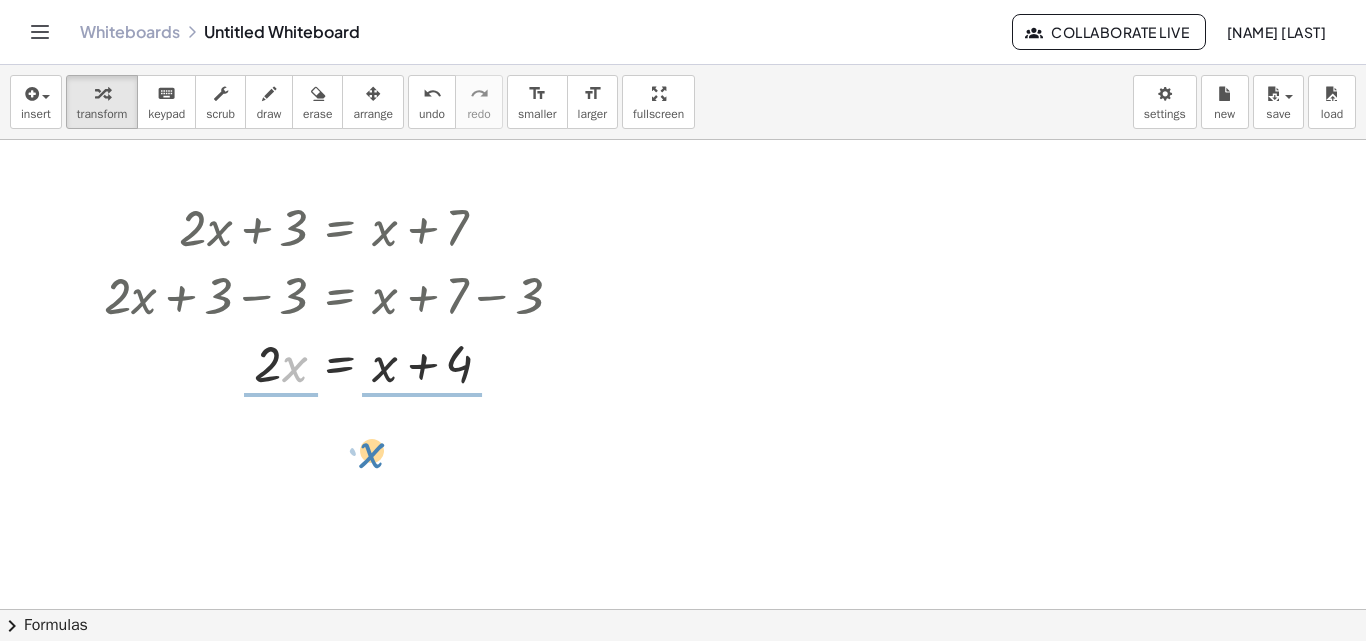 drag, startPoint x: 291, startPoint y: 370, endPoint x: 369, endPoint y: 456, distance: 116.1034 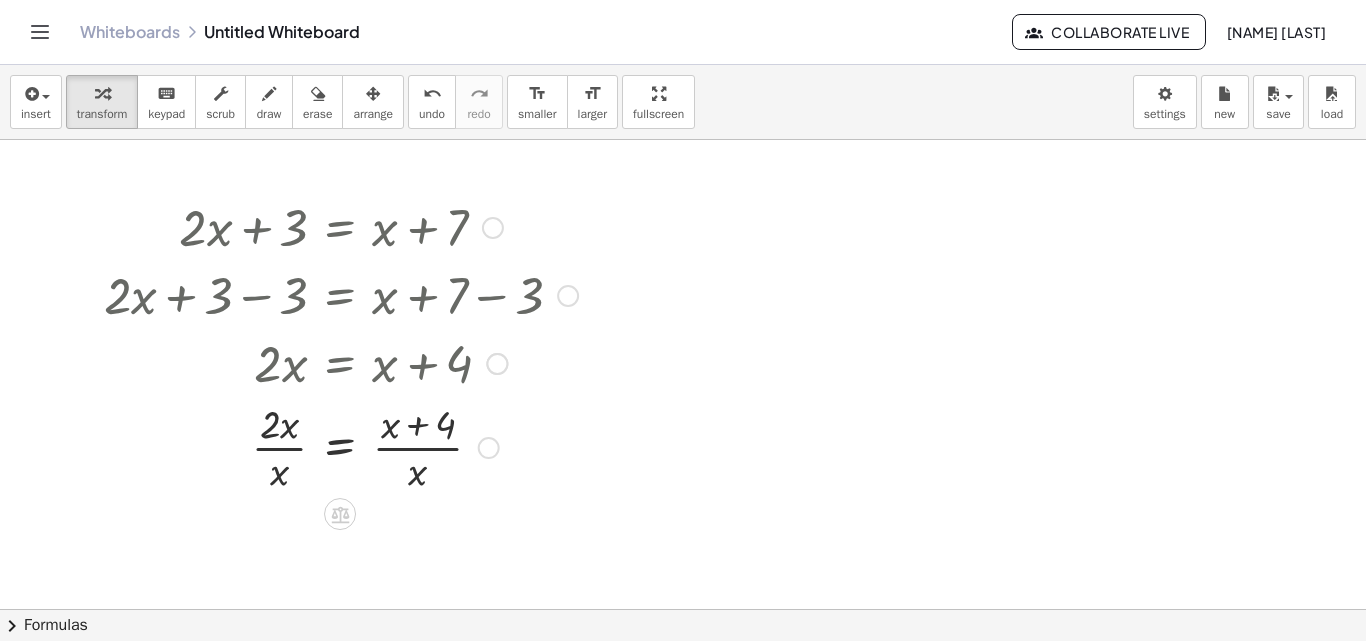 click at bounding box center [341, 446] 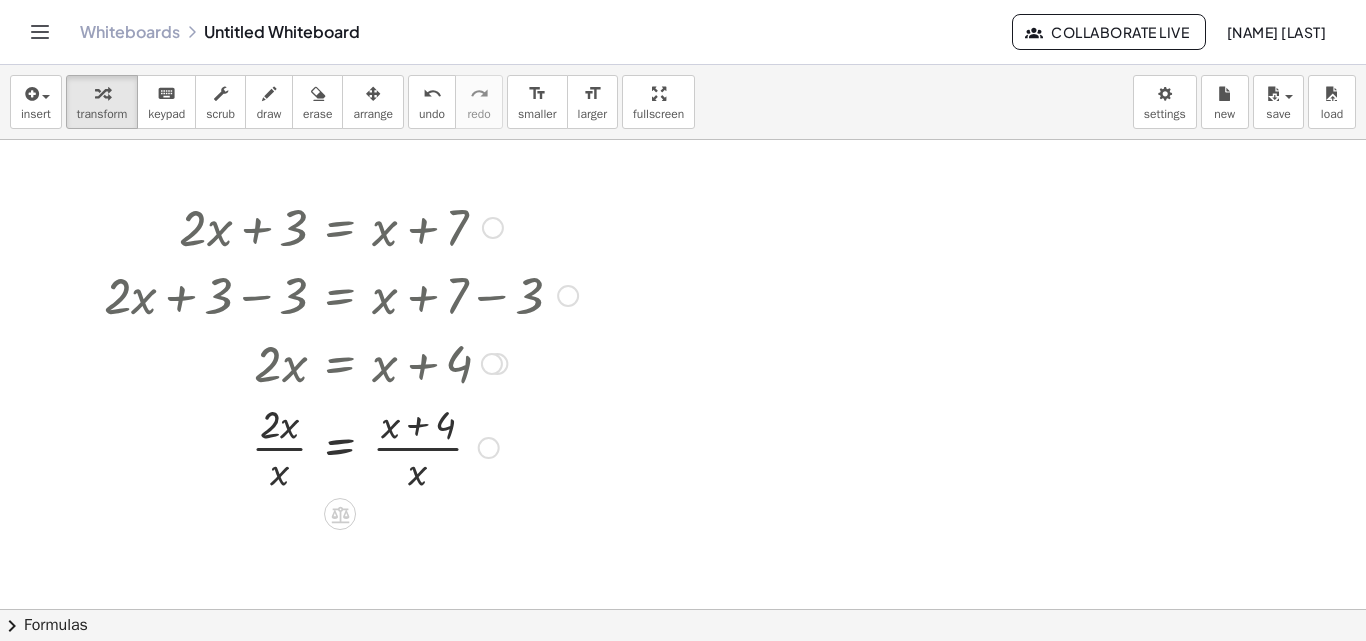 click at bounding box center [341, 446] 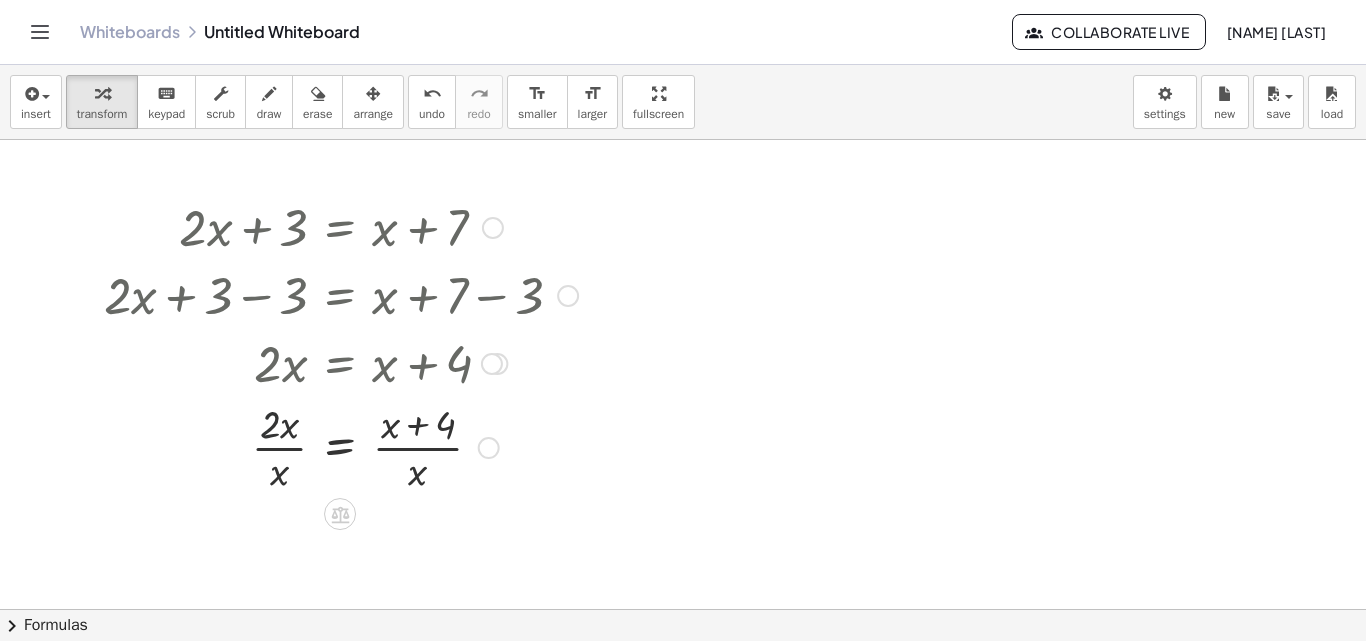 click at bounding box center (341, 446) 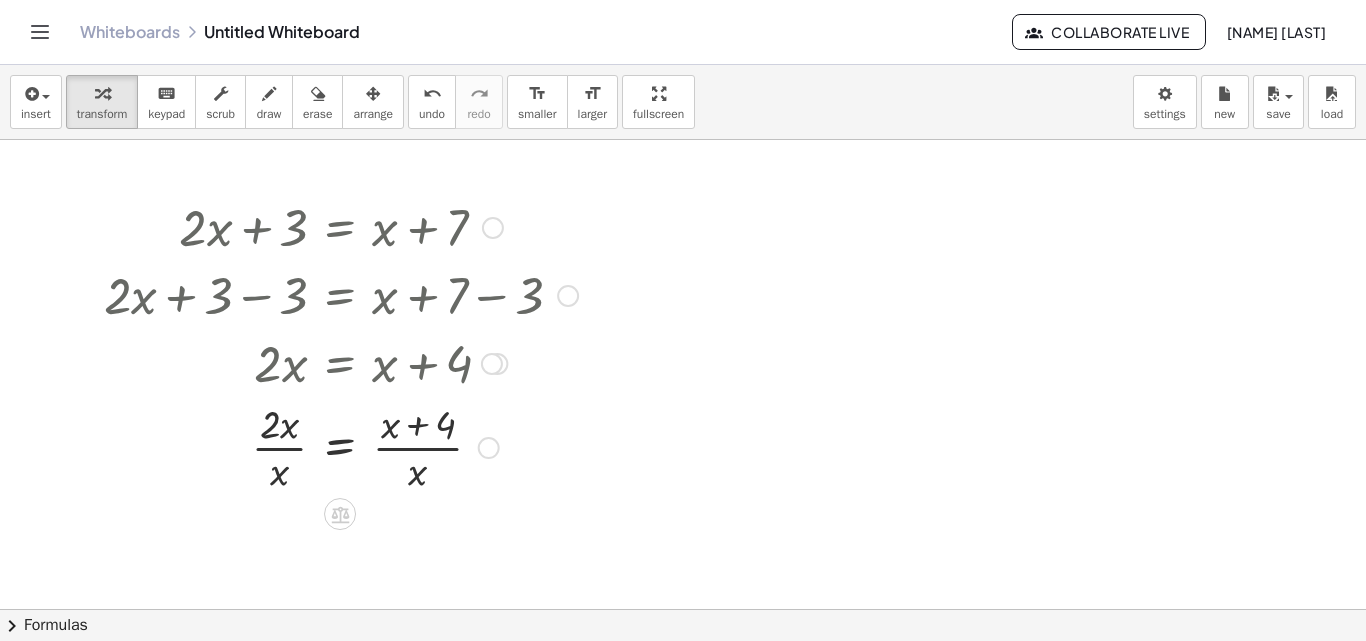 click at bounding box center (341, 446) 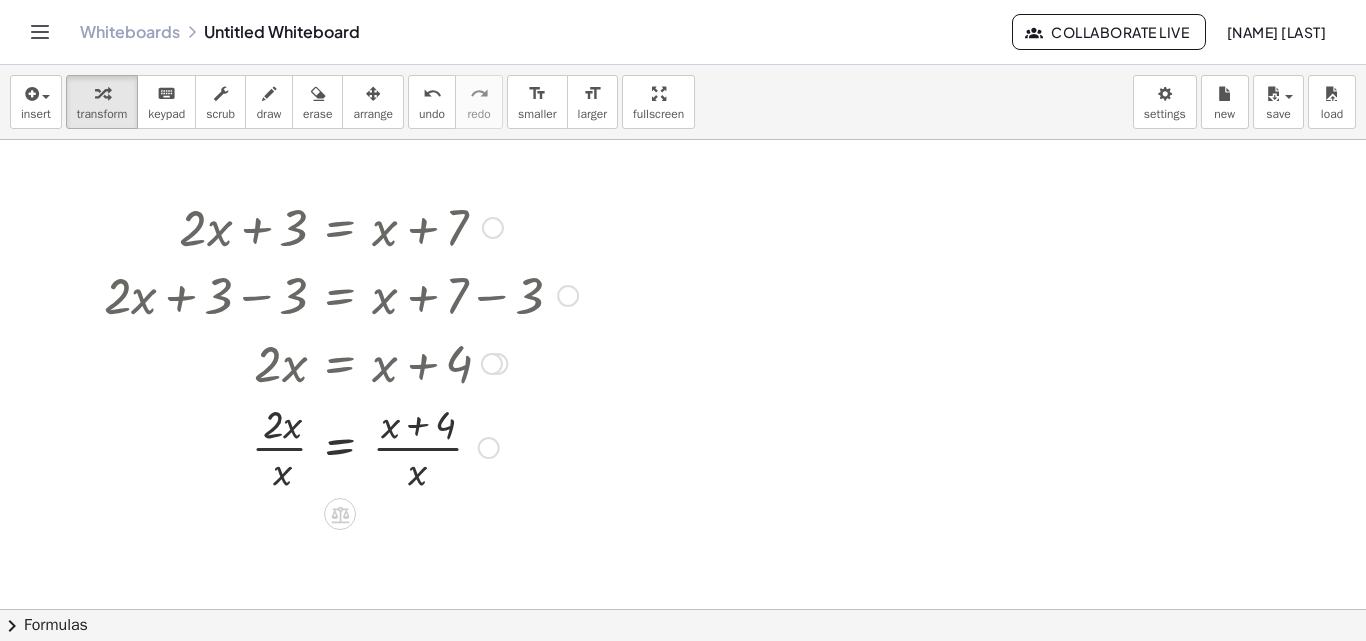 click at bounding box center (341, 446) 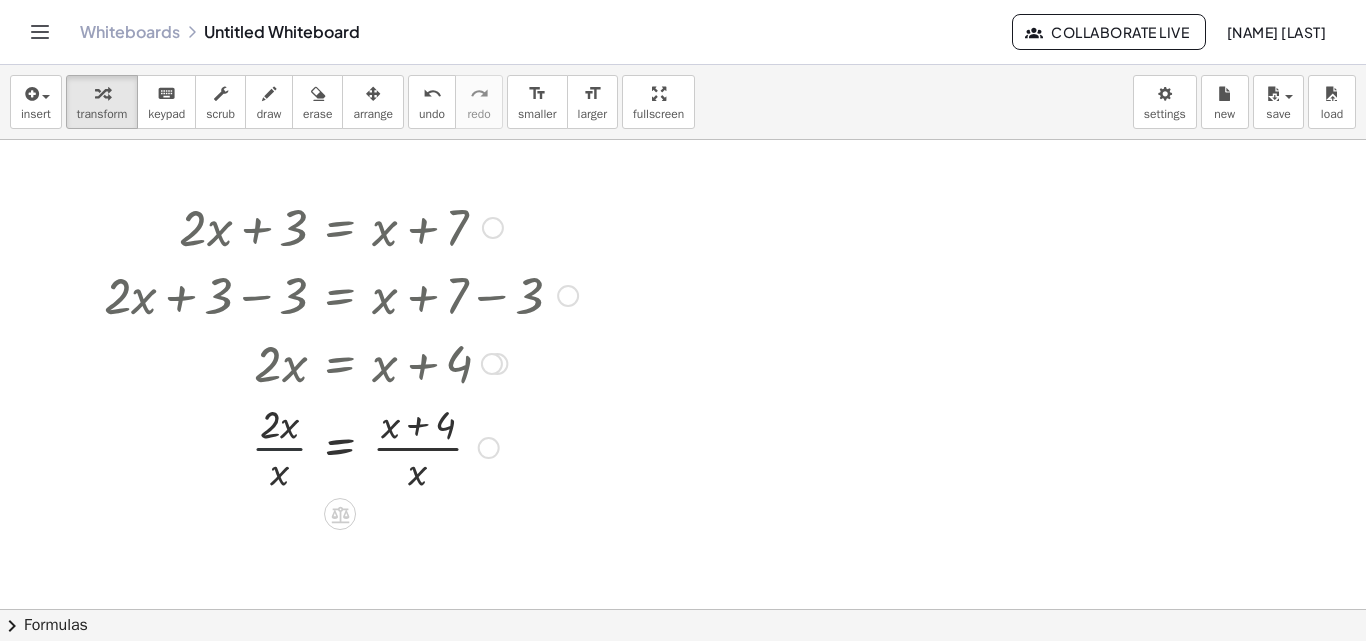click at bounding box center [341, 446] 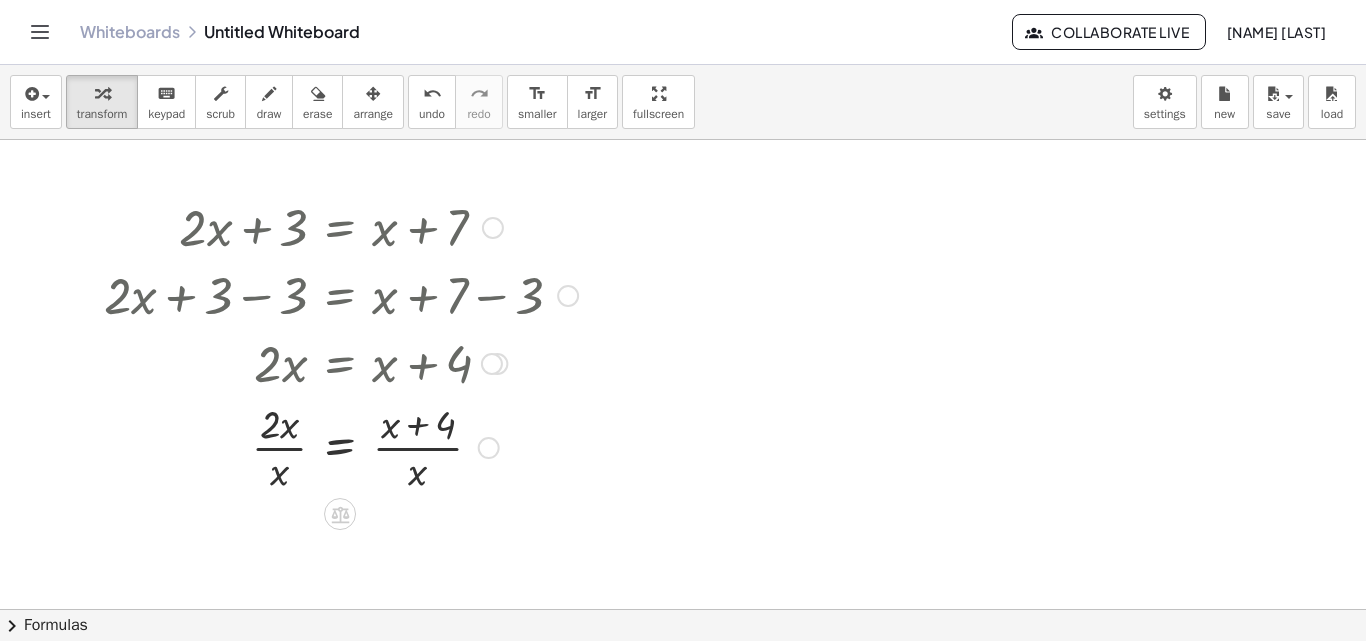 click at bounding box center (341, 446) 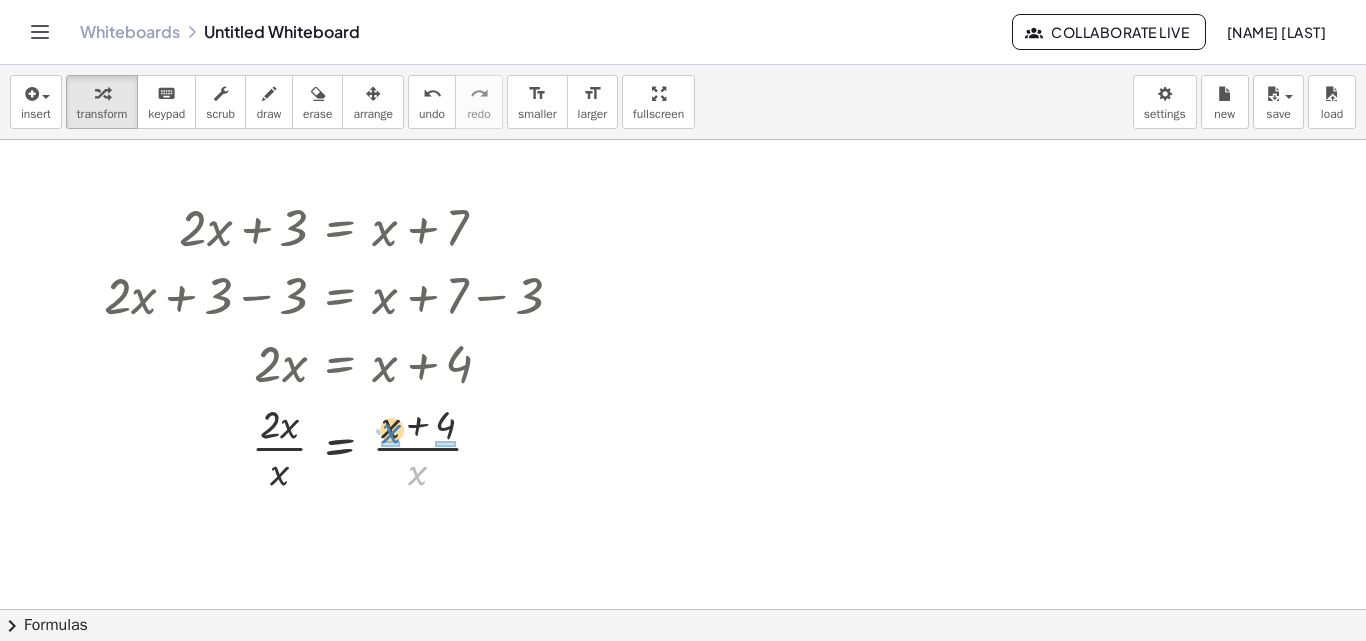drag, startPoint x: 420, startPoint y: 473, endPoint x: 394, endPoint y: 430, distance: 50.24938 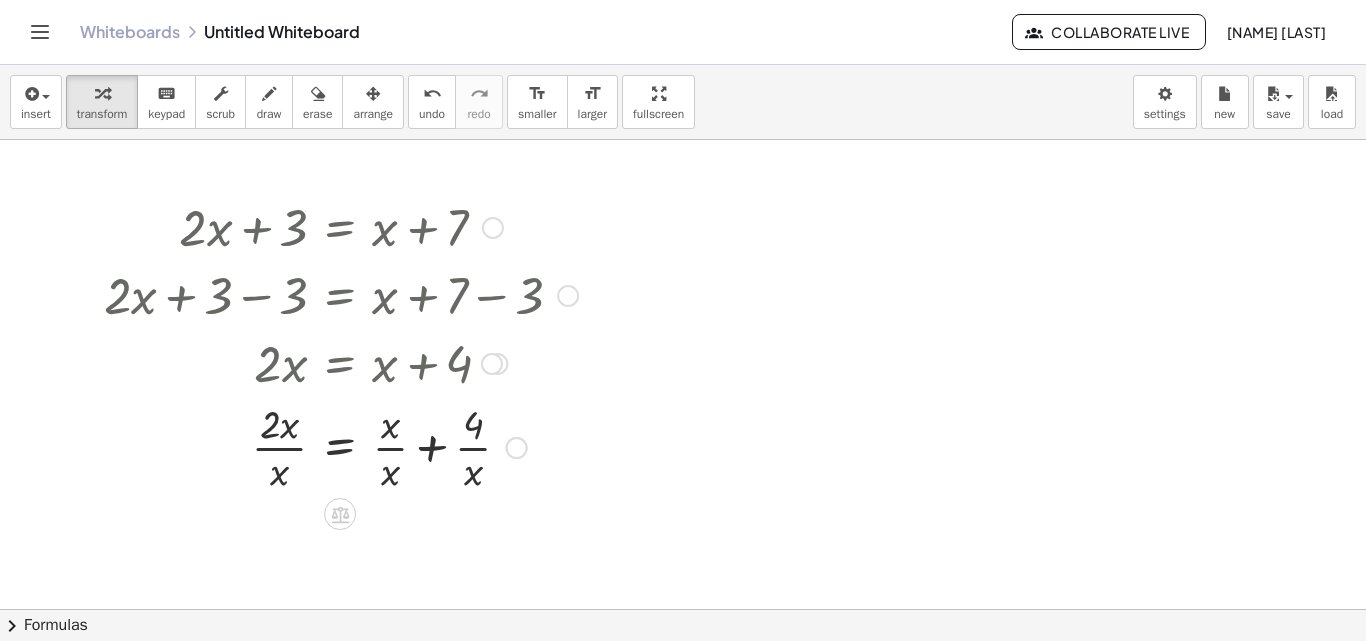 click at bounding box center (341, 446) 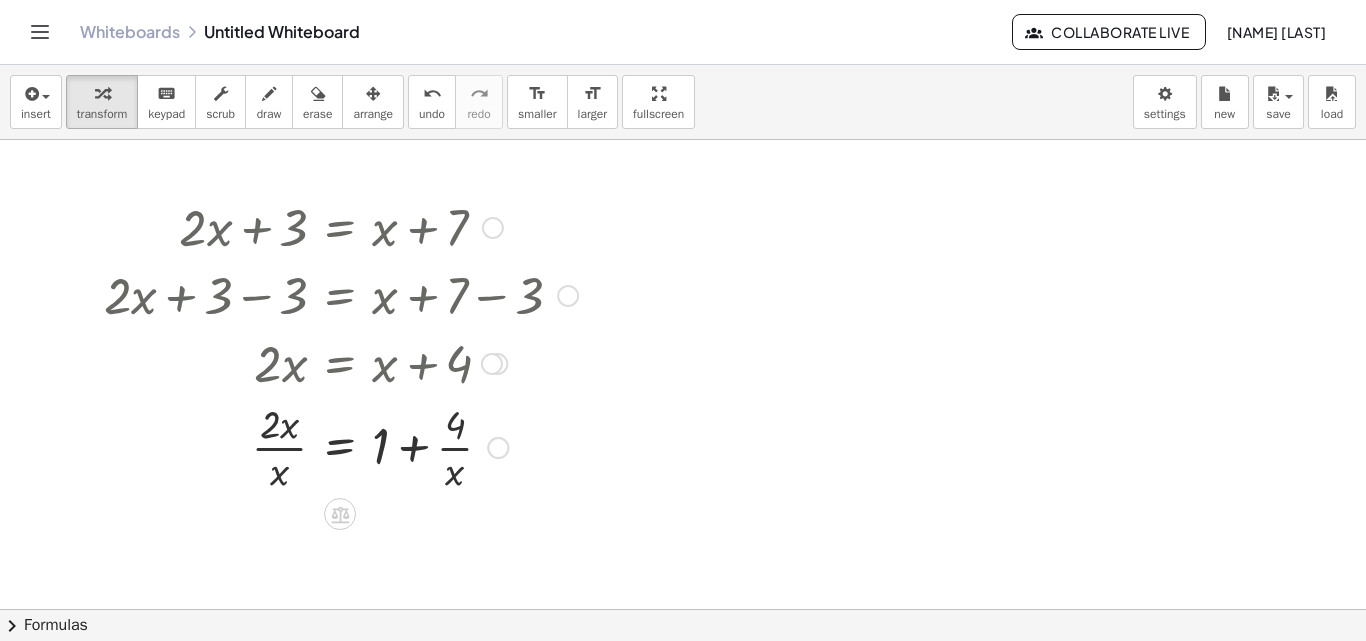 click at bounding box center [341, 446] 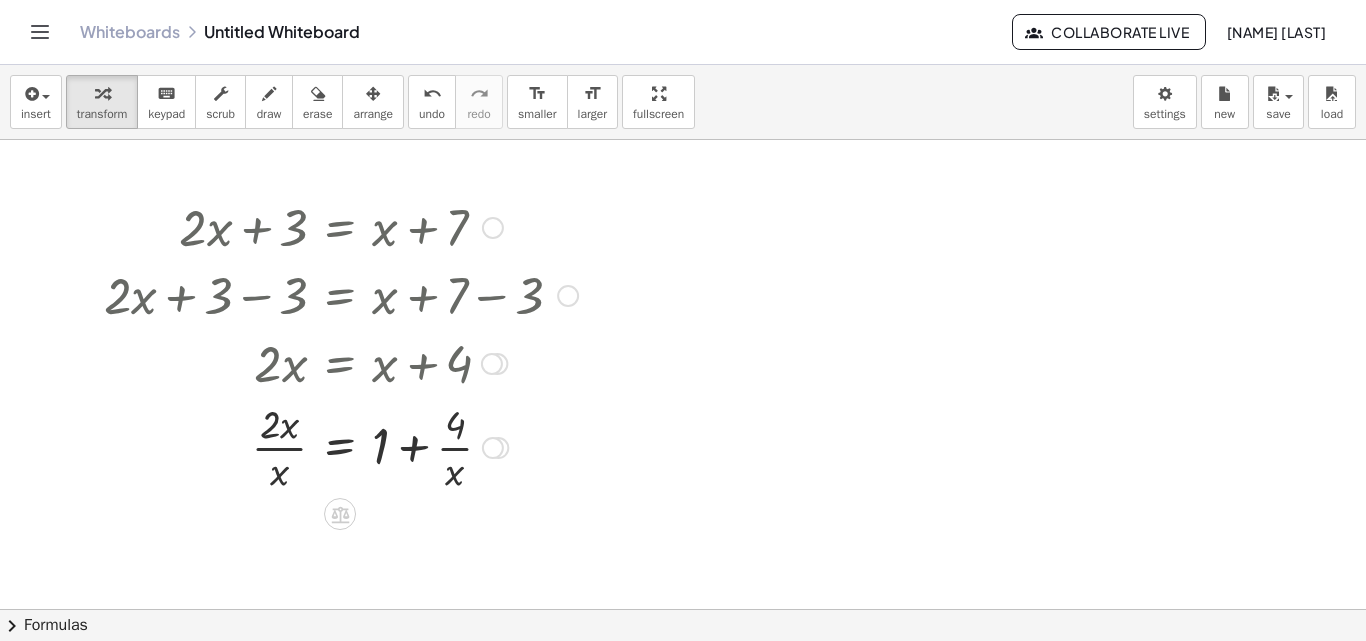 click at bounding box center (341, 446) 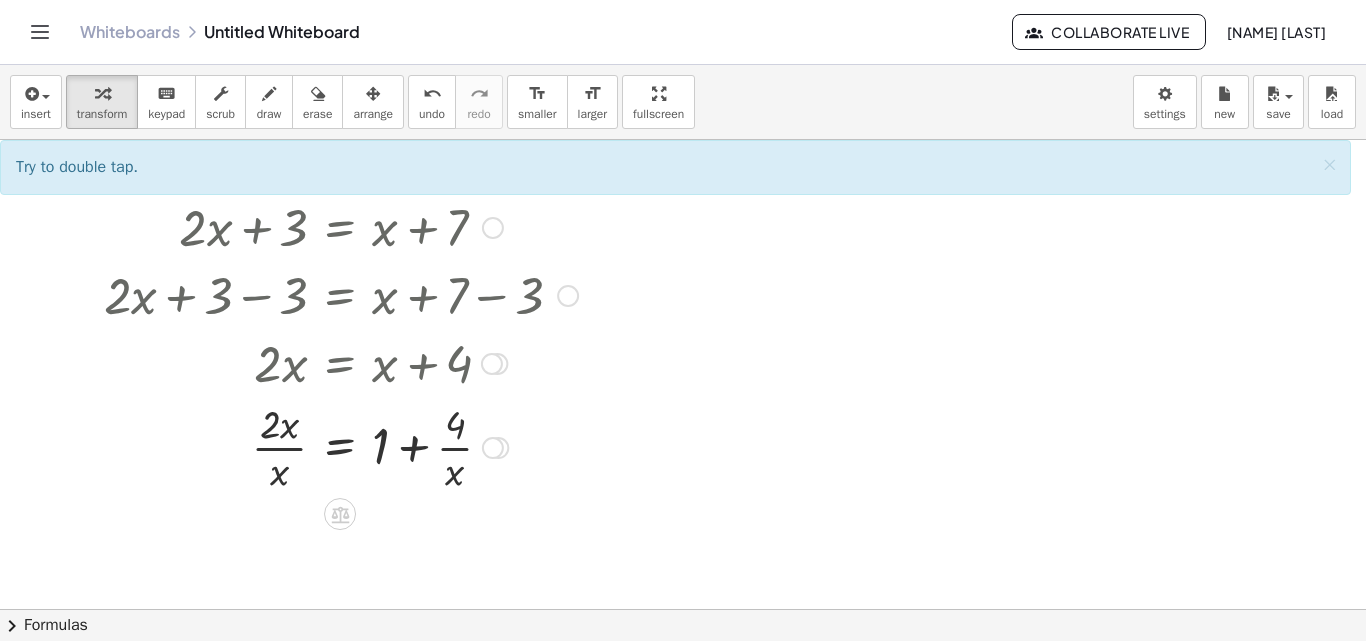 click at bounding box center (341, 446) 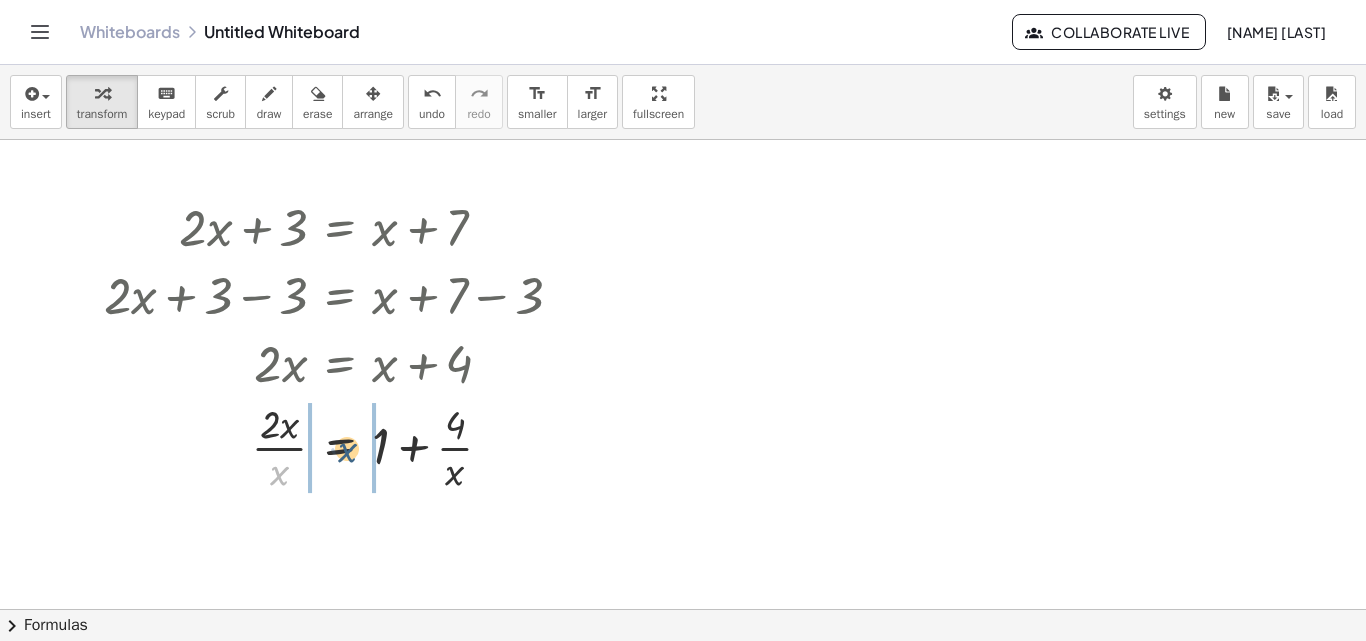 drag, startPoint x: 283, startPoint y: 466, endPoint x: 351, endPoint y: 443, distance: 71.7844 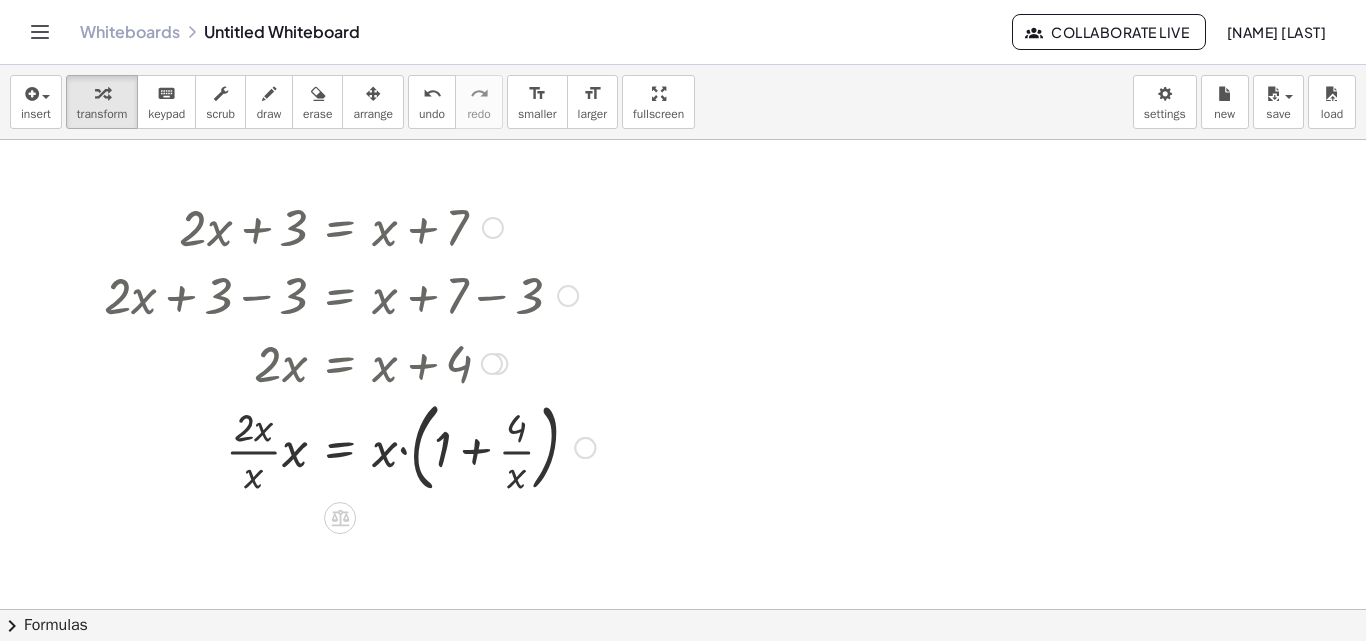 click at bounding box center [349, 446] 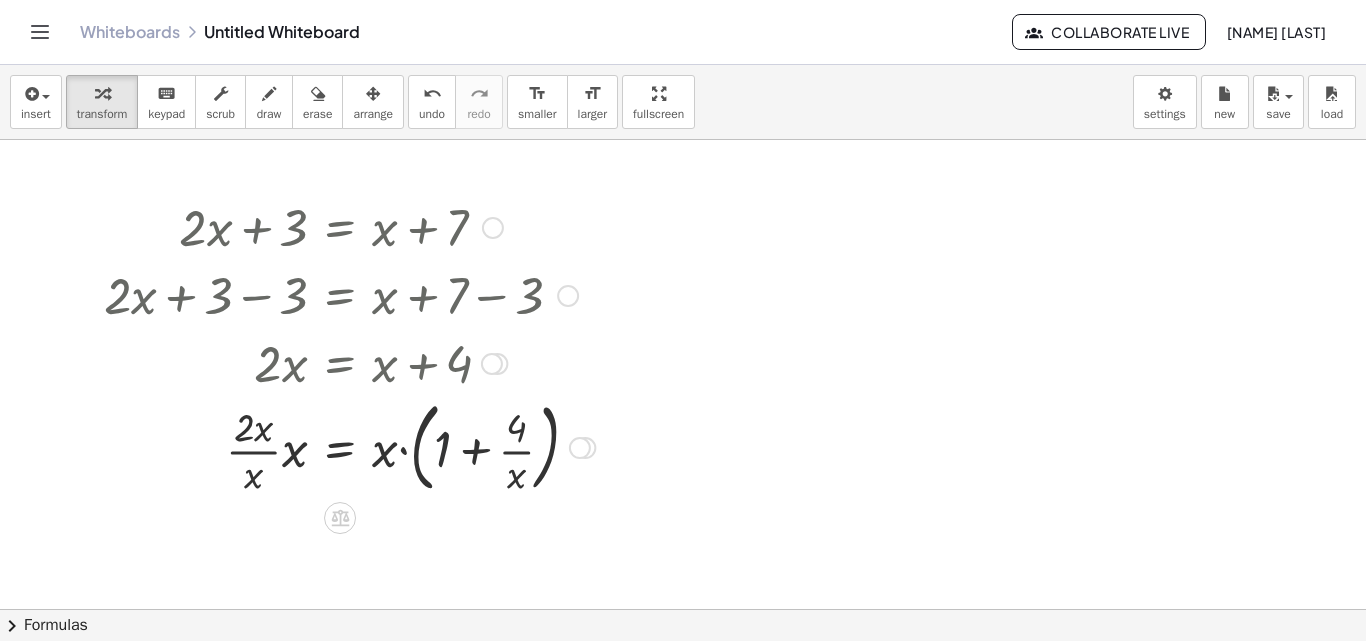 click at bounding box center (349, 446) 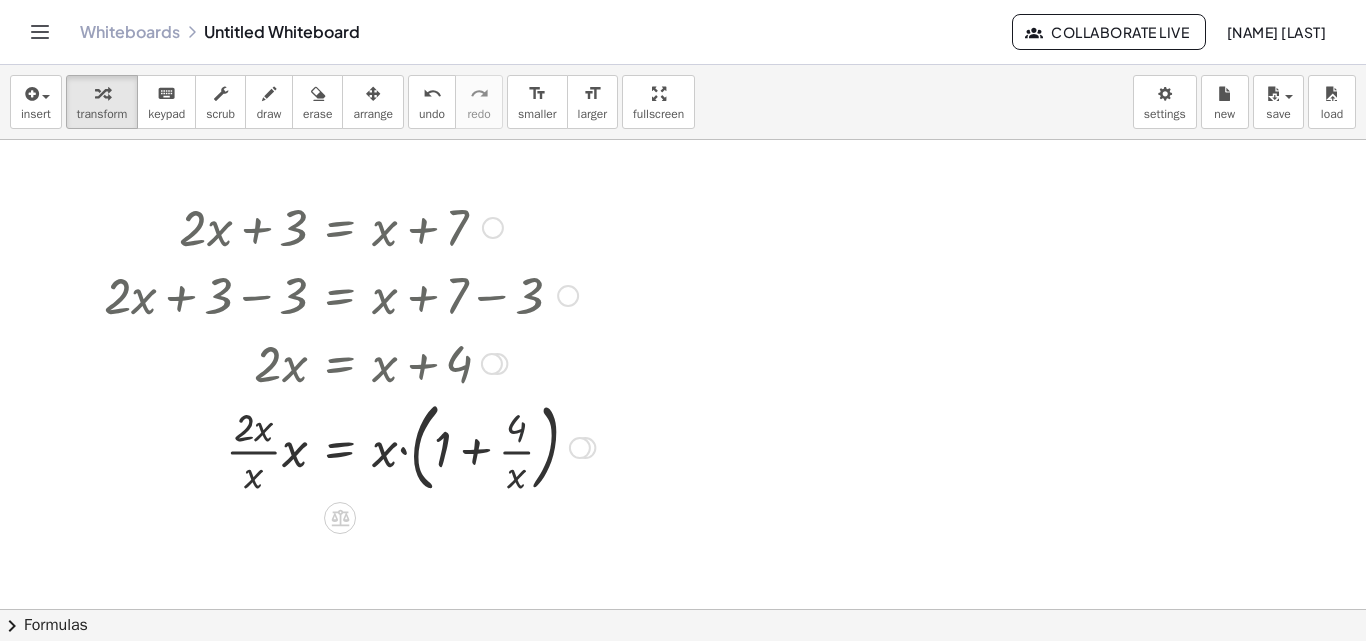 click at bounding box center [349, 446] 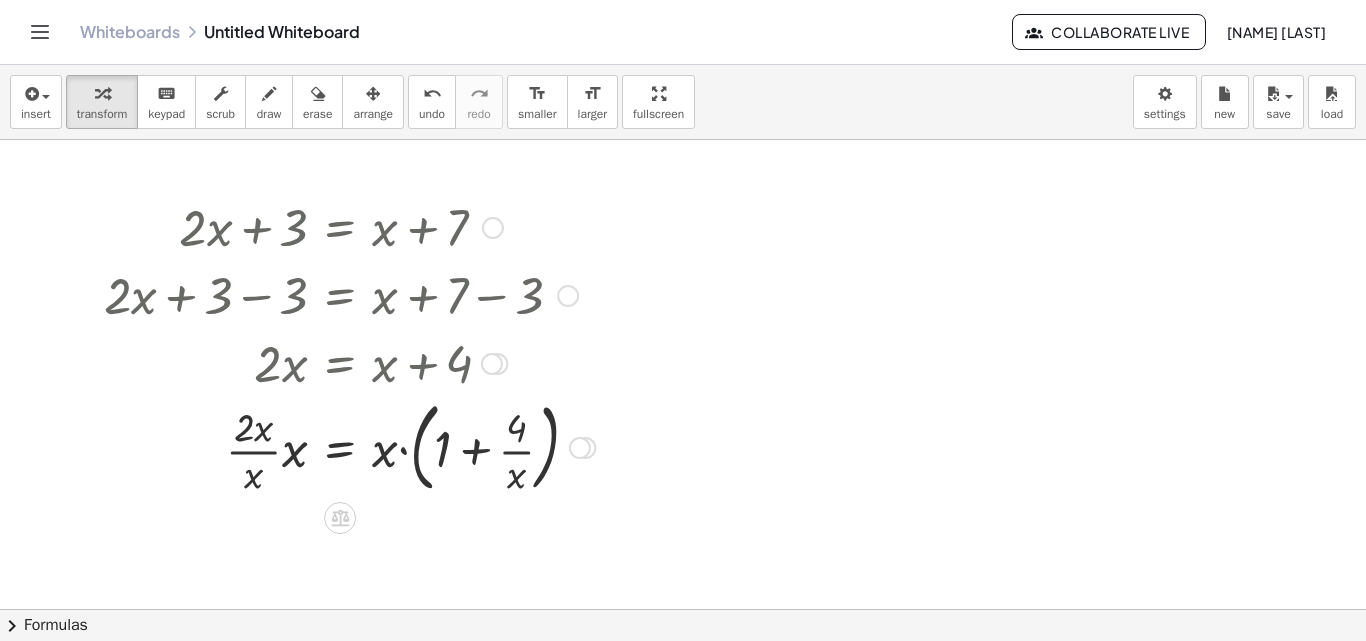click at bounding box center (349, 446) 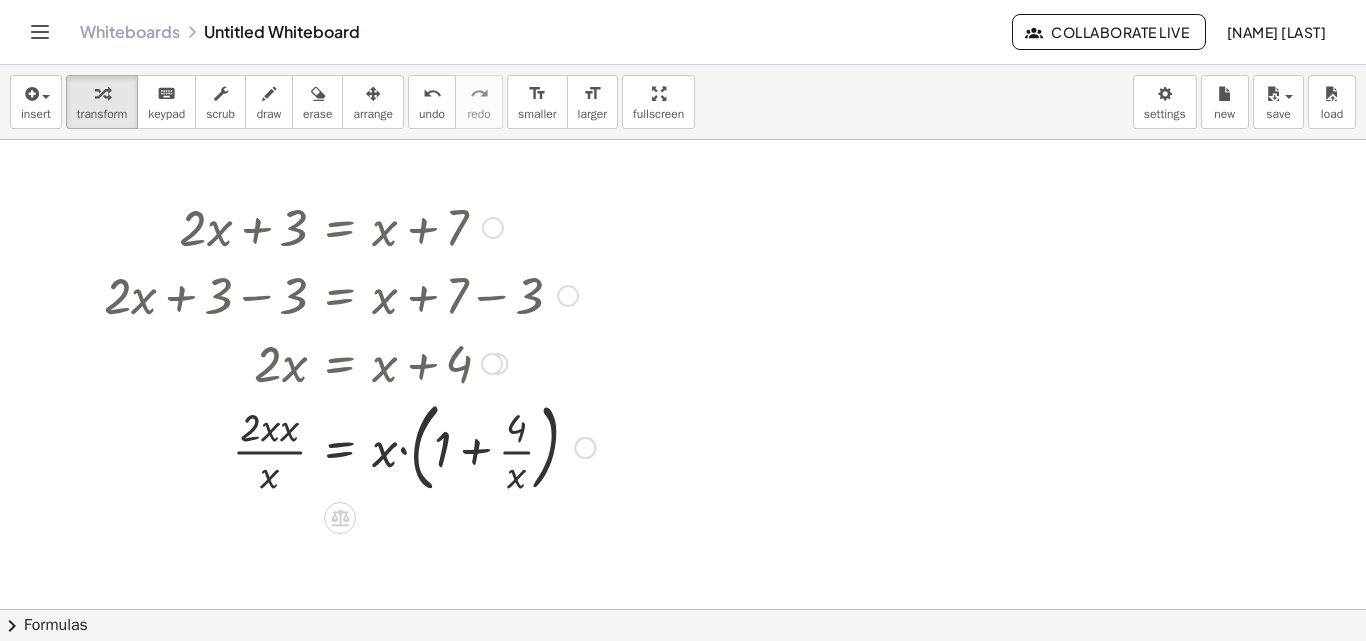 click at bounding box center (349, 446) 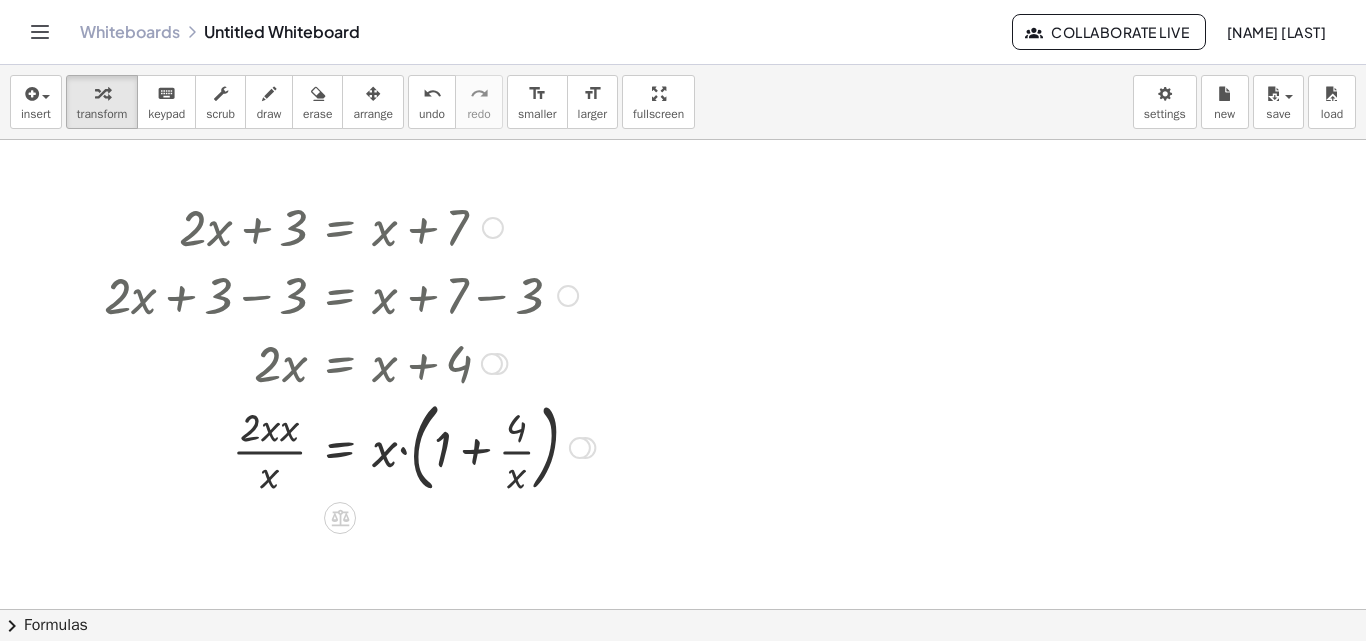 click at bounding box center (349, 446) 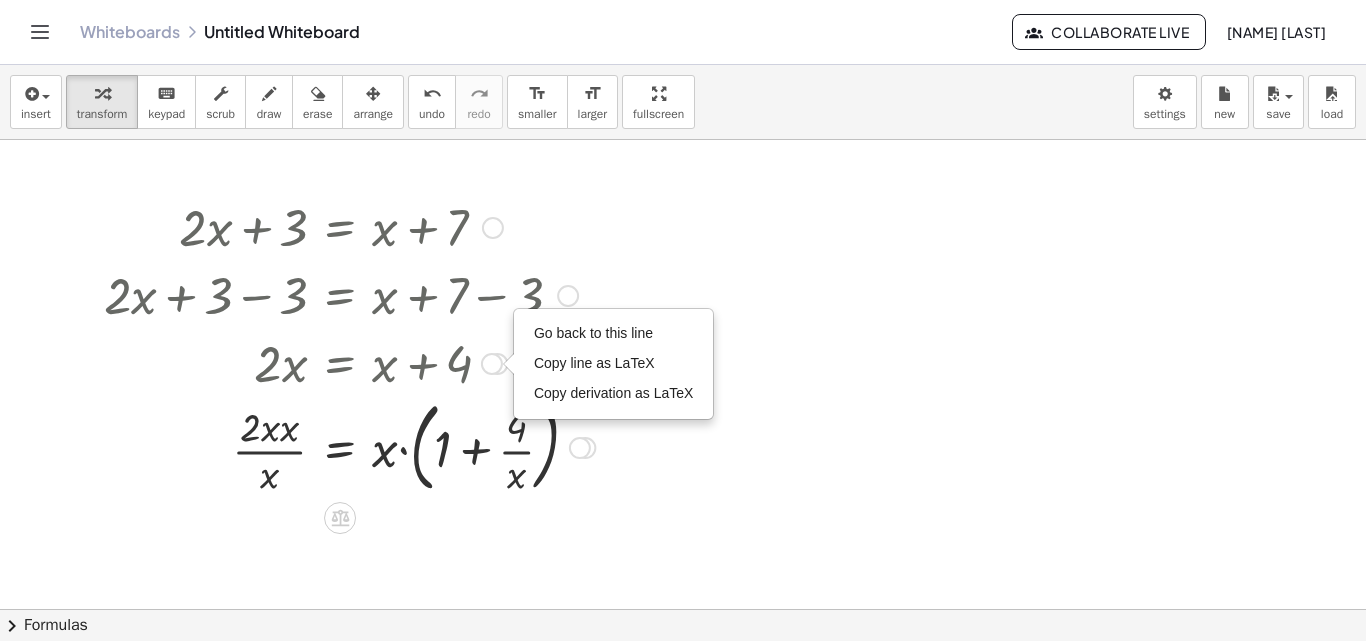 click on "Go back to this line" at bounding box center (593, 333) 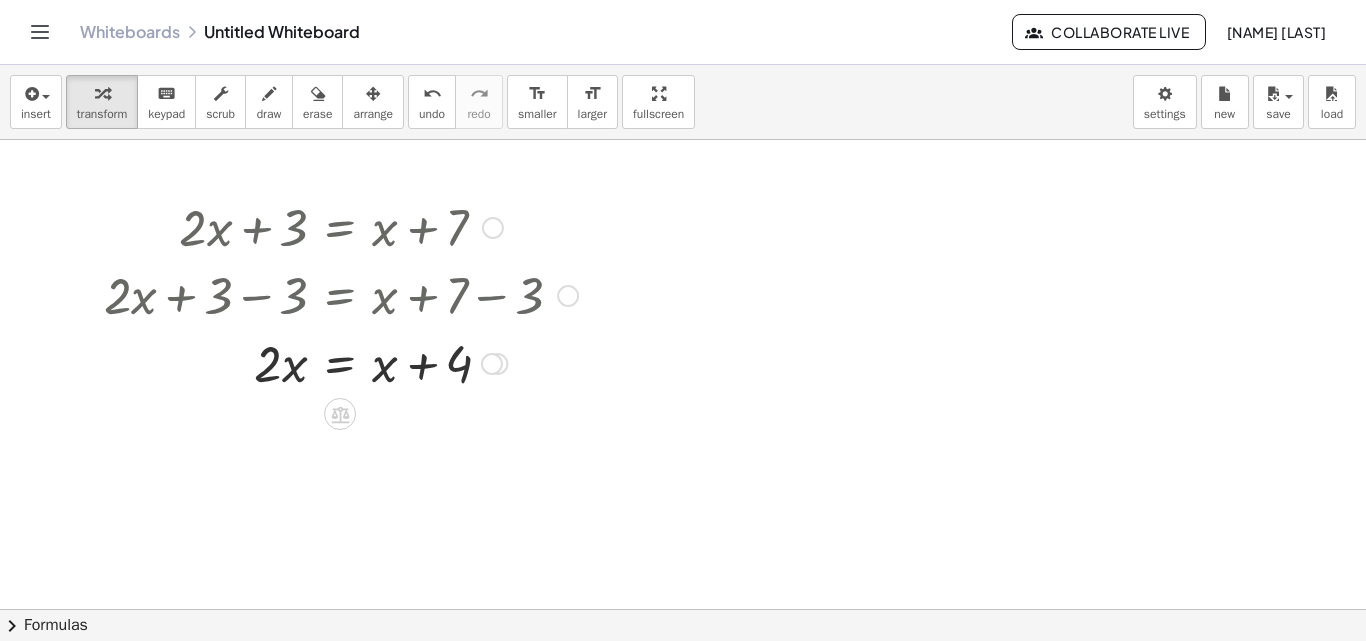 click at bounding box center (341, 362) 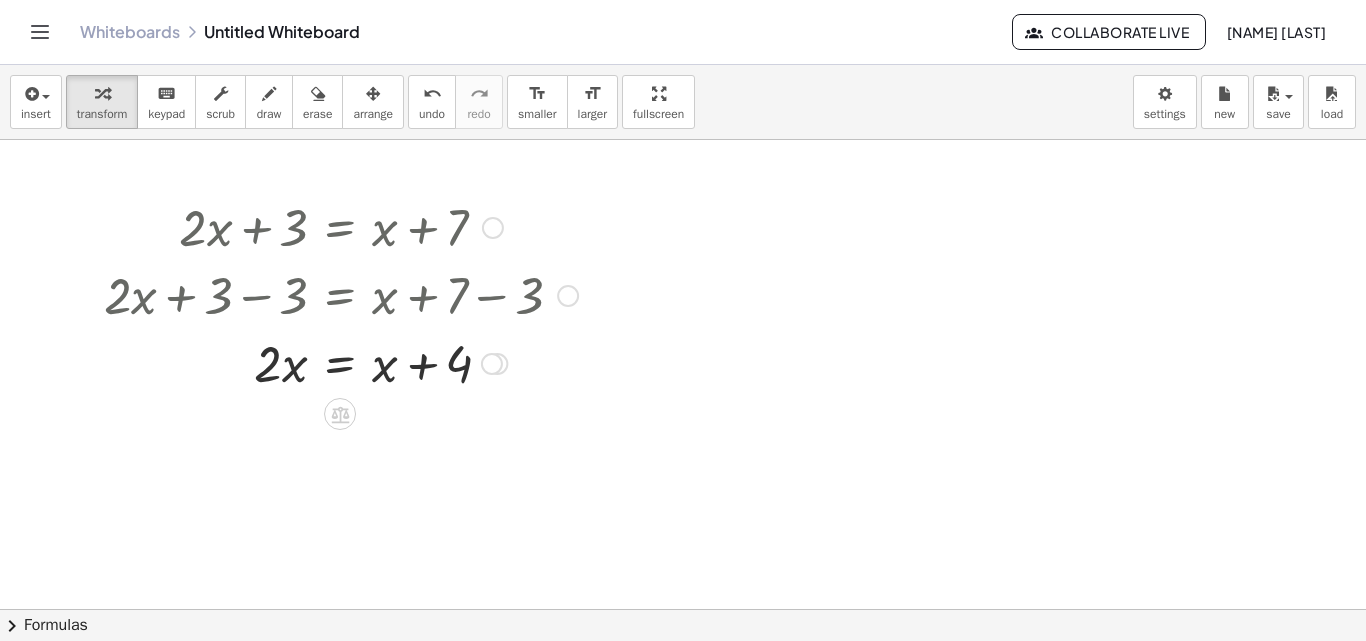 click at bounding box center (568, 296) 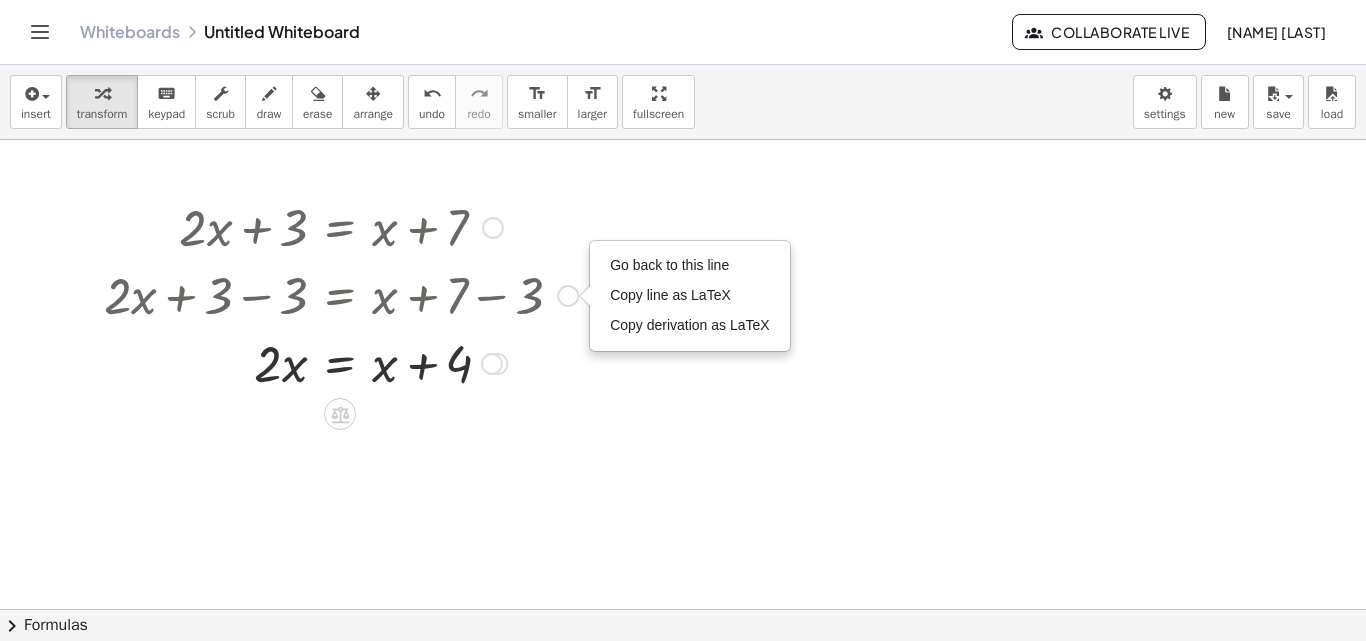 click on "Go back to this line" at bounding box center [669, 265] 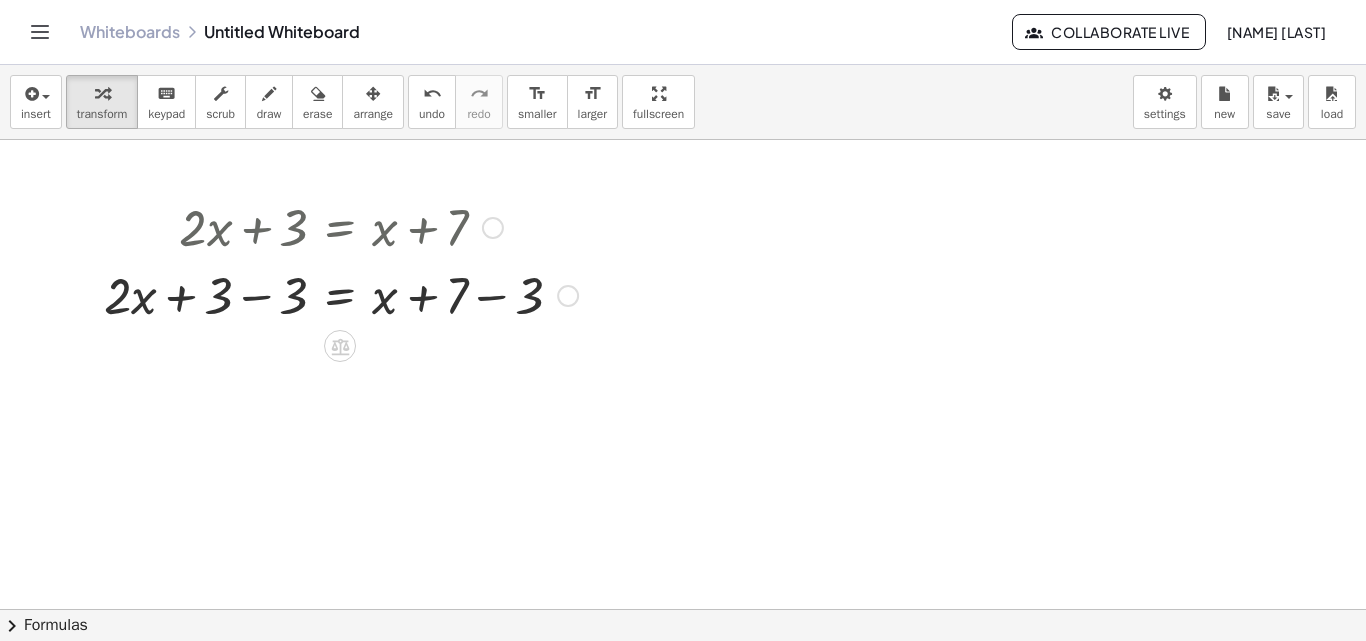 click at bounding box center (341, 294) 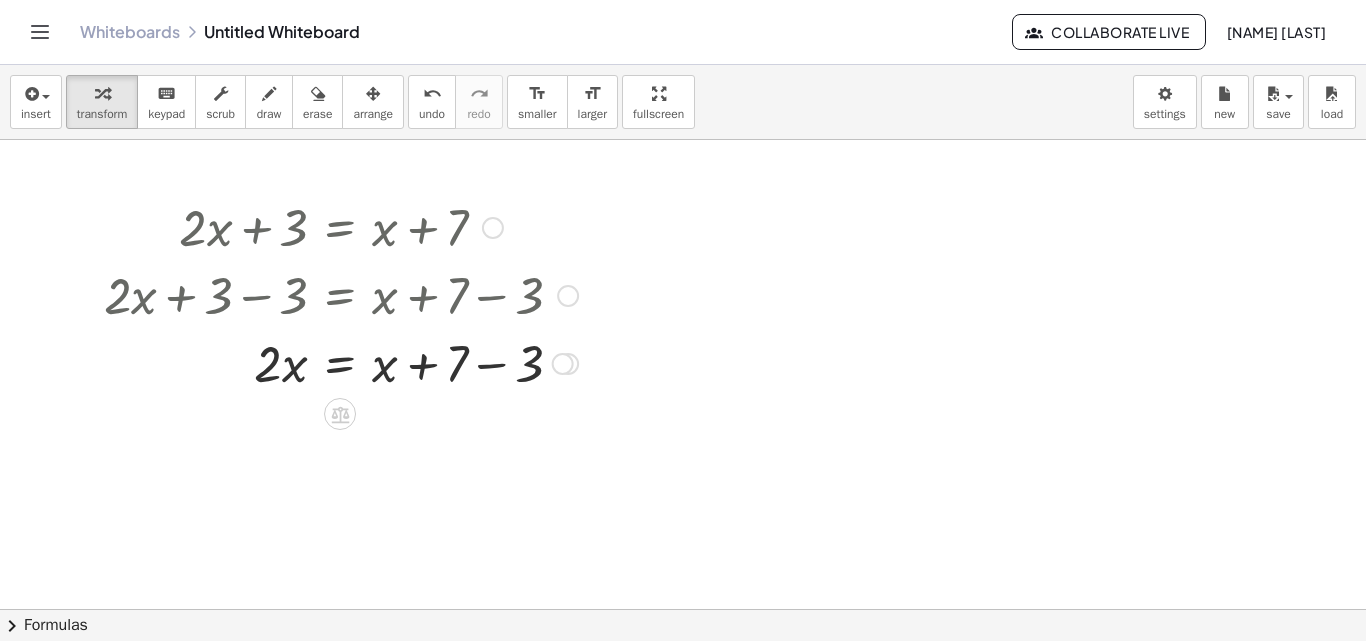 click at bounding box center [341, 362] 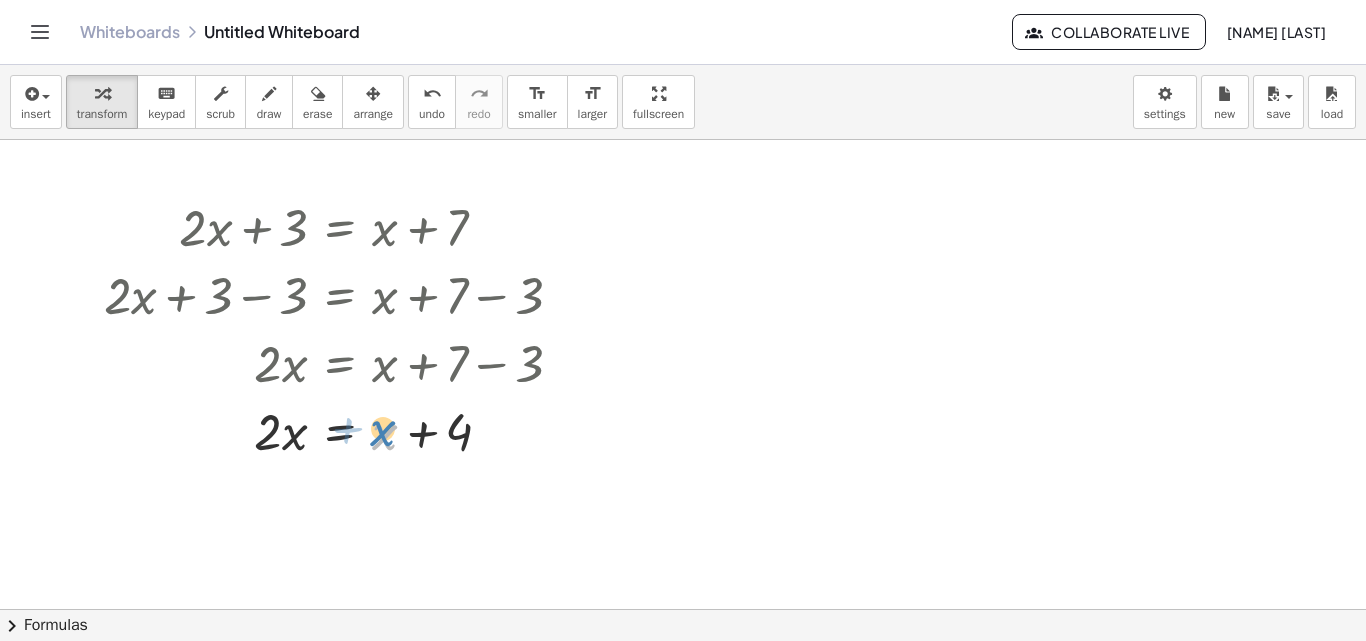 click at bounding box center (341, 430) 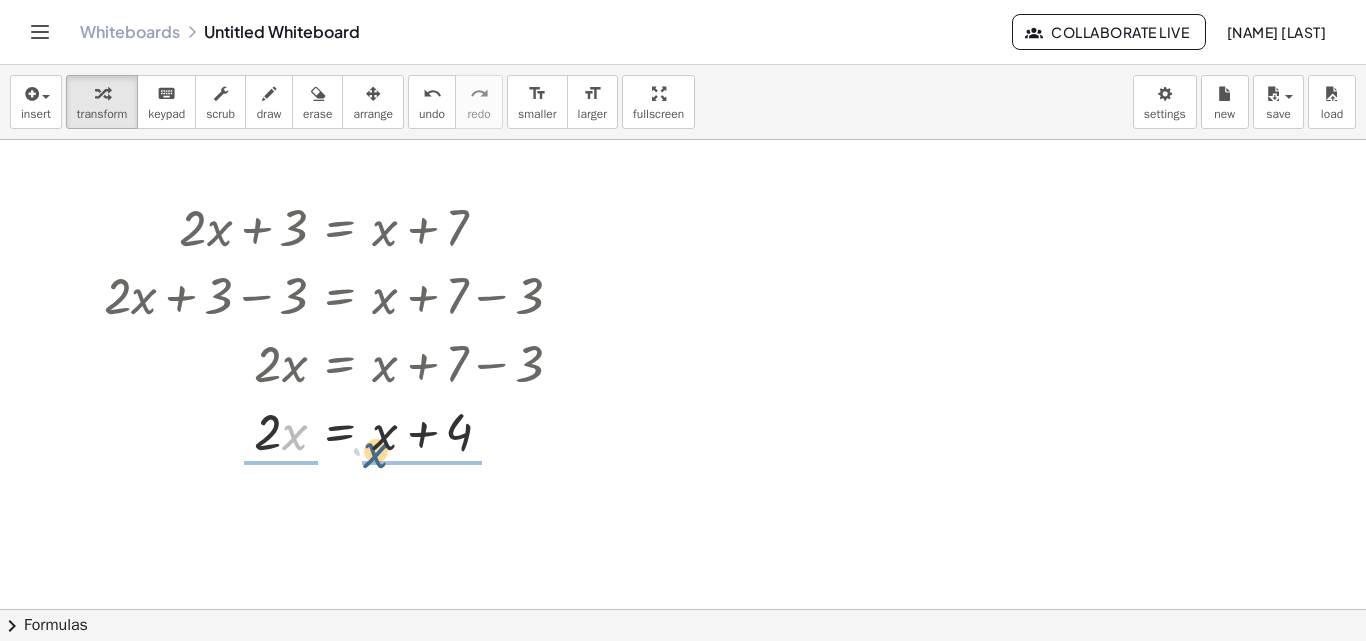 drag, startPoint x: 292, startPoint y: 434, endPoint x: 374, endPoint y: 452, distance: 83.95237 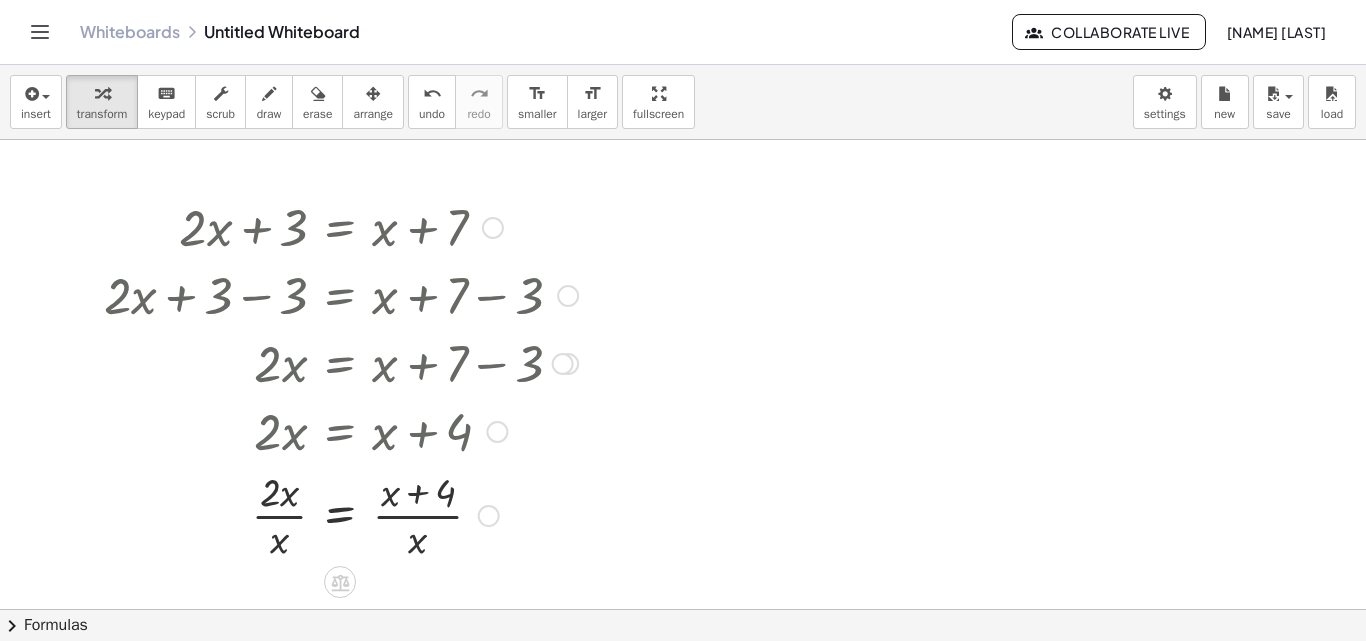 click at bounding box center [341, 514] 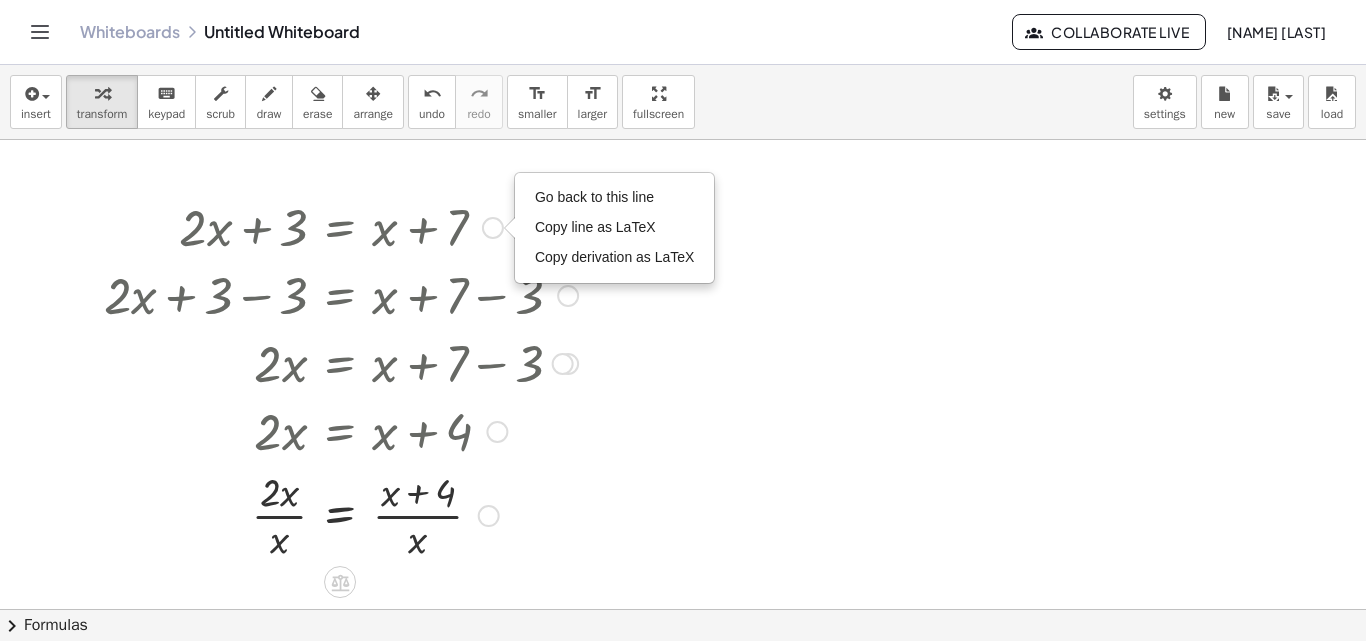 click on "Go back to this line" at bounding box center [594, 197] 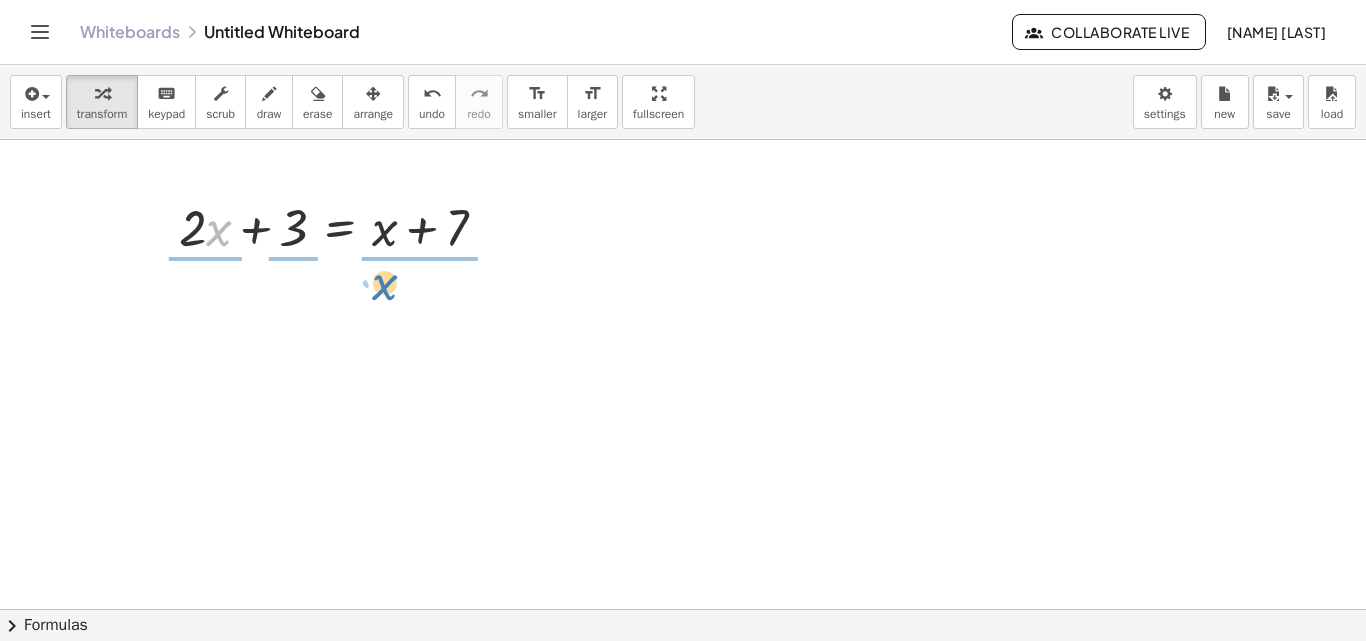 drag, startPoint x: 219, startPoint y: 232, endPoint x: 384, endPoint y: 286, distance: 173.61163 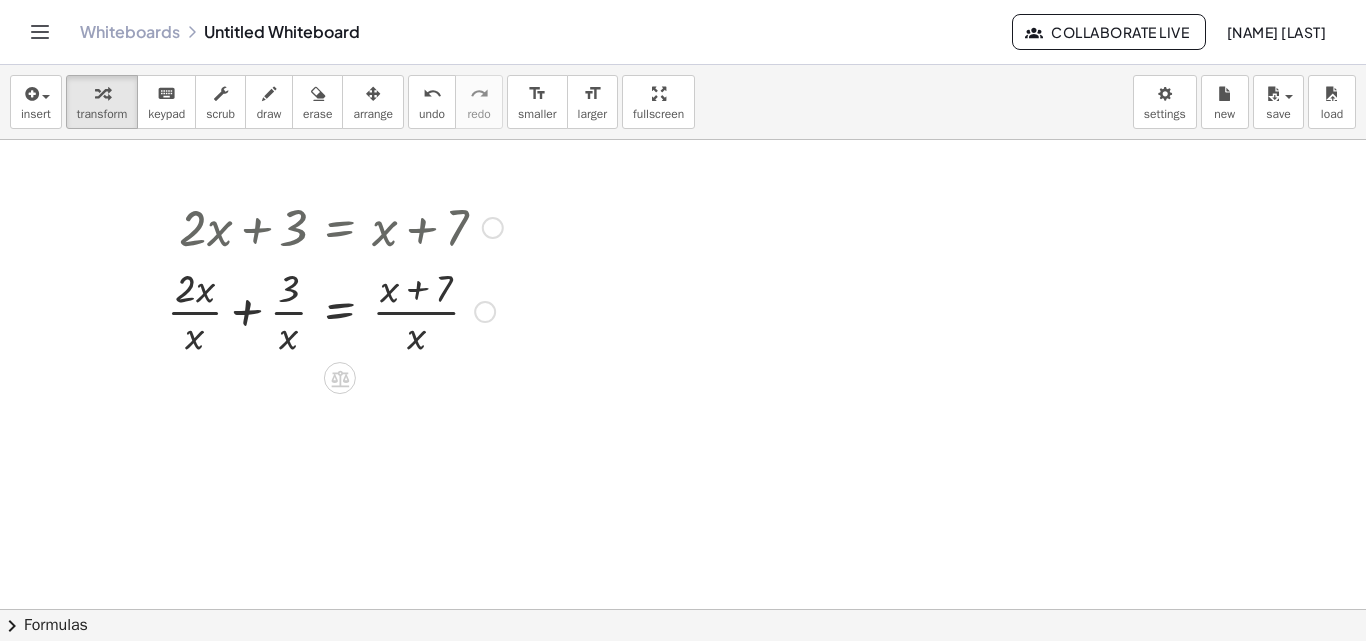 click at bounding box center (335, 310) 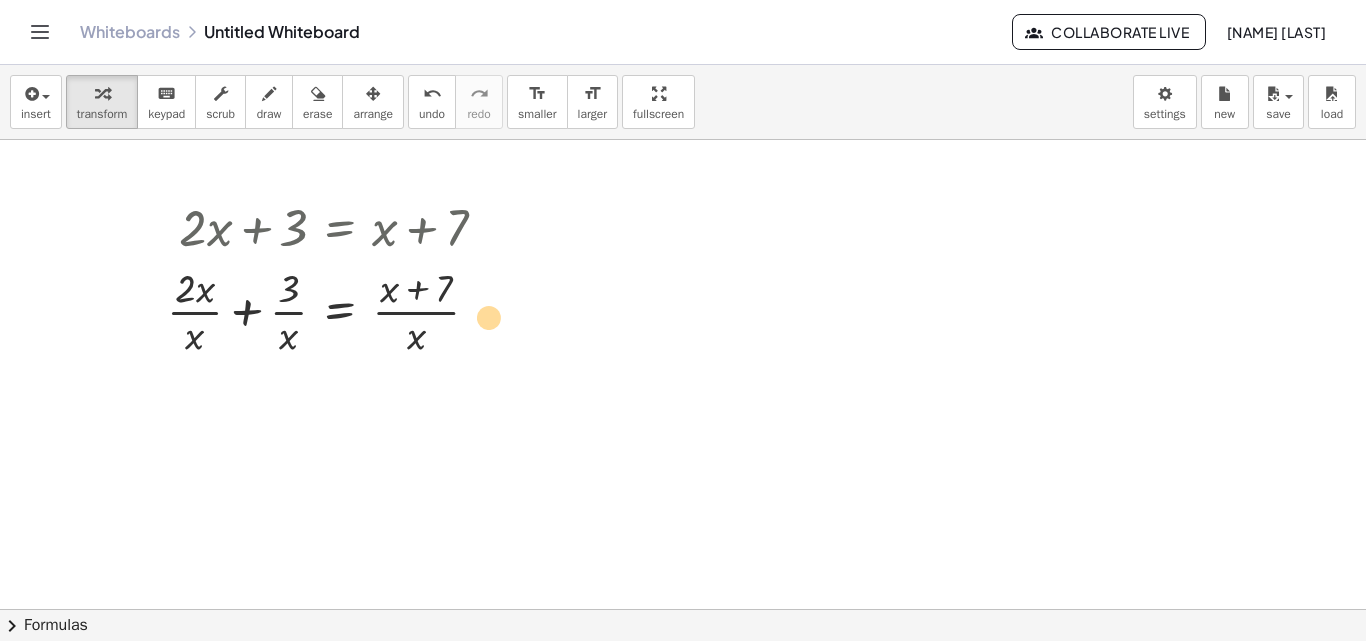 drag, startPoint x: 291, startPoint y: 277, endPoint x: 493, endPoint y: 305, distance: 203.93137 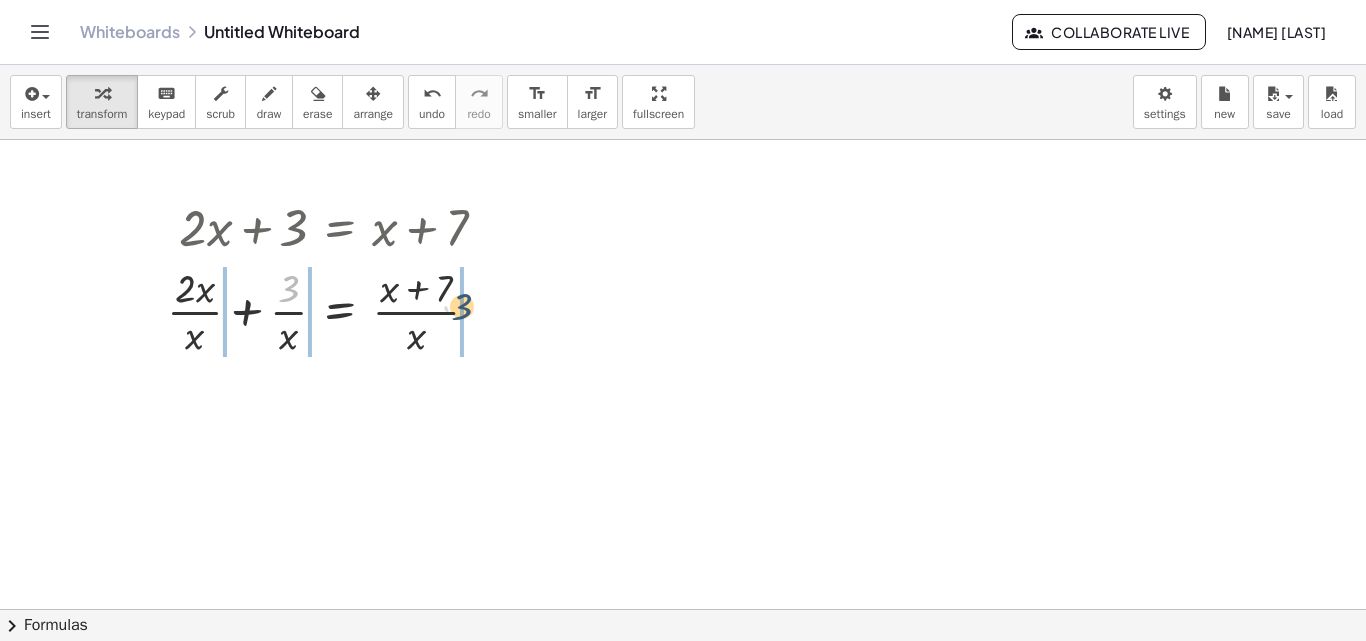 drag, startPoint x: 288, startPoint y: 295, endPoint x: 457, endPoint y: 313, distance: 169.95587 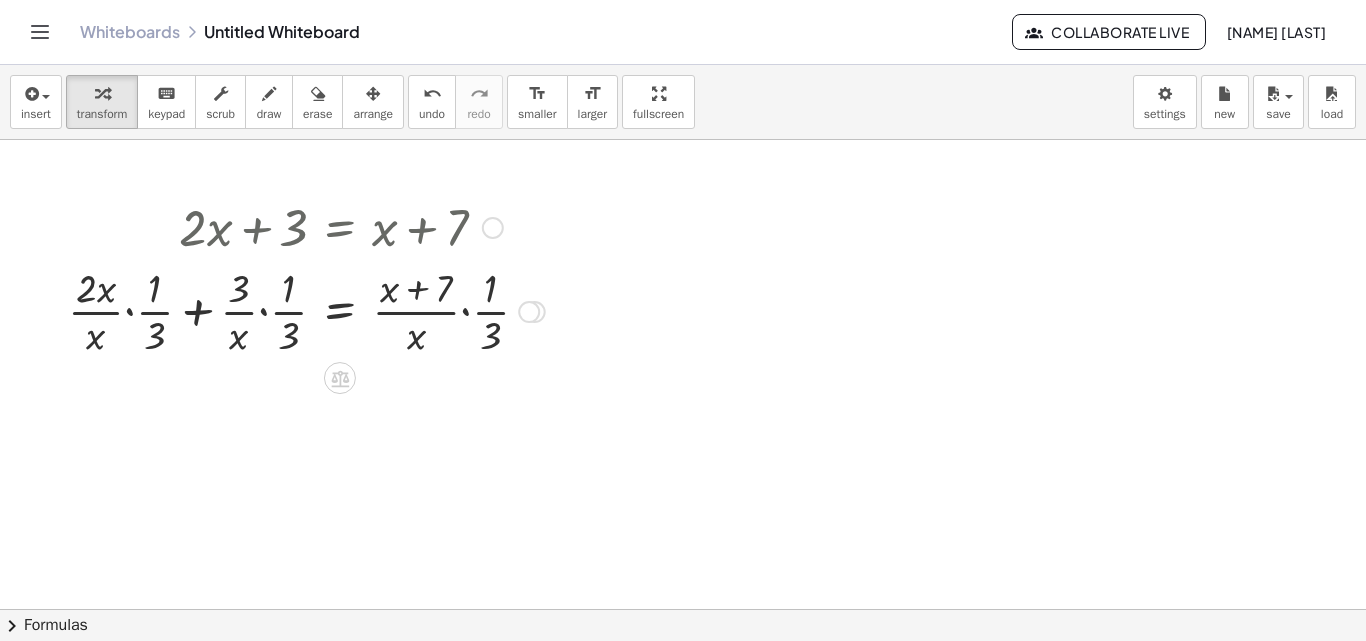 click at bounding box center (306, 310) 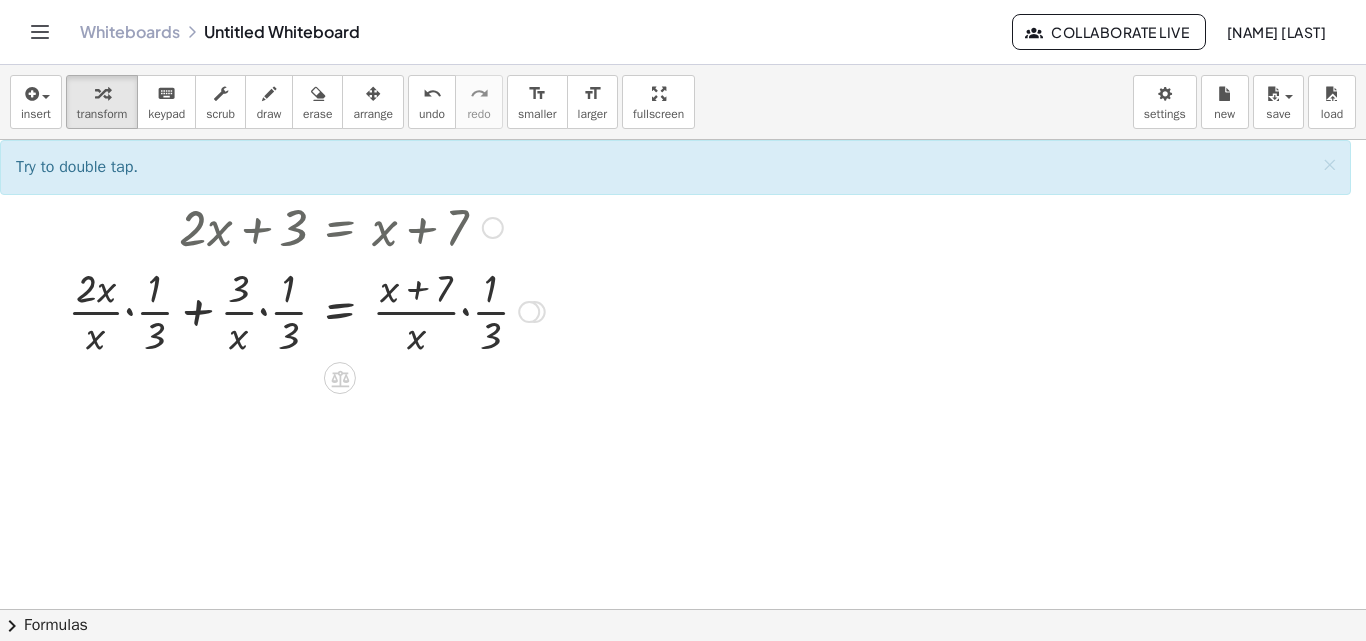 click at bounding box center (306, 310) 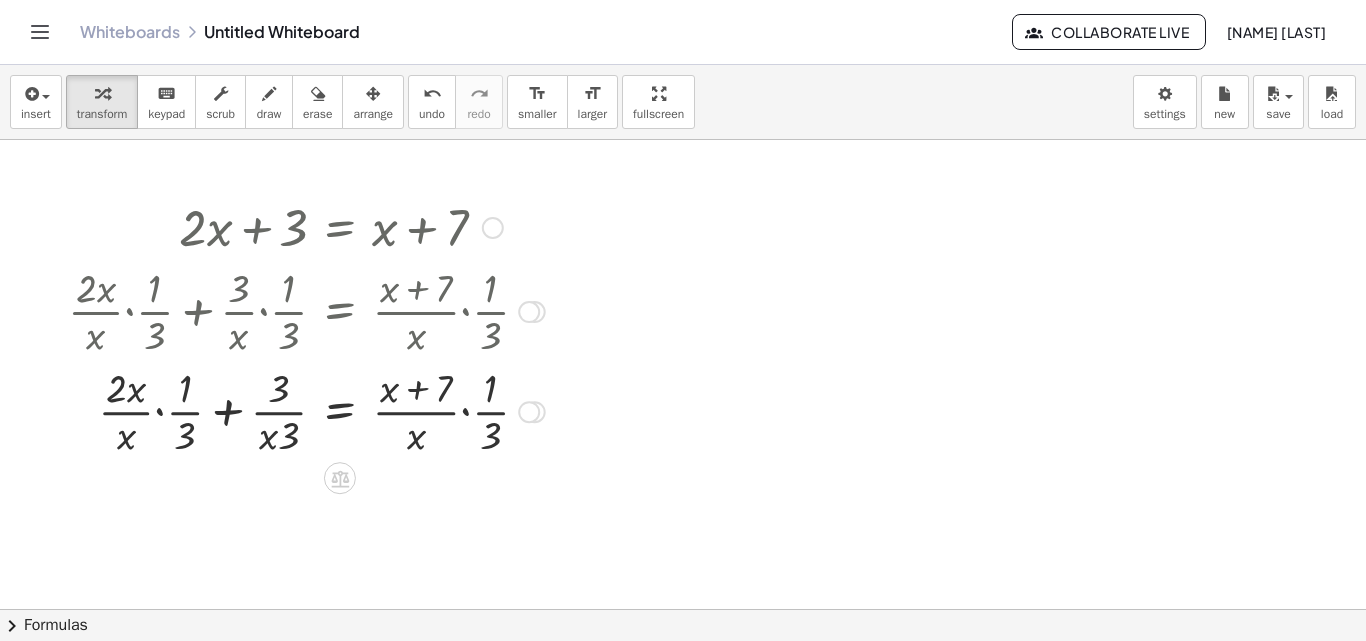 click at bounding box center [306, 410] 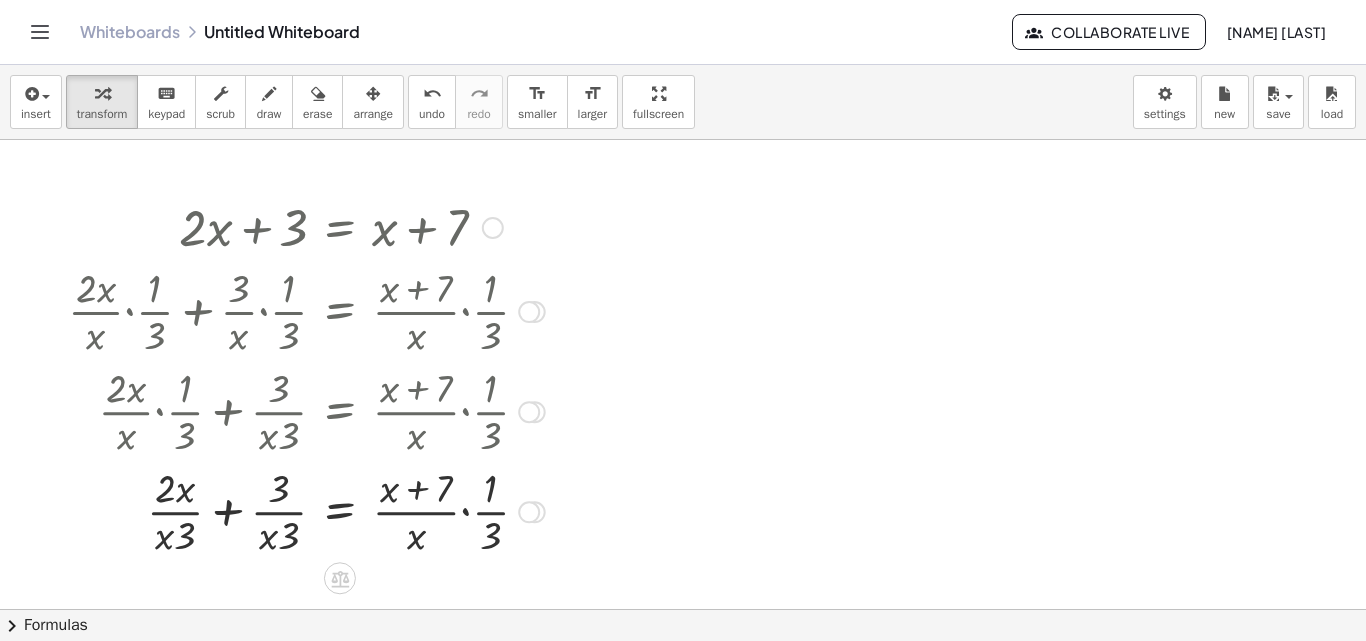 click at bounding box center [306, 510] 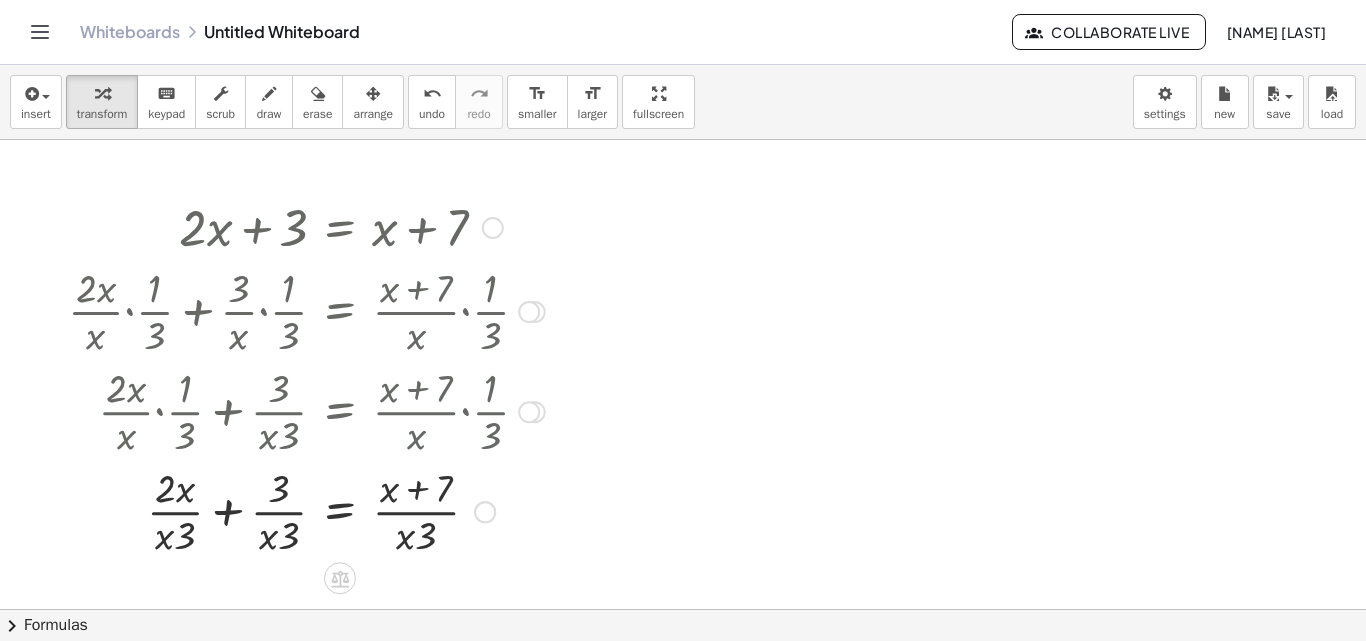 scroll, scrollTop: 167, scrollLeft: 0, axis: vertical 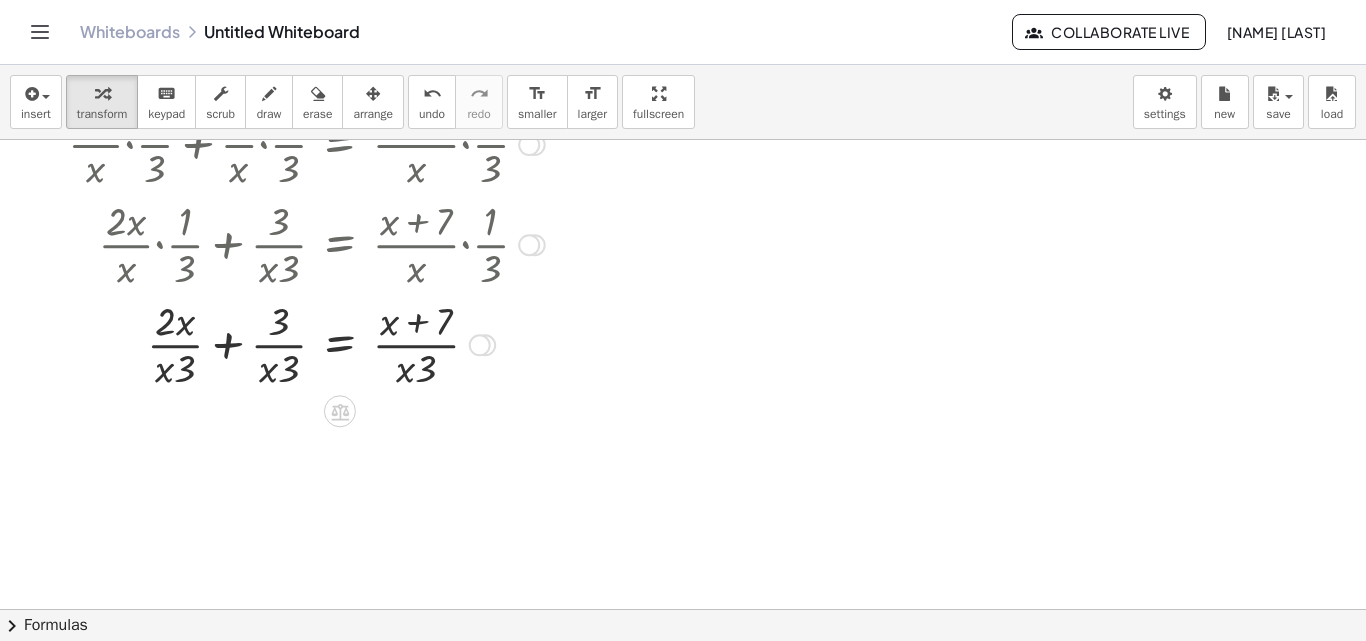 click at bounding box center [306, 343] 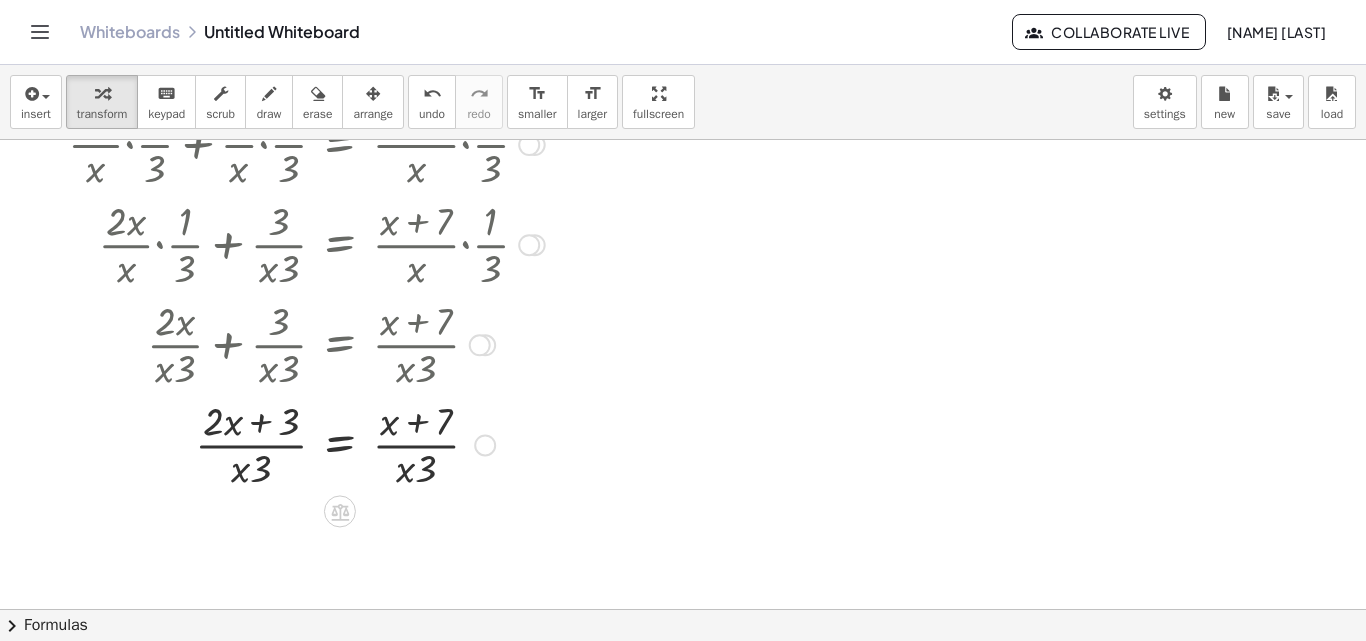click at bounding box center [306, 443] 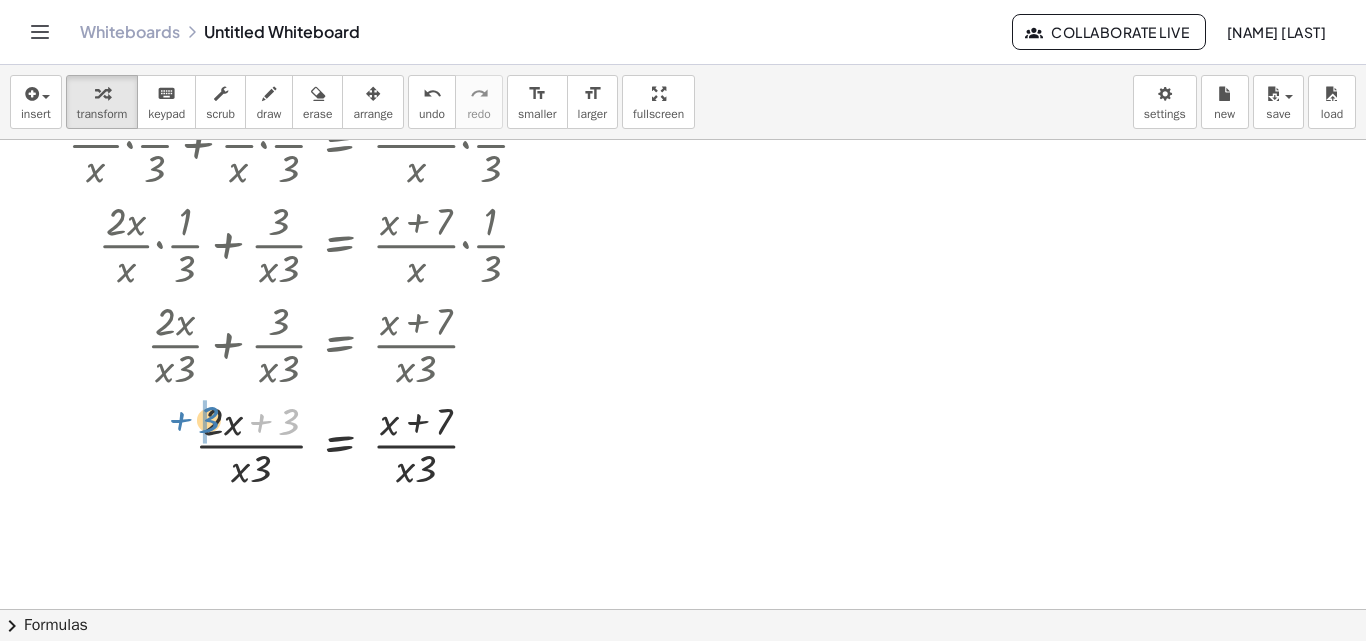 drag, startPoint x: 294, startPoint y: 428, endPoint x: 212, endPoint y: 427, distance: 82.006096 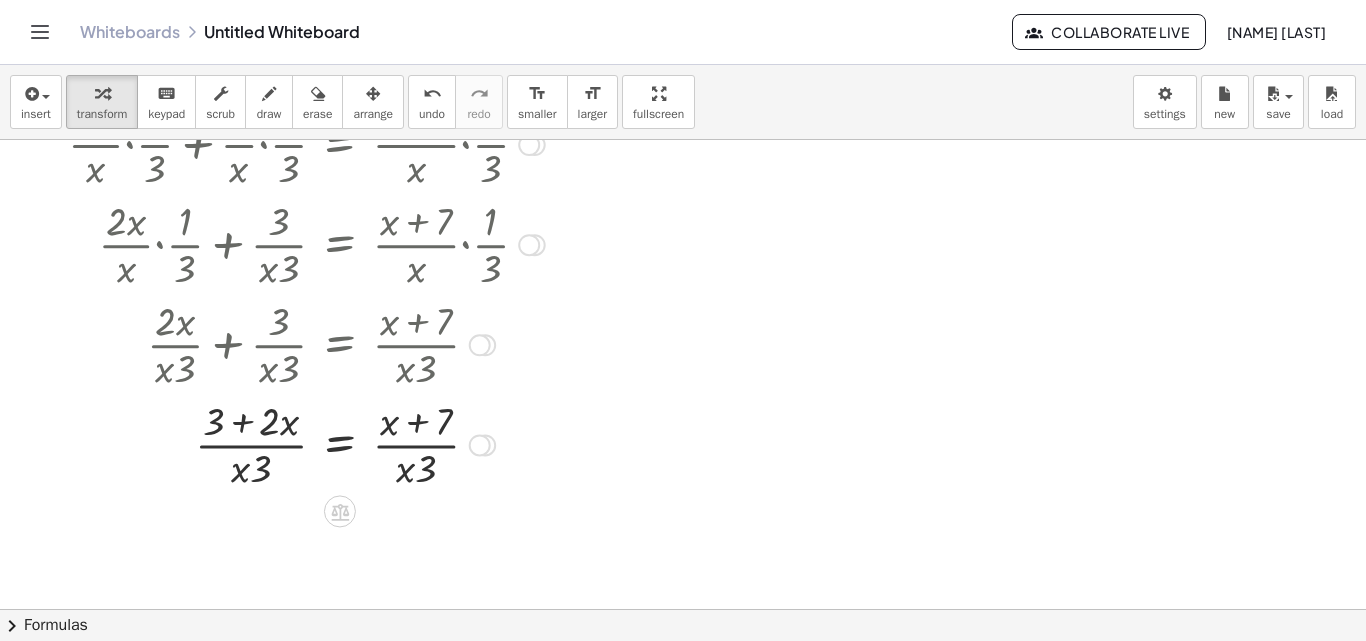 click at bounding box center [306, 443] 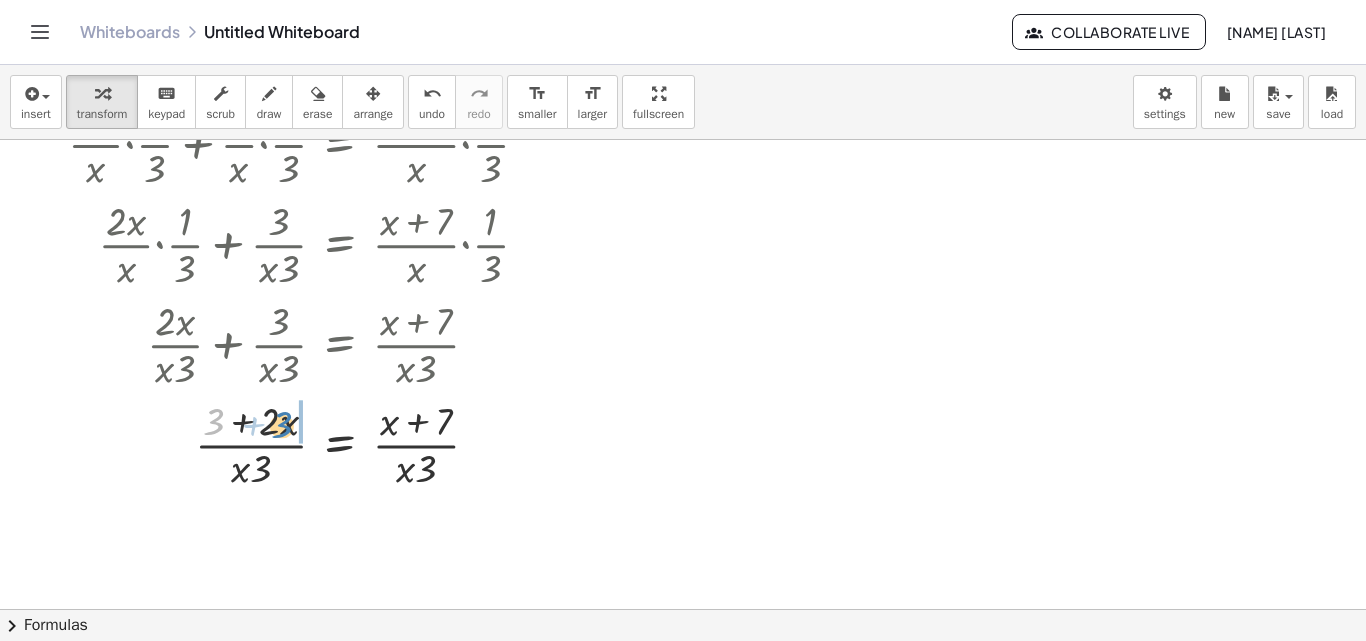 drag, startPoint x: 216, startPoint y: 419, endPoint x: 284, endPoint y: 422, distance: 68.06615 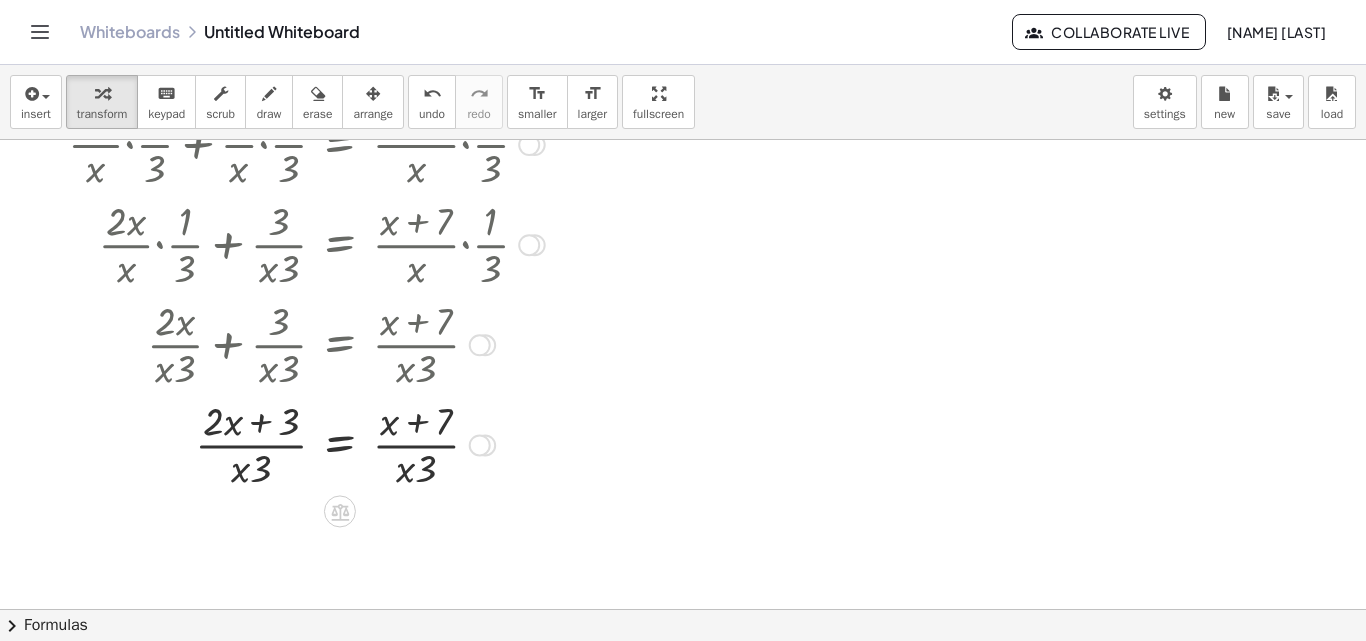 click at bounding box center [306, 443] 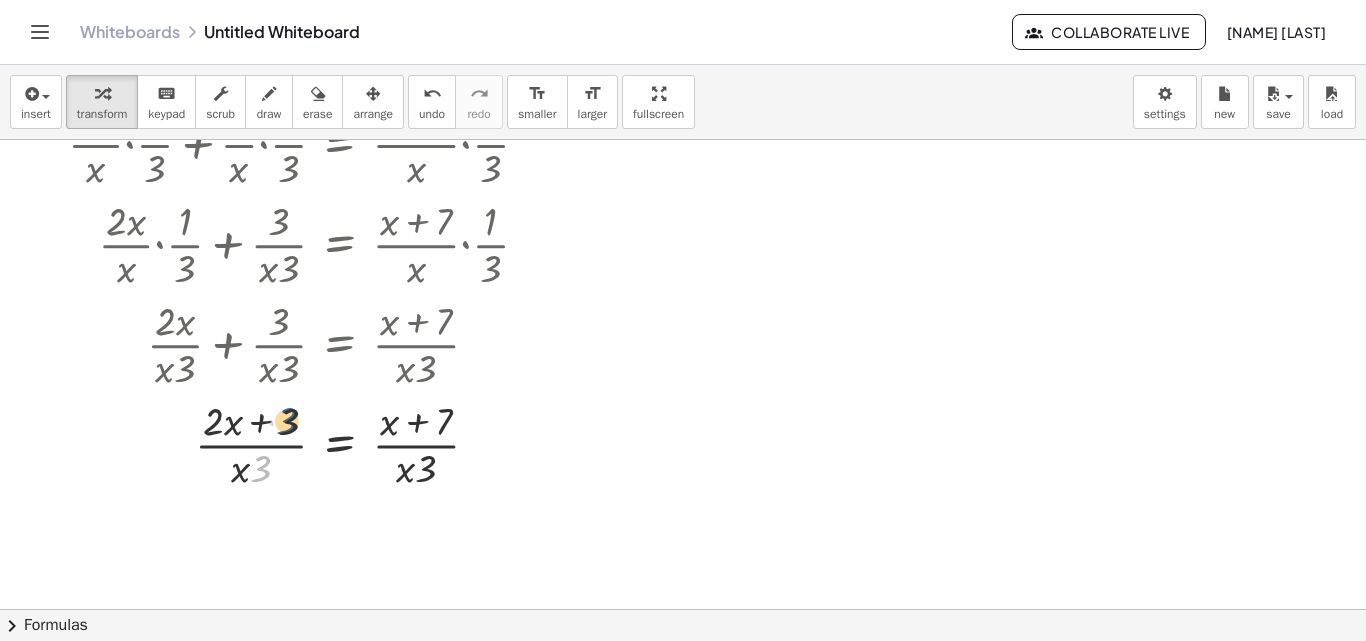 drag, startPoint x: 256, startPoint y: 474, endPoint x: 282, endPoint y: 424, distance: 56.35601 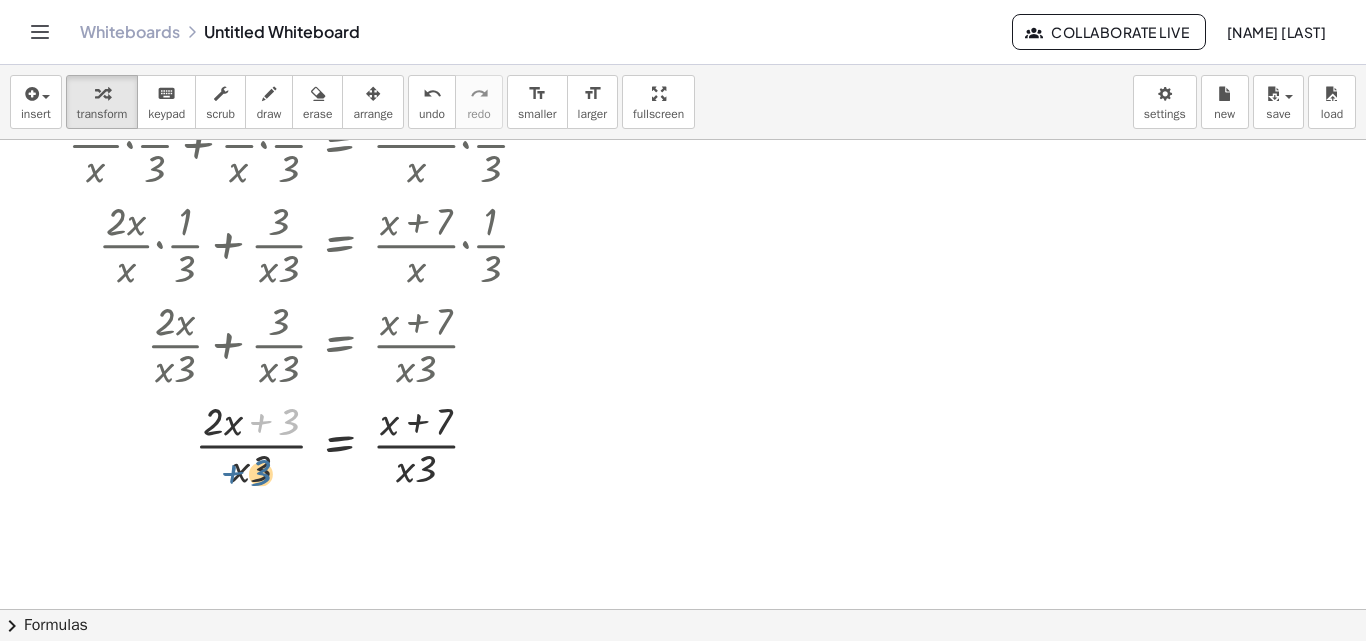 drag, startPoint x: 292, startPoint y: 415, endPoint x: 264, endPoint y: 468, distance: 59.94164 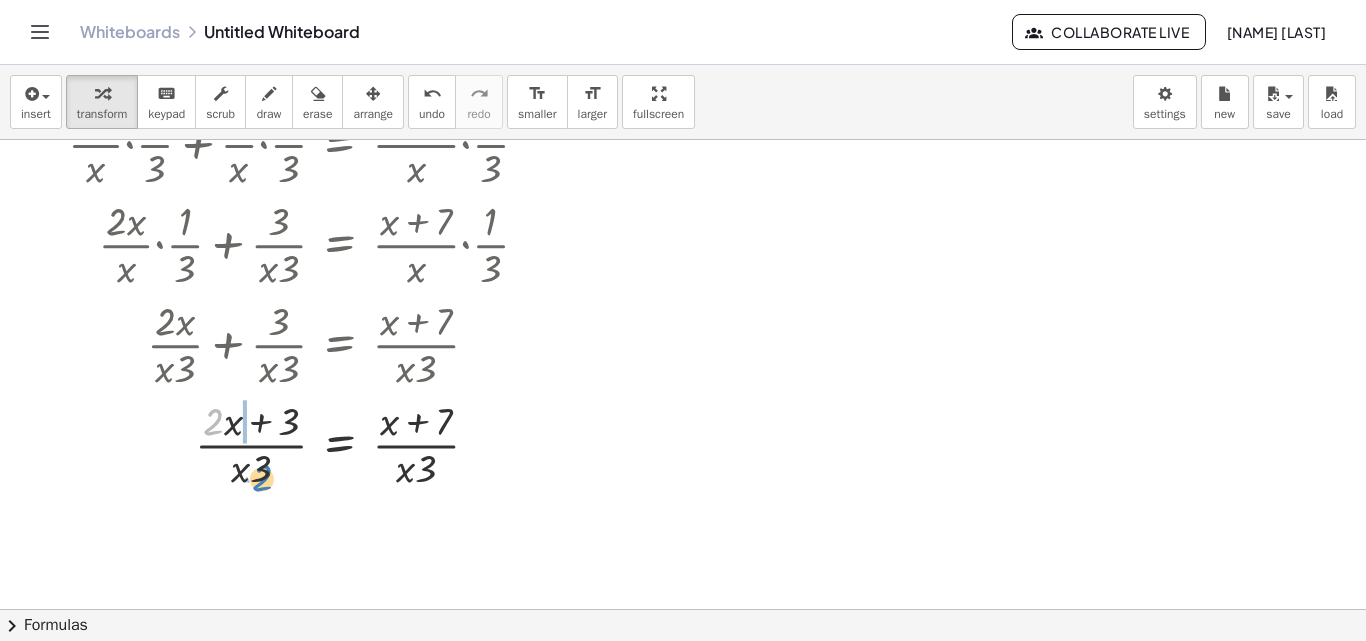drag, startPoint x: 221, startPoint y: 425, endPoint x: 270, endPoint y: 481, distance: 74.41102 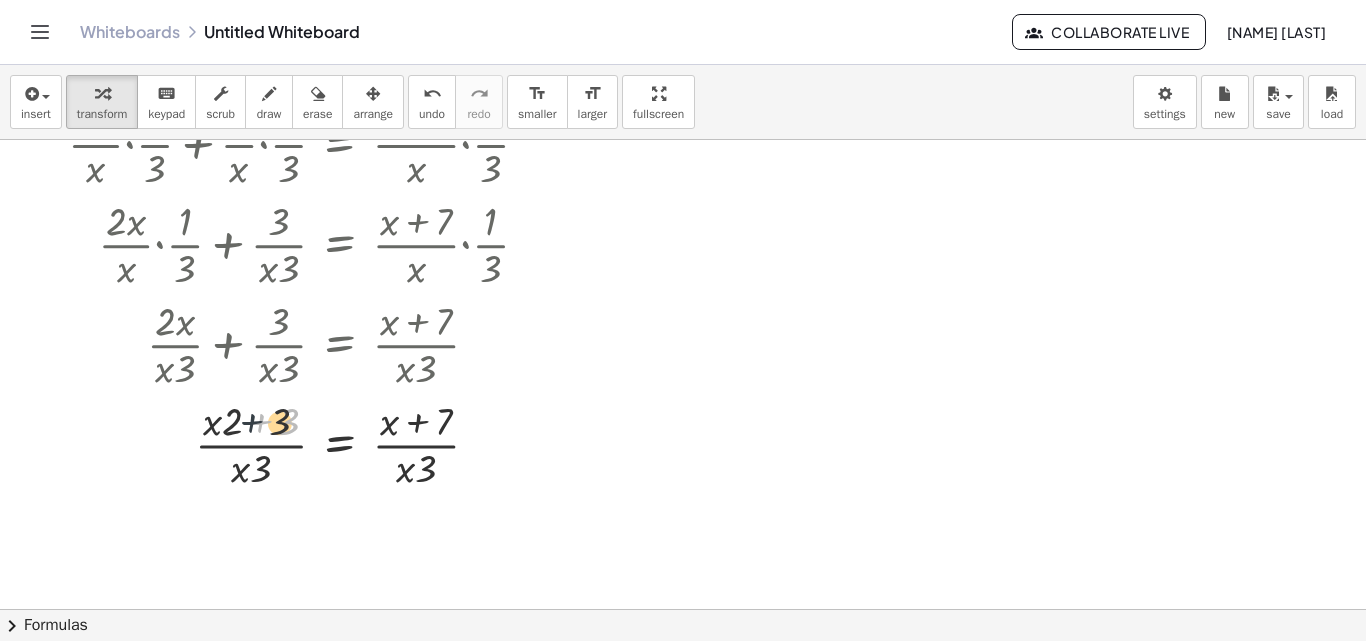 drag, startPoint x: 277, startPoint y: 430, endPoint x: 260, endPoint y: 430, distance: 17 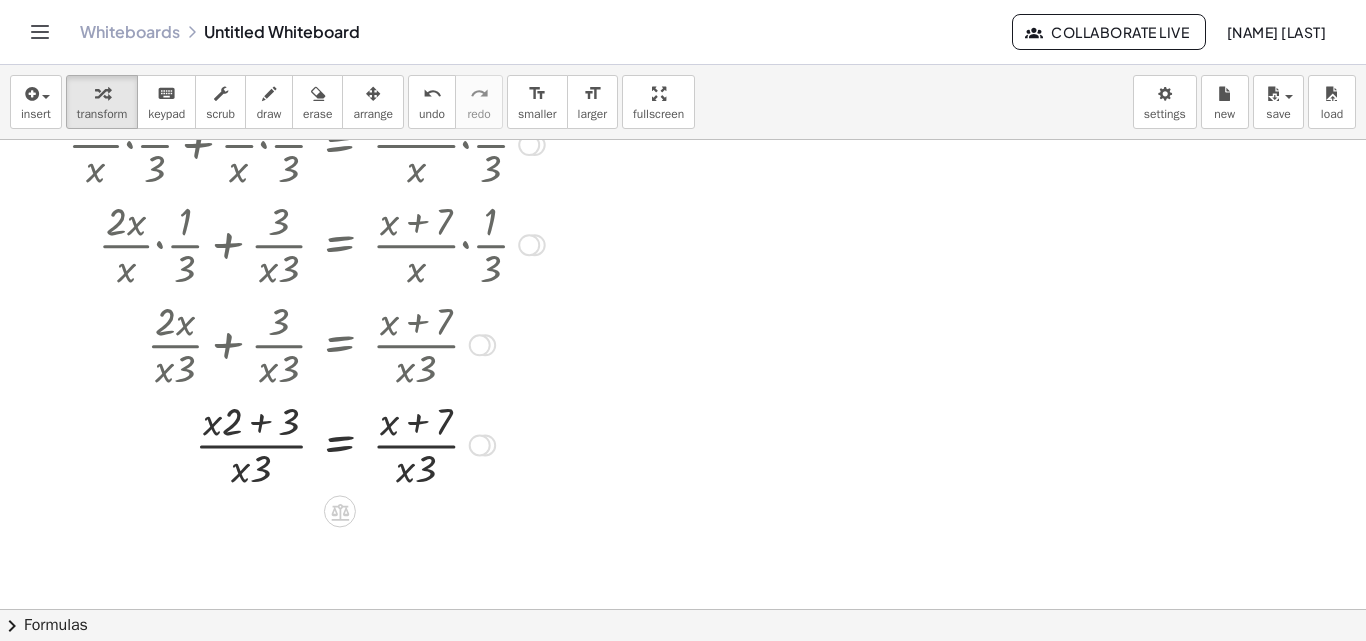 click at bounding box center [306, 443] 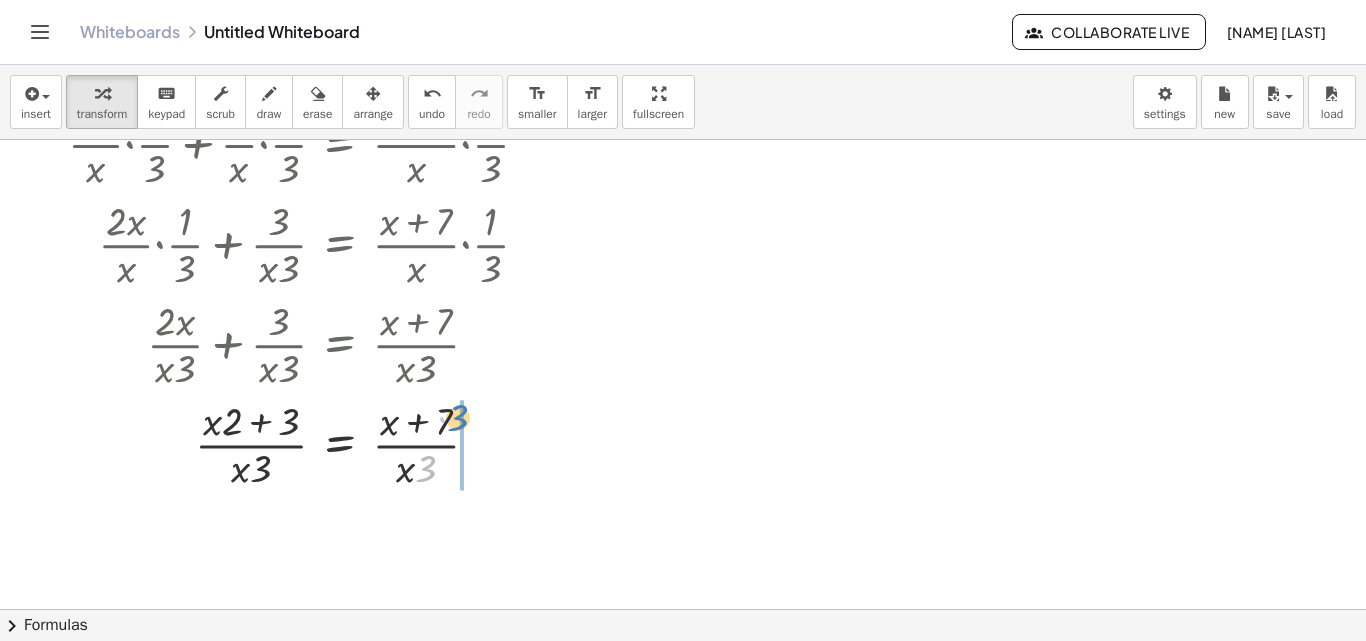 drag, startPoint x: 417, startPoint y: 479, endPoint x: 449, endPoint y: 428, distance: 60.207973 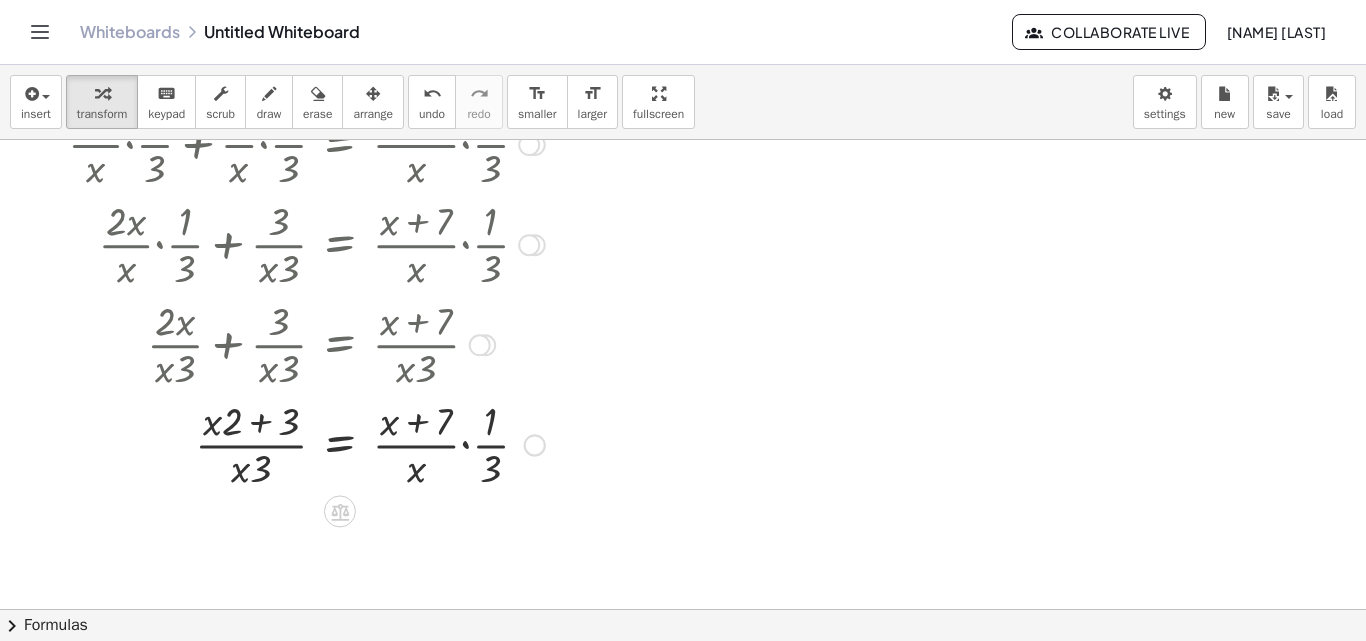 click at bounding box center [306, 443] 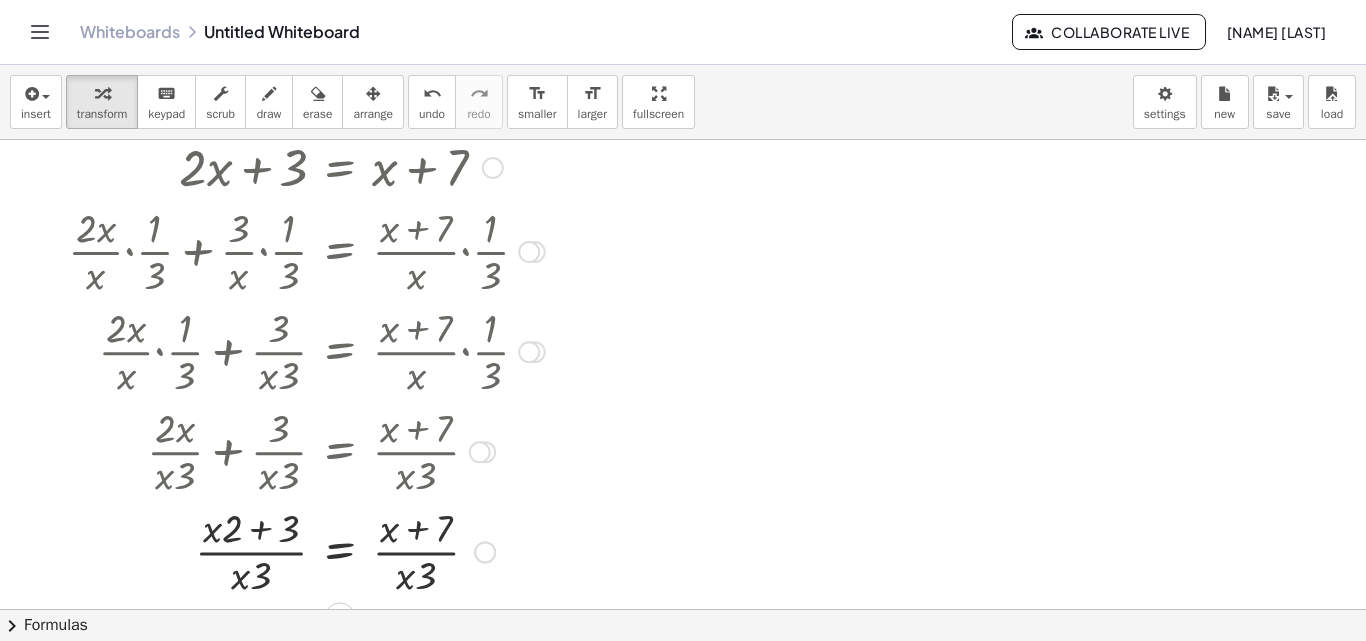 scroll, scrollTop: 0, scrollLeft: 0, axis: both 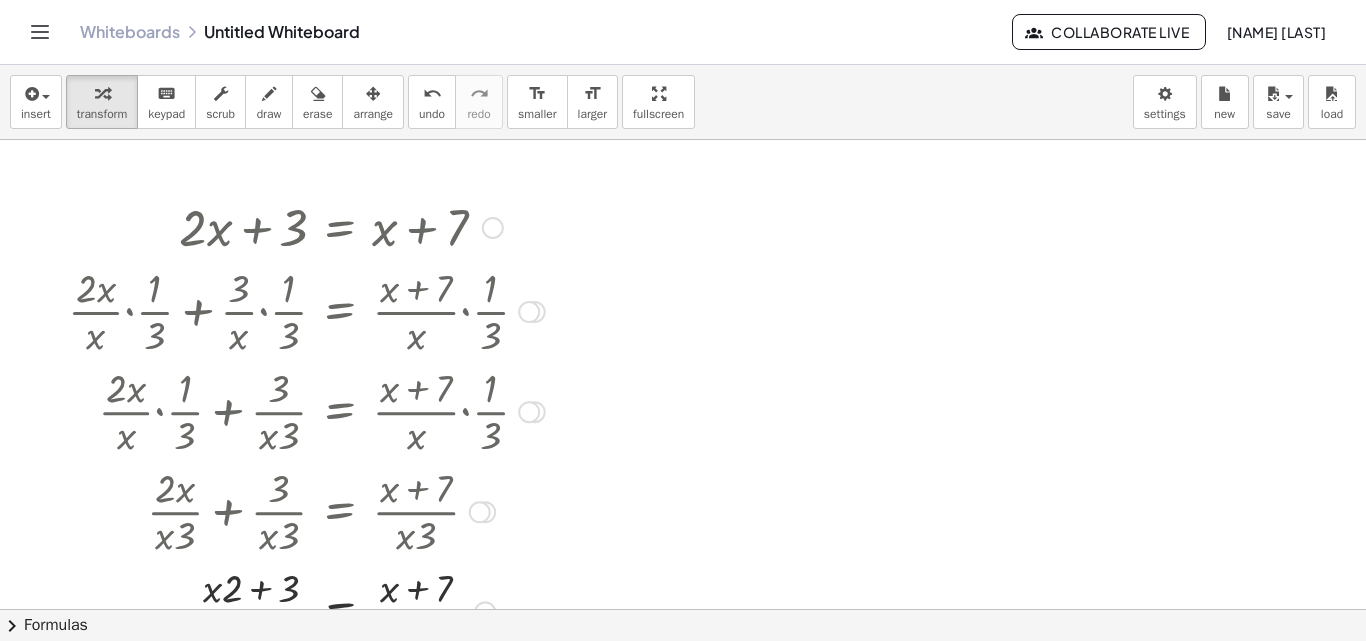click at bounding box center (493, 228) 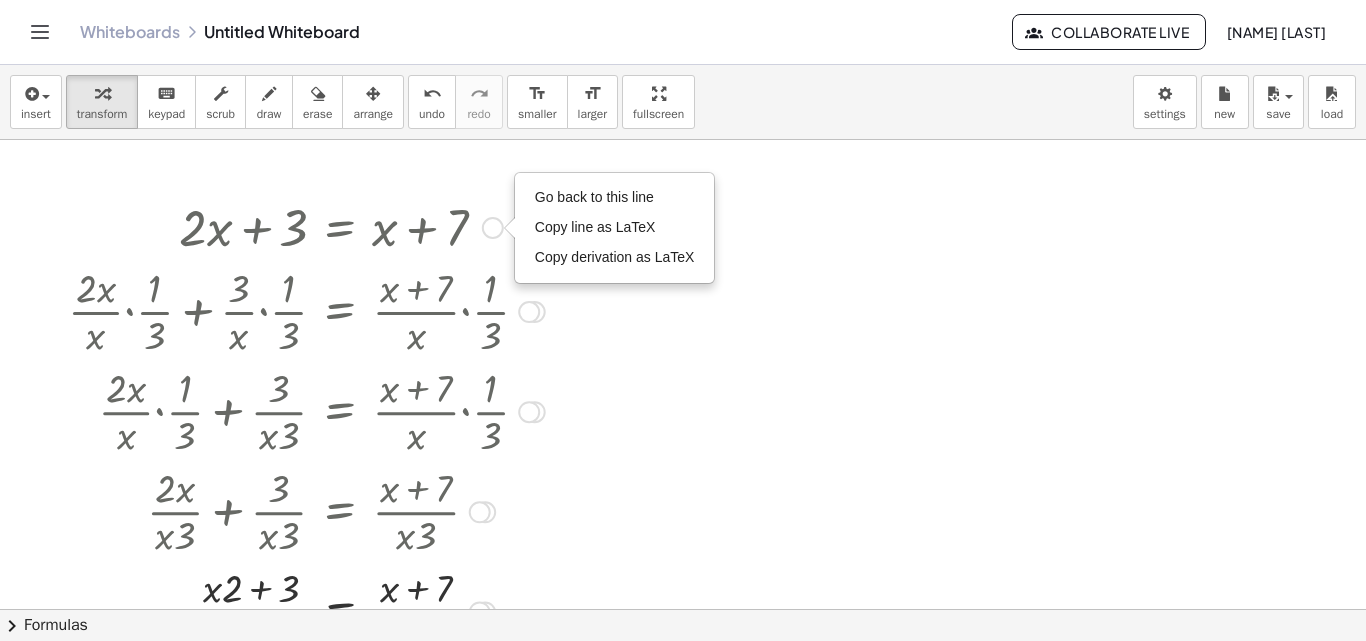 click on "Go back to this line" at bounding box center (594, 197) 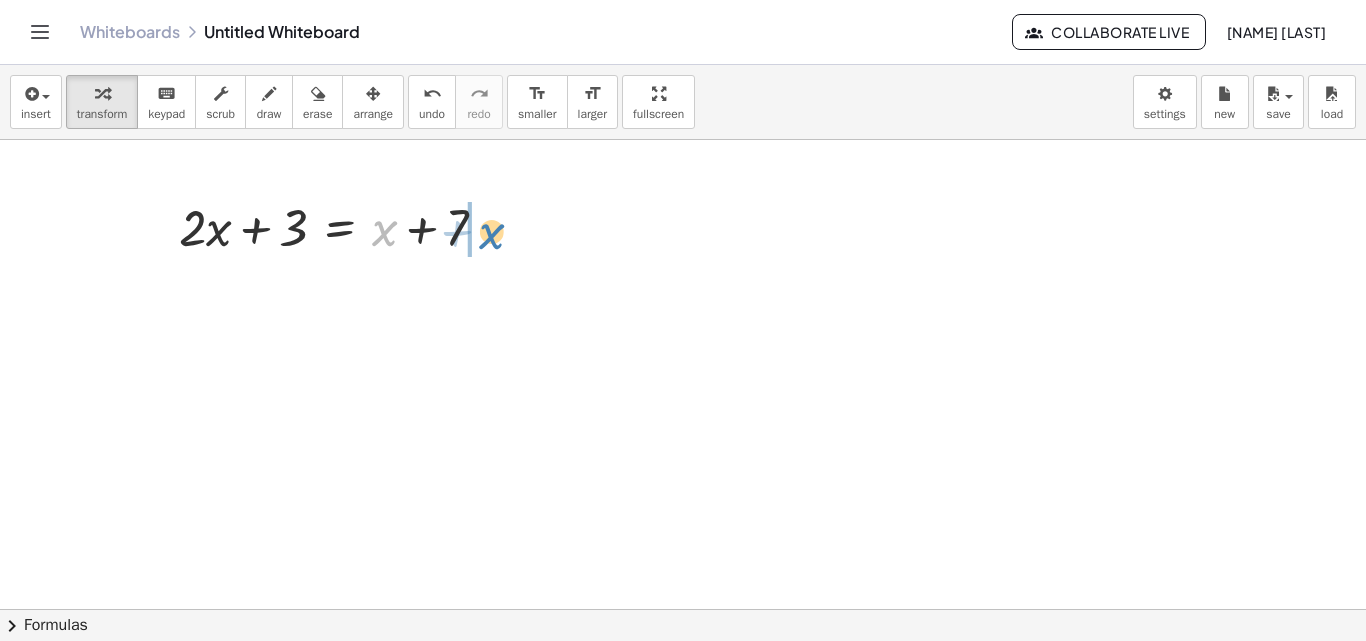 drag, startPoint x: 387, startPoint y: 237, endPoint x: 494, endPoint y: 240, distance: 107.042046 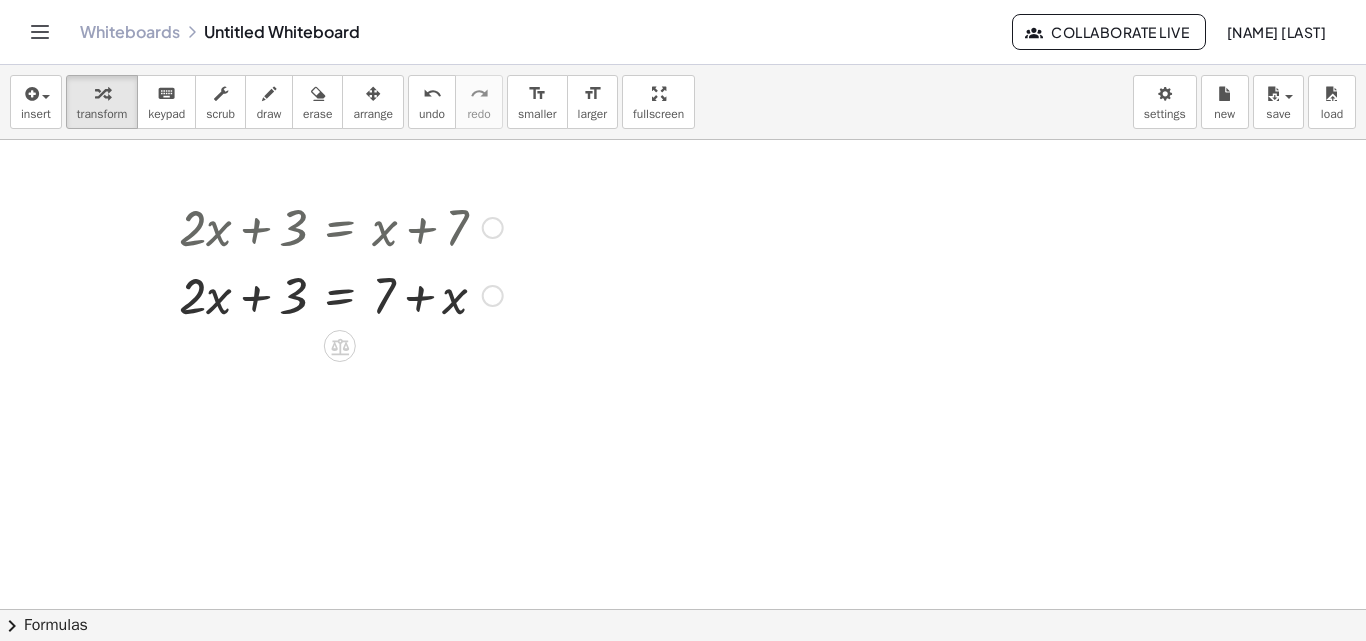 click at bounding box center [493, 228] 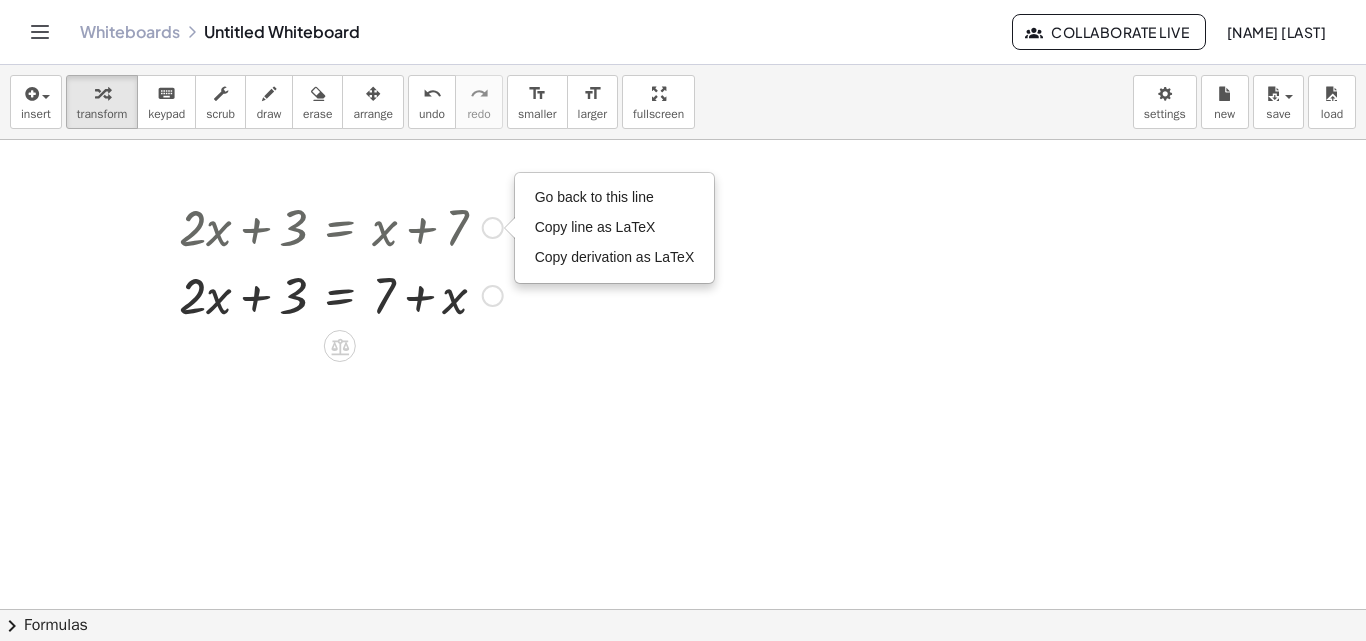 click on "Go back to this line" at bounding box center (594, 197) 